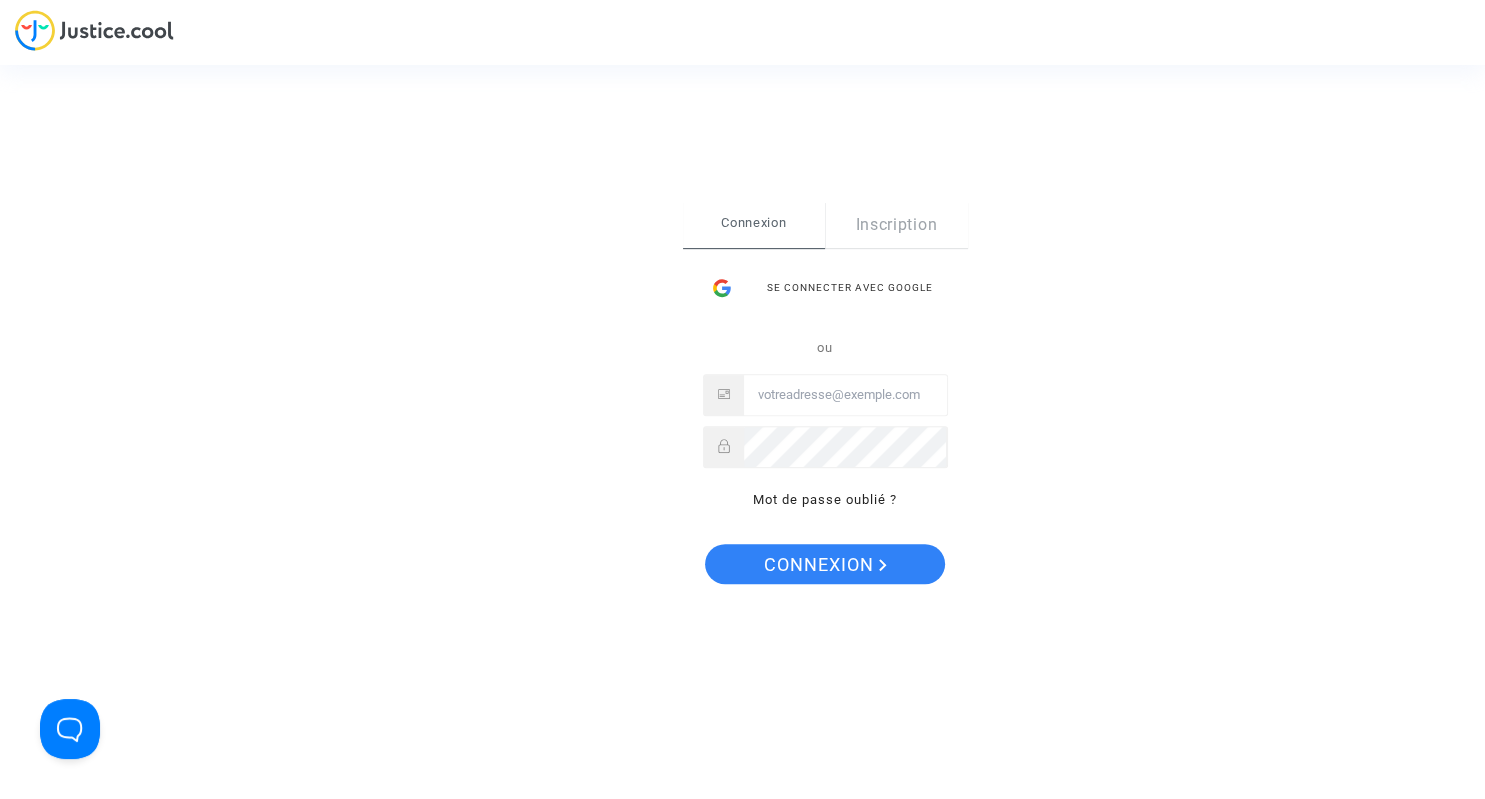 scroll, scrollTop: 0, scrollLeft: 0, axis: both 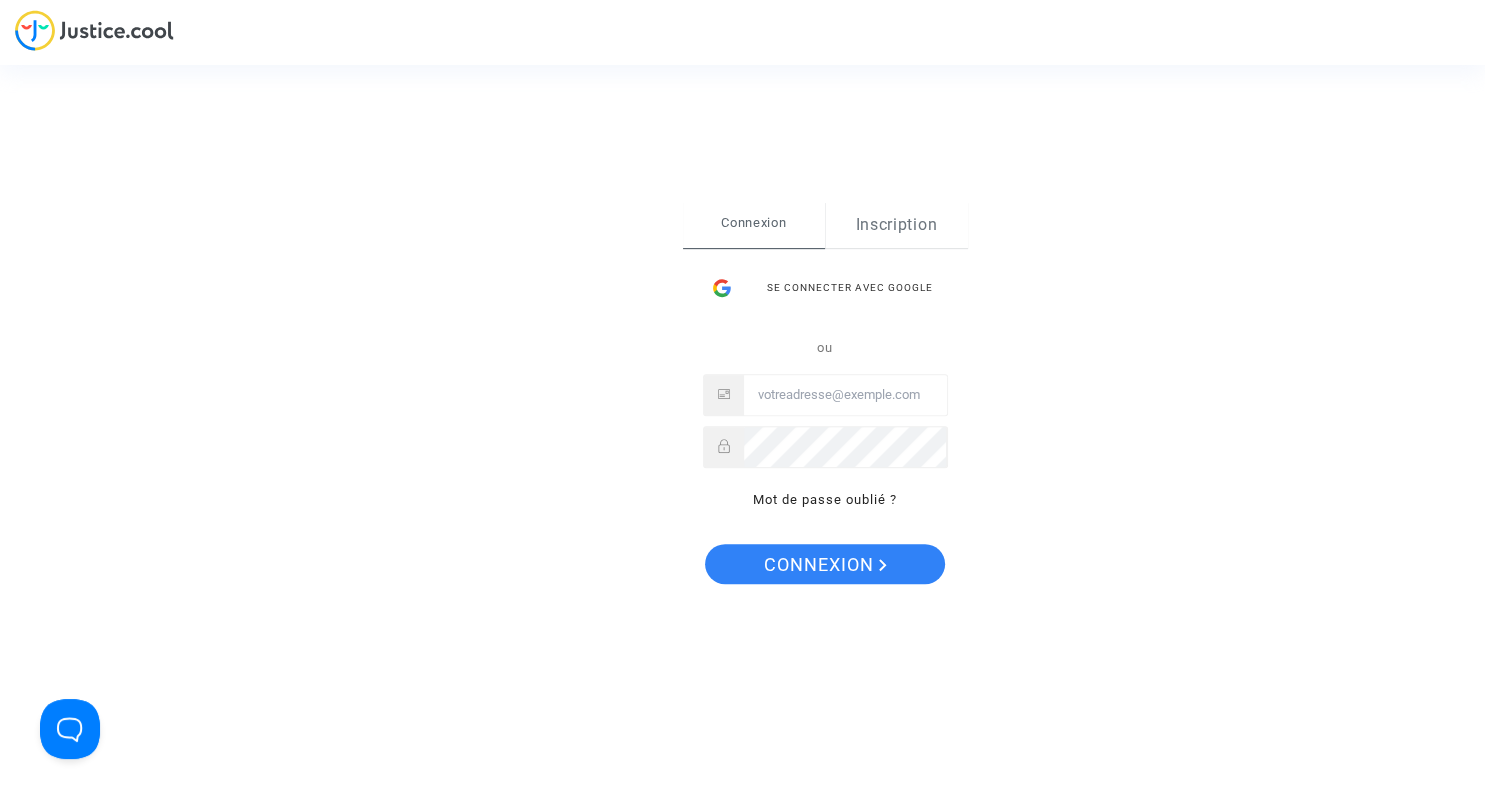 click on "Inscription" at bounding box center [896, 225] 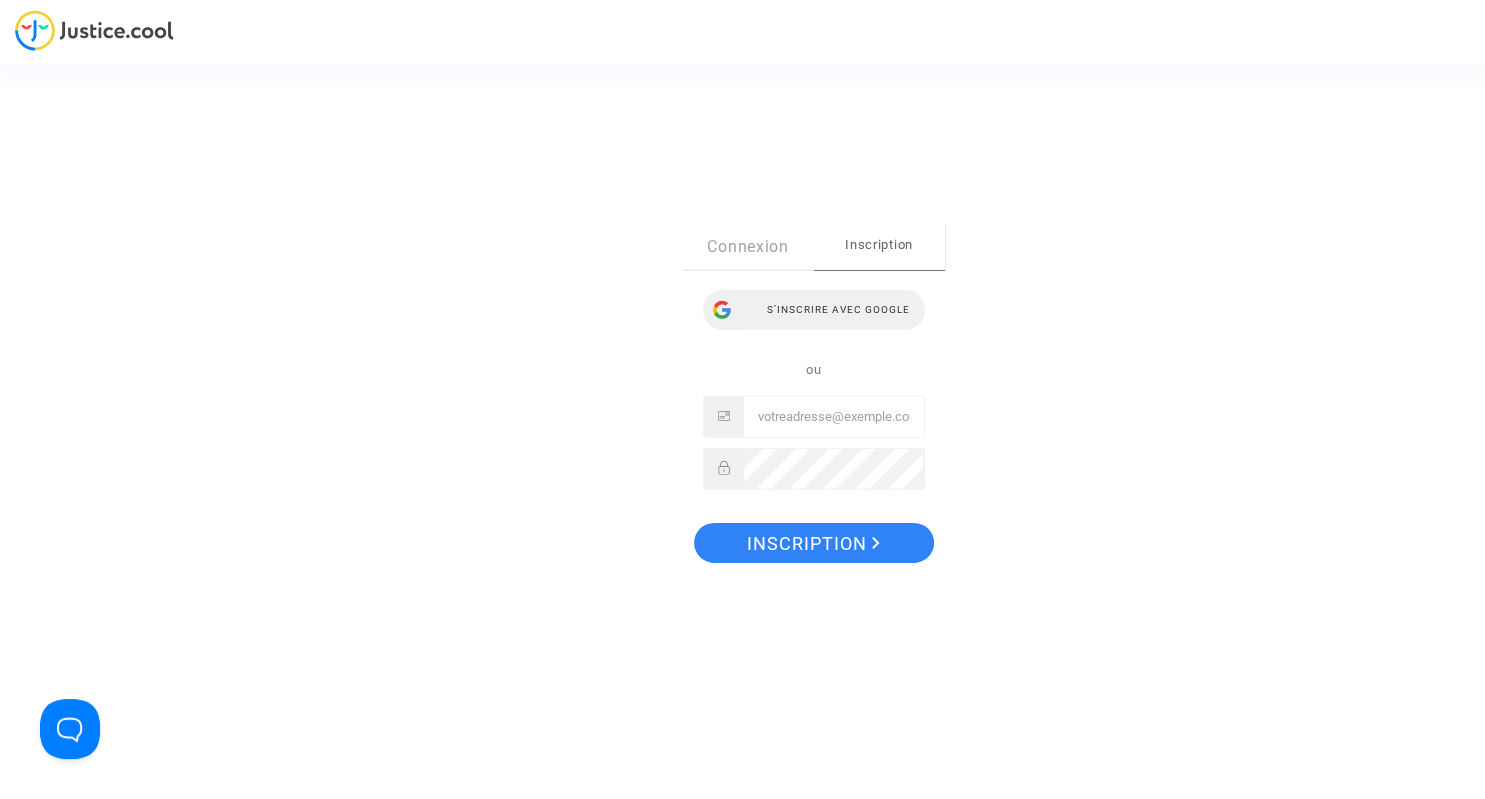 click on "S’inscrire avec Google" at bounding box center (814, 309) 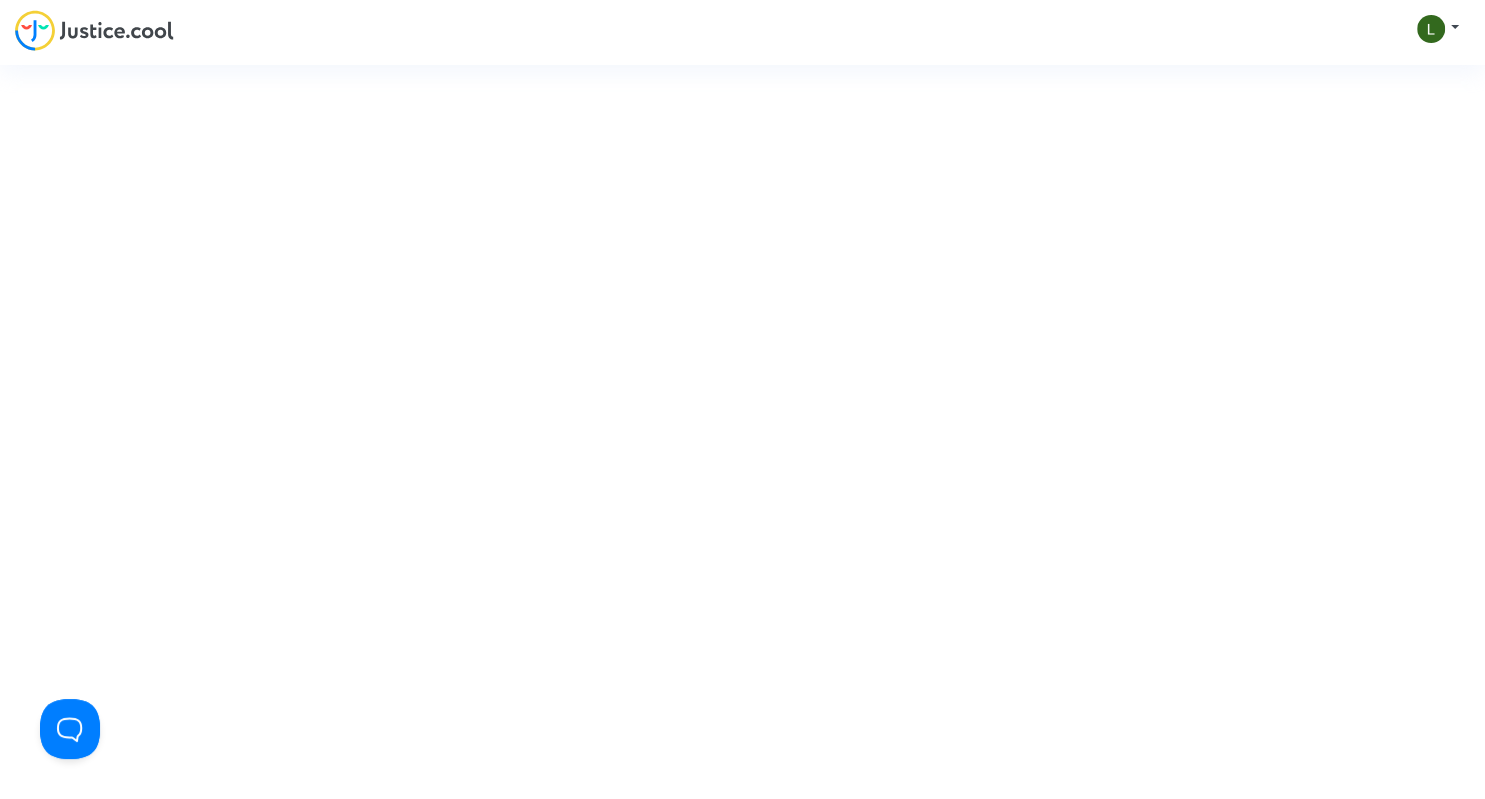 scroll, scrollTop: 0, scrollLeft: 0, axis: both 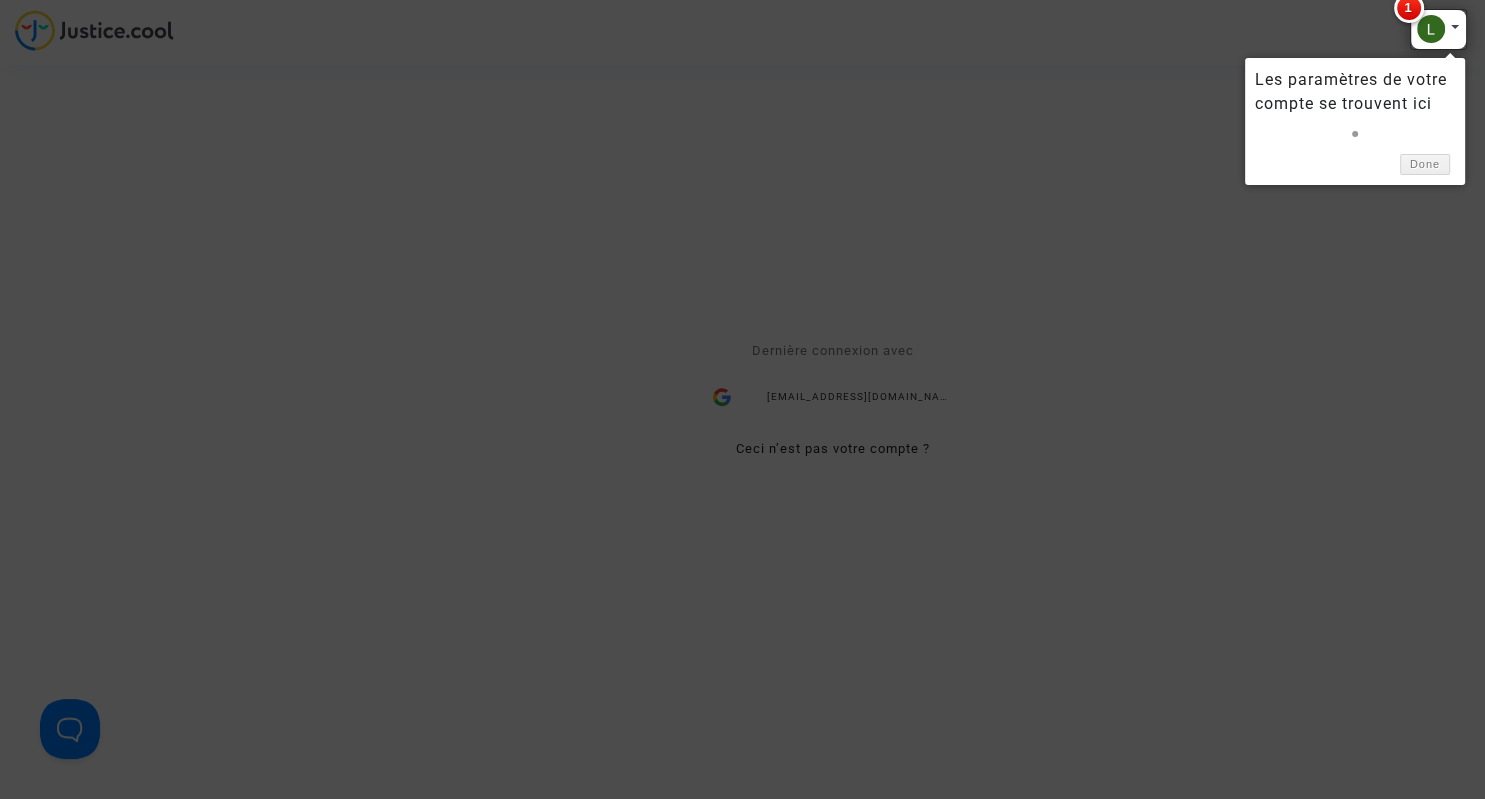 click at bounding box center (742, 399) 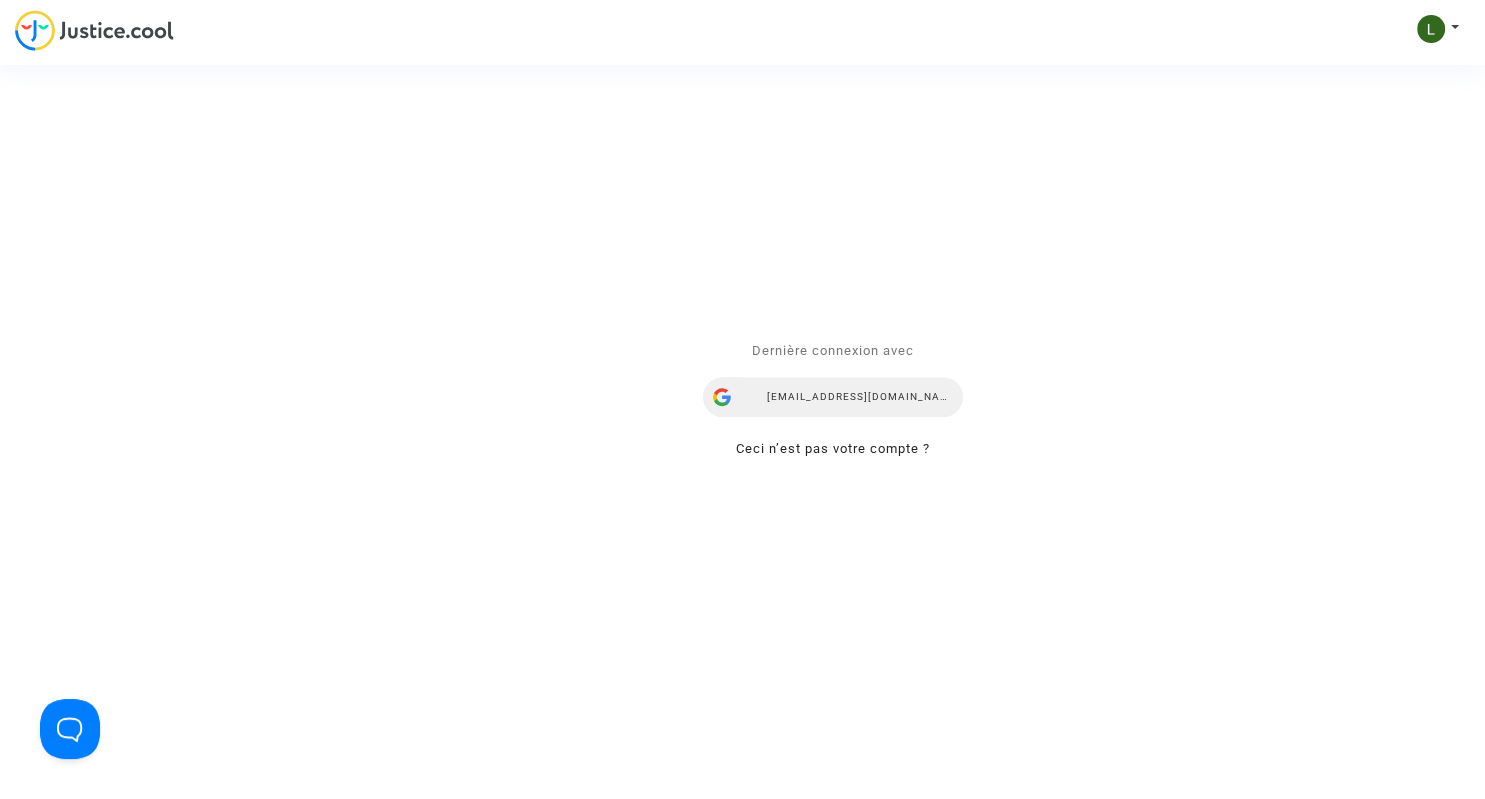 click on "plhommais@gmail.com" at bounding box center [833, 397] 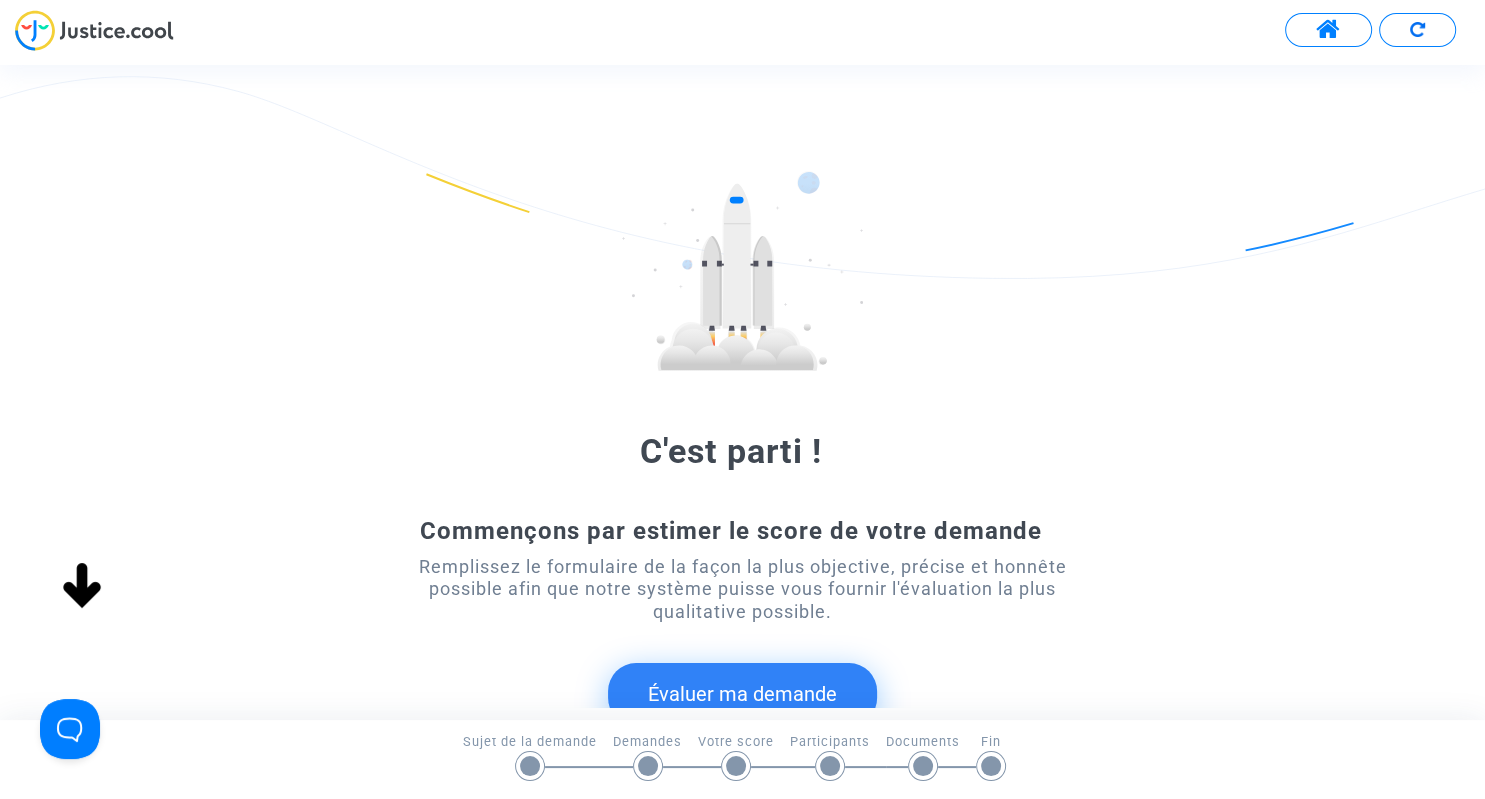 scroll, scrollTop: 0, scrollLeft: 0, axis: both 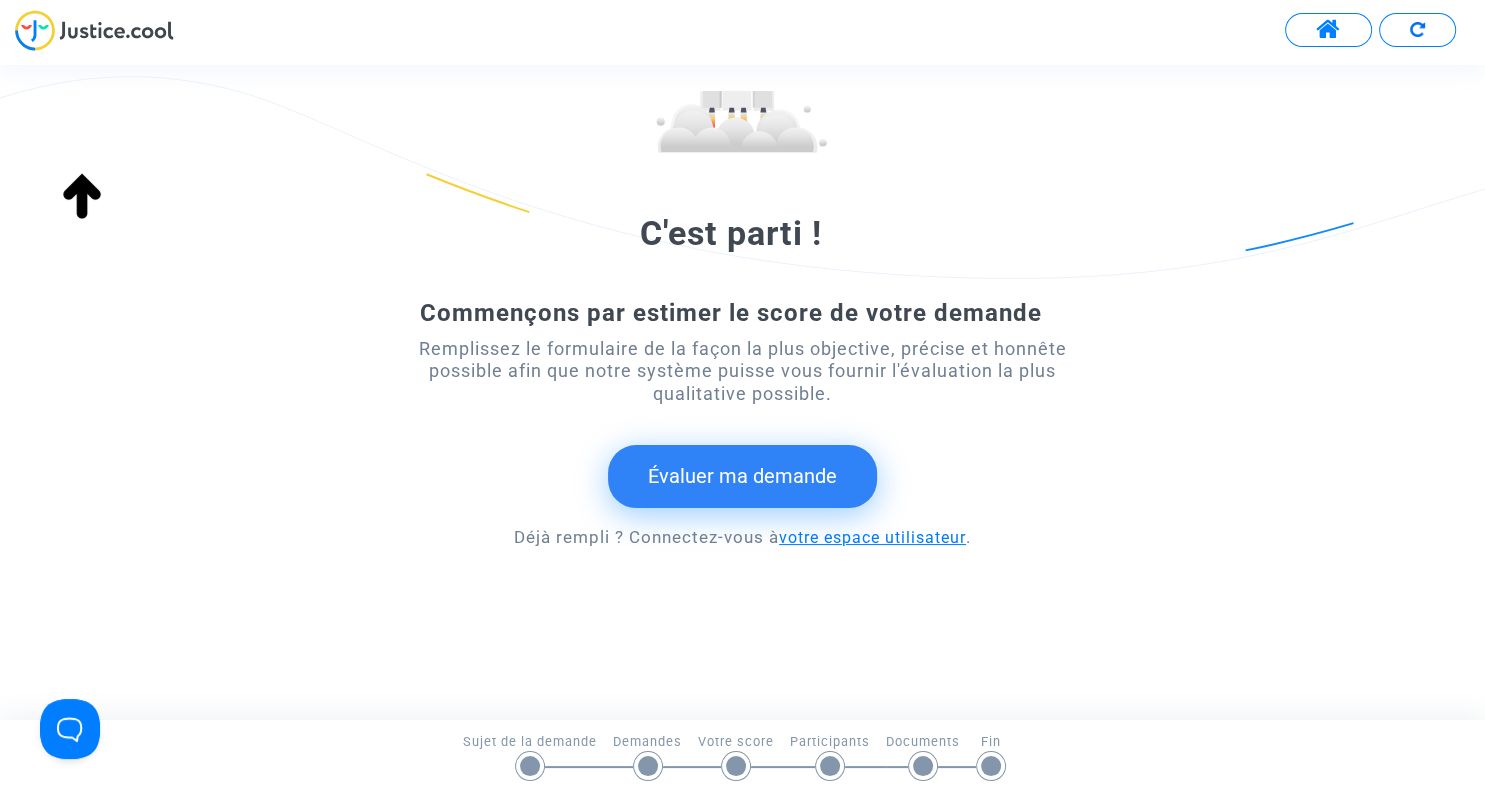 click on "votre espace utilisateur" 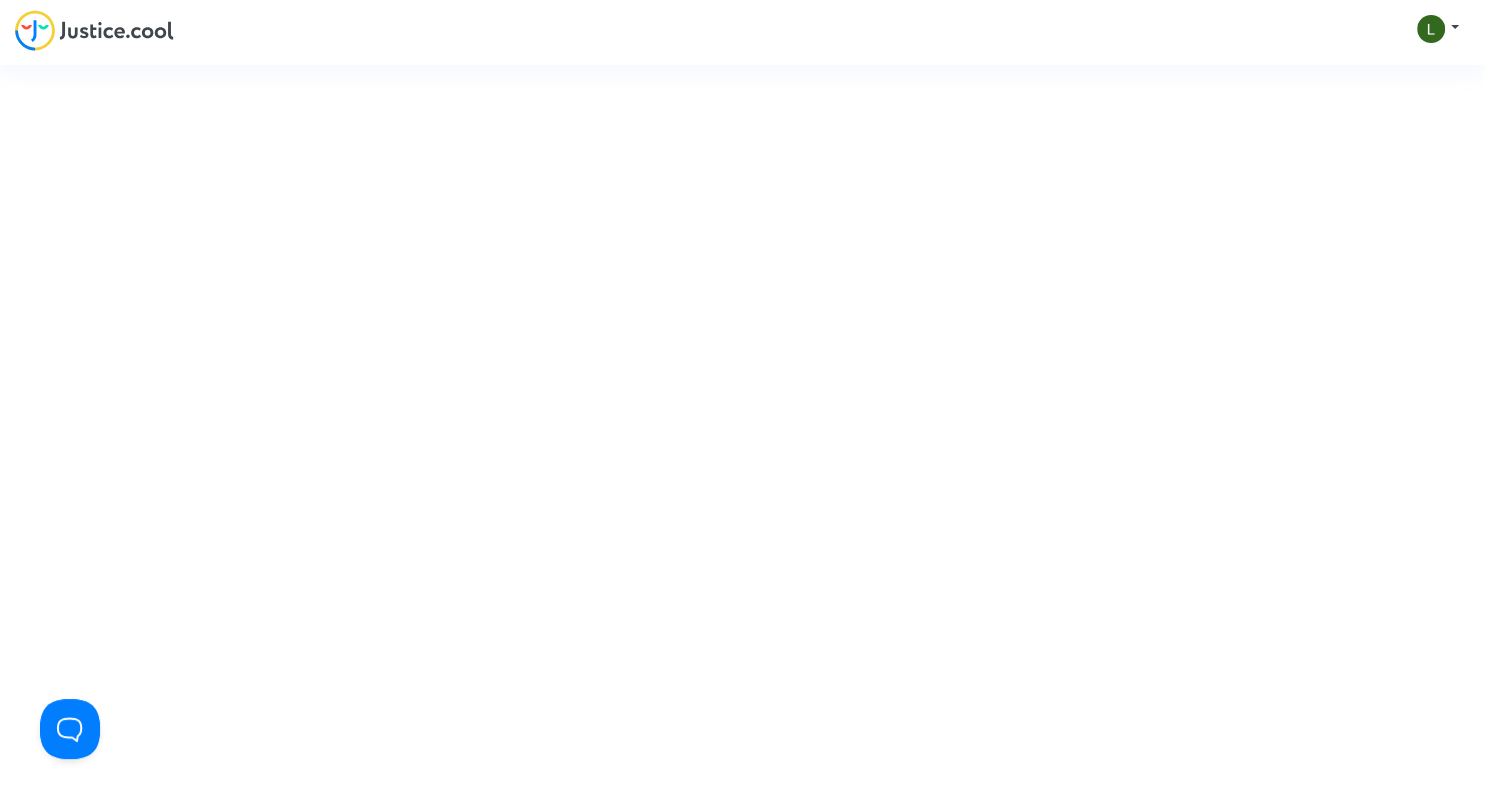 scroll, scrollTop: 0, scrollLeft: 0, axis: both 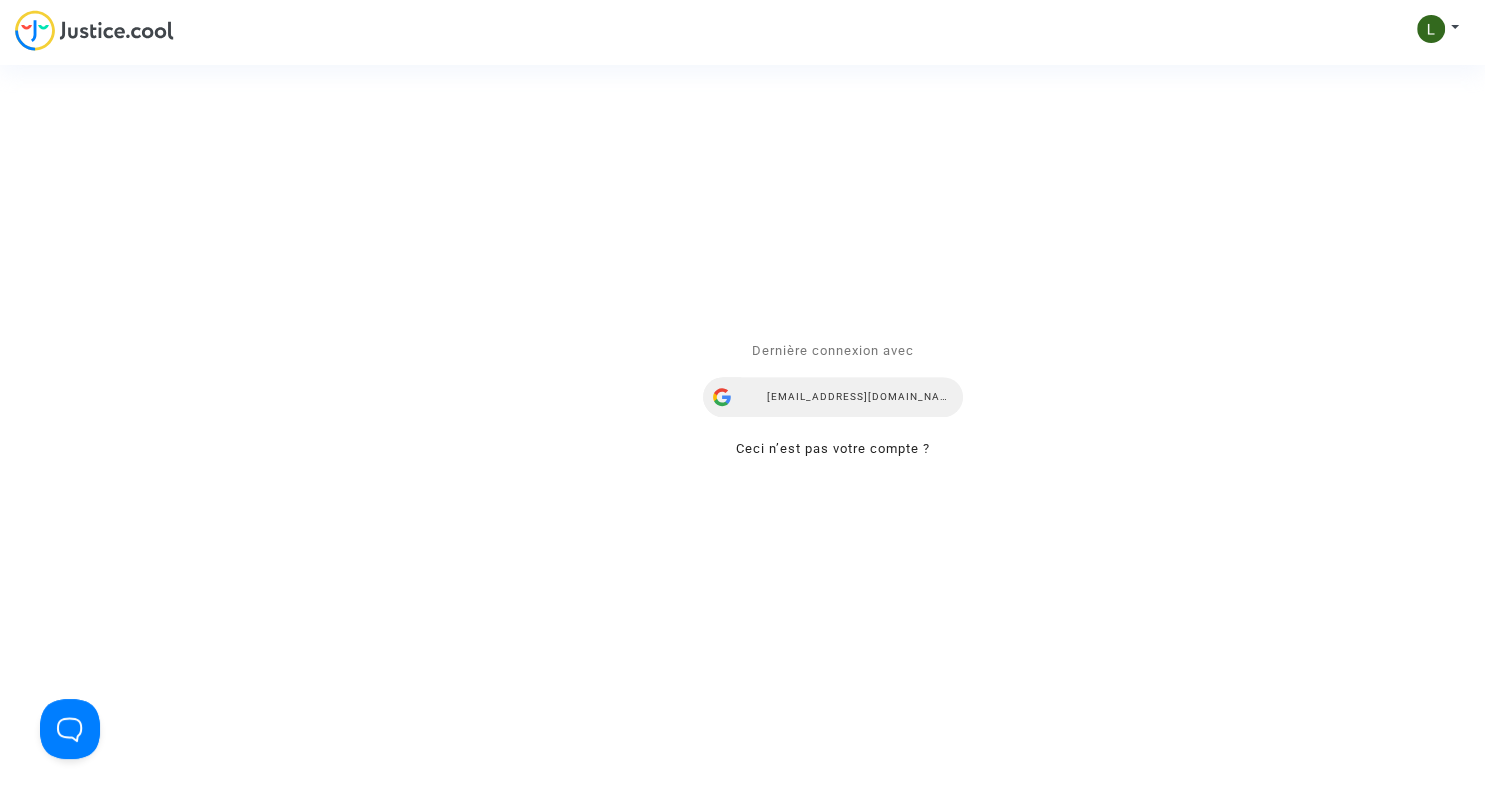 click on "[EMAIL_ADDRESS][DOMAIN_NAME]" at bounding box center [833, 397] 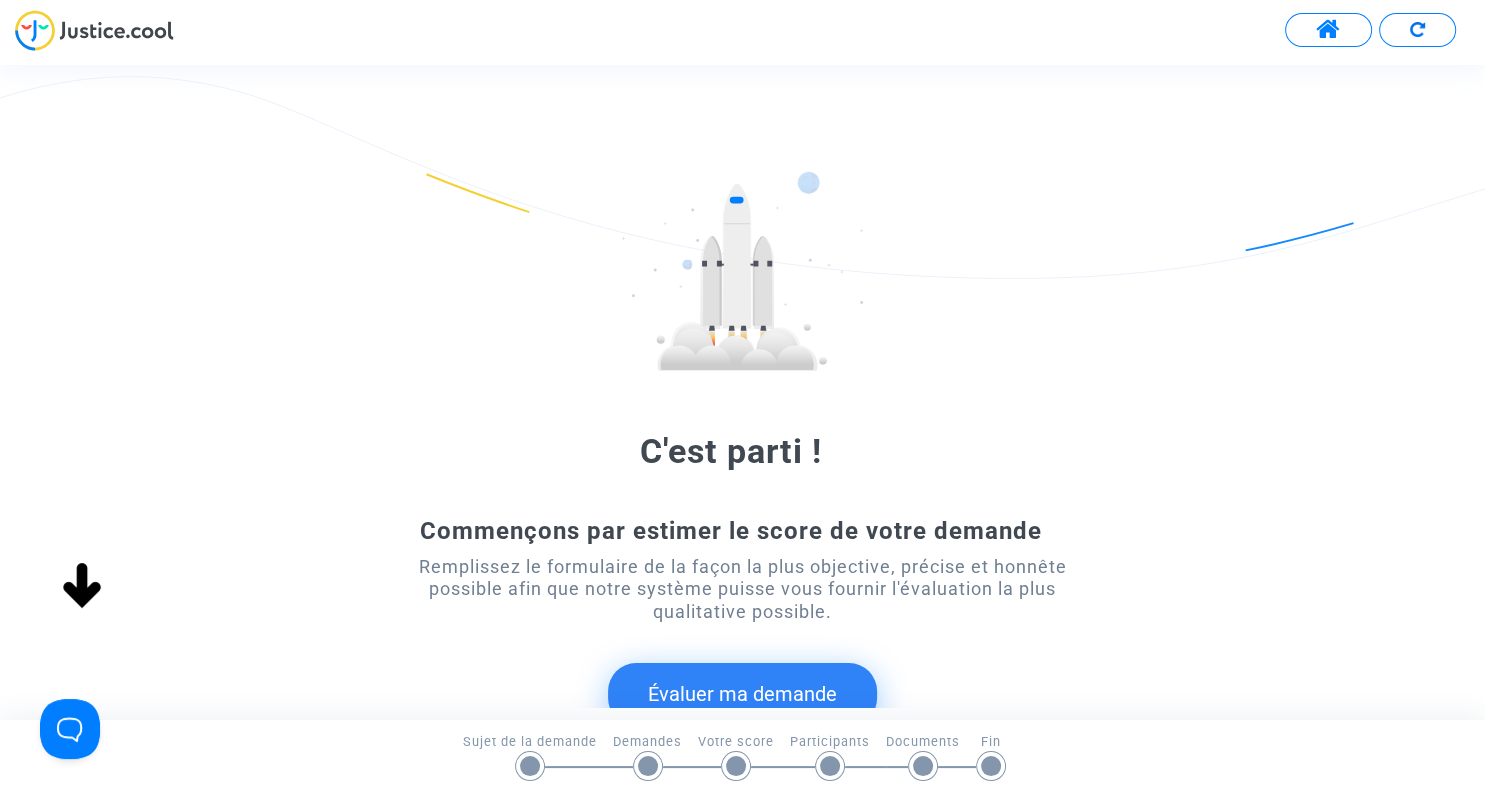 scroll, scrollTop: 0, scrollLeft: 0, axis: both 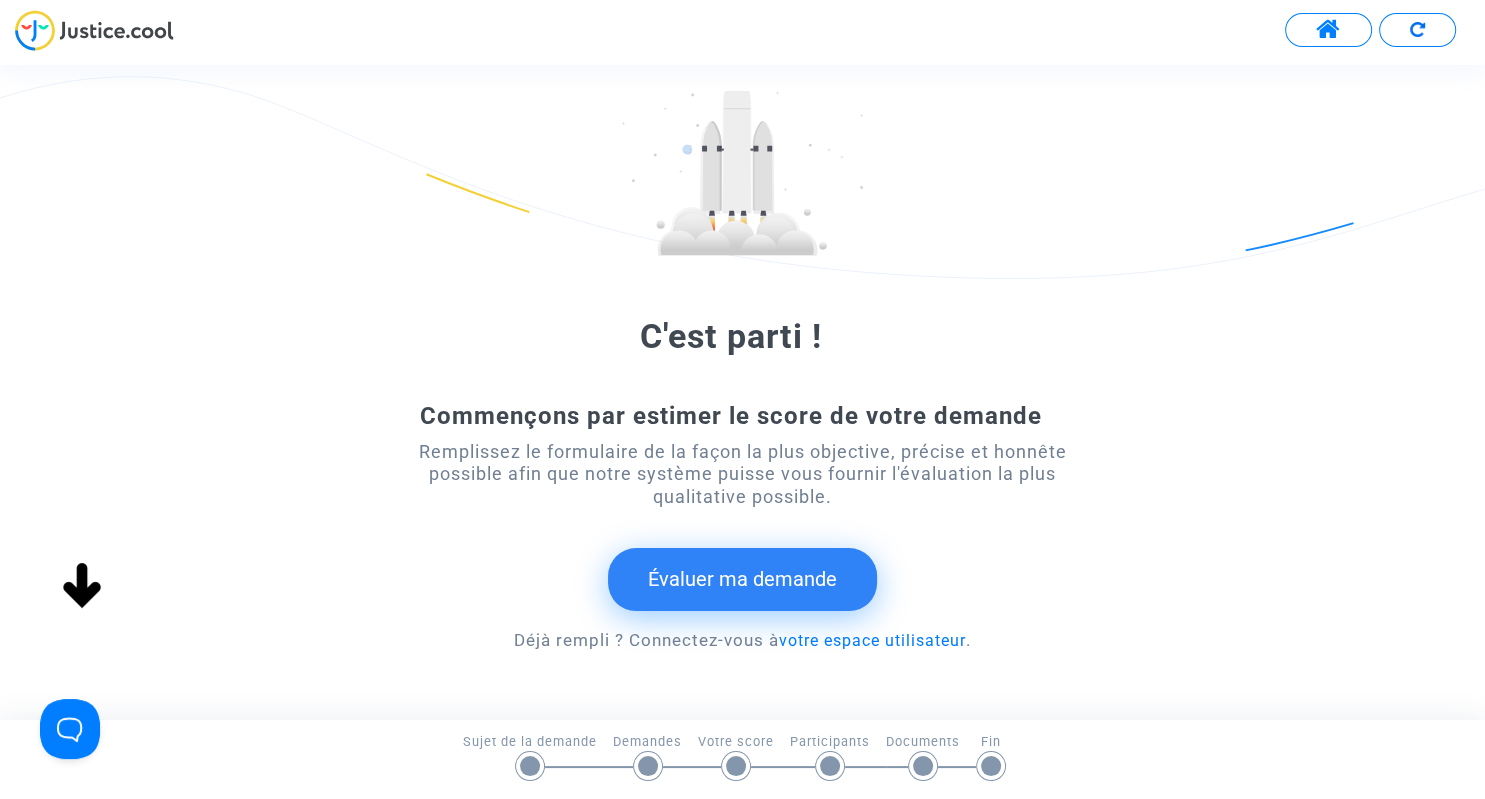 click on "Évaluer ma demande" 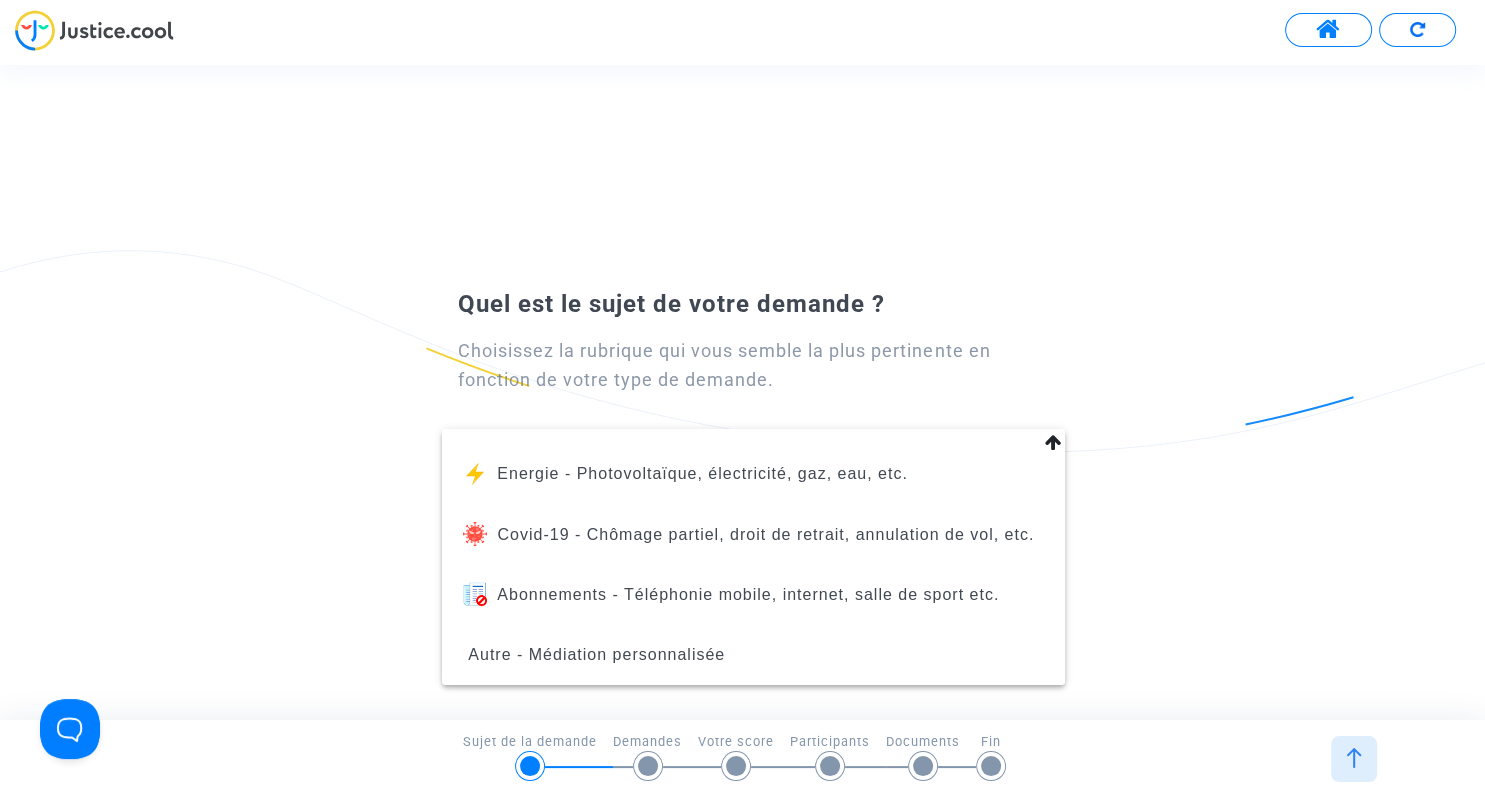 scroll, scrollTop: 230, scrollLeft: 0, axis: vertical 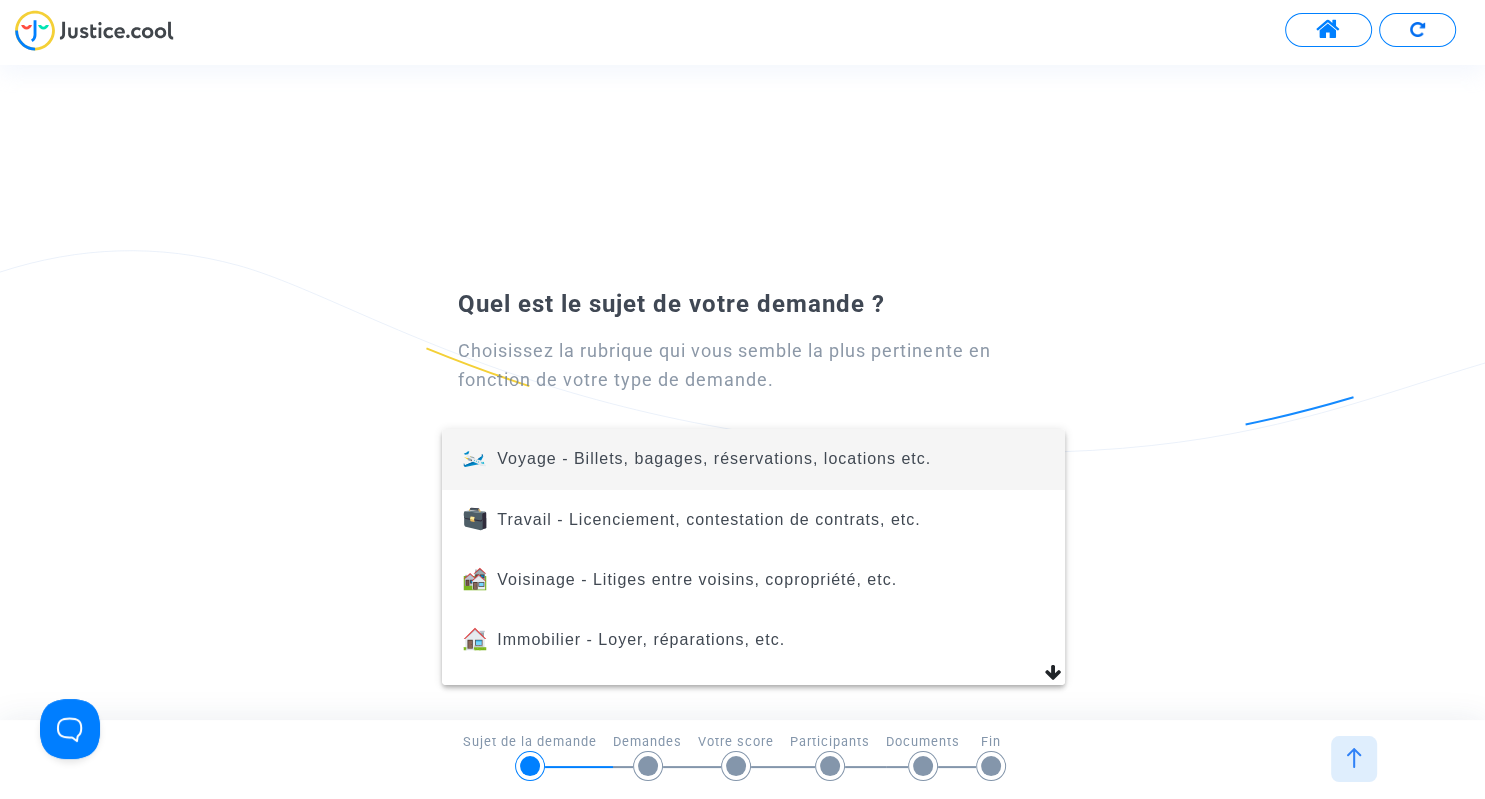 click at bounding box center [742, 399] 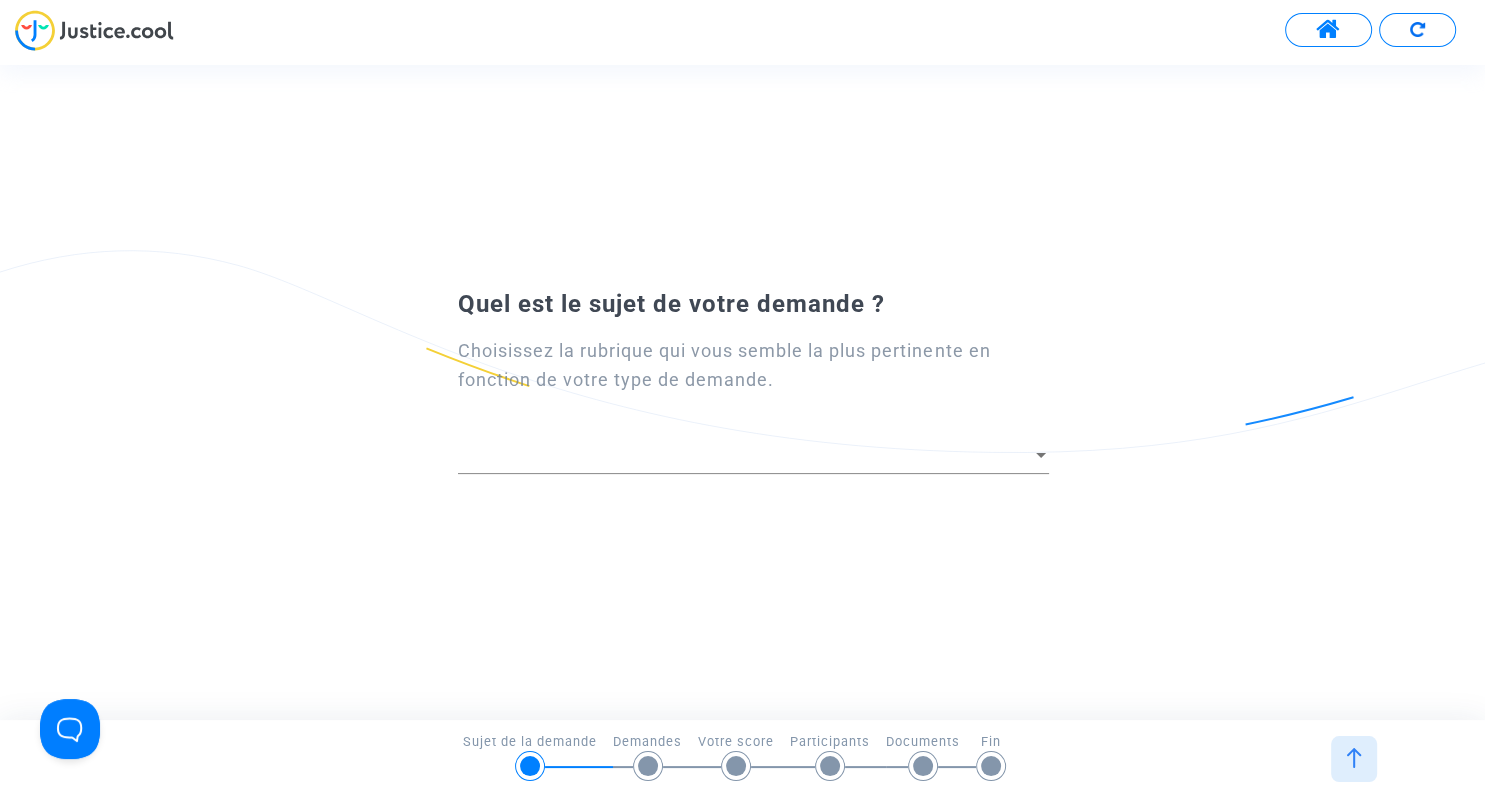 click at bounding box center (744, 456) 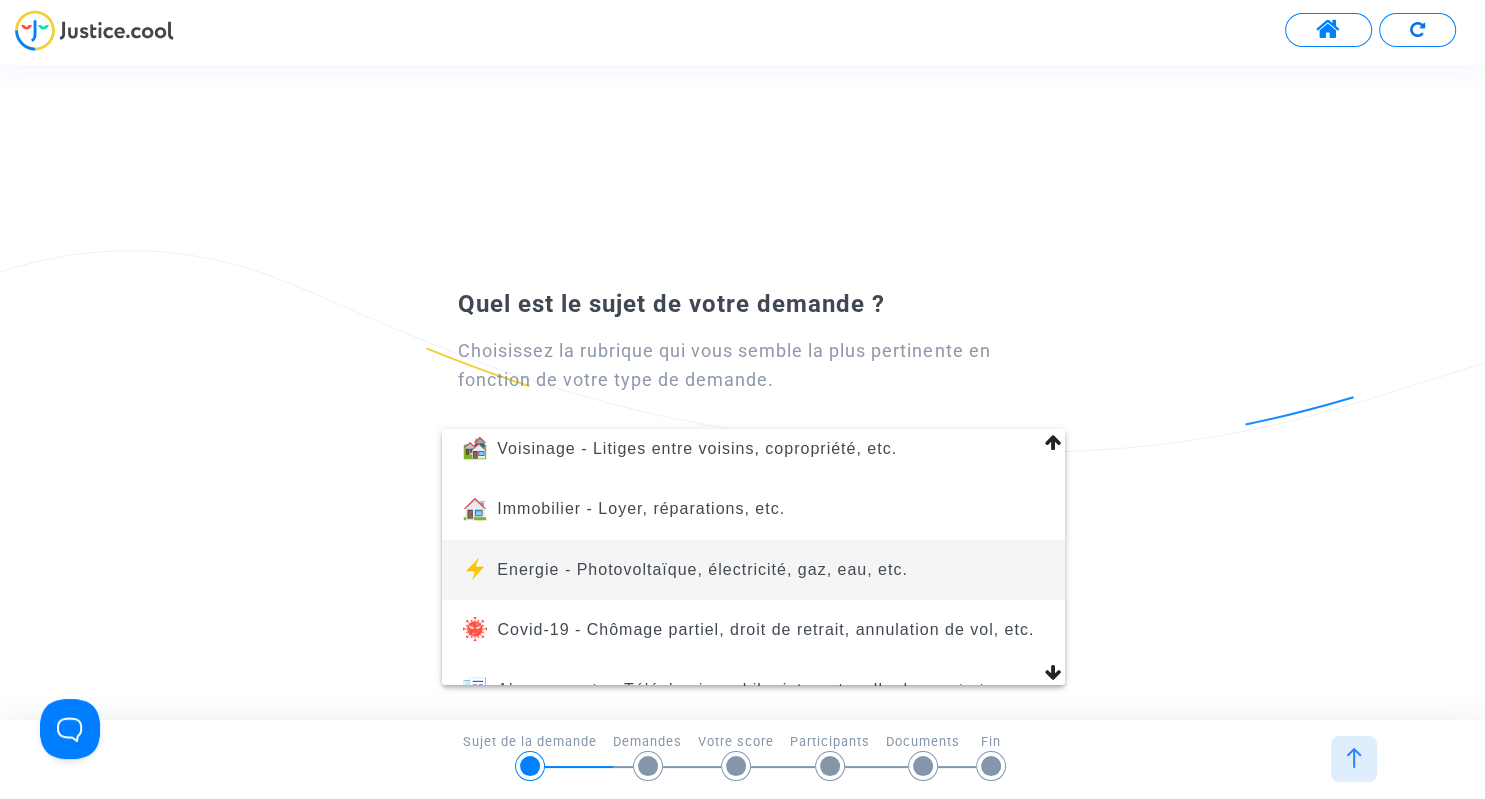 scroll, scrollTop: 230, scrollLeft: 0, axis: vertical 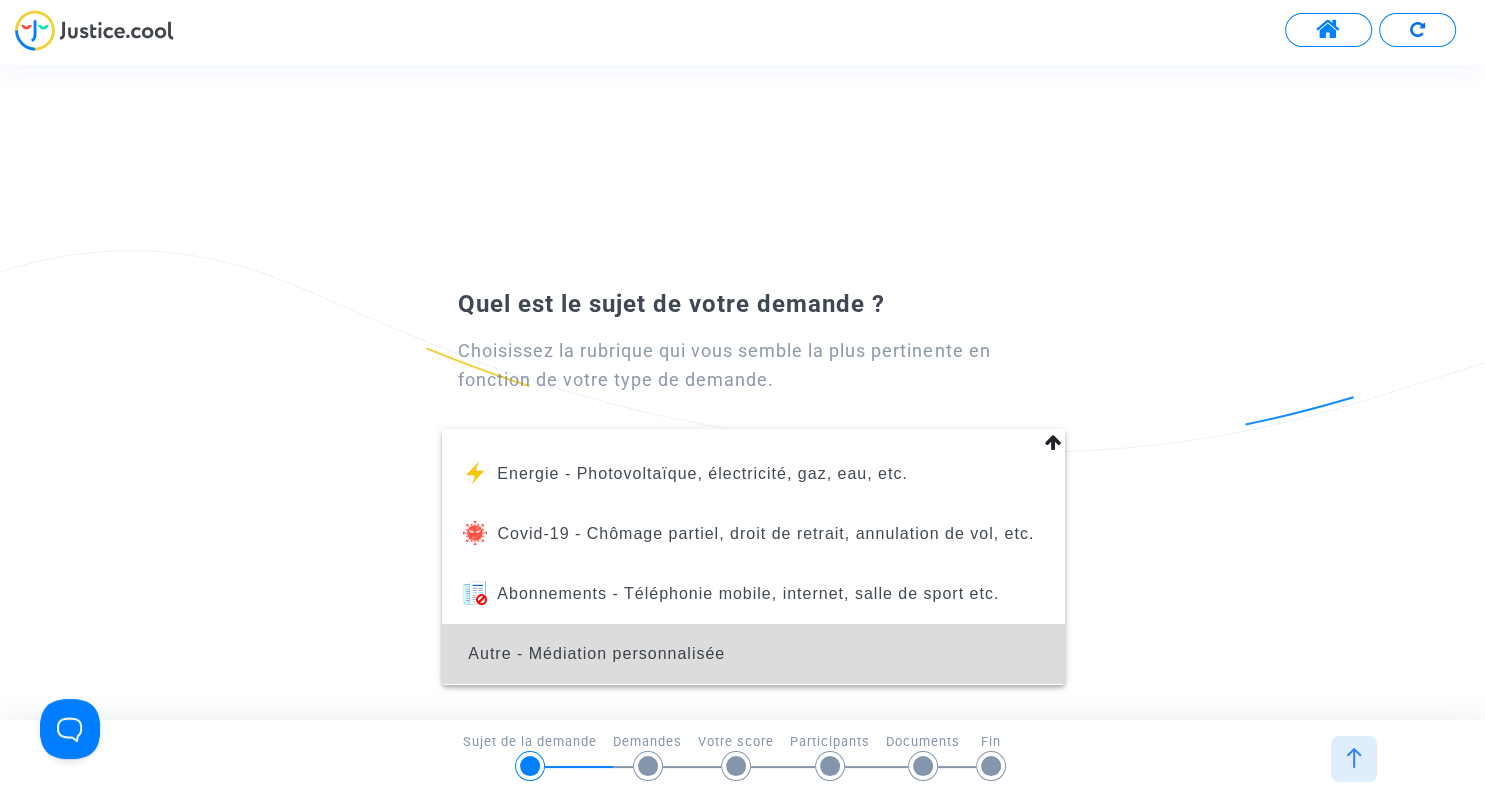 click on "Autre - Médiation personnalisée" at bounding box center [753, 654] 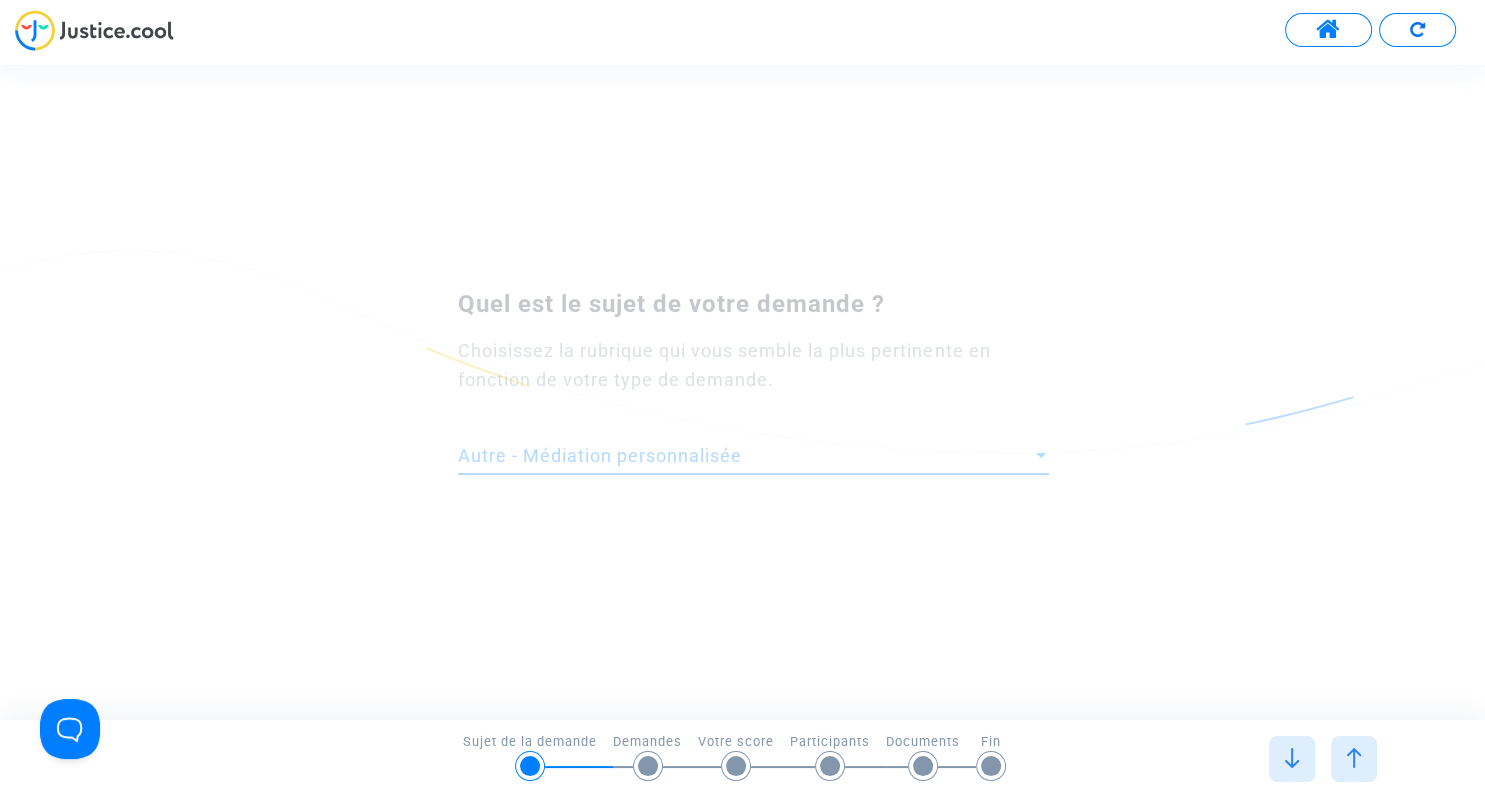 scroll, scrollTop: 0, scrollLeft: 0, axis: both 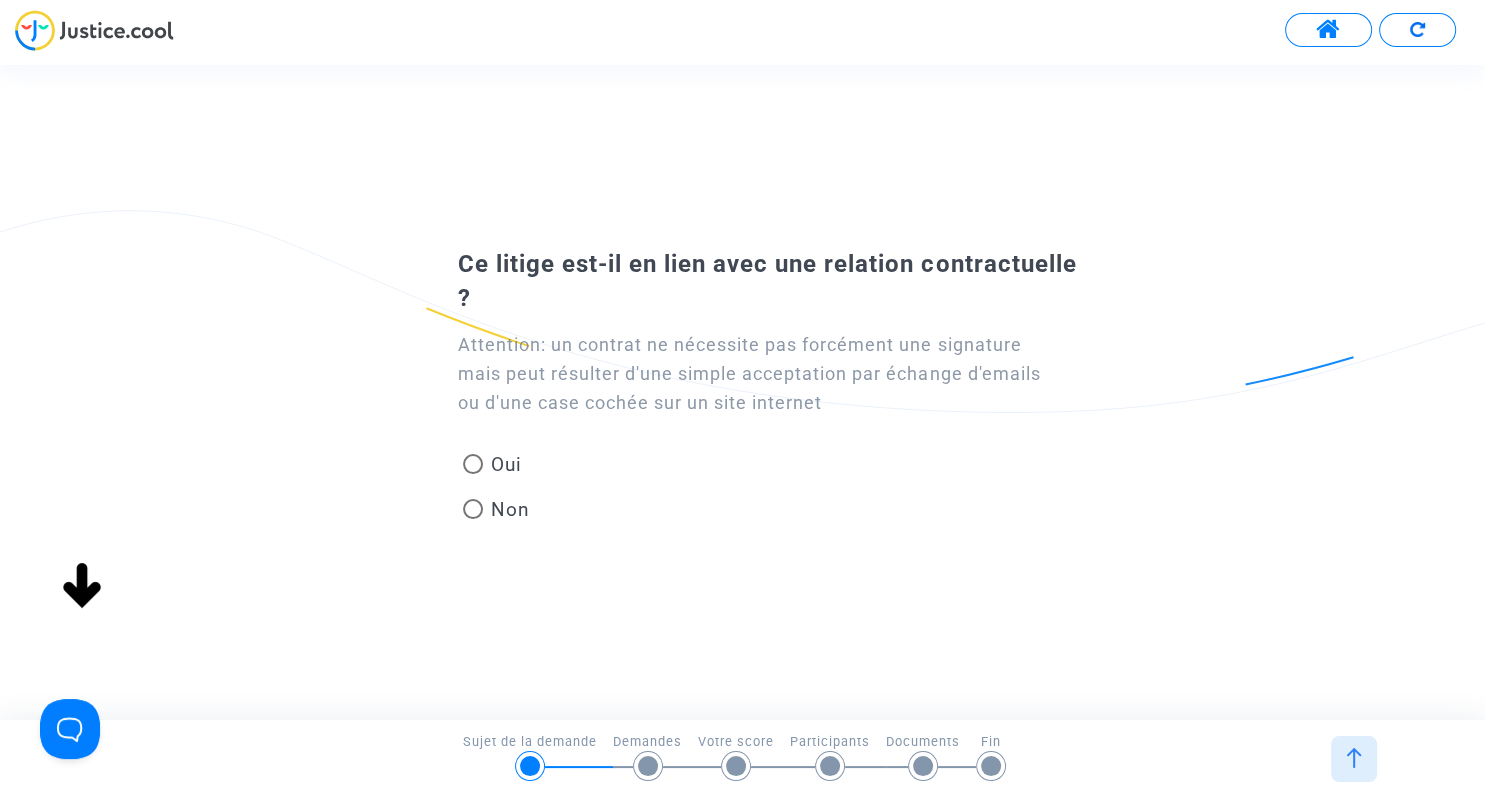 click at bounding box center [473, 509] 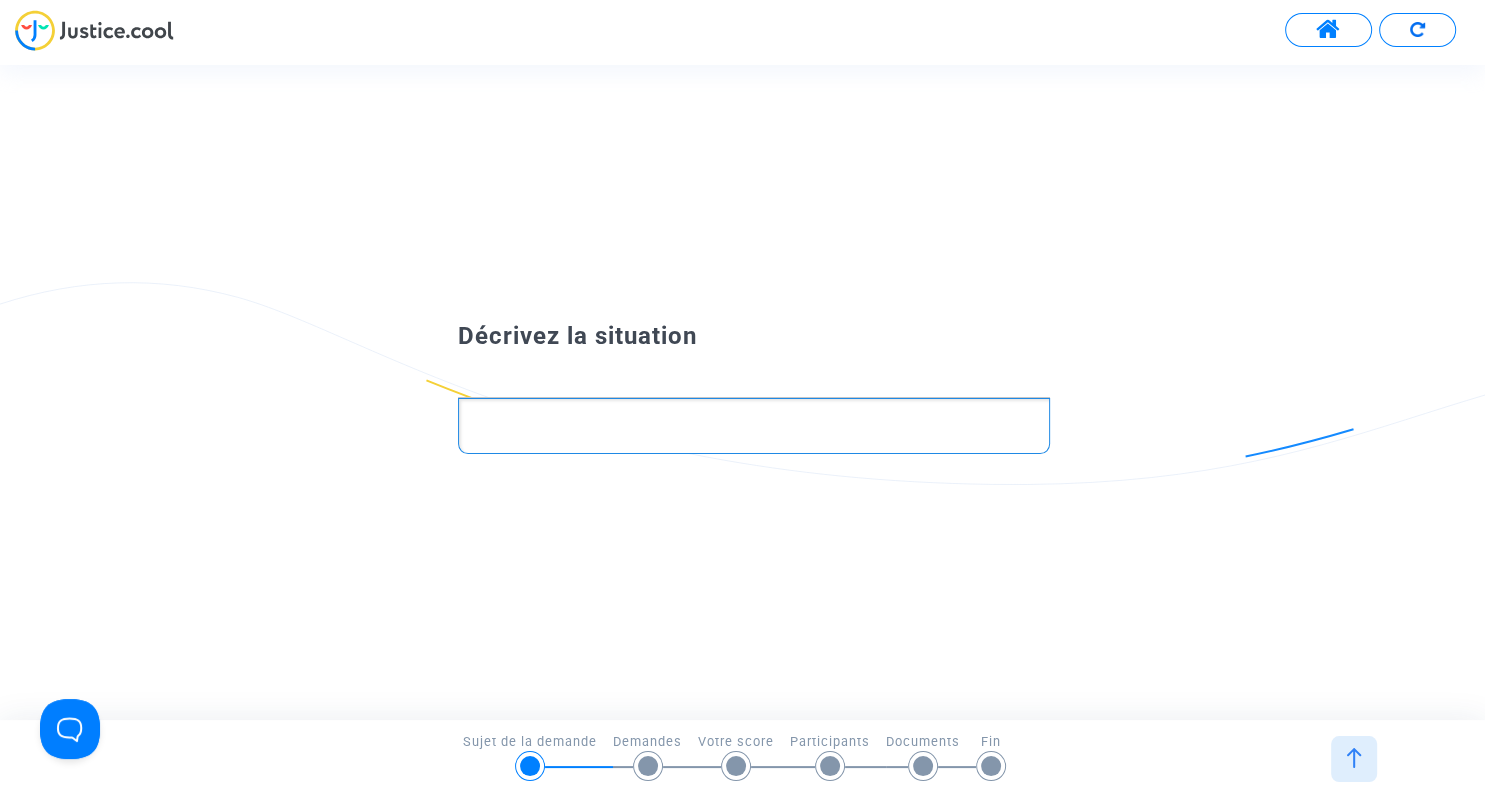 click 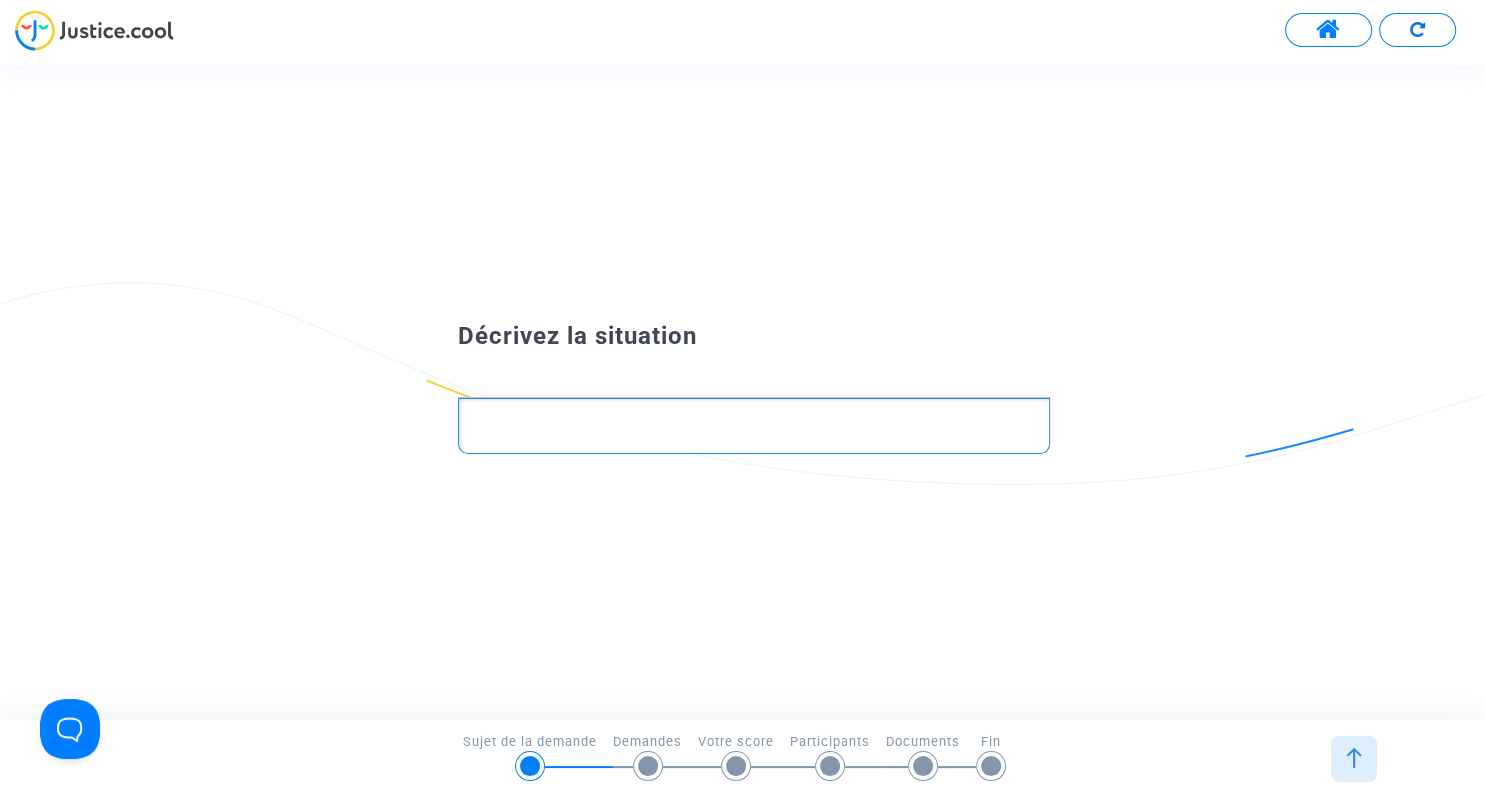 type 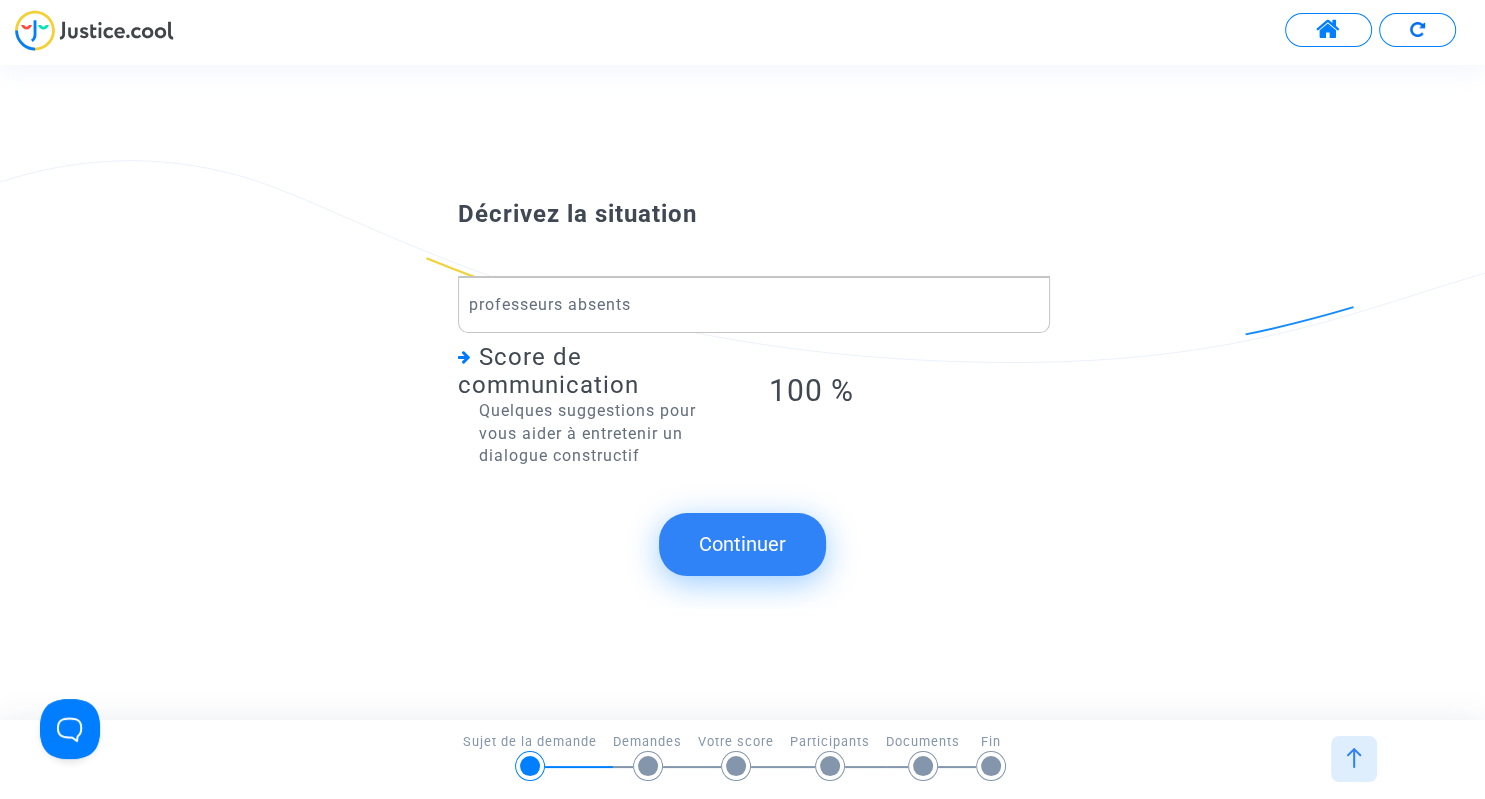 click on "Continuer" 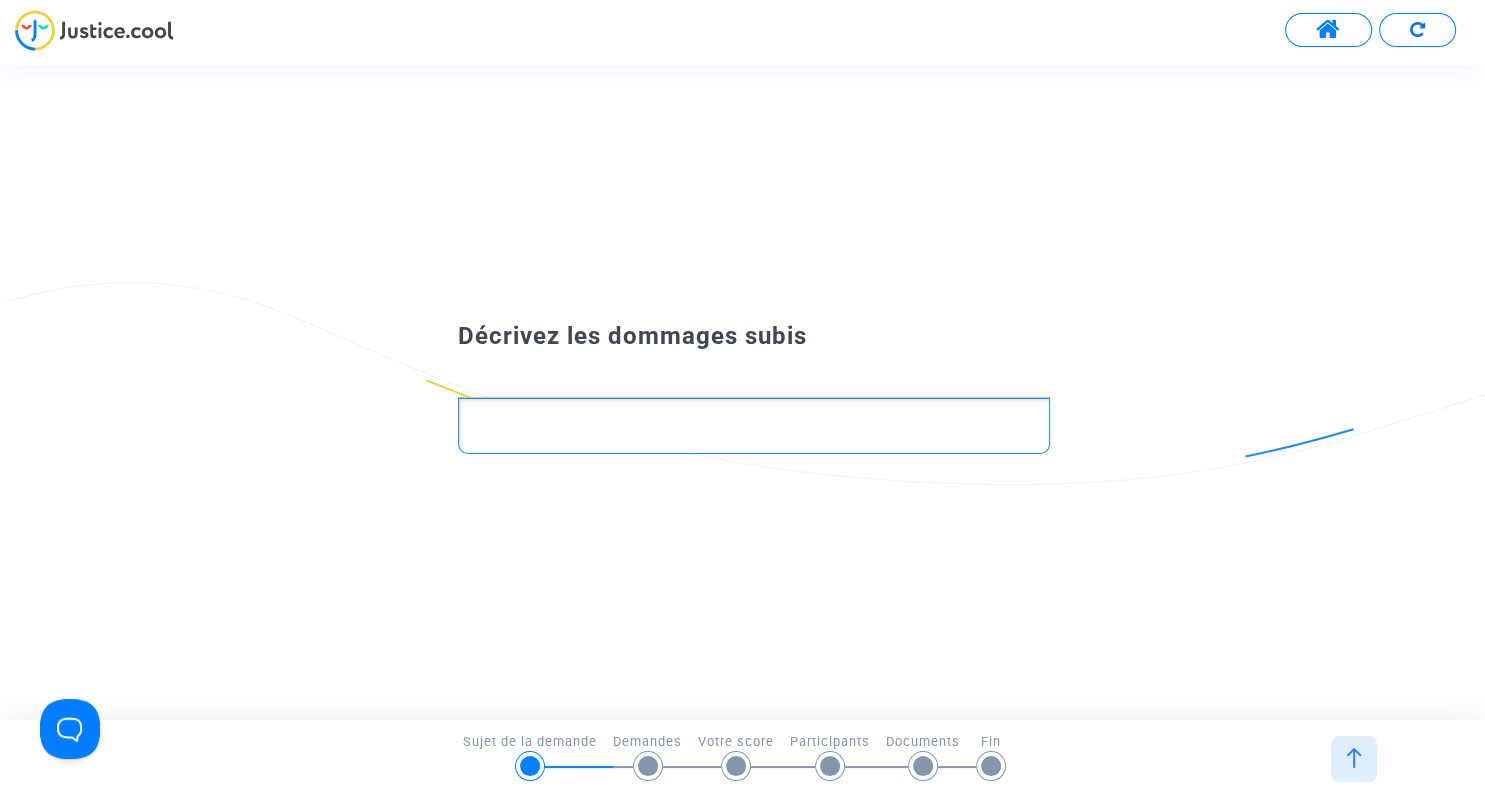 click 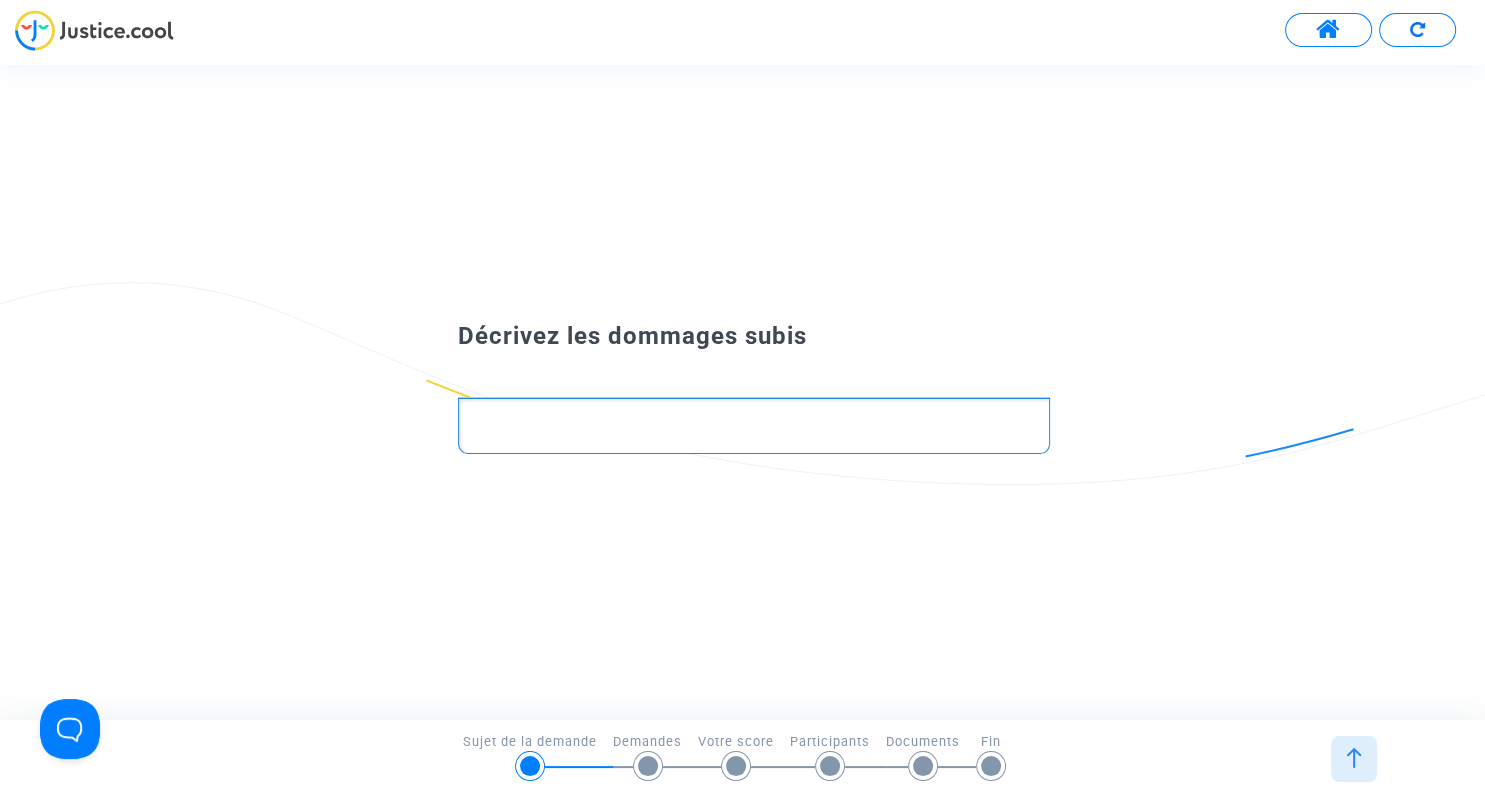 type 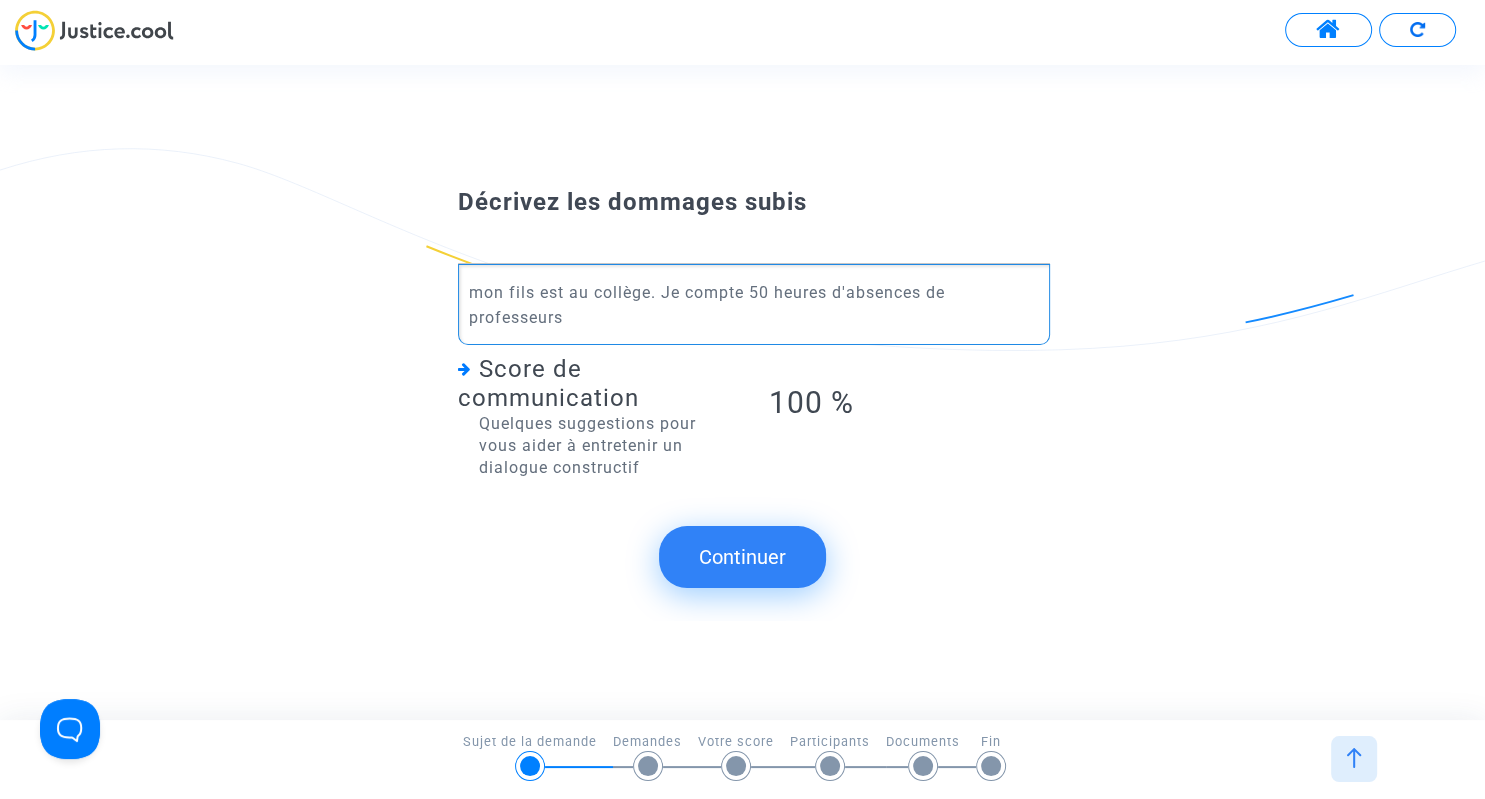 click on "Continuer" 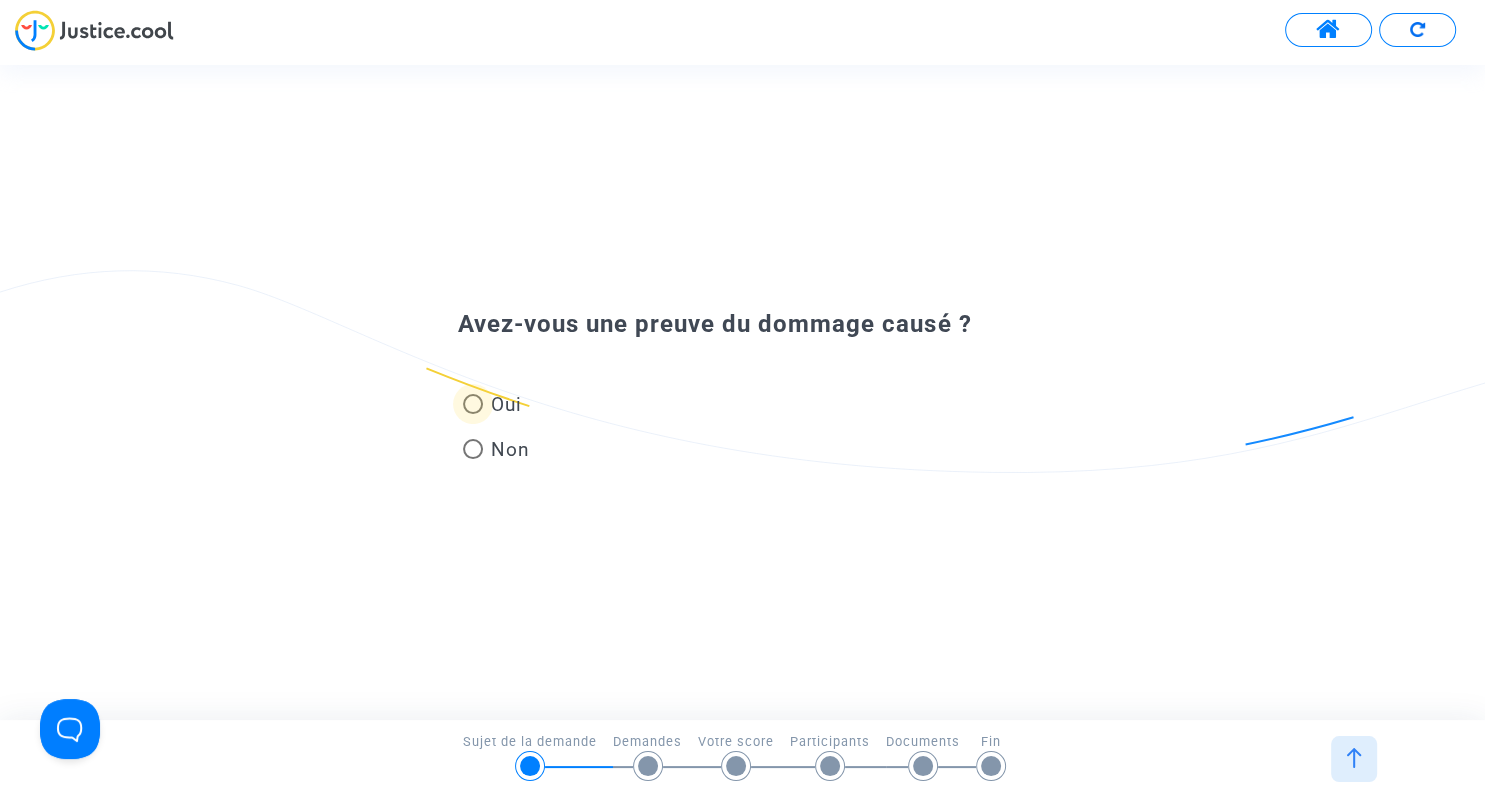 click at bounding box center (473, 404) 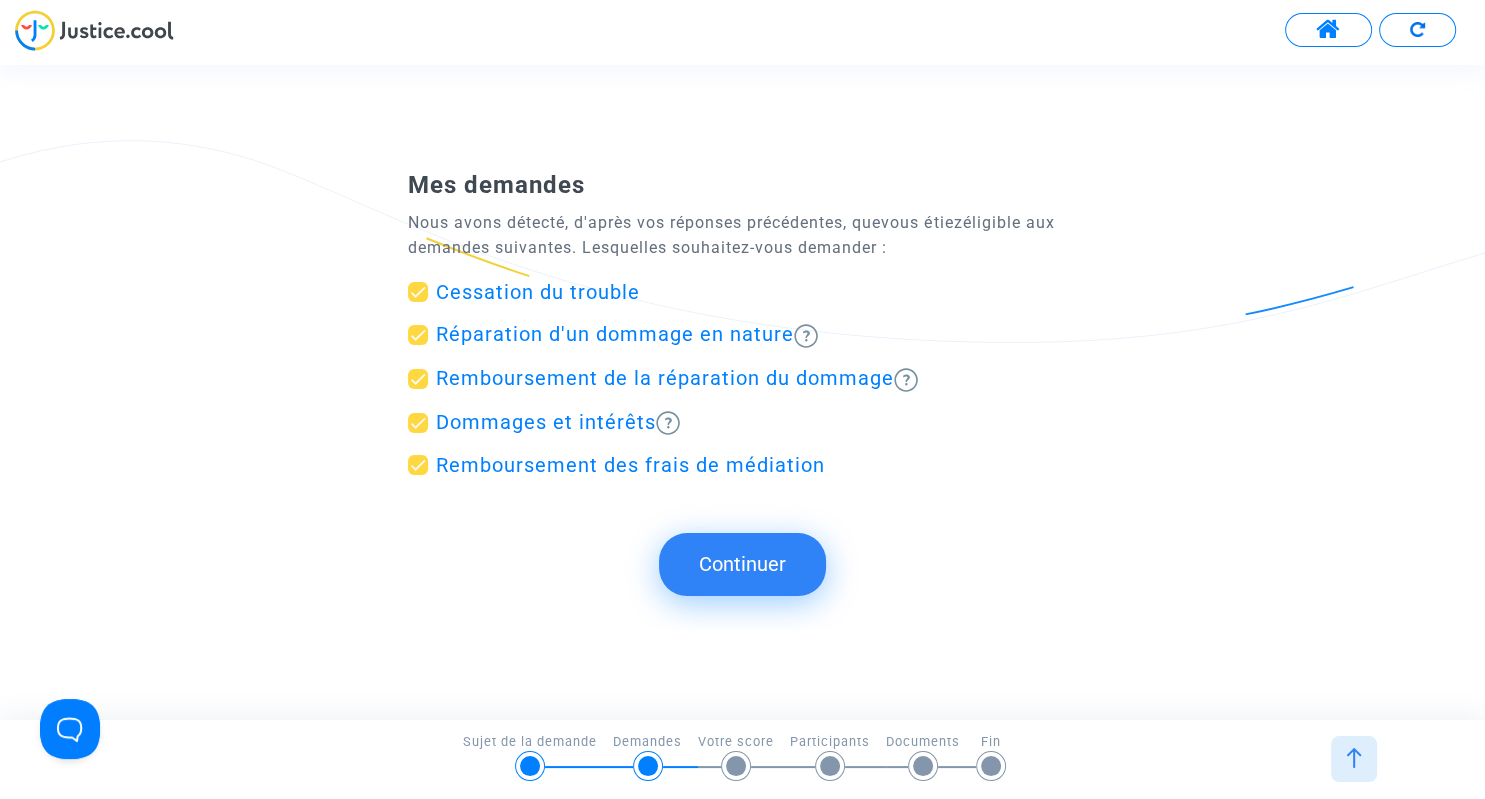 click on "Dommages et intérêts" at bounding box center [546, 422] 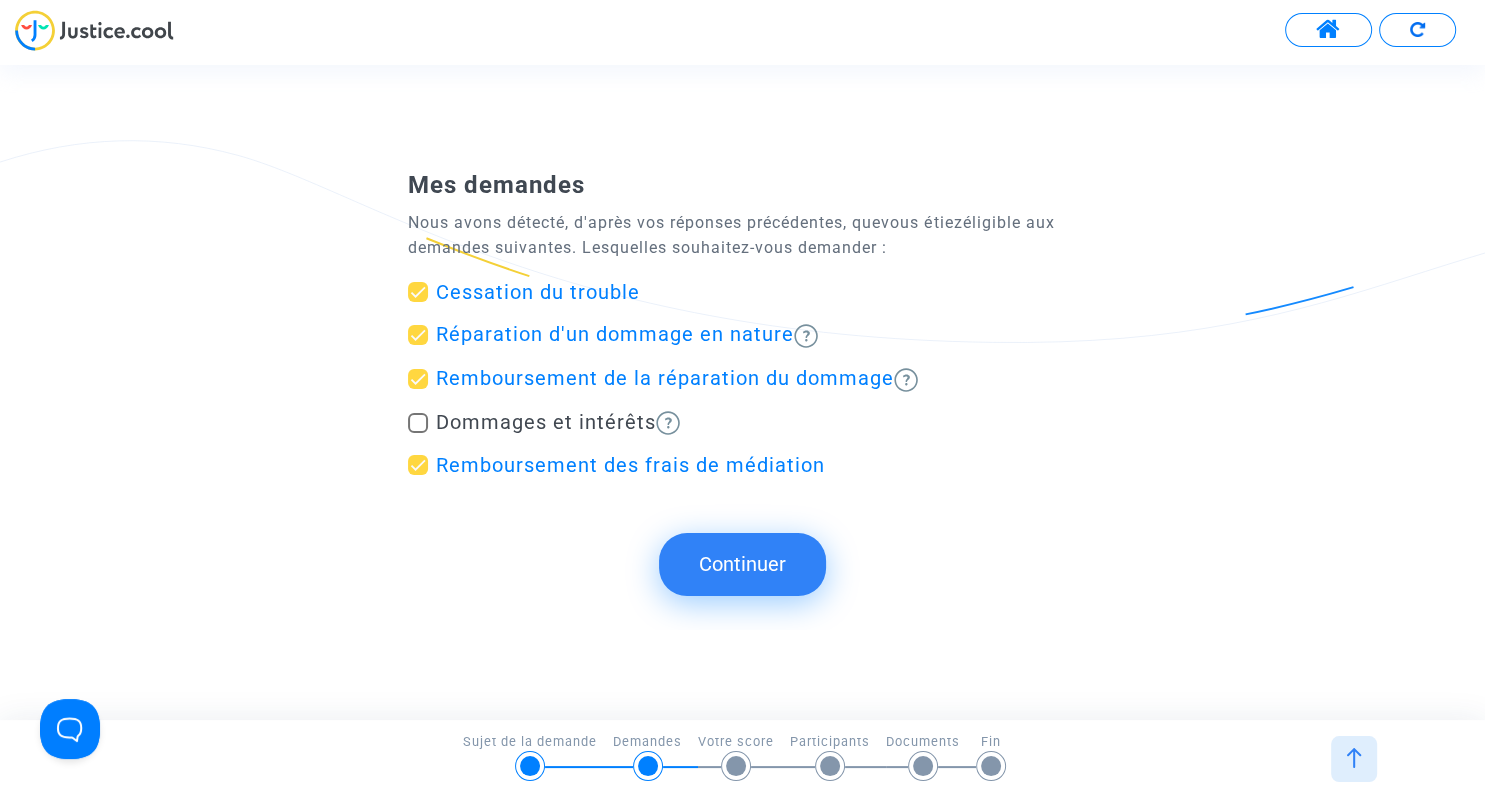click on "Continuer" 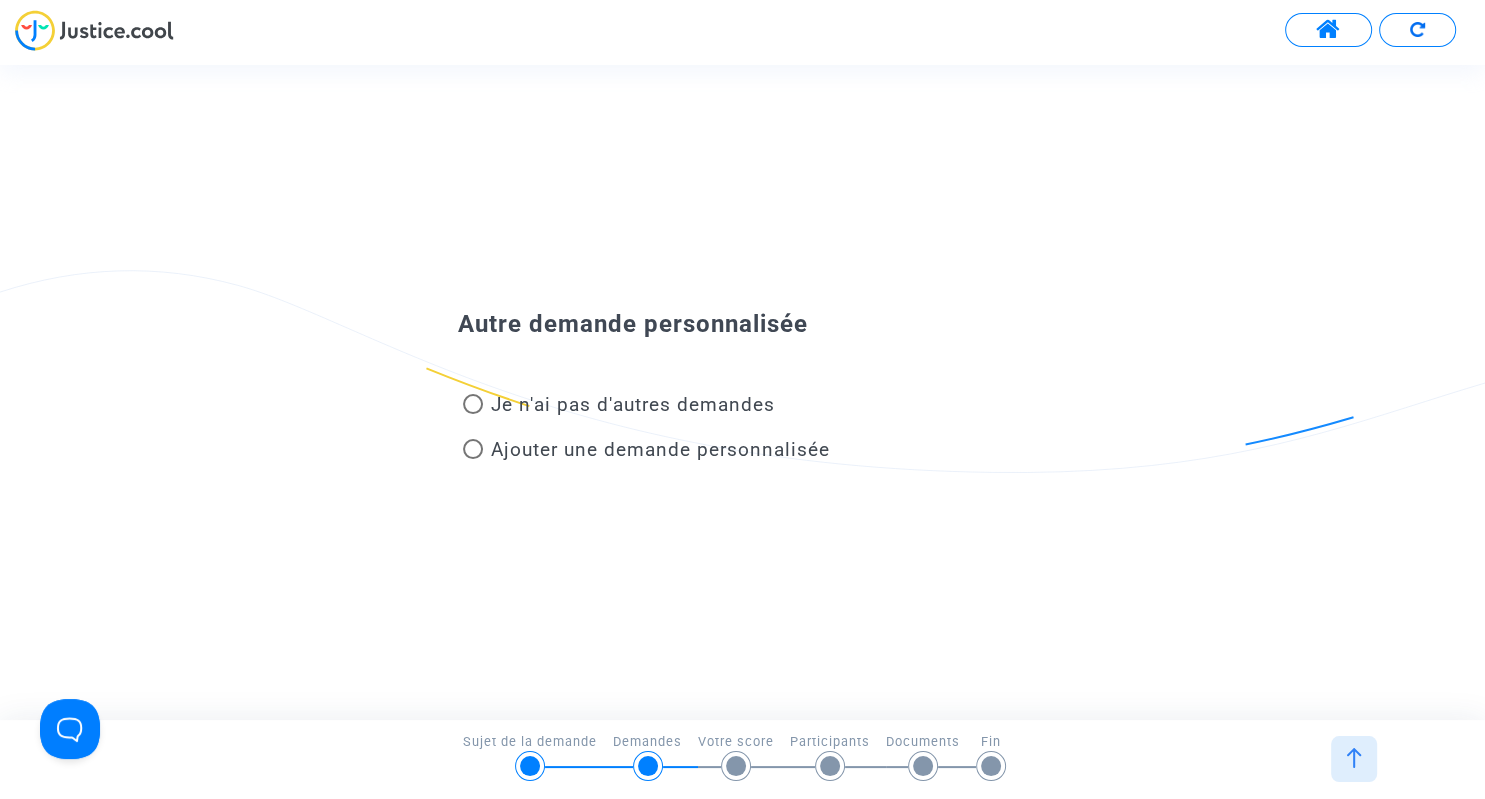 click at bounding box center (473, 449) 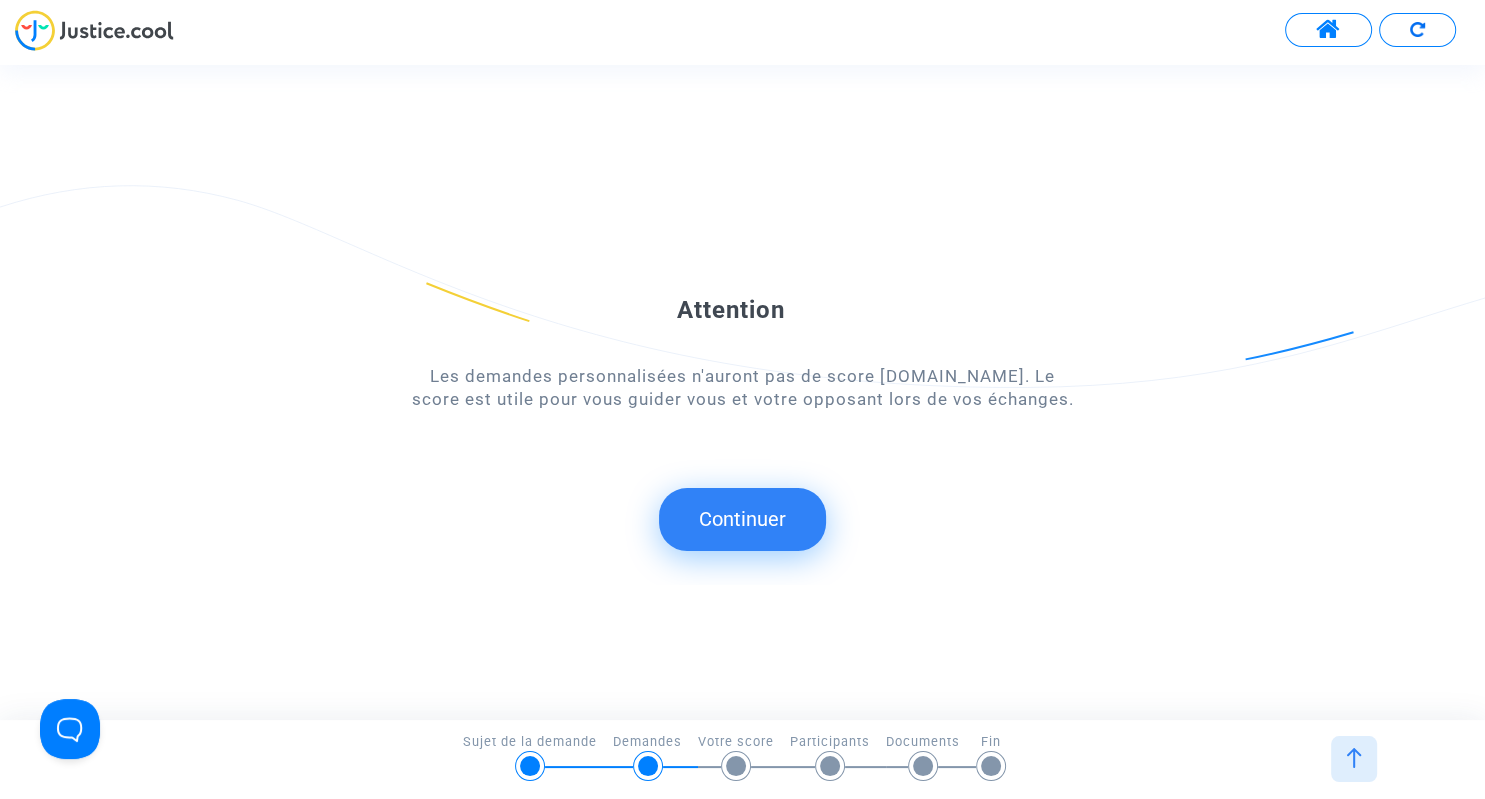 click on "Continuer" 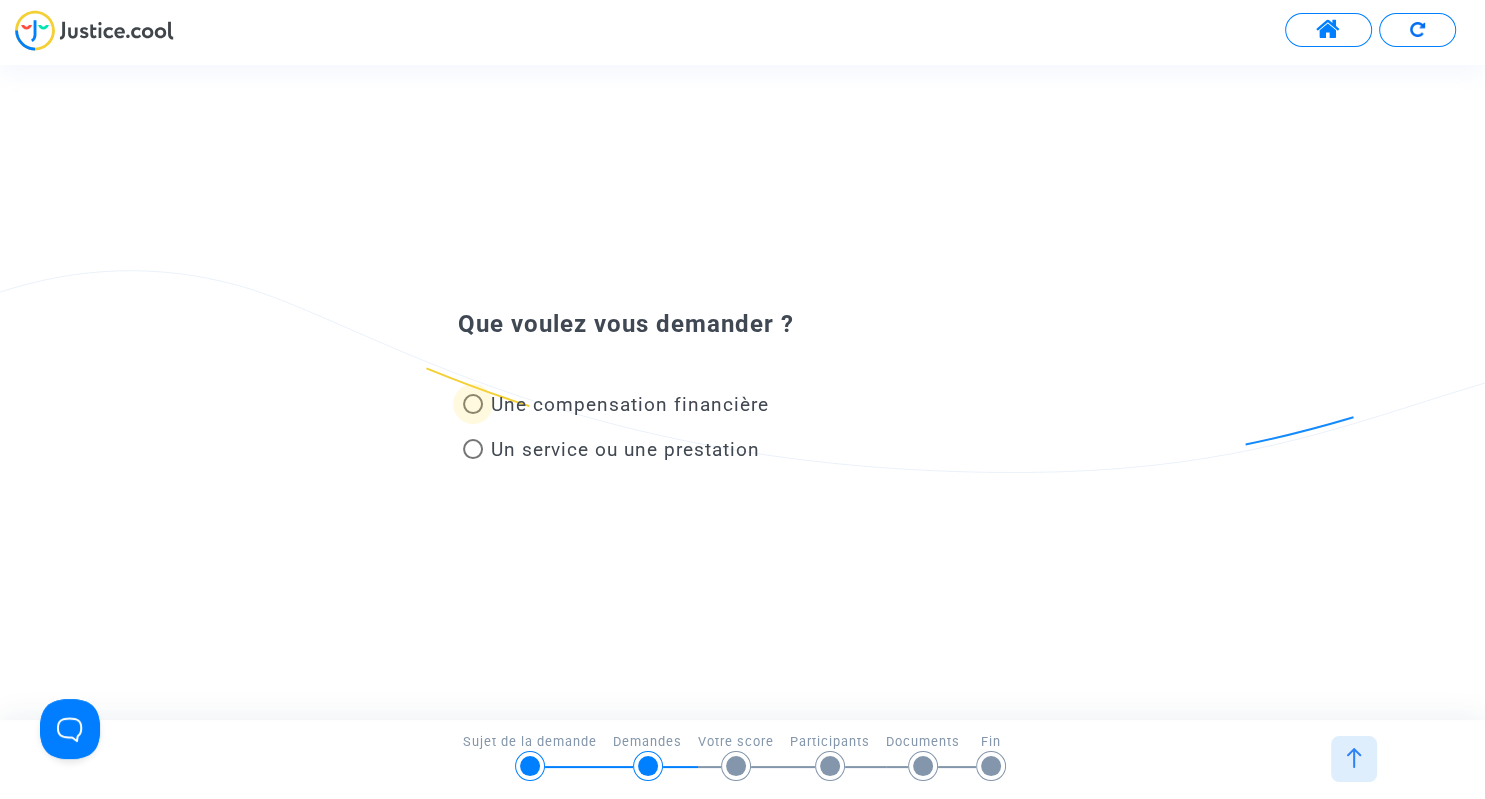 click at bounding box center (473, 404) 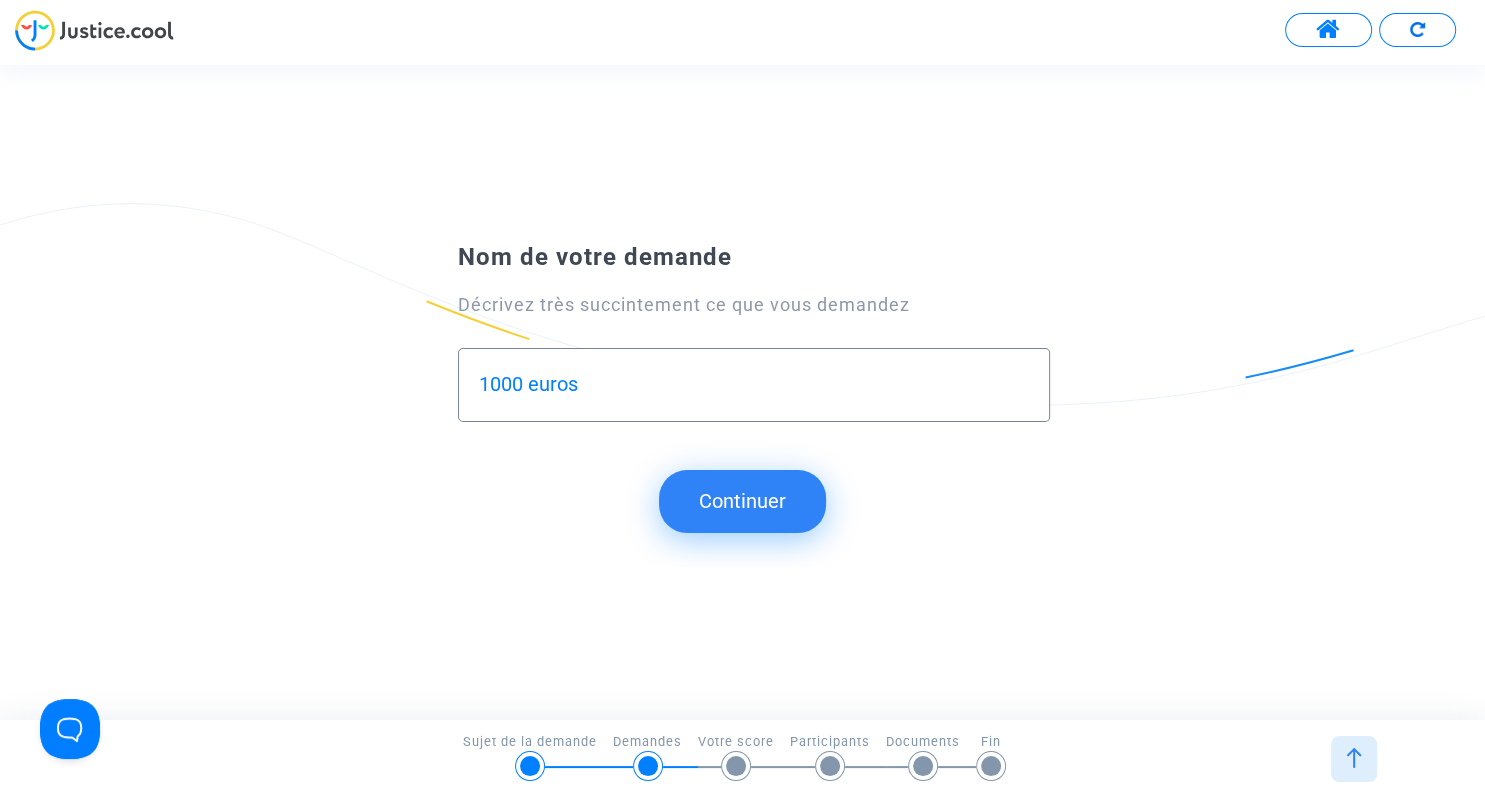 type on "1000 euros" 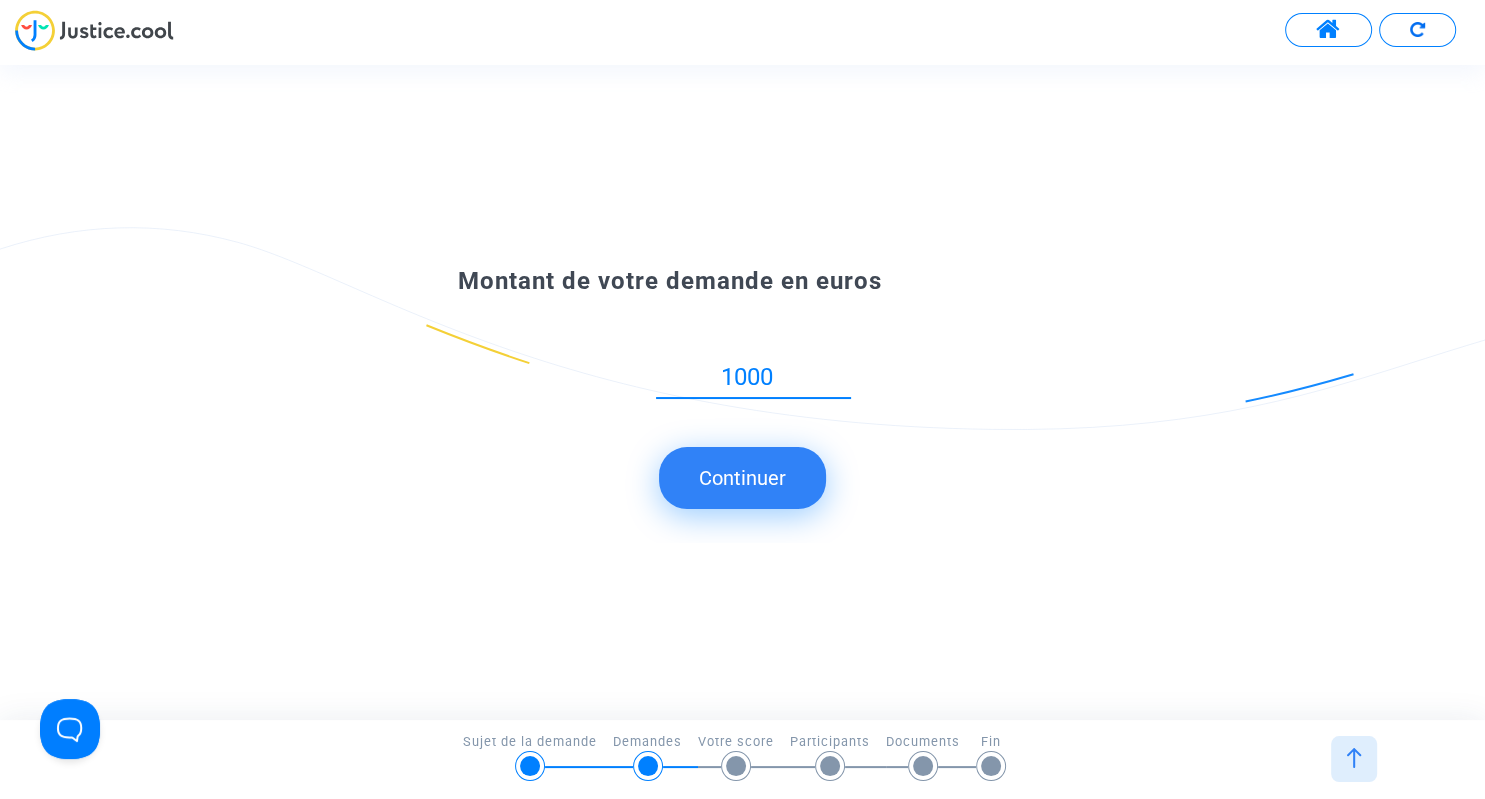 type on "1000" 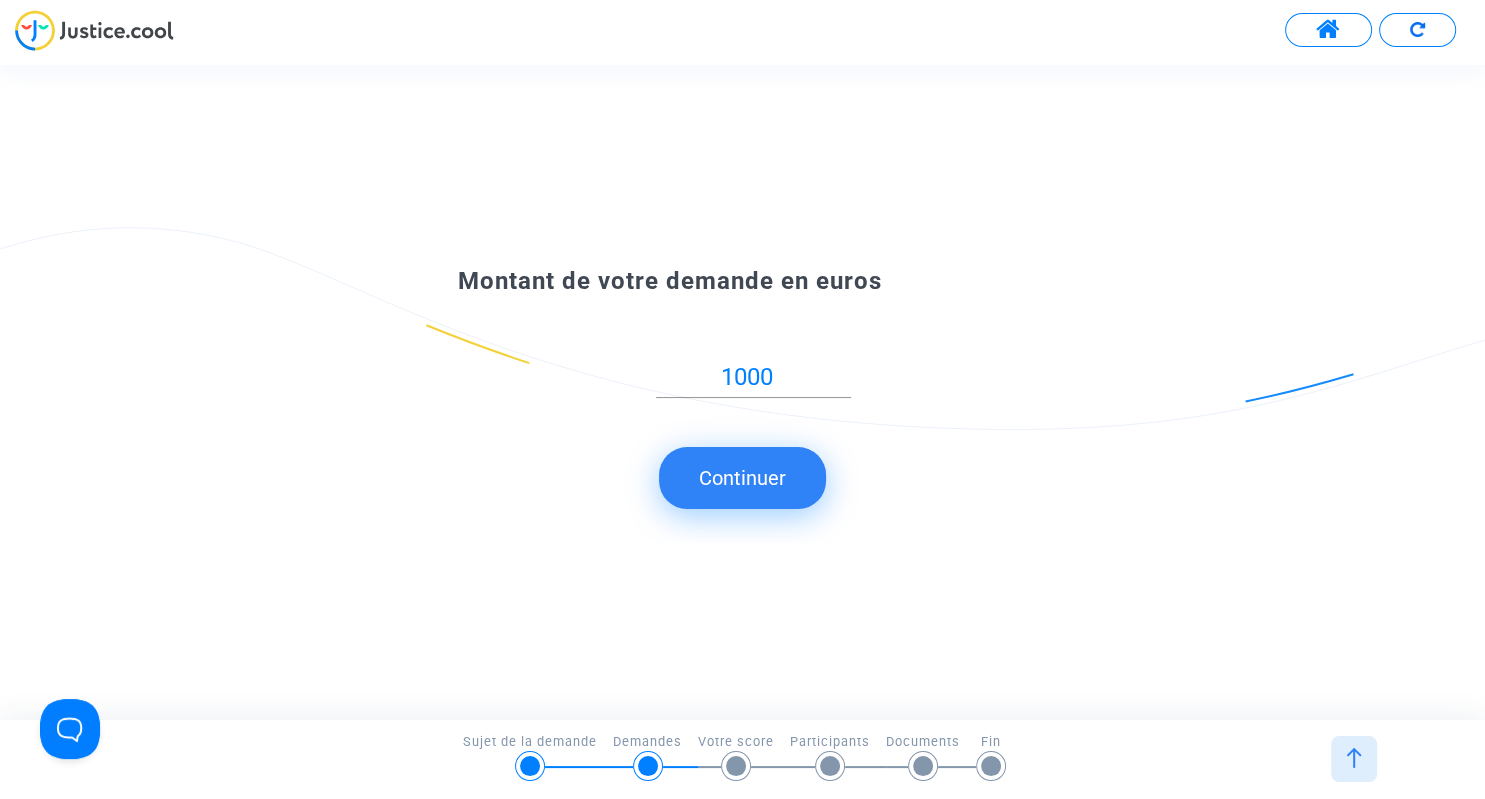 click on "Continuer" 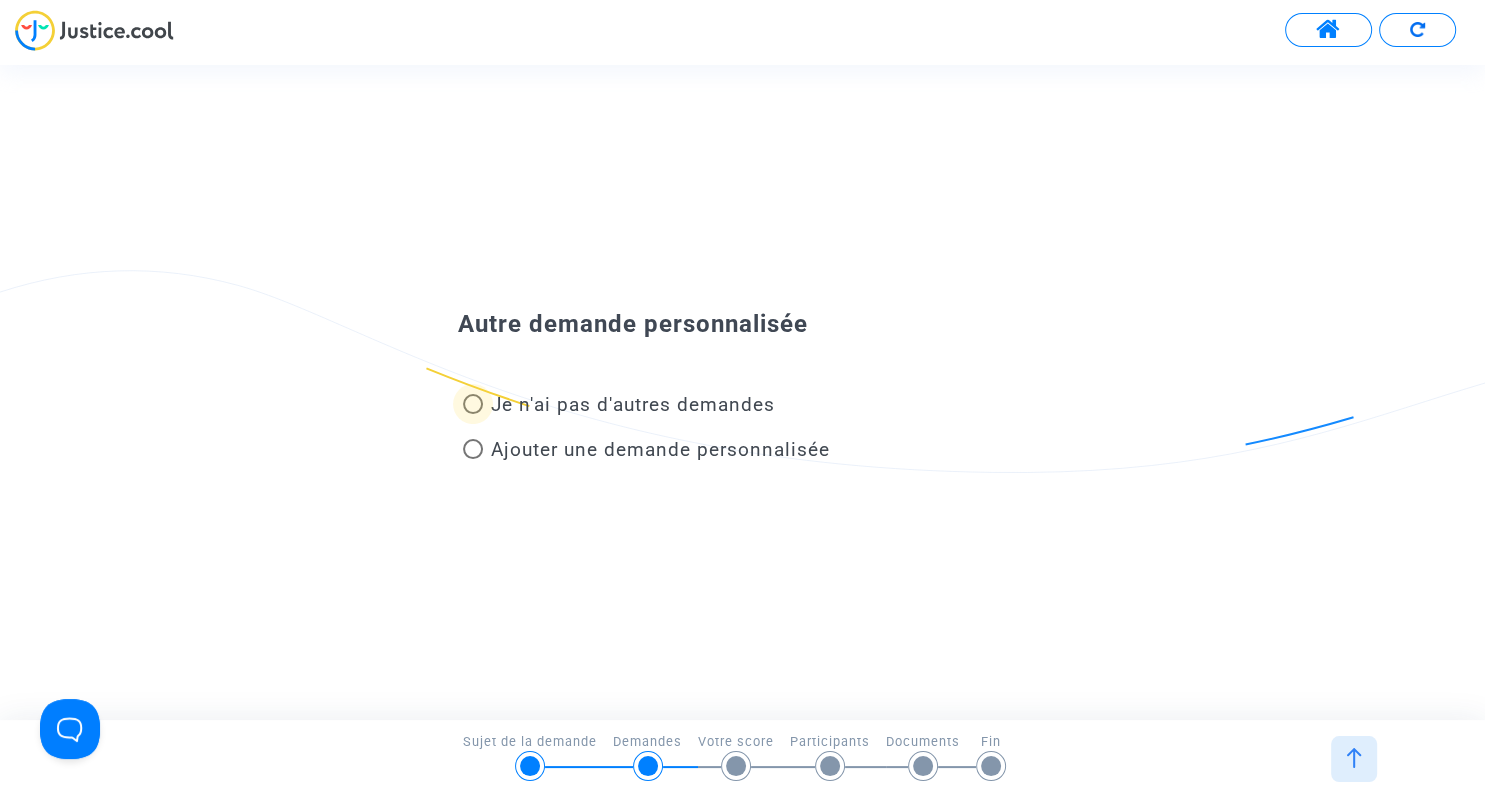 click at bounding box center [473, 404] 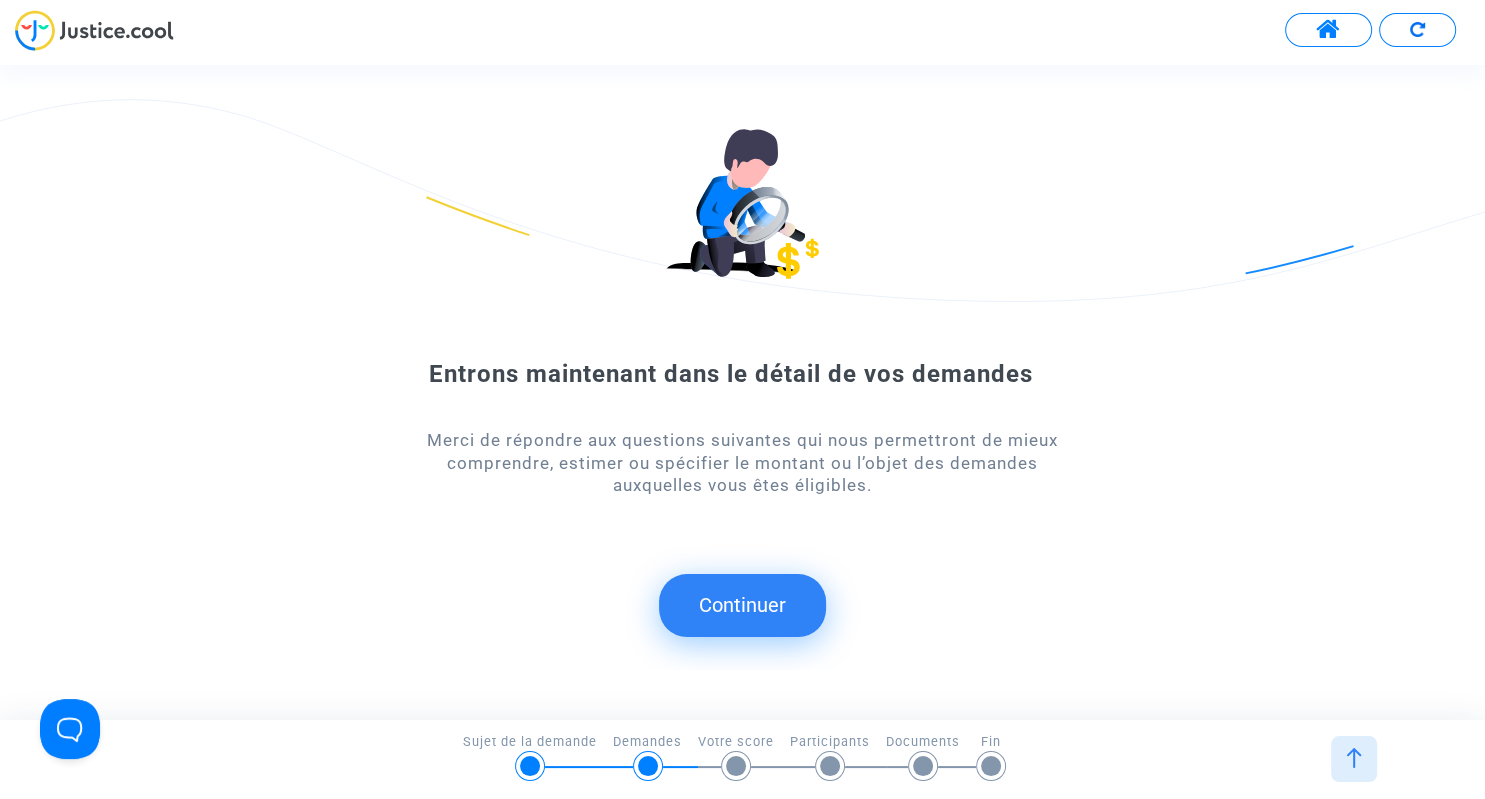 click on "Continuer" 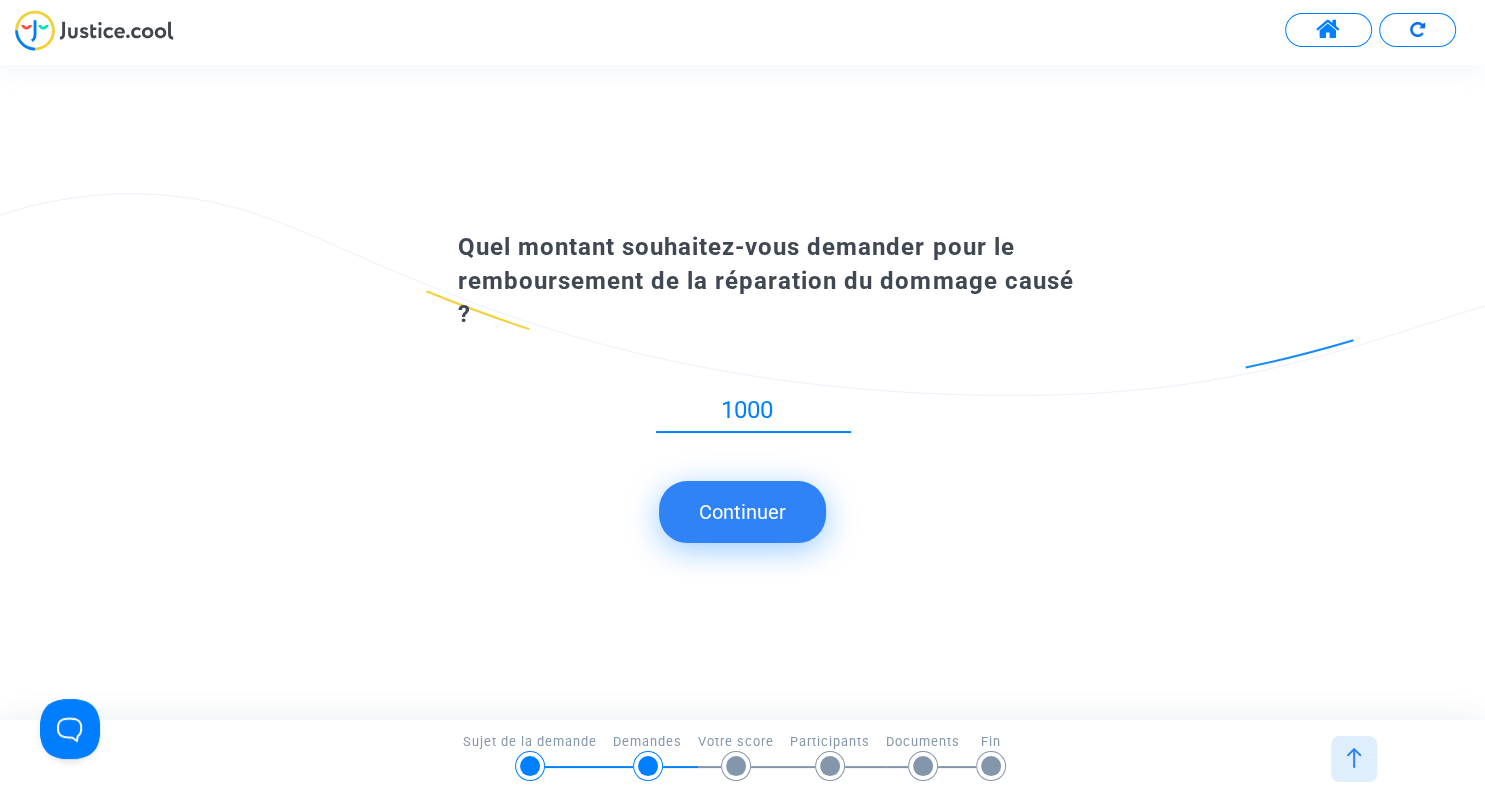 type on "1000" 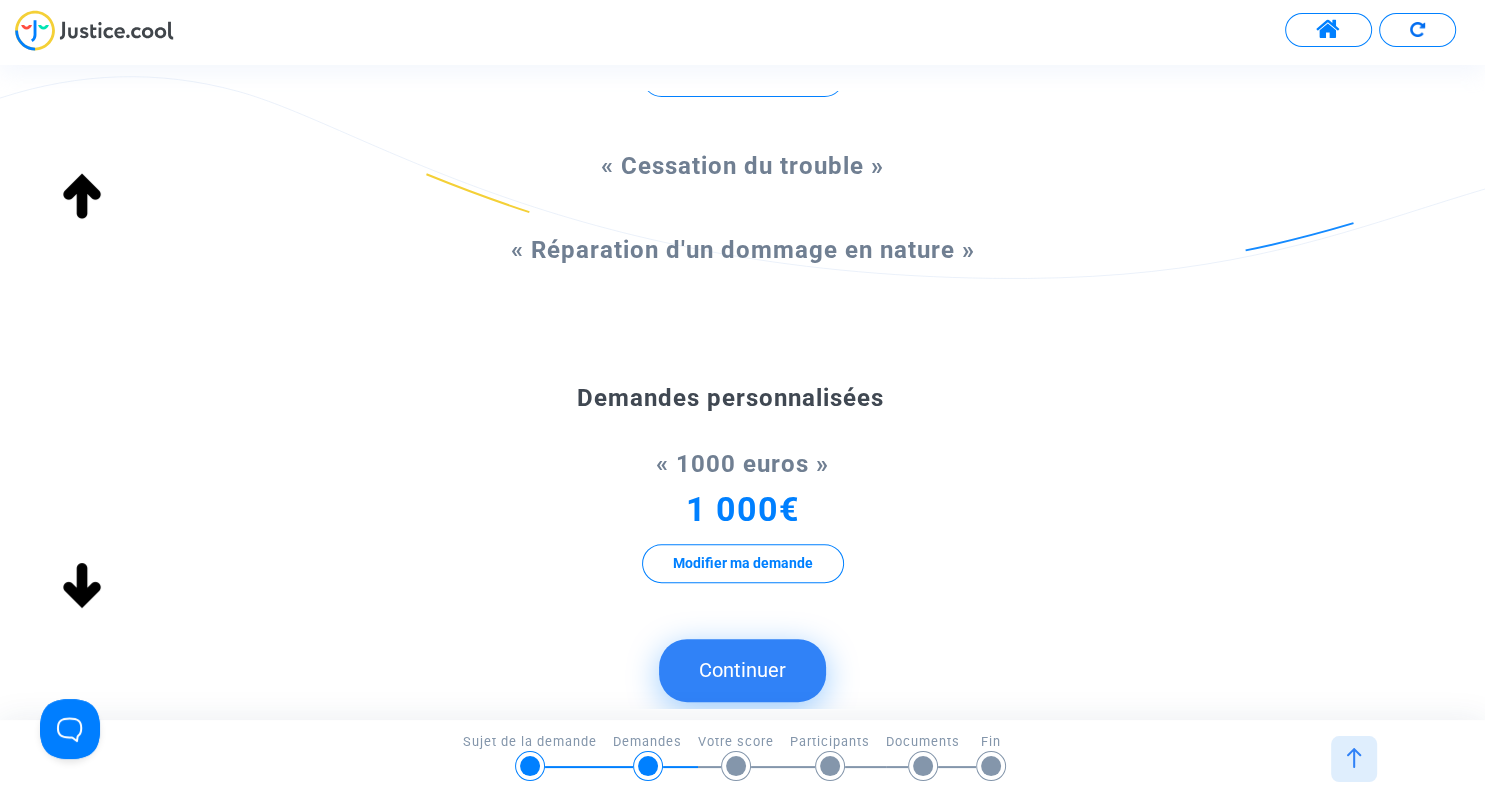 scroll, scrollTop: 576, scrollLeft: 0, axis: vertical 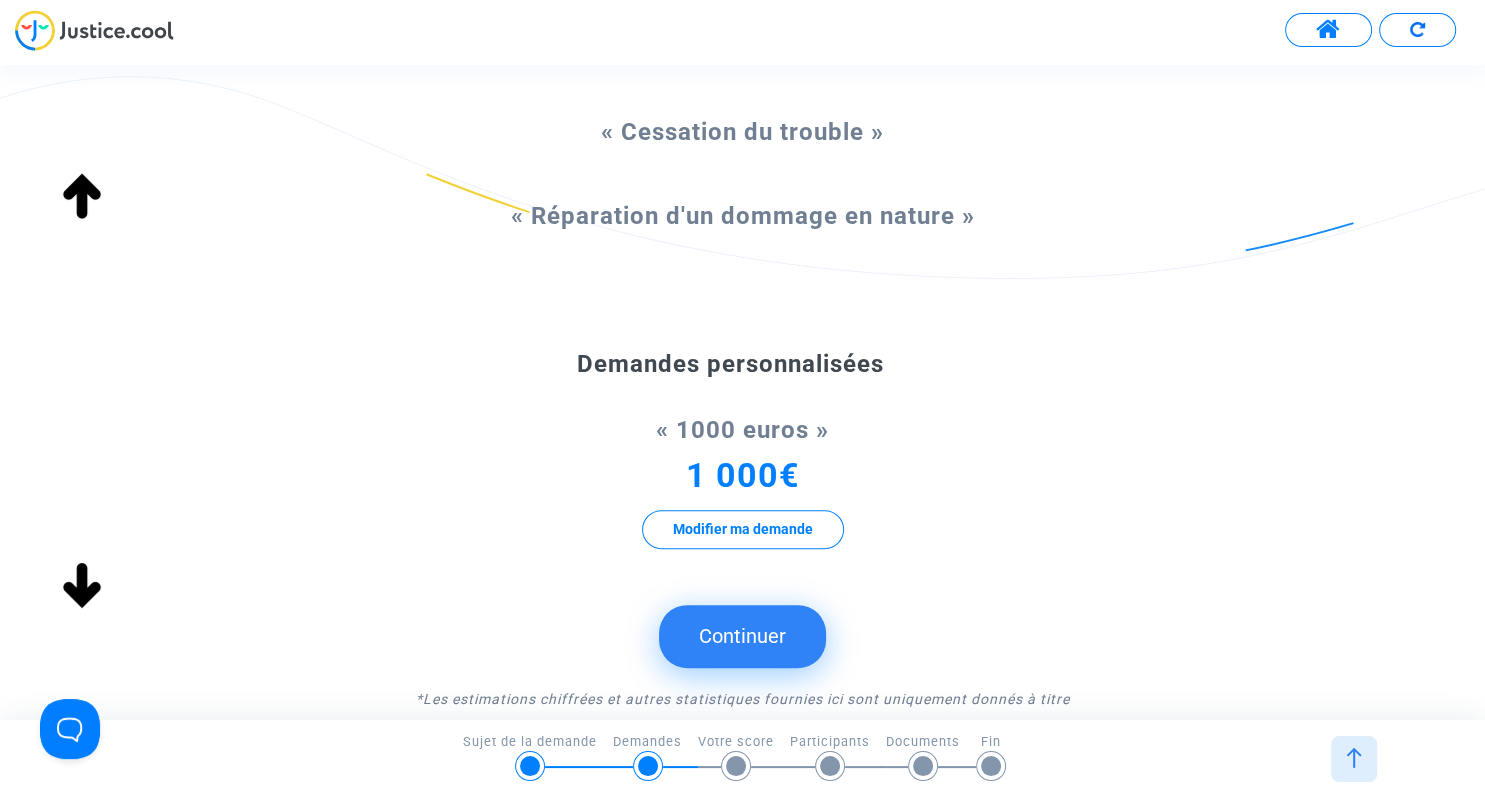 click on "Continuer" 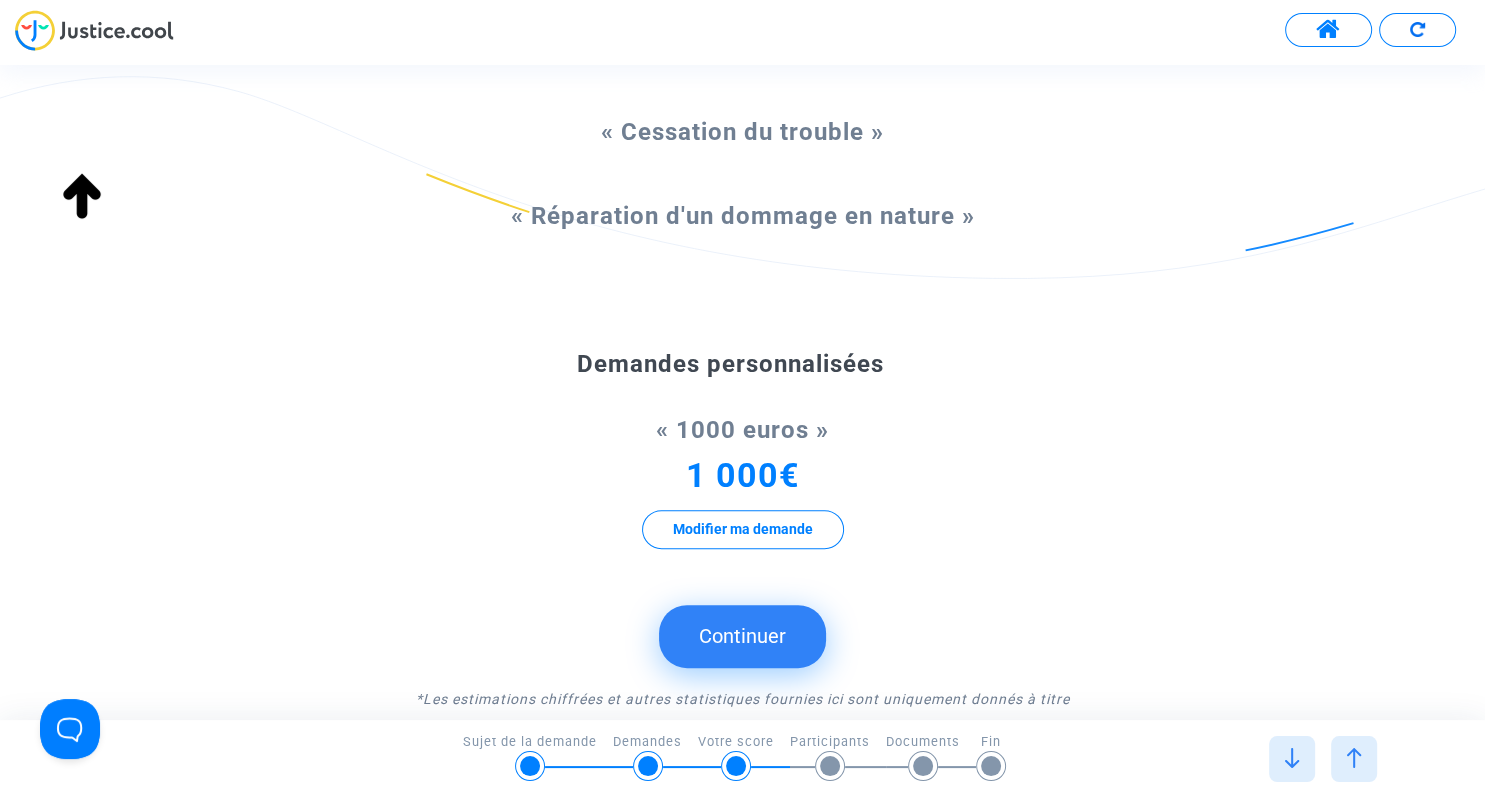 scroll, scrollTop: 1843, scrollLeft: 0, axis: vertical 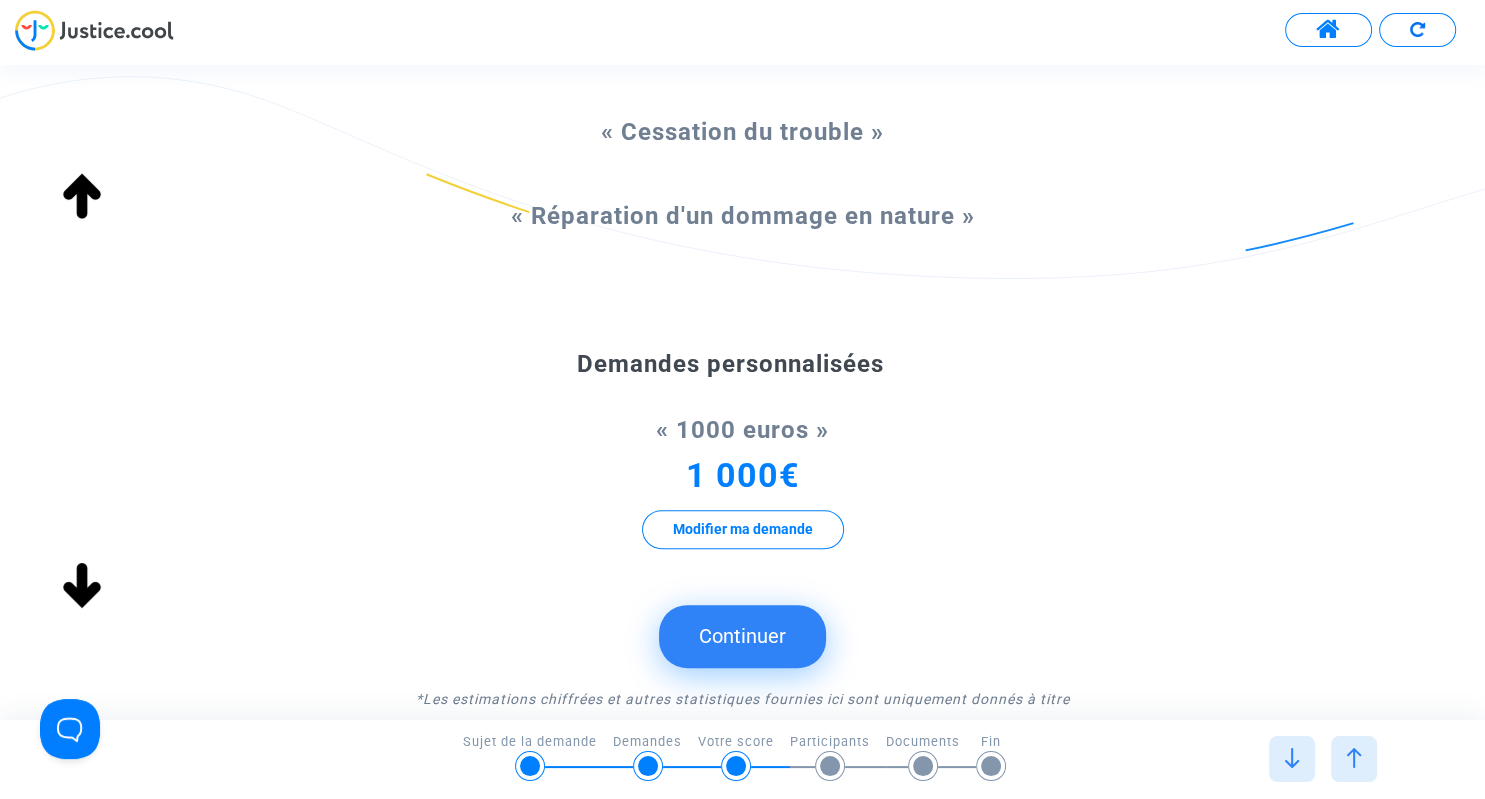 click on "Continuer" 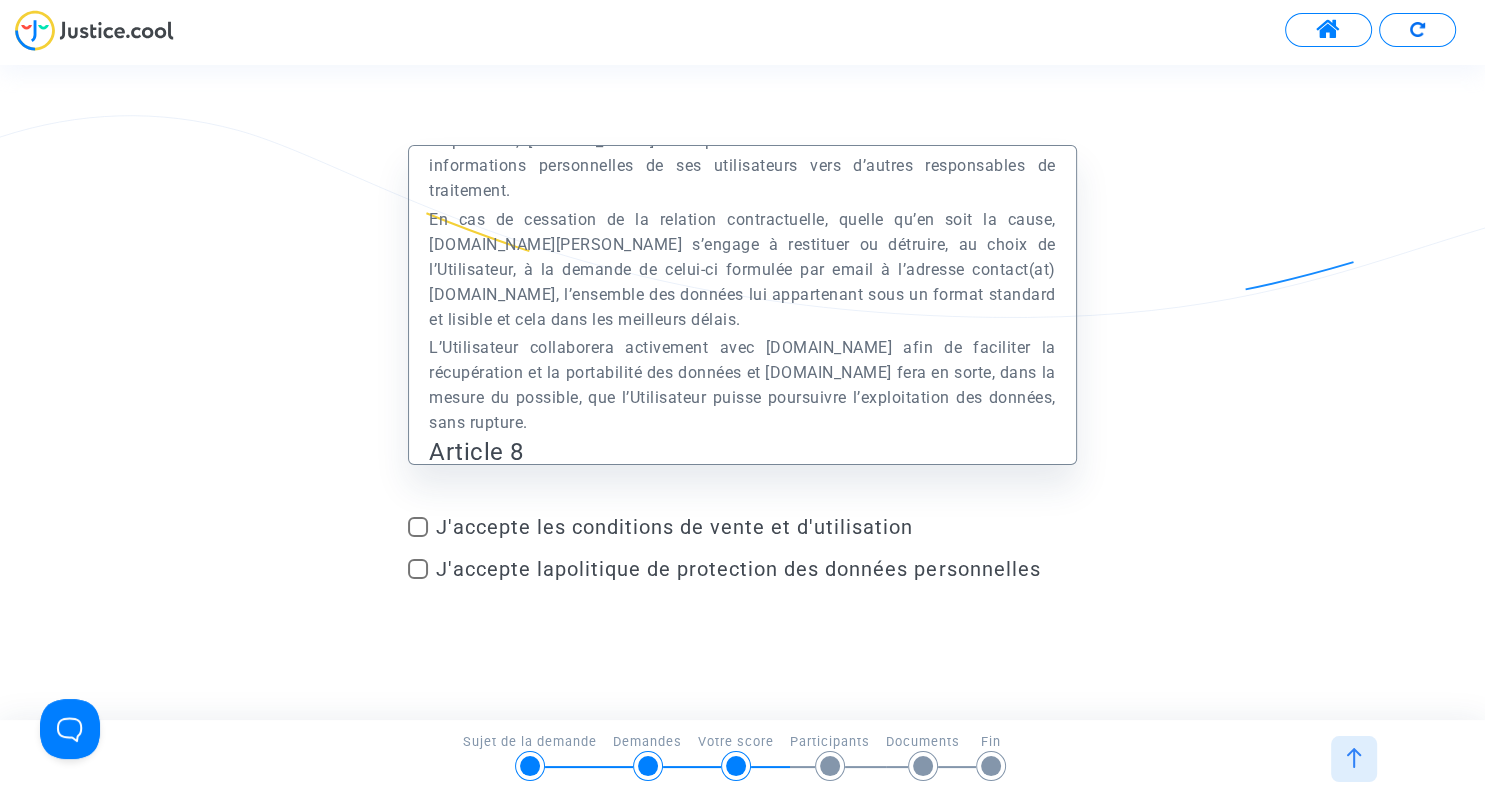 scroll, scrollTop: 9907, scrollLeft: 0, axis: vertical 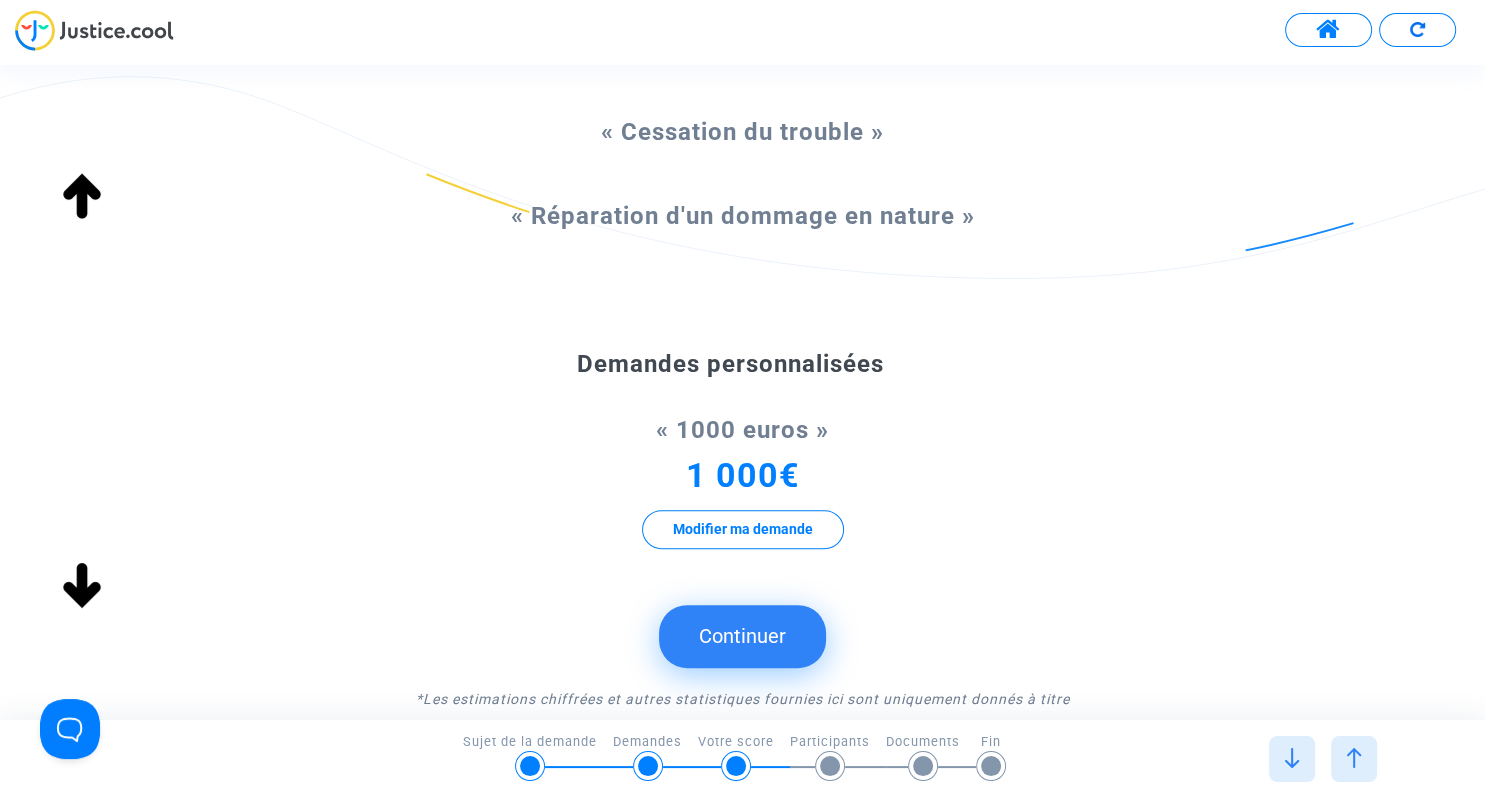 click on "Continuer" 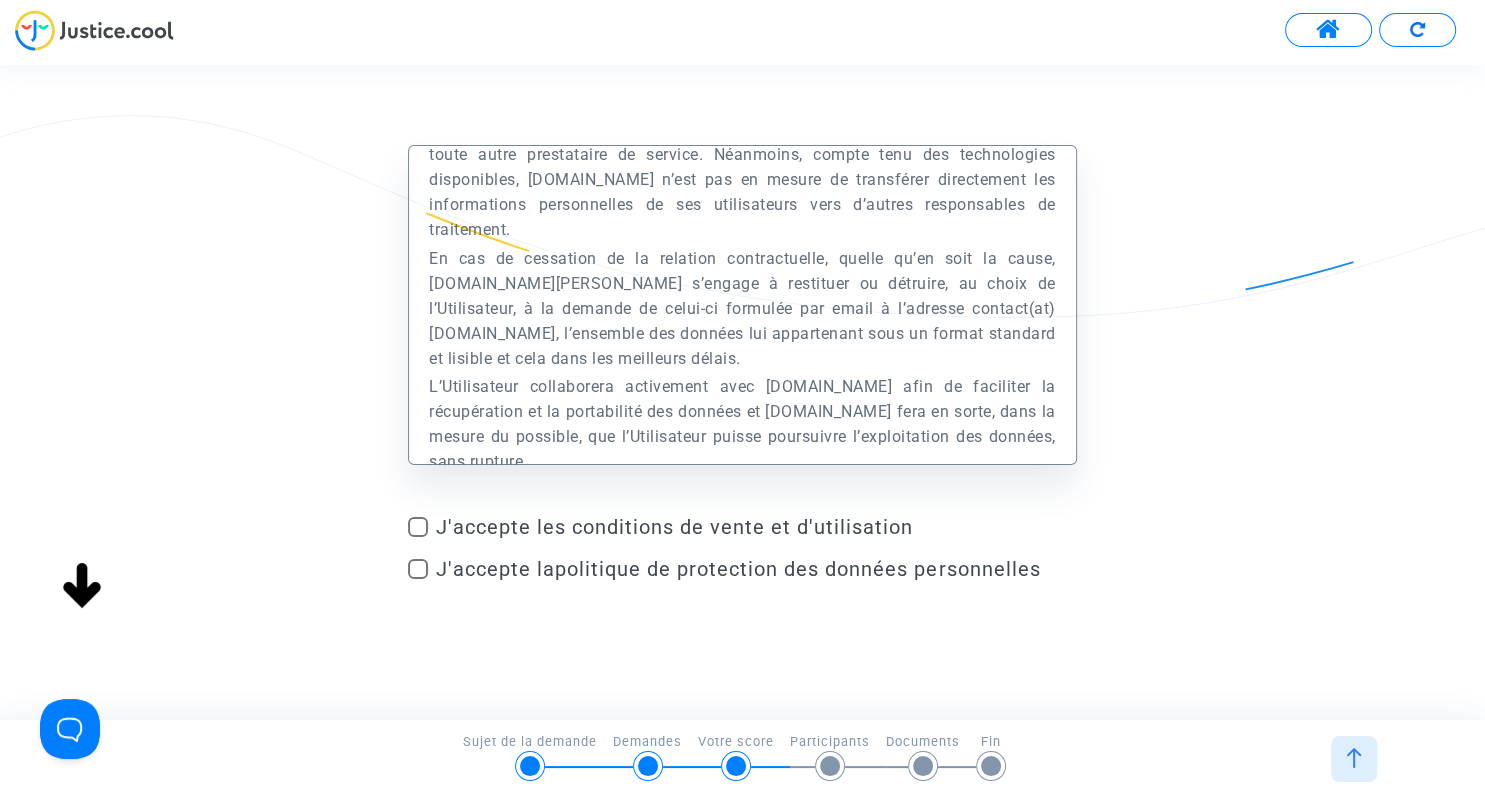 click at bounding box center [418, 527] 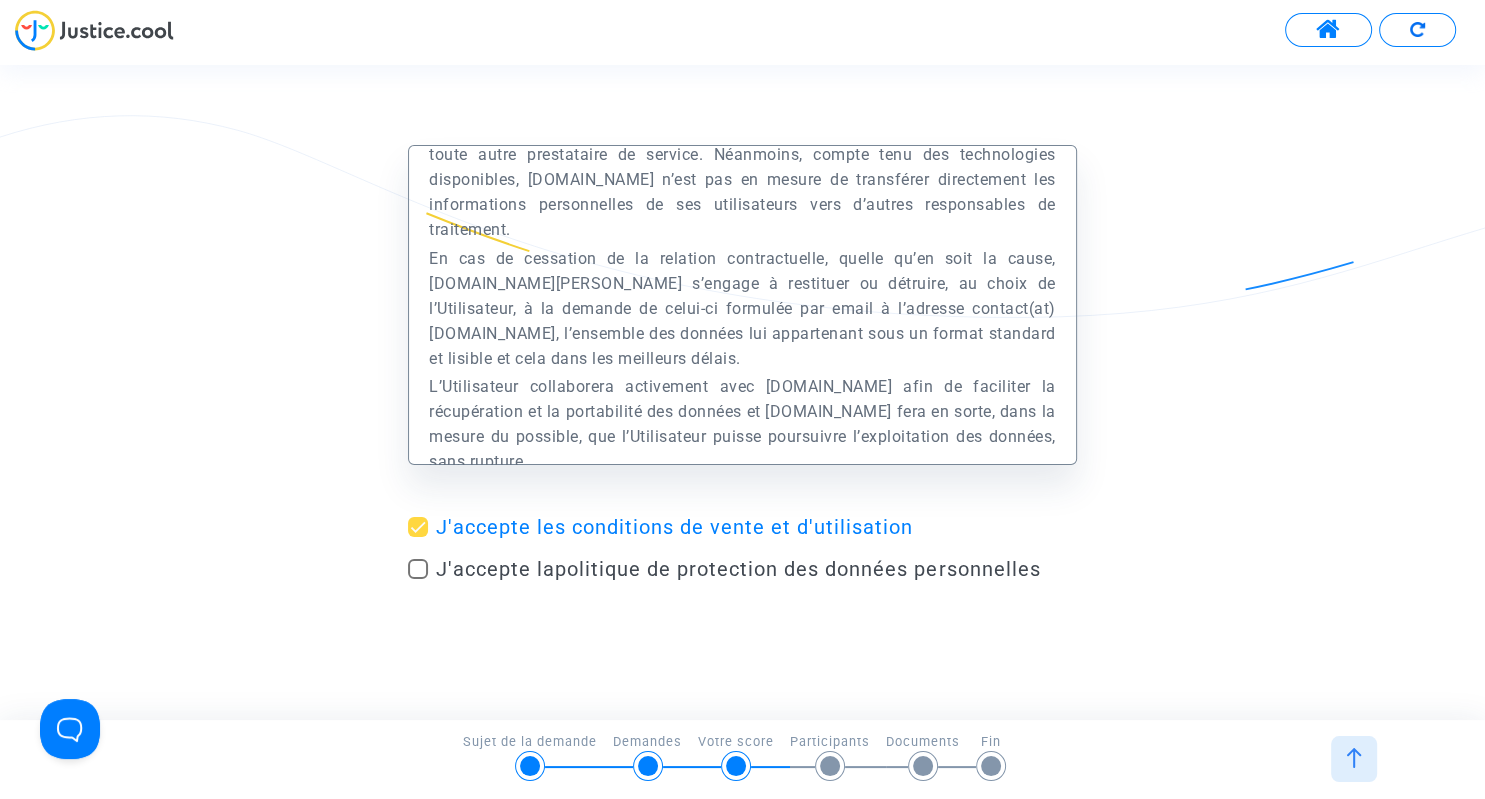 click at bounding box center [418, 569] 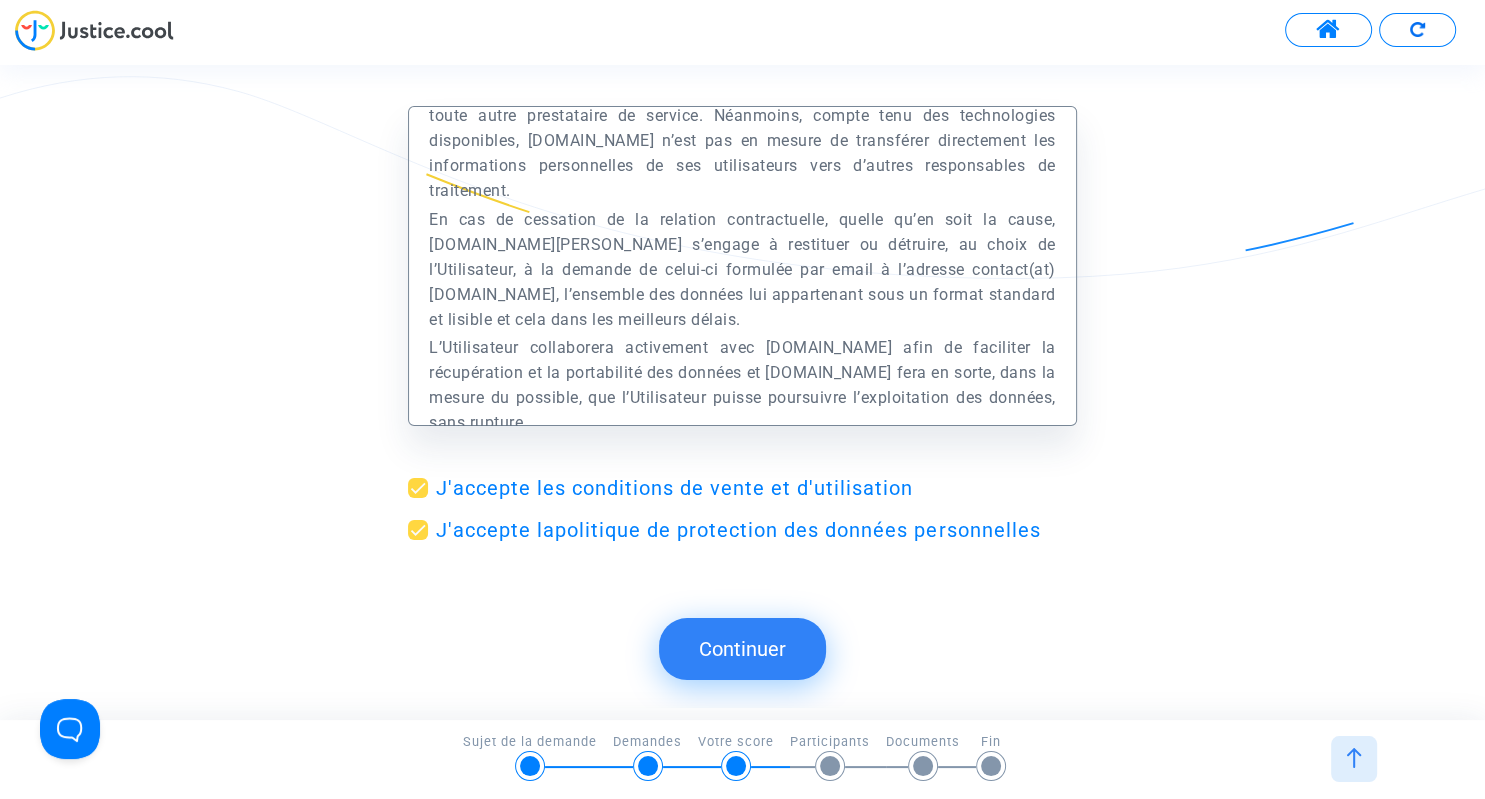 scroll, scrollTop: 9907, scrollLeft: 0, axis: vertical 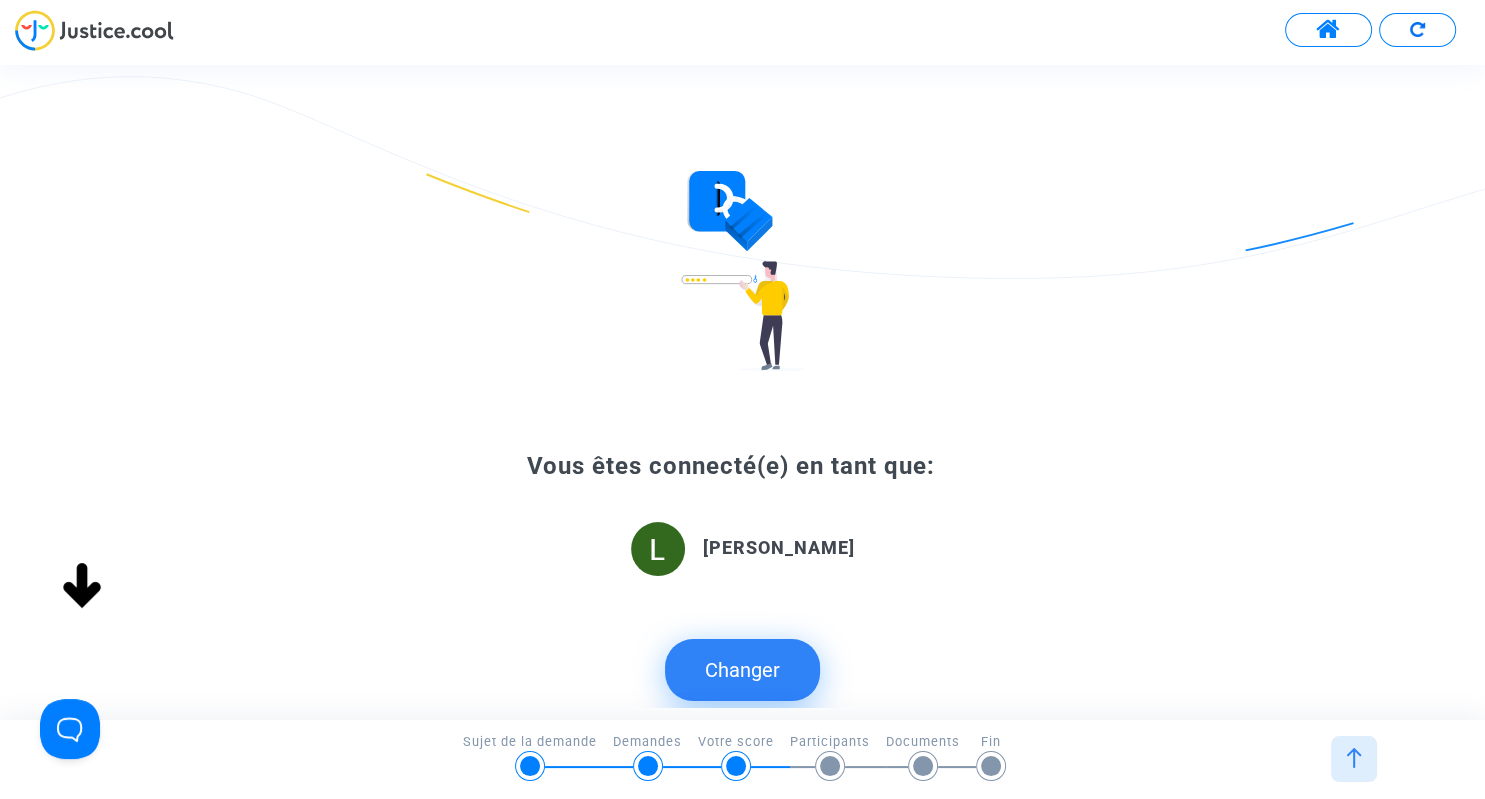 click on "Changer" 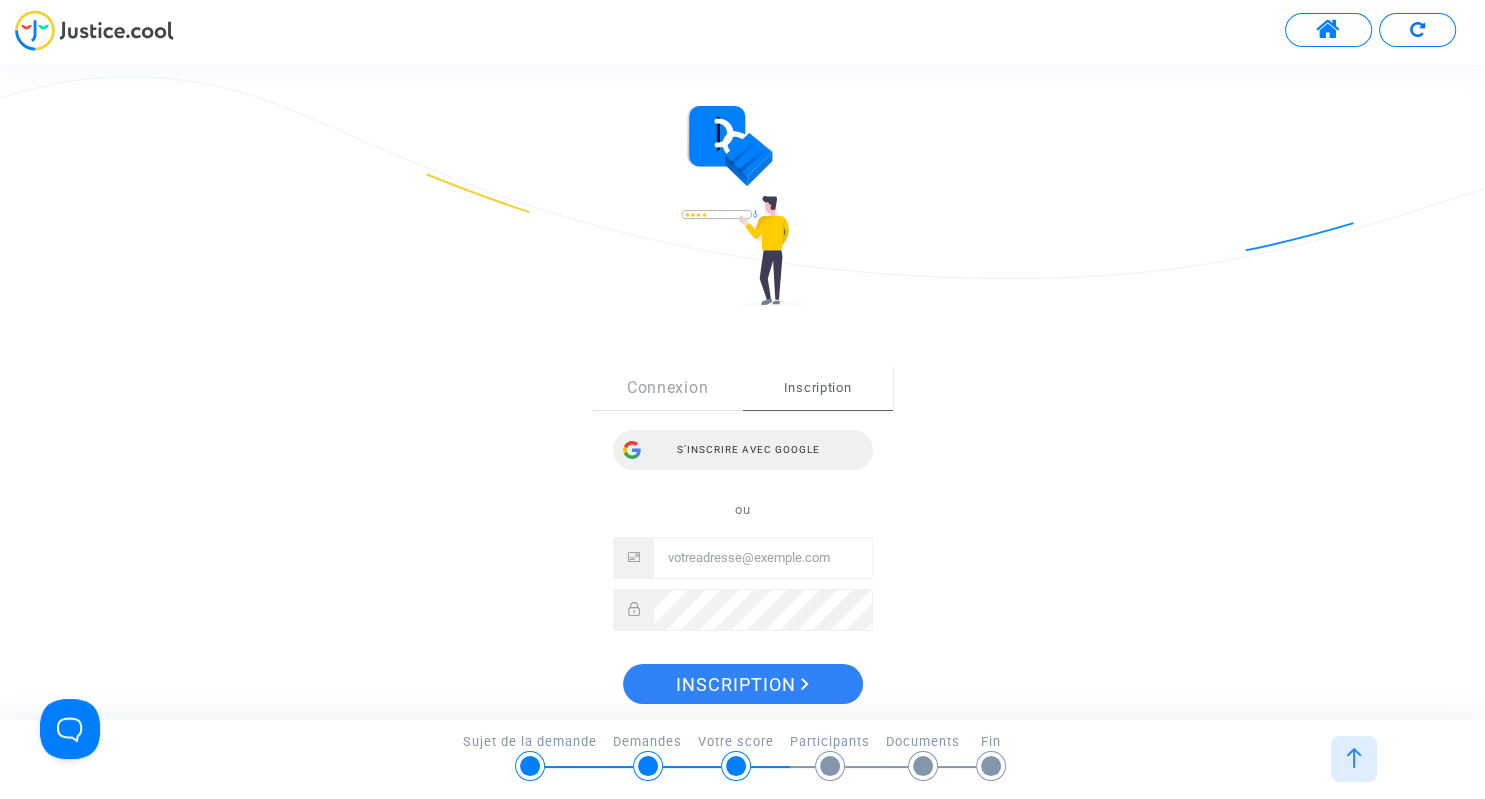 click on "S’inscrire avec Google" at bounding box center [743, 450] 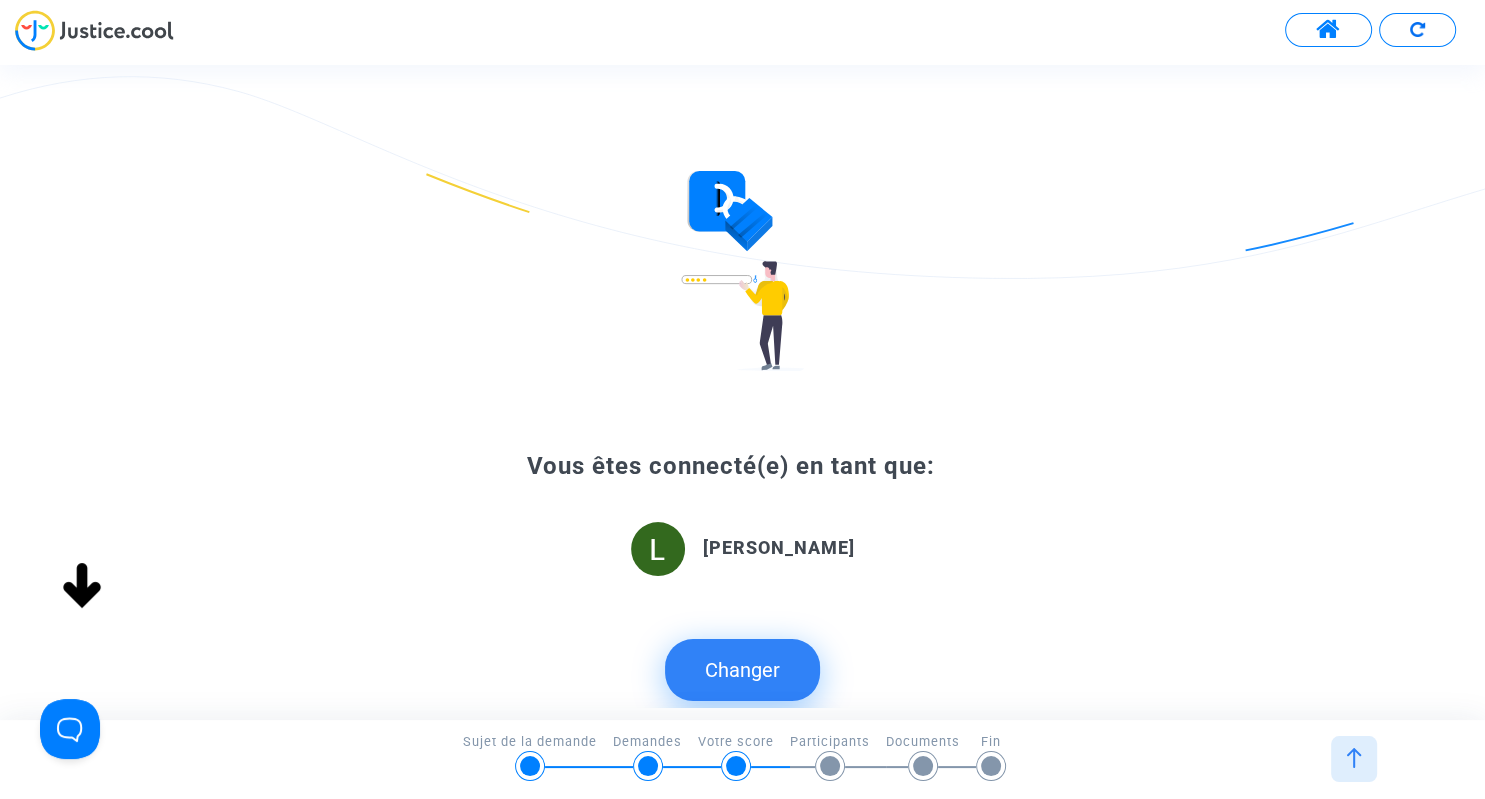 scroll, scrollTop: 0, scrollLeft: 0, axis: both 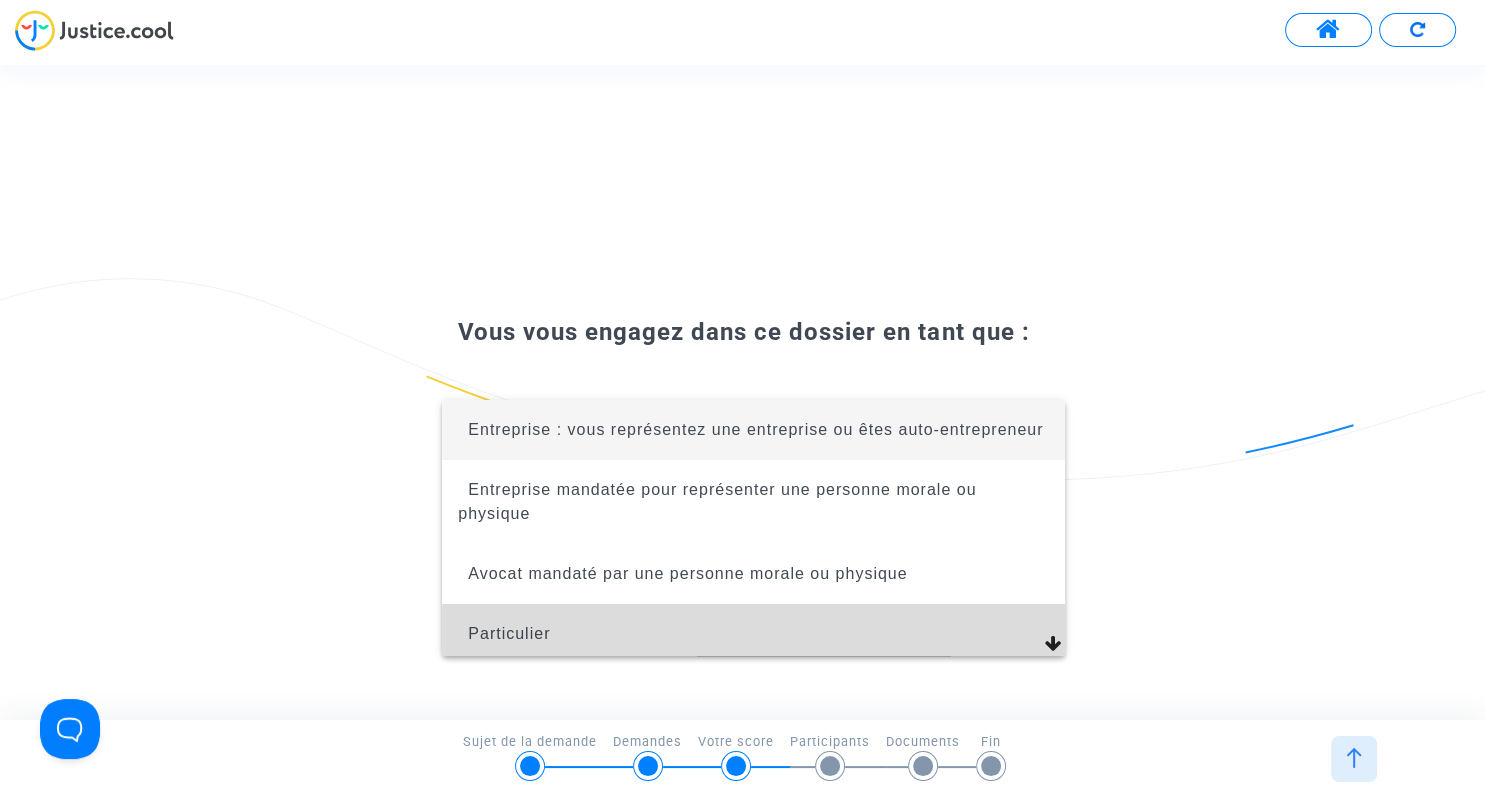click on "Particulier" at bounding box center [509, 633] 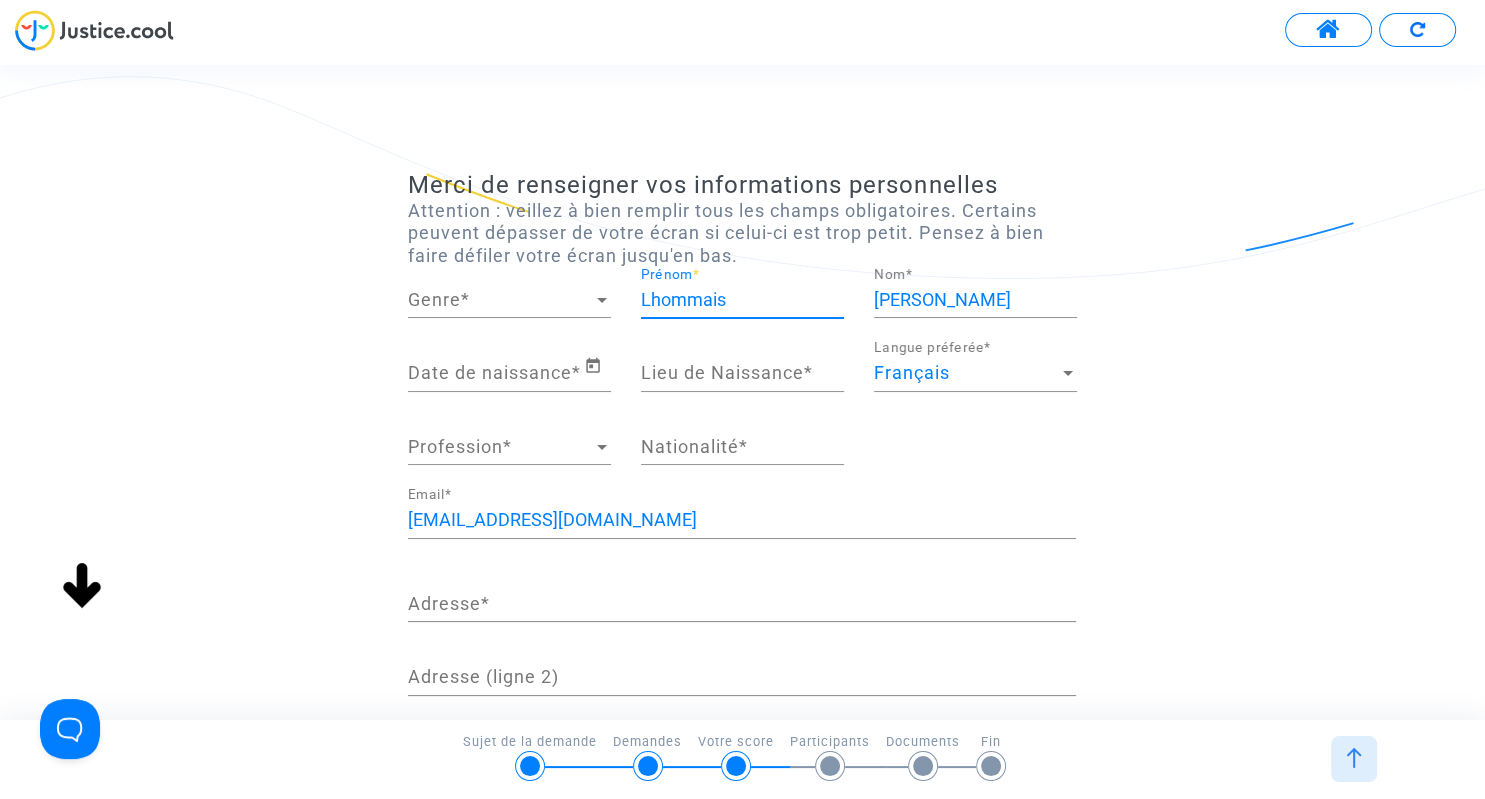 drag, startPoint x: 768, startPoint y: 306, endPoint x: 606, endPoint y: 289, distance: 162.88953 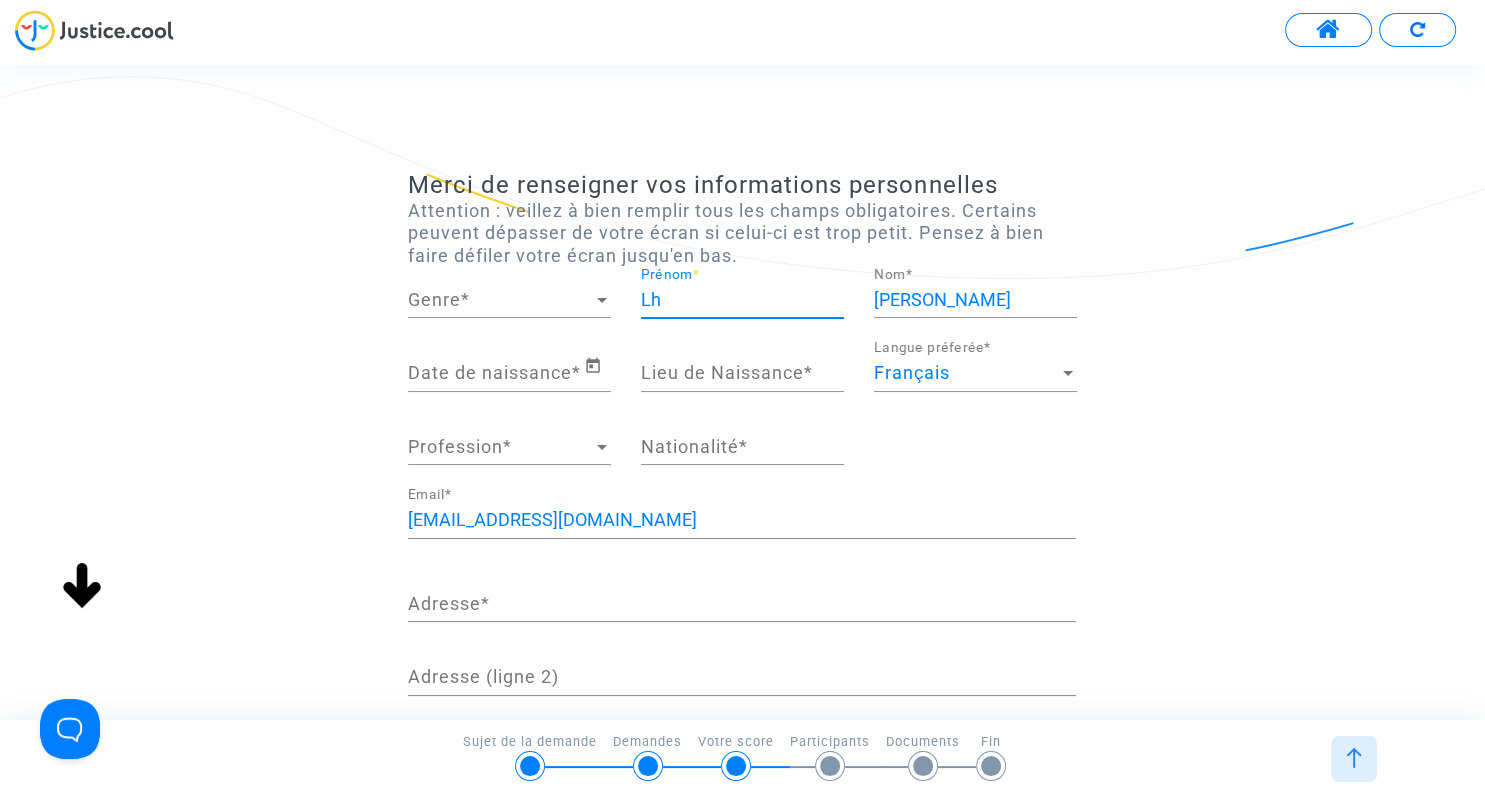 type on "L" 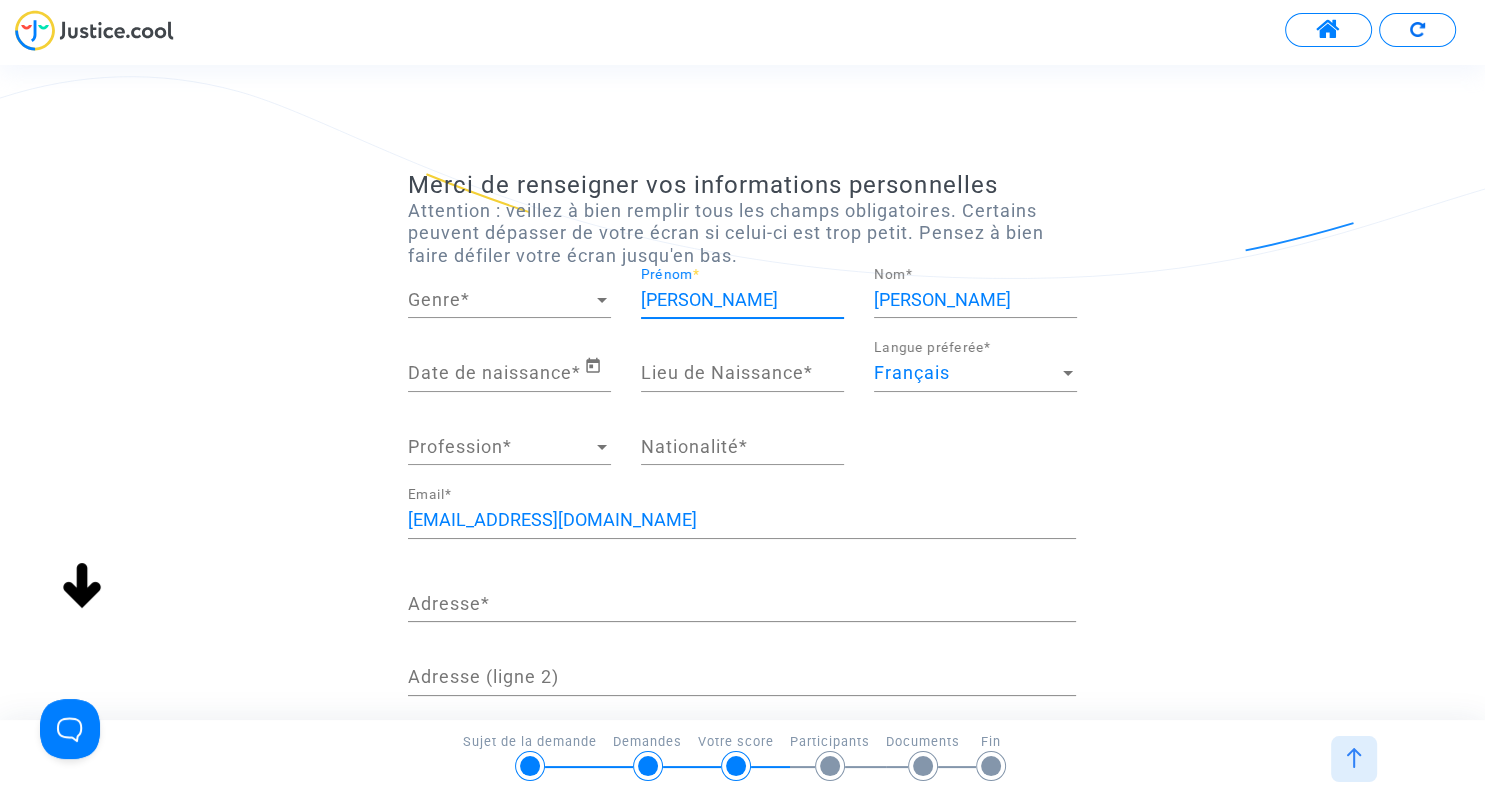 type on "[PERSON_NAME]" 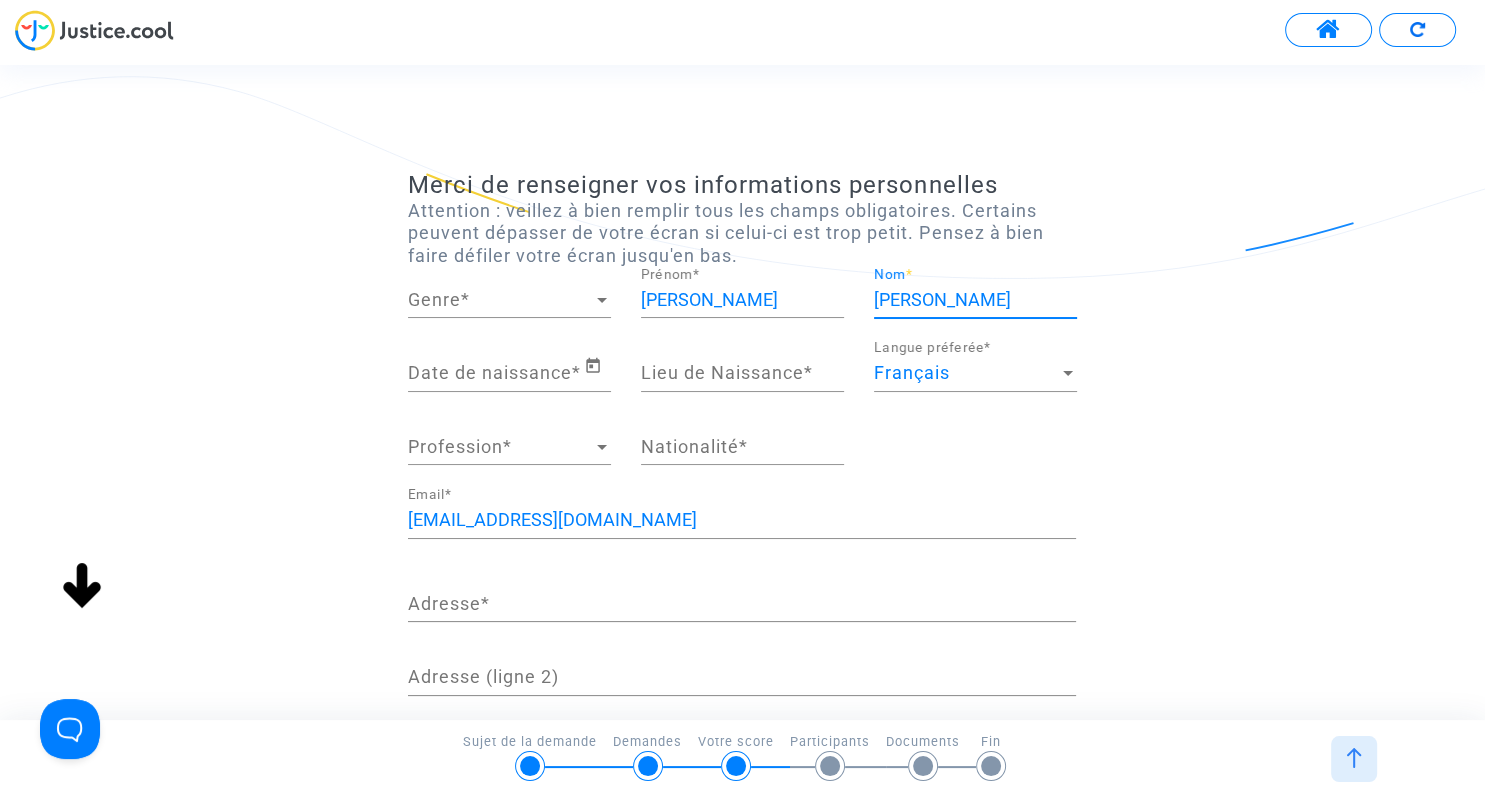 drag, startPoint x: 962, startPoint y: 300, endPoint x: 854, endPoint y: 289, distance: 108.55874 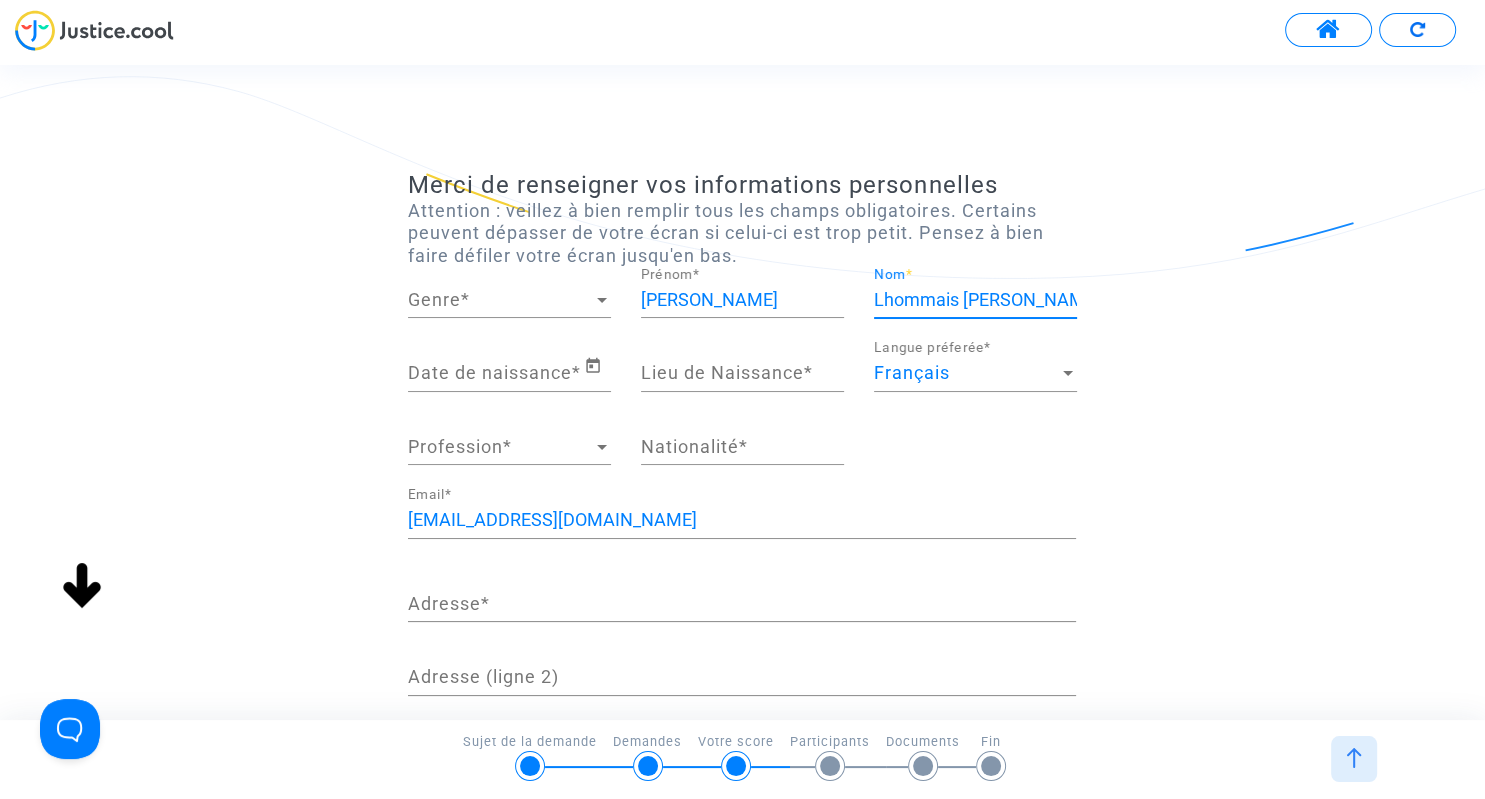 type on "Lhommais [PERSON_NAME]" 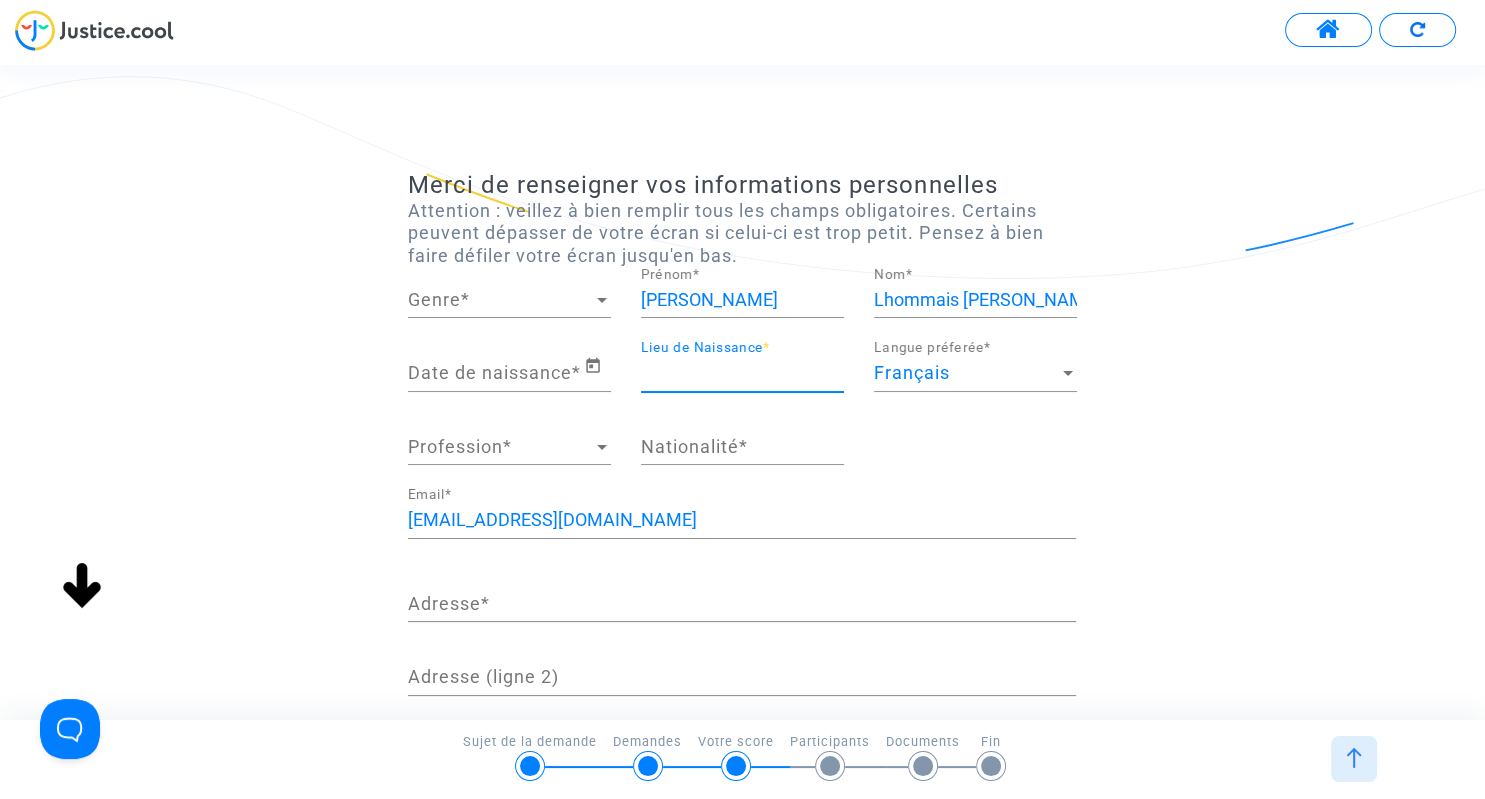 click on "Lieu de Naissance  *" at bounding box center [742, 373] 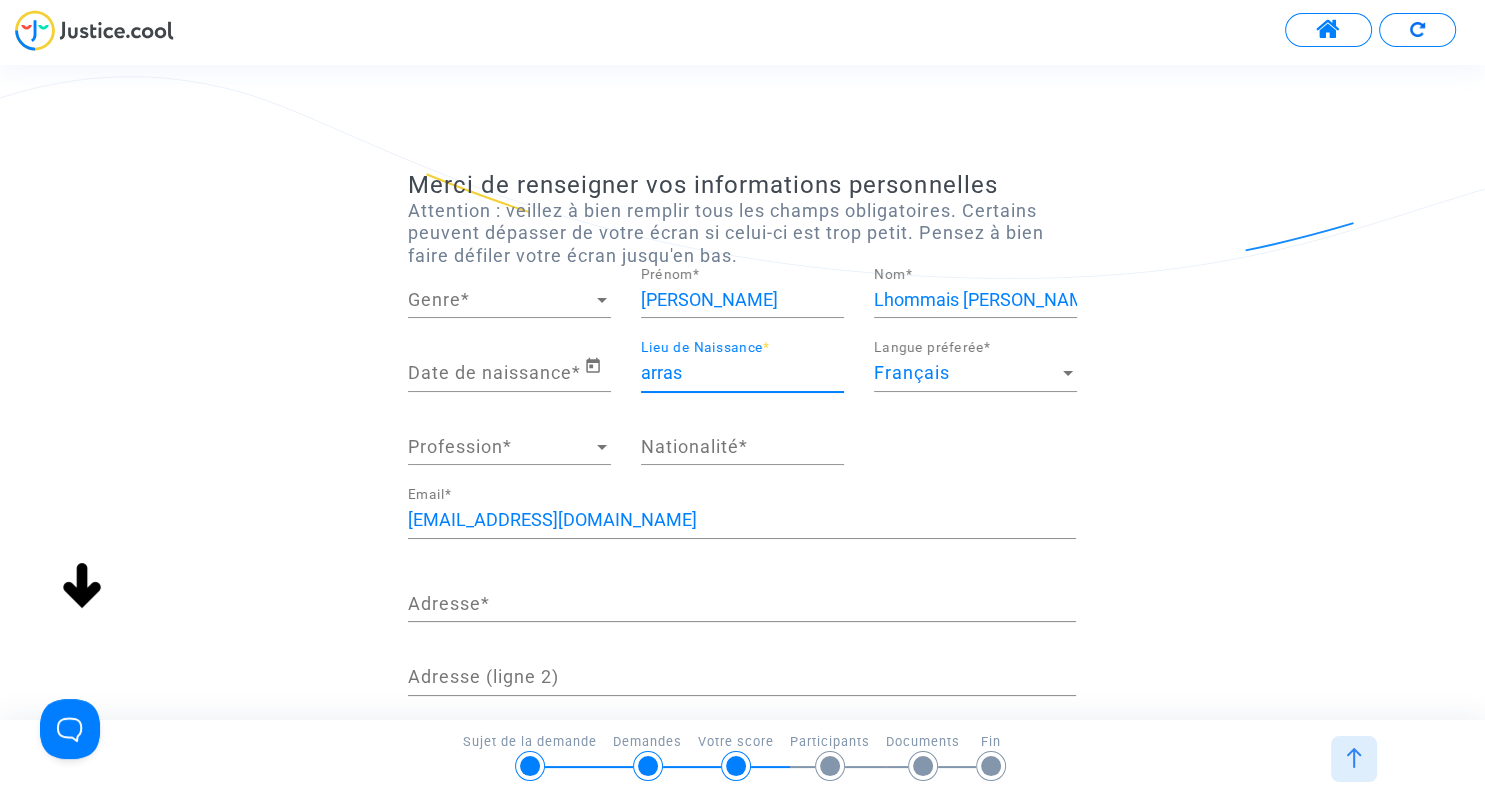 type on "arras" 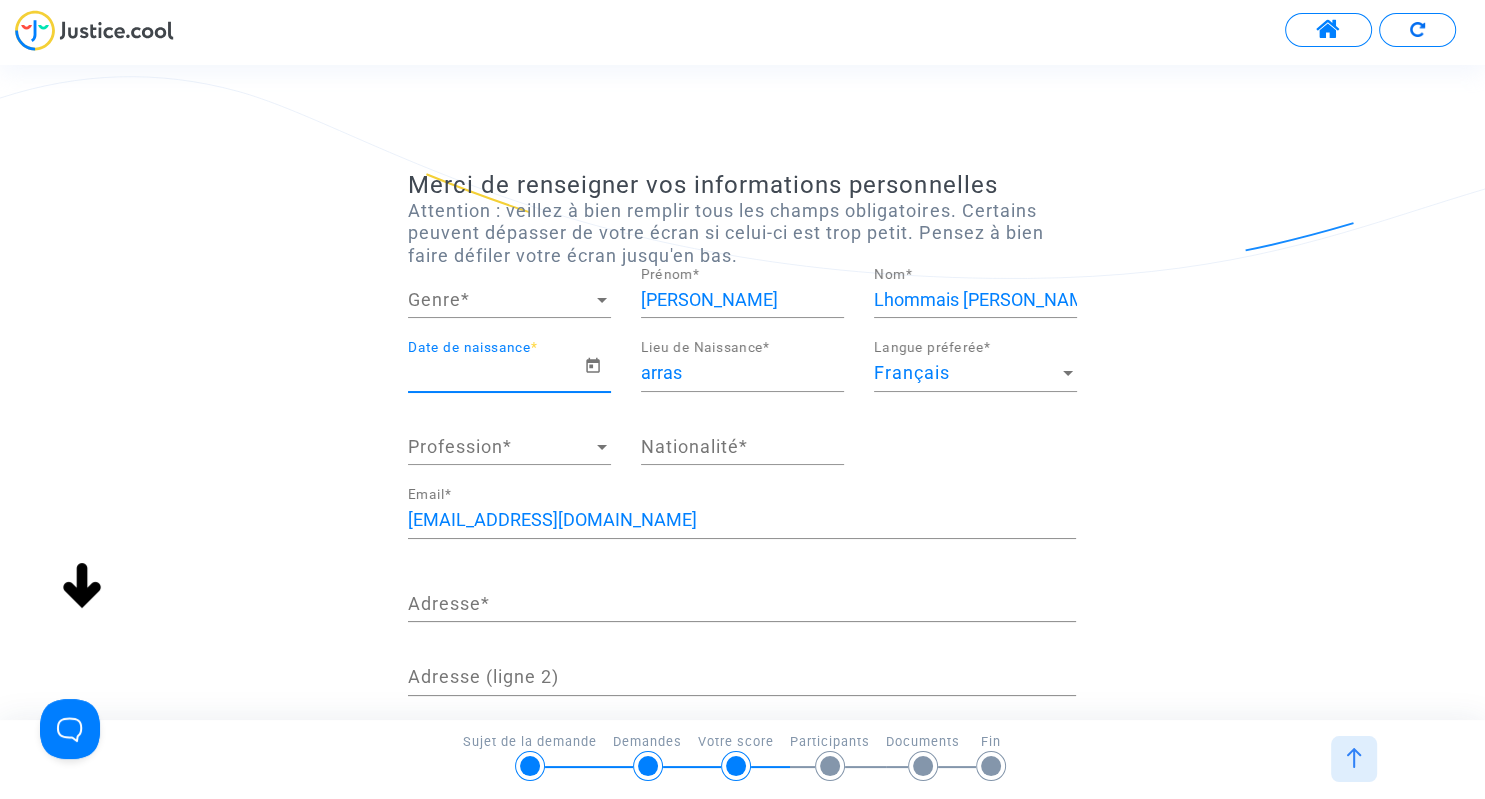 click on "Date de naissance  *" at bounding box center [496, 373] 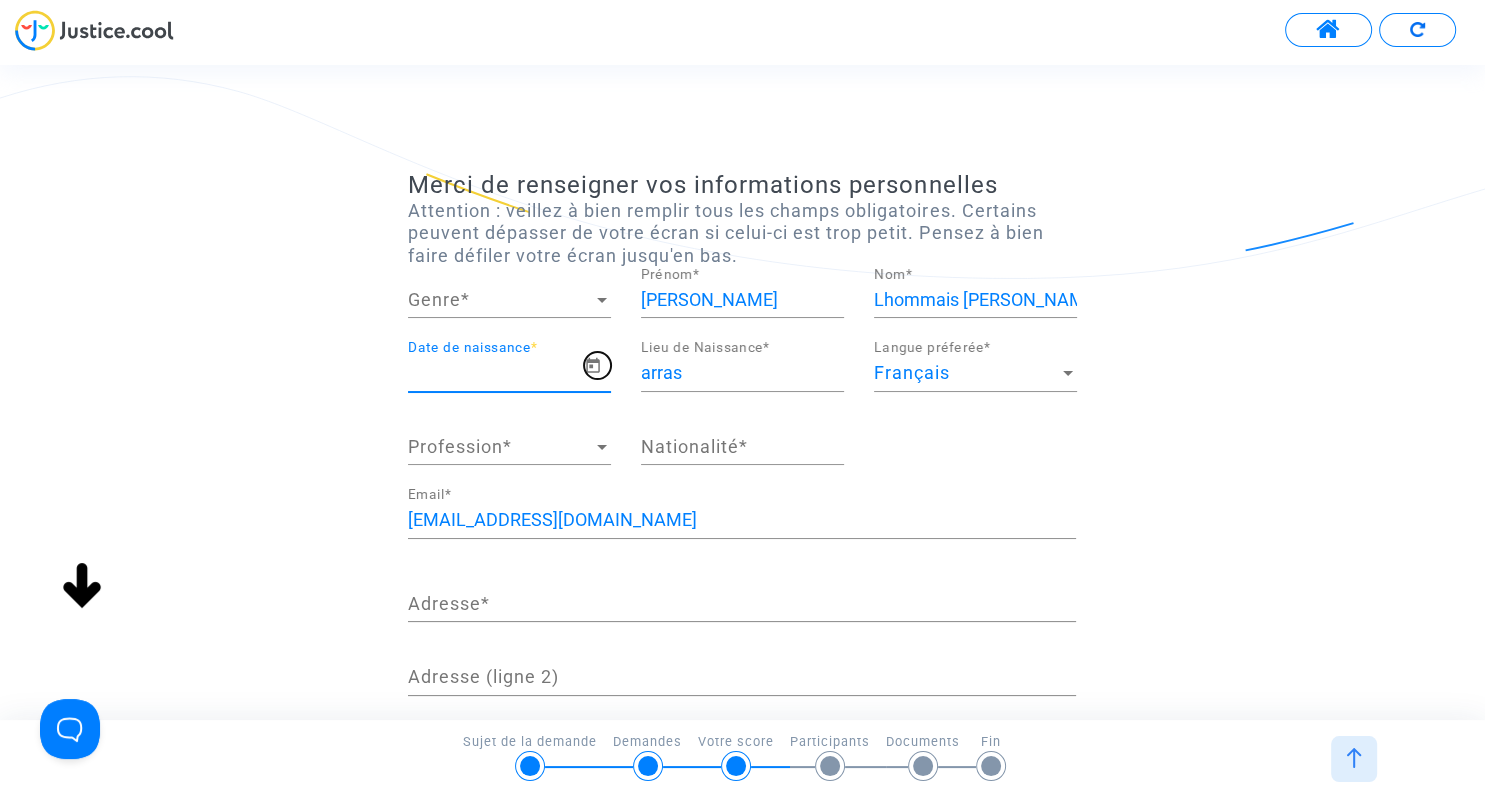click 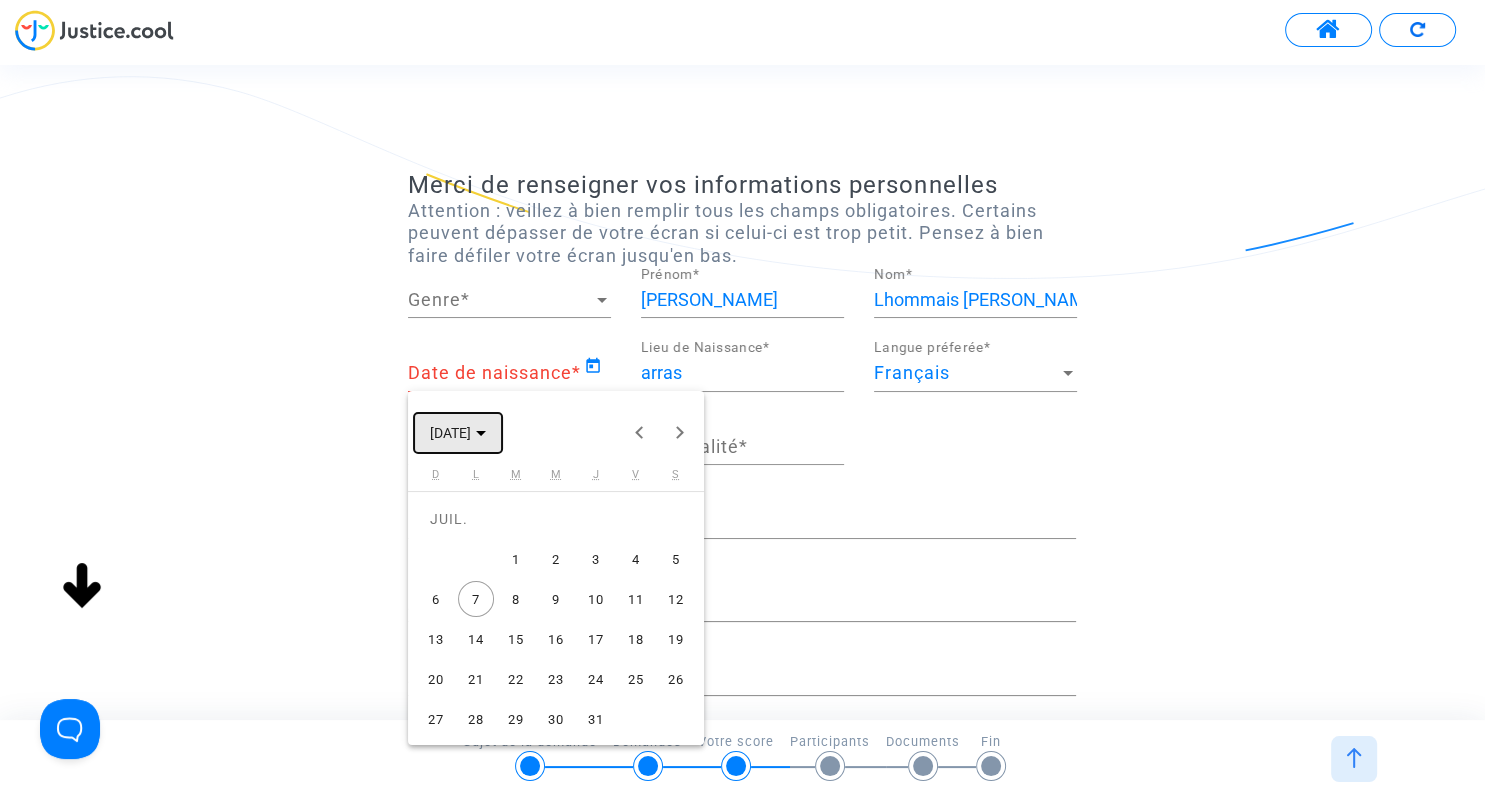 click on "[DATE]" at bounding box center (458, 433) 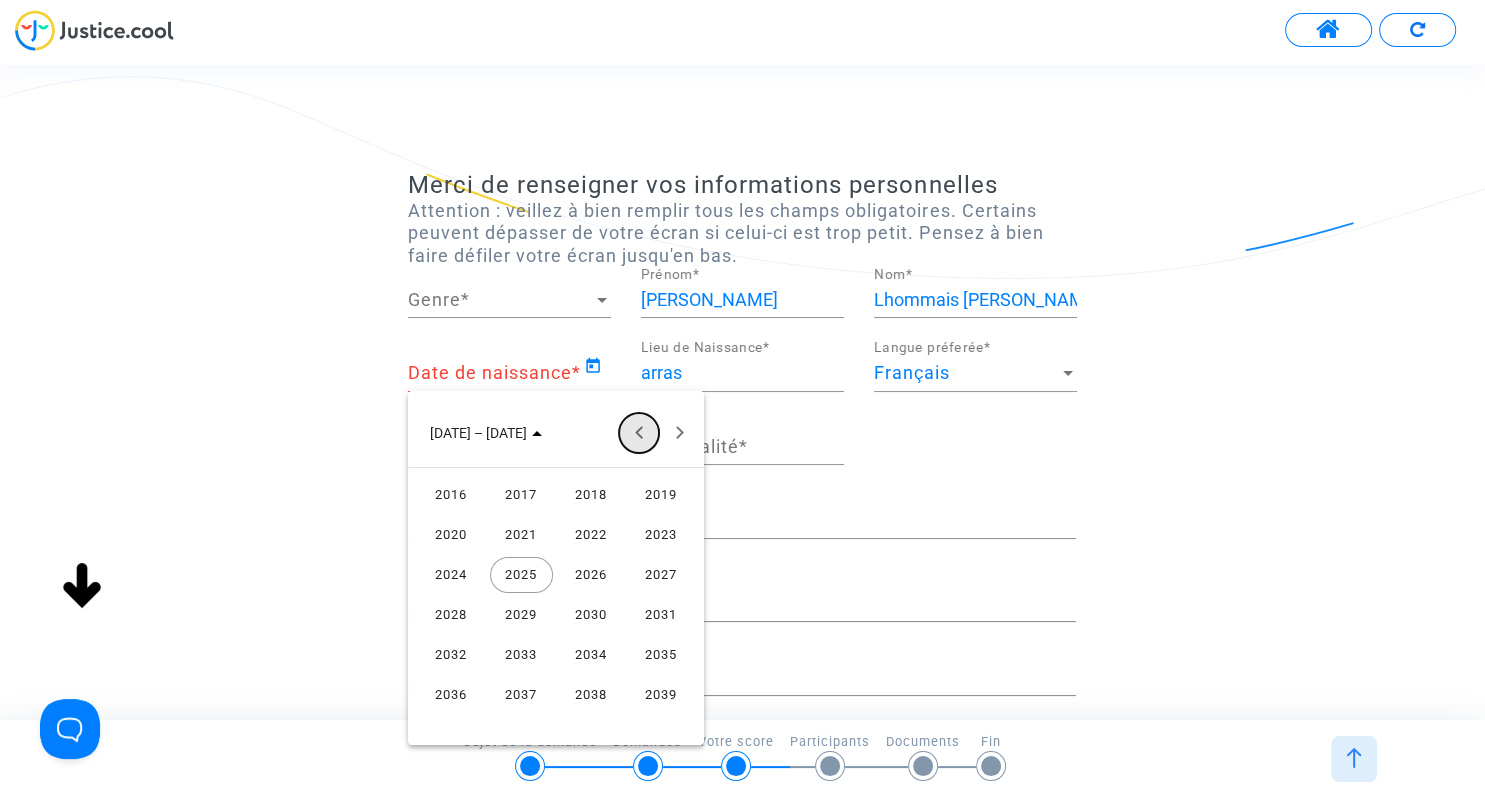 click at bounding box center [639, 433] 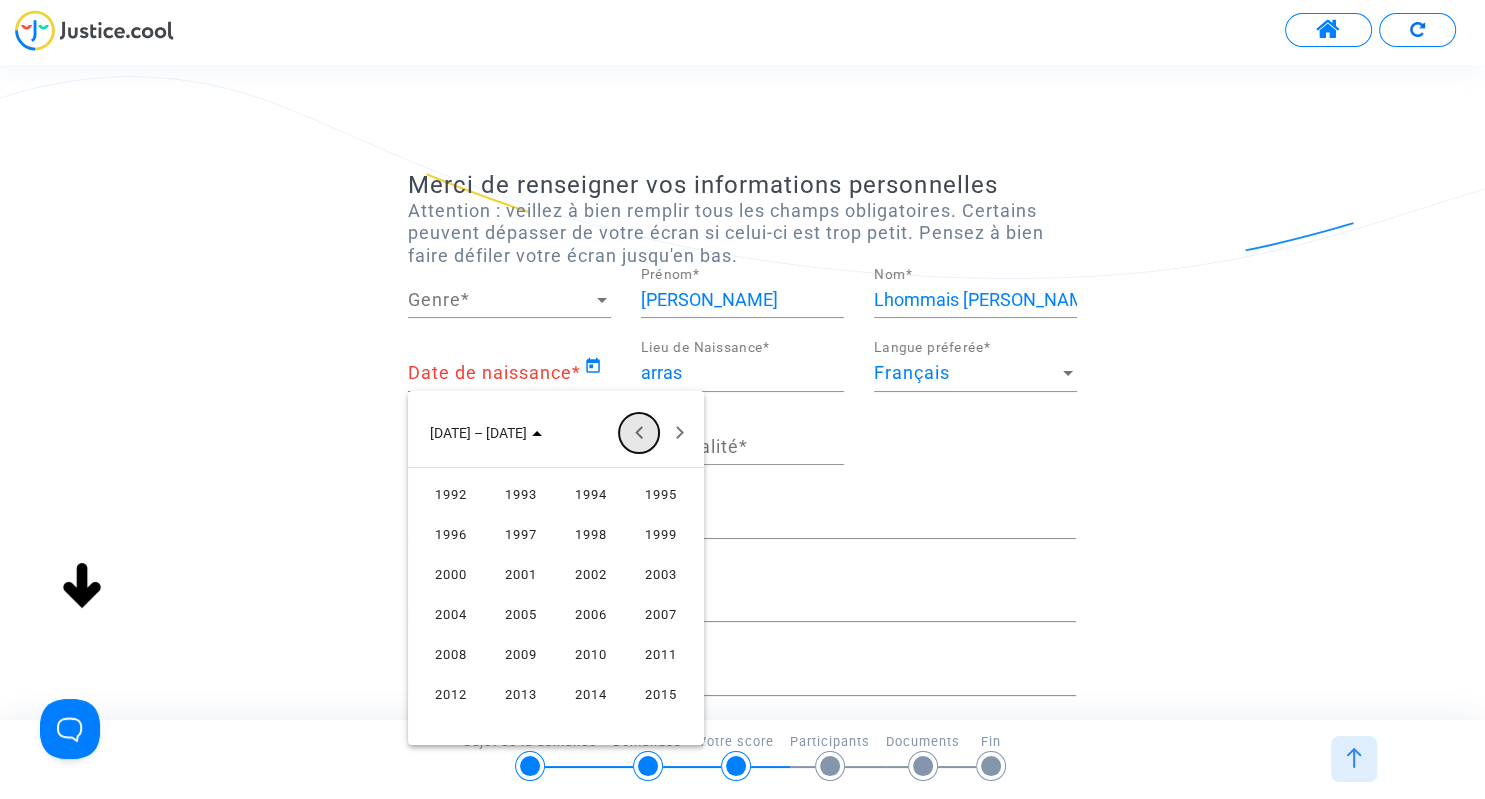click at bounding box center (639, 433) 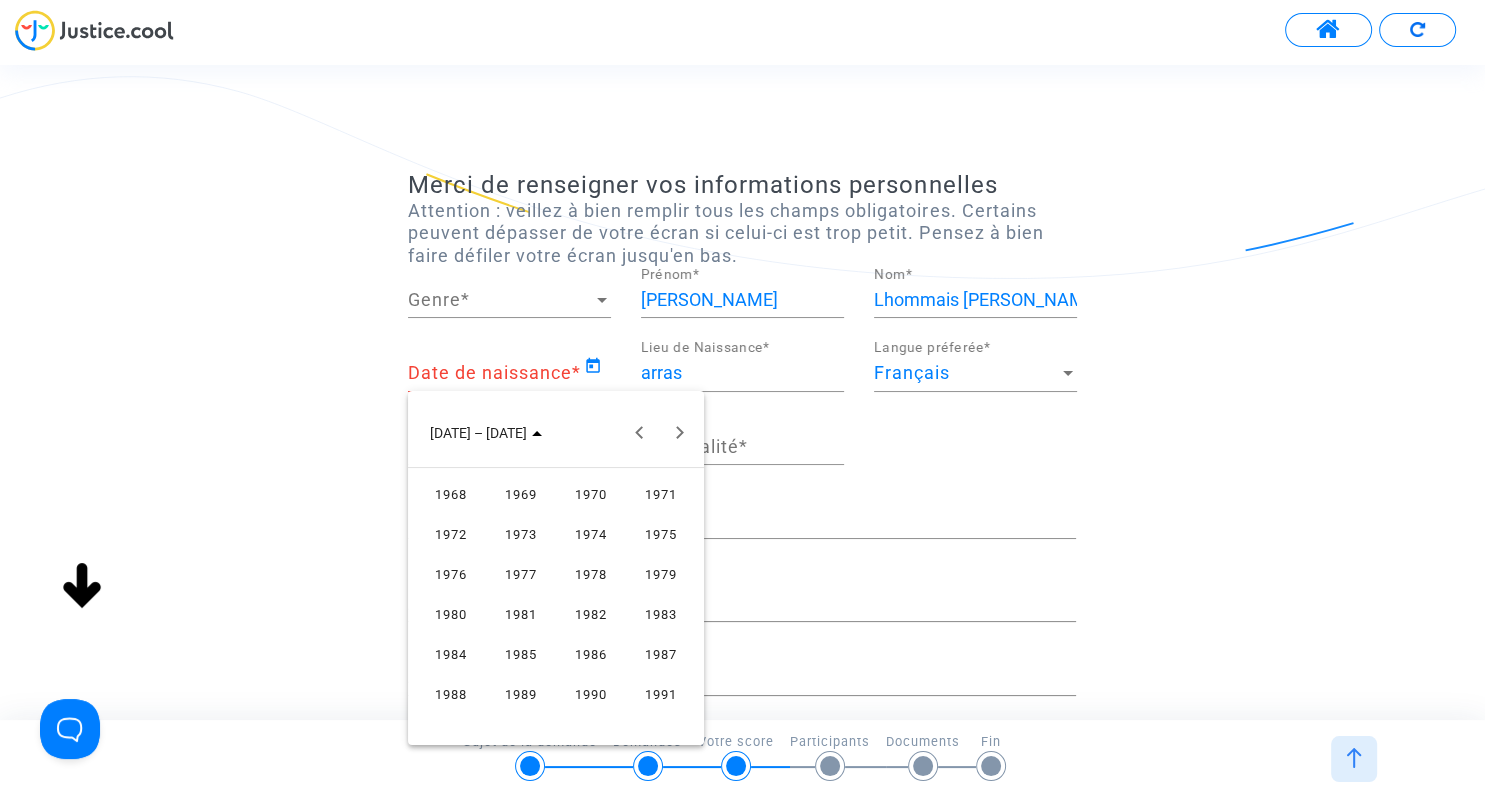 click on "1974" at bounding box center (591, 535) 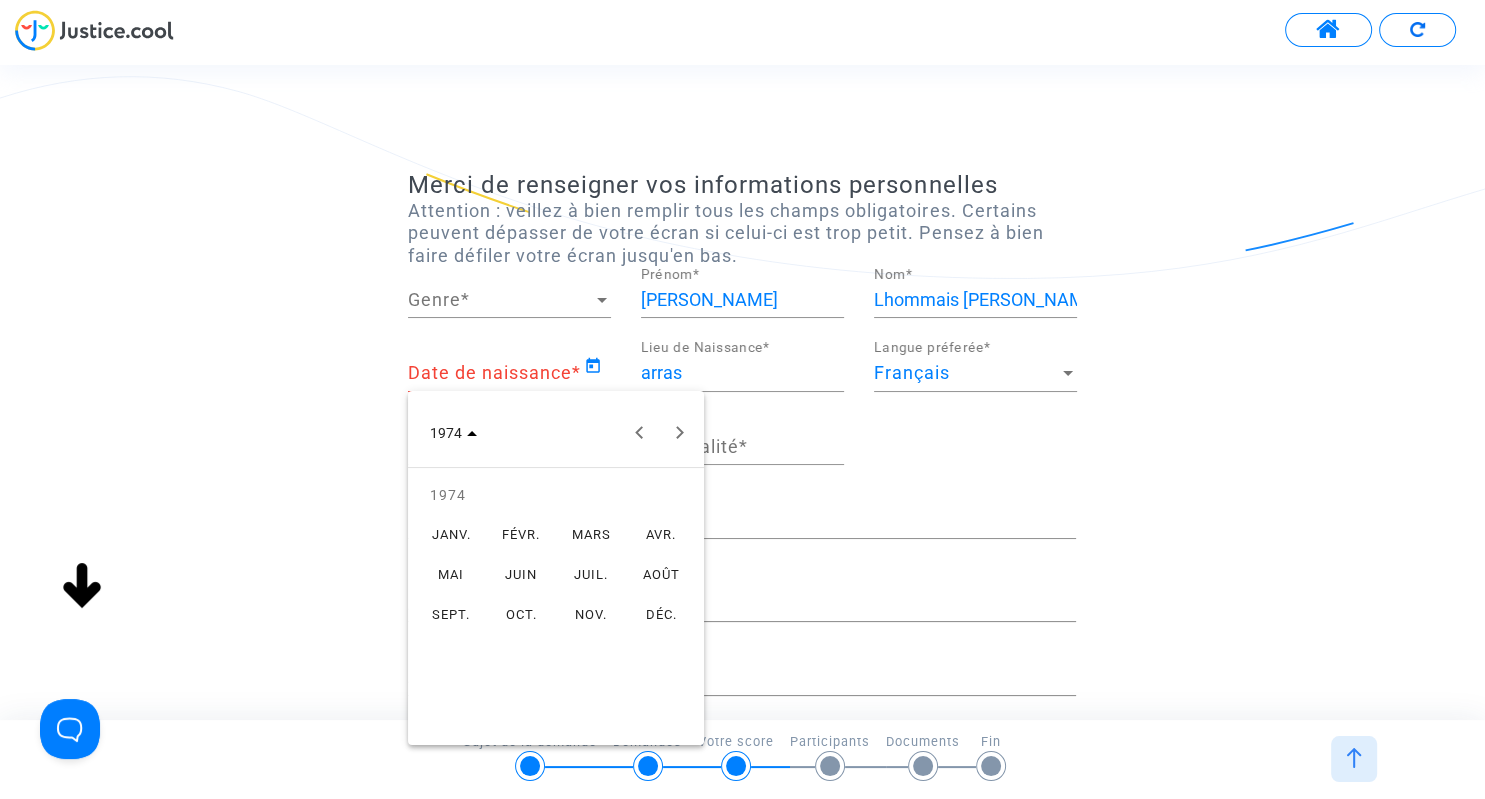 click on "JUIN" at bounding box center [521, 575] 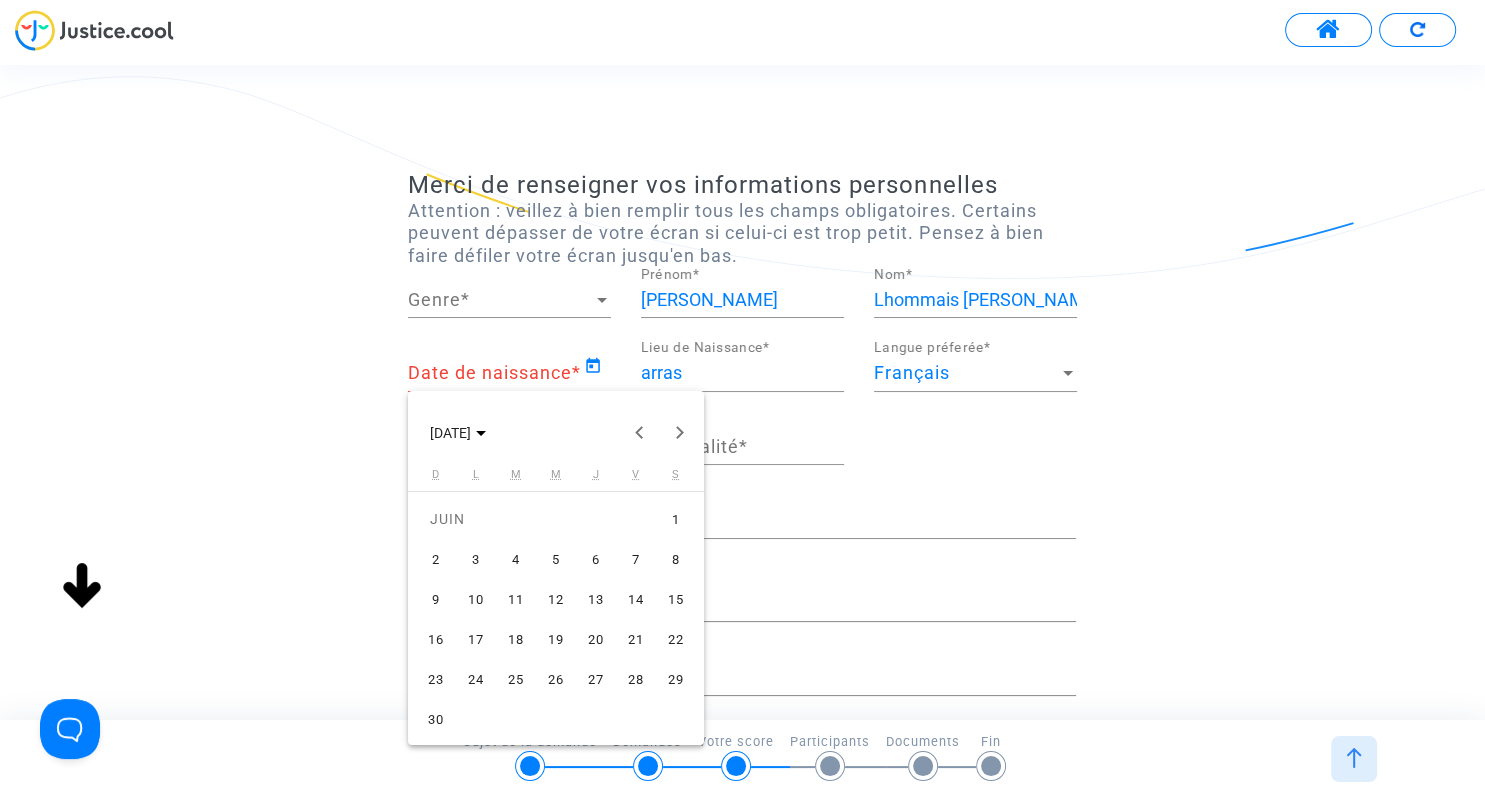 click on "25" at bounding box center [516, 679] 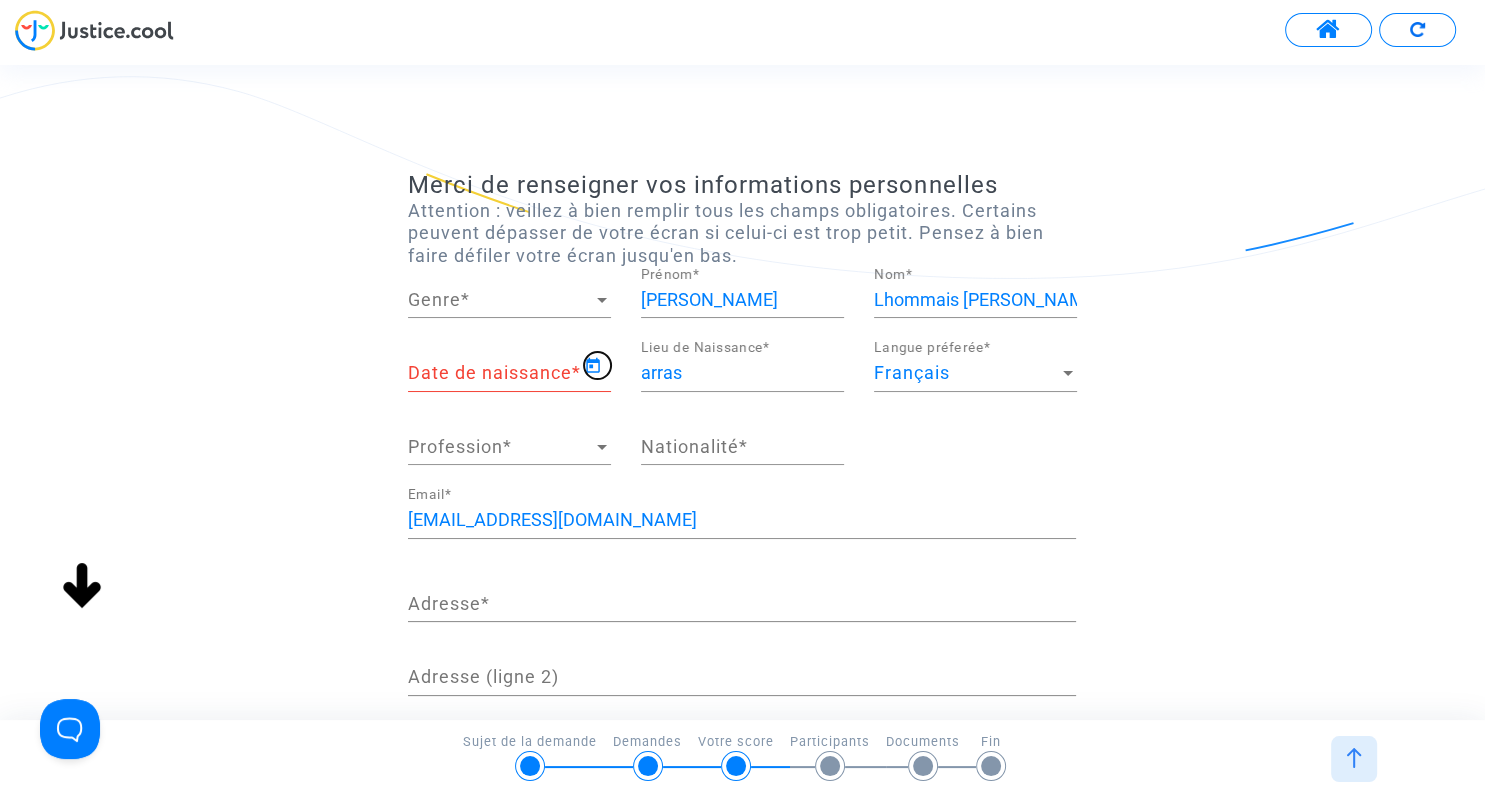 type on "[DATE]" 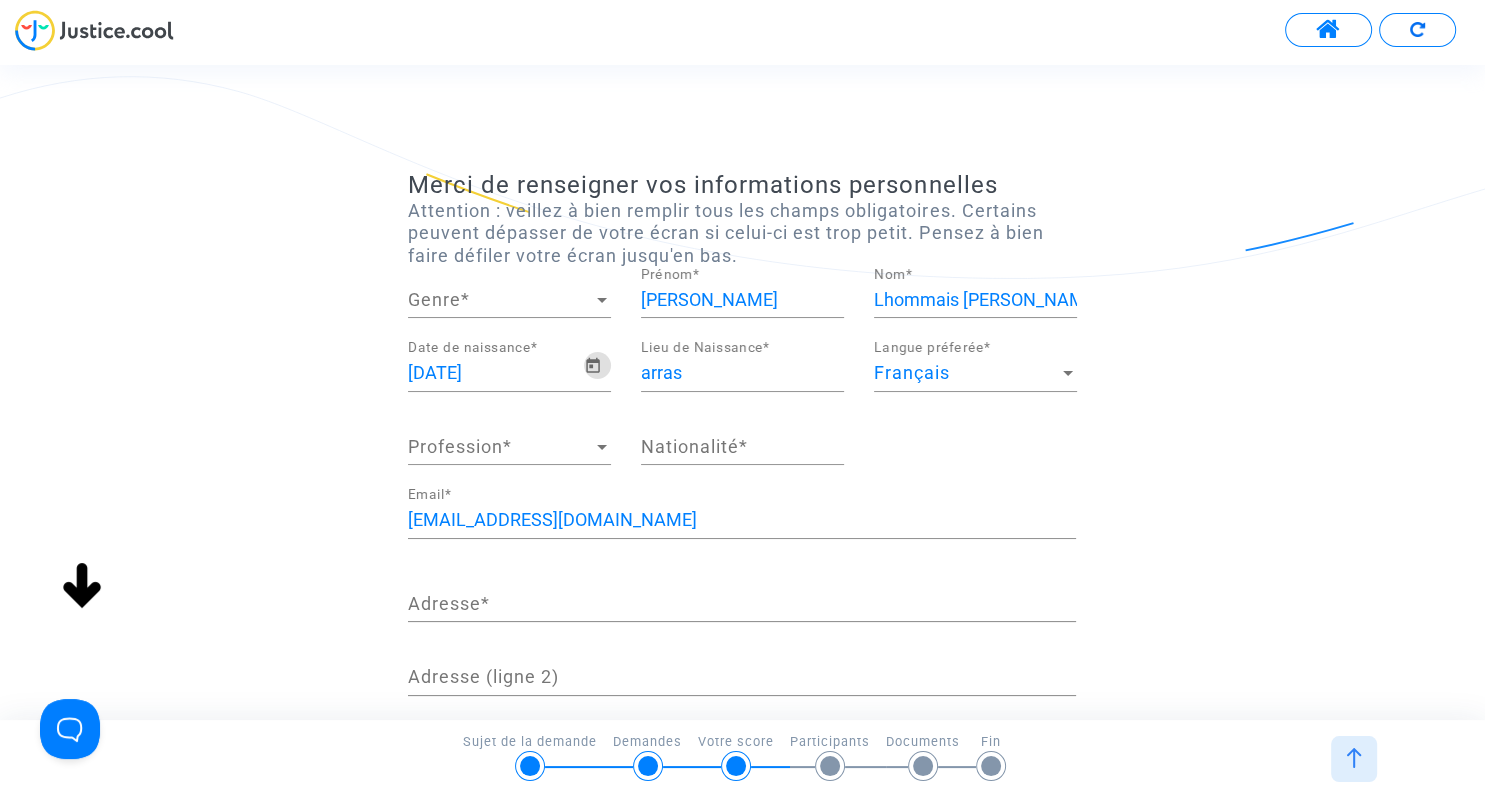 click on "Genre" at bounding box center [500, 300] 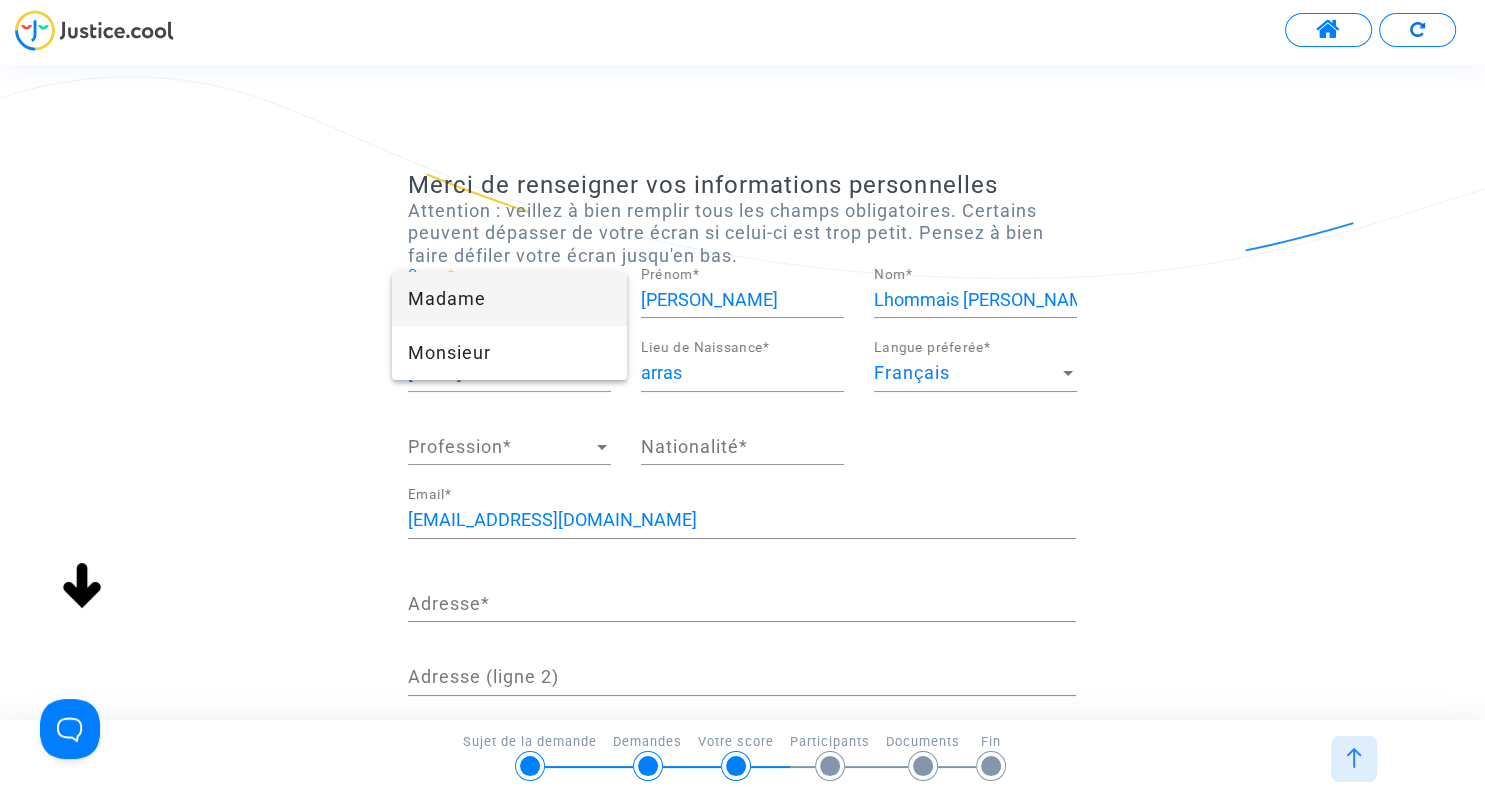 click on "Madame" at bounding box center [509, 299] 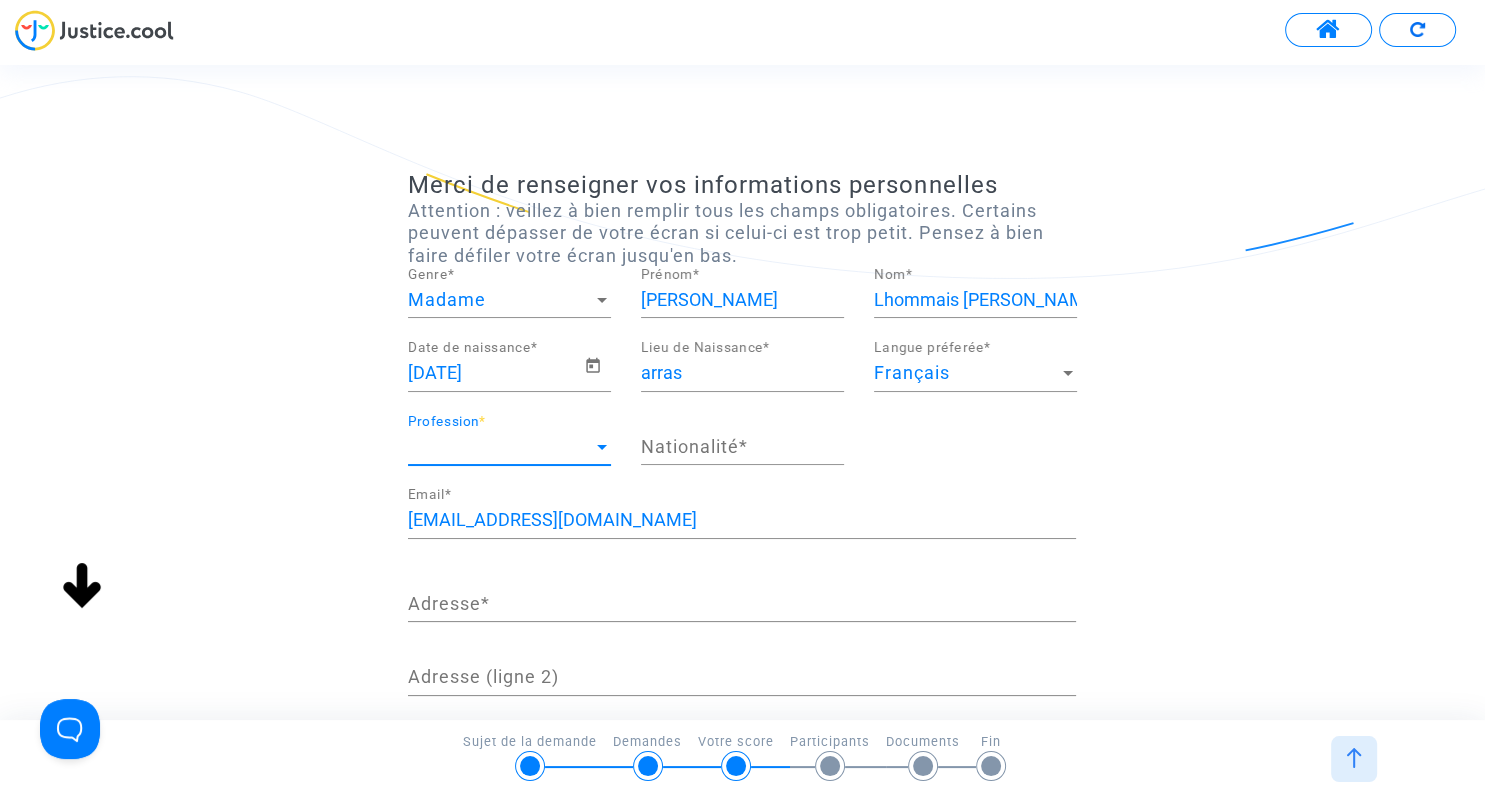 click on "Profession" at bounding box center (500, 447) 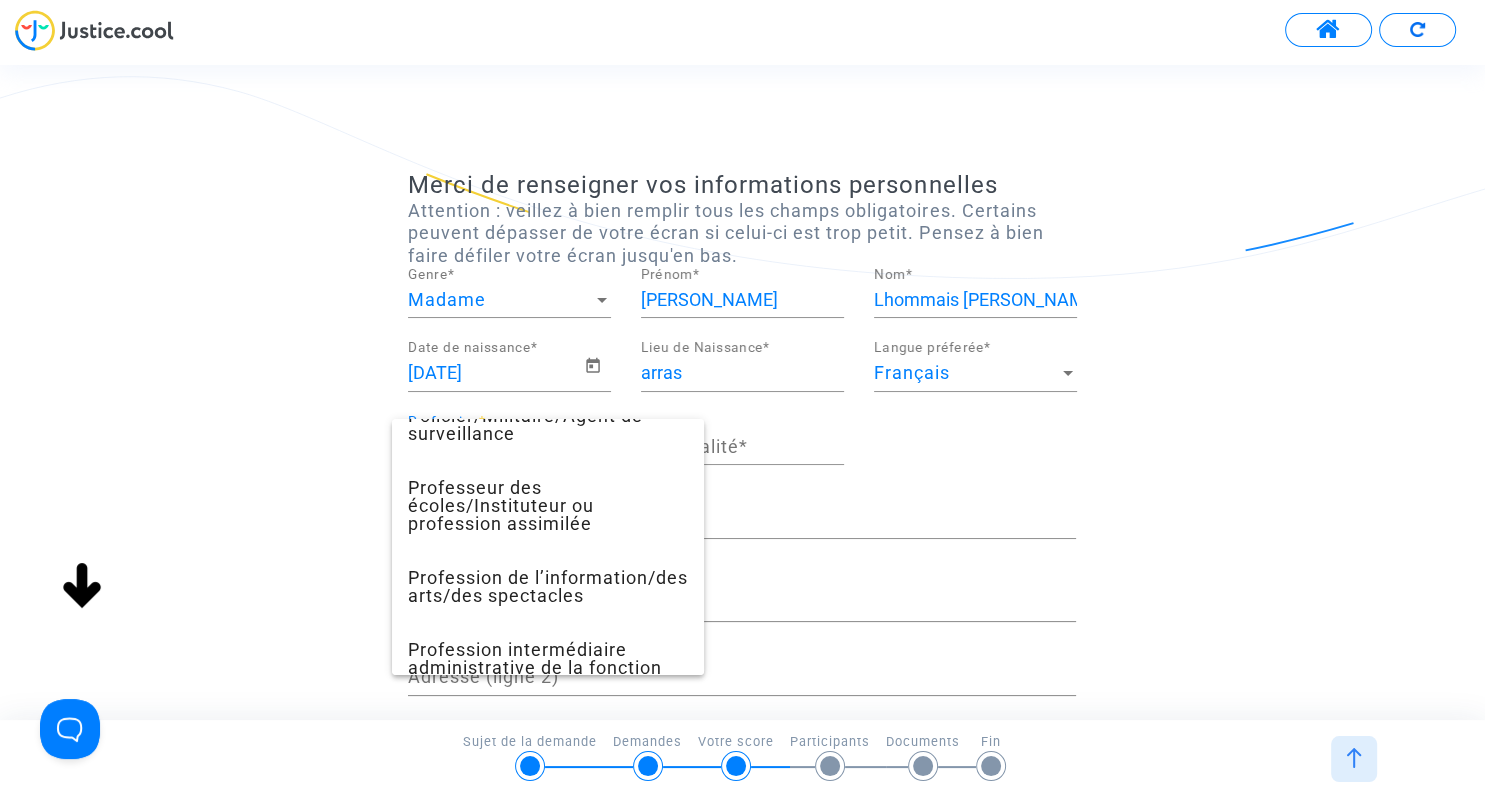 scroll, scrollTop: 1426, scrollLeft: 0, axis: vertical 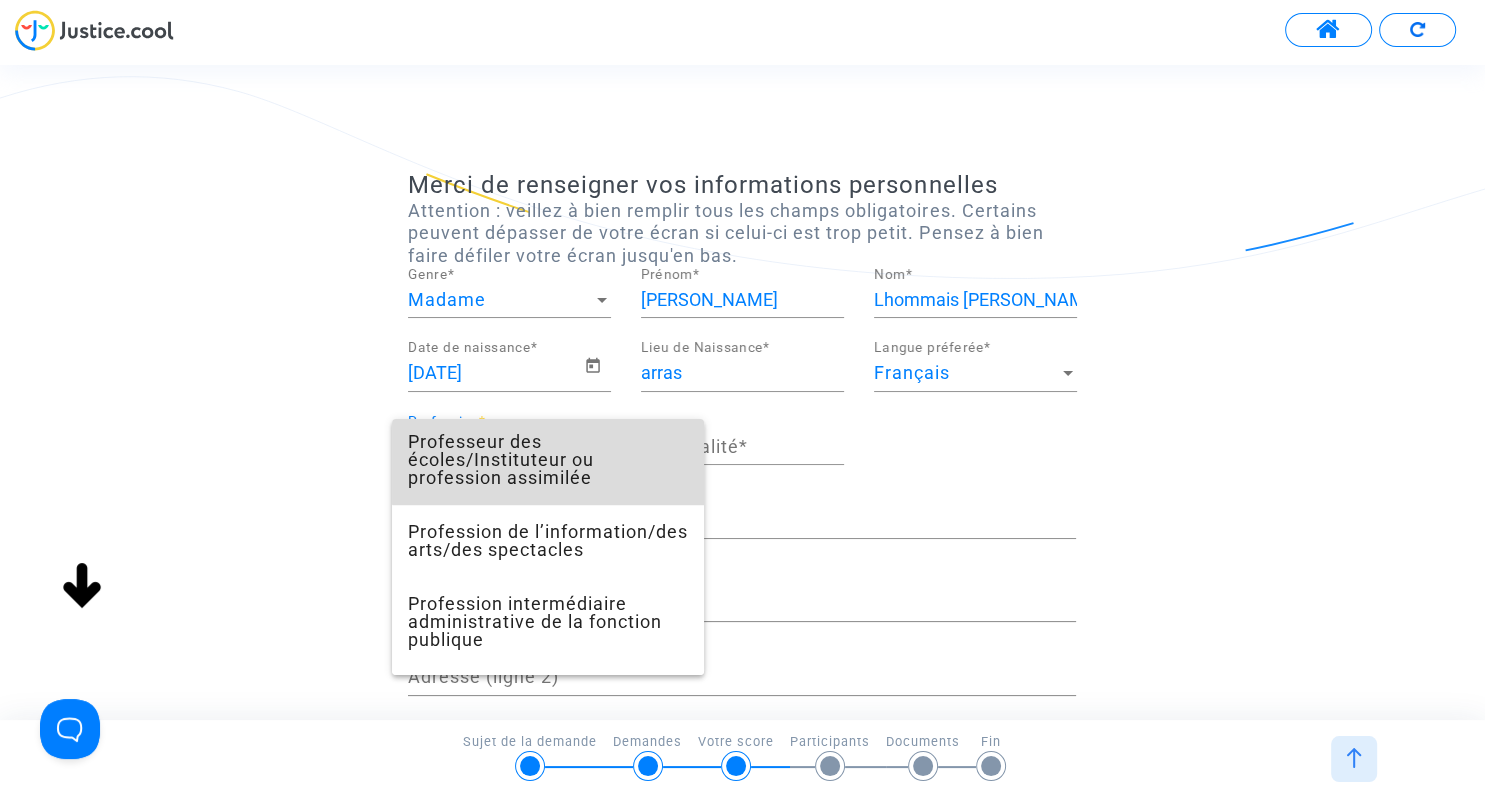 click on "Professeur des écoles/Instituteur ou profession assimilée" at bounding box center (548, 460) 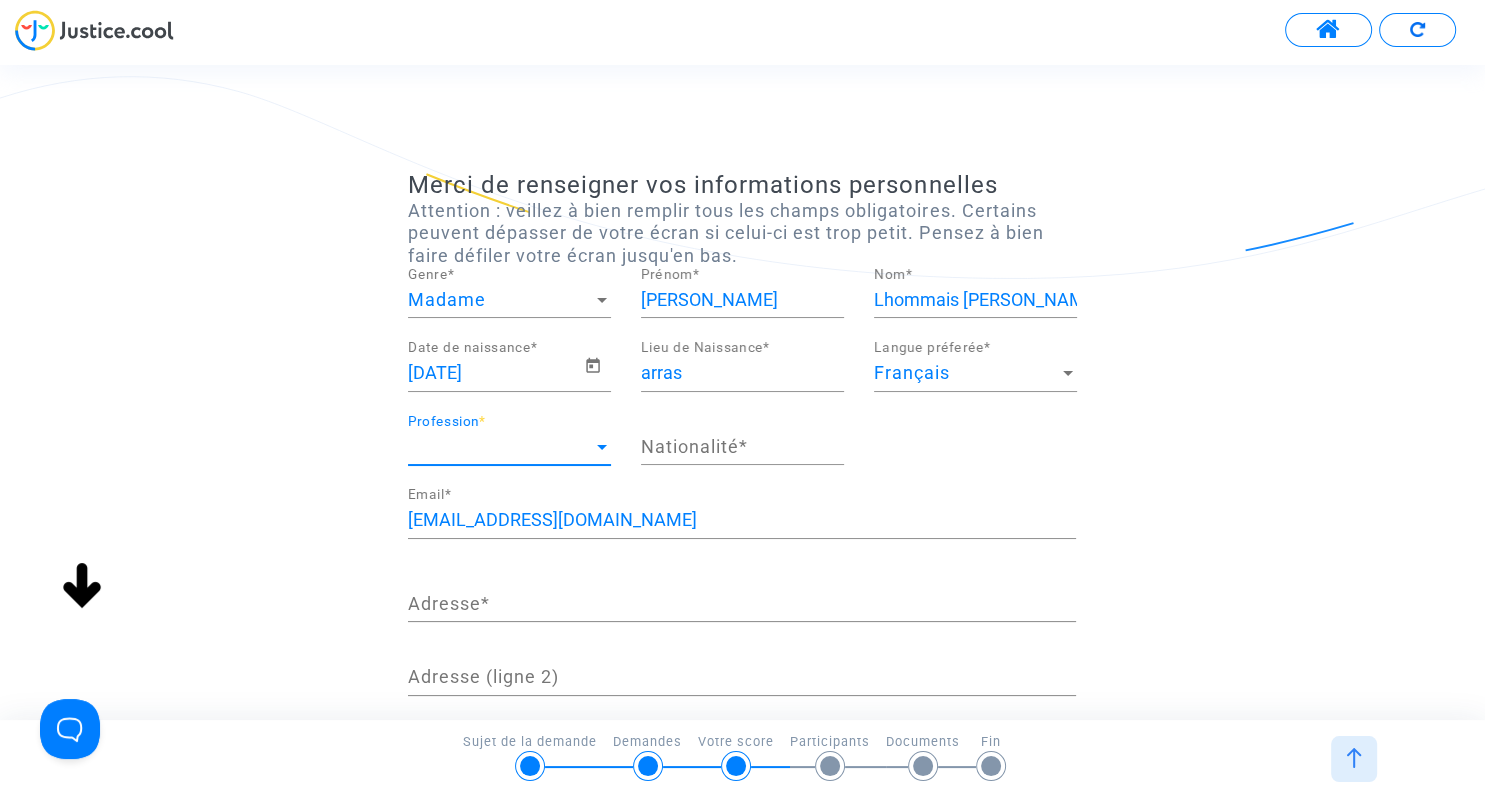 scroll, scrollTop: 1188, scrollLeft: 0, axis: vertical 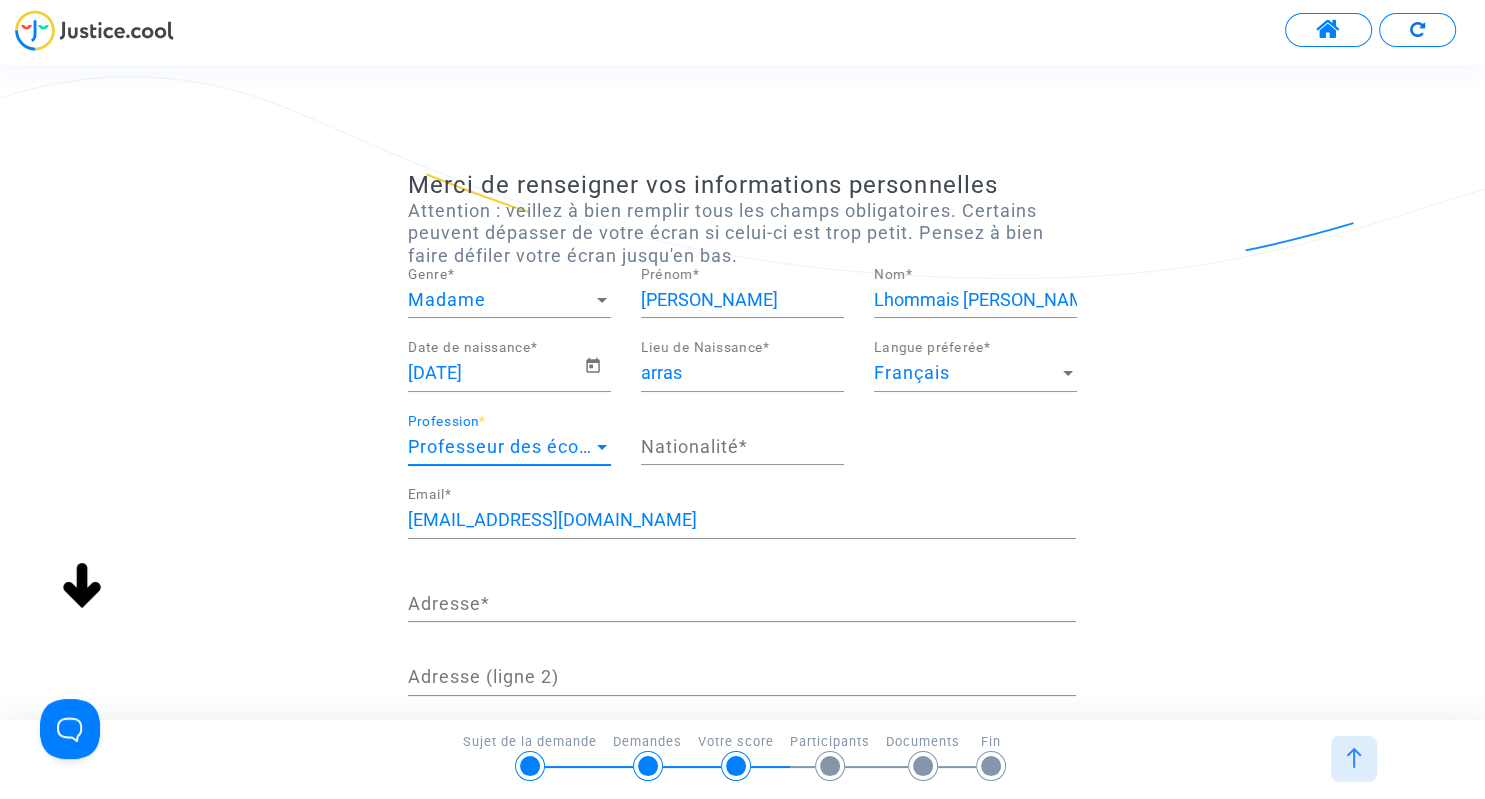 click on "Adresse  *" at bounding box center (742, 604) 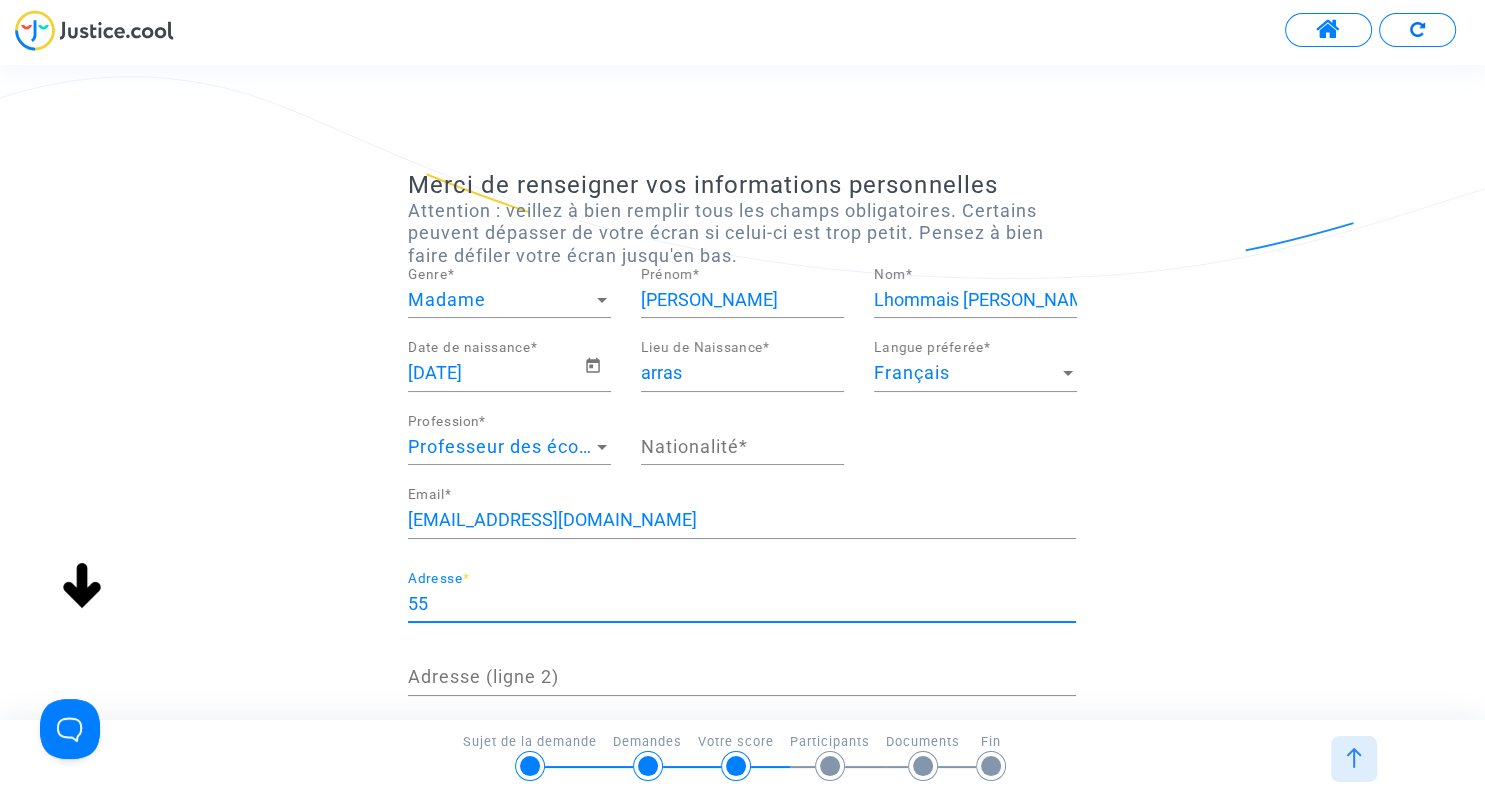type on "[STREET_ADDRESS][PERSON_NAME]" 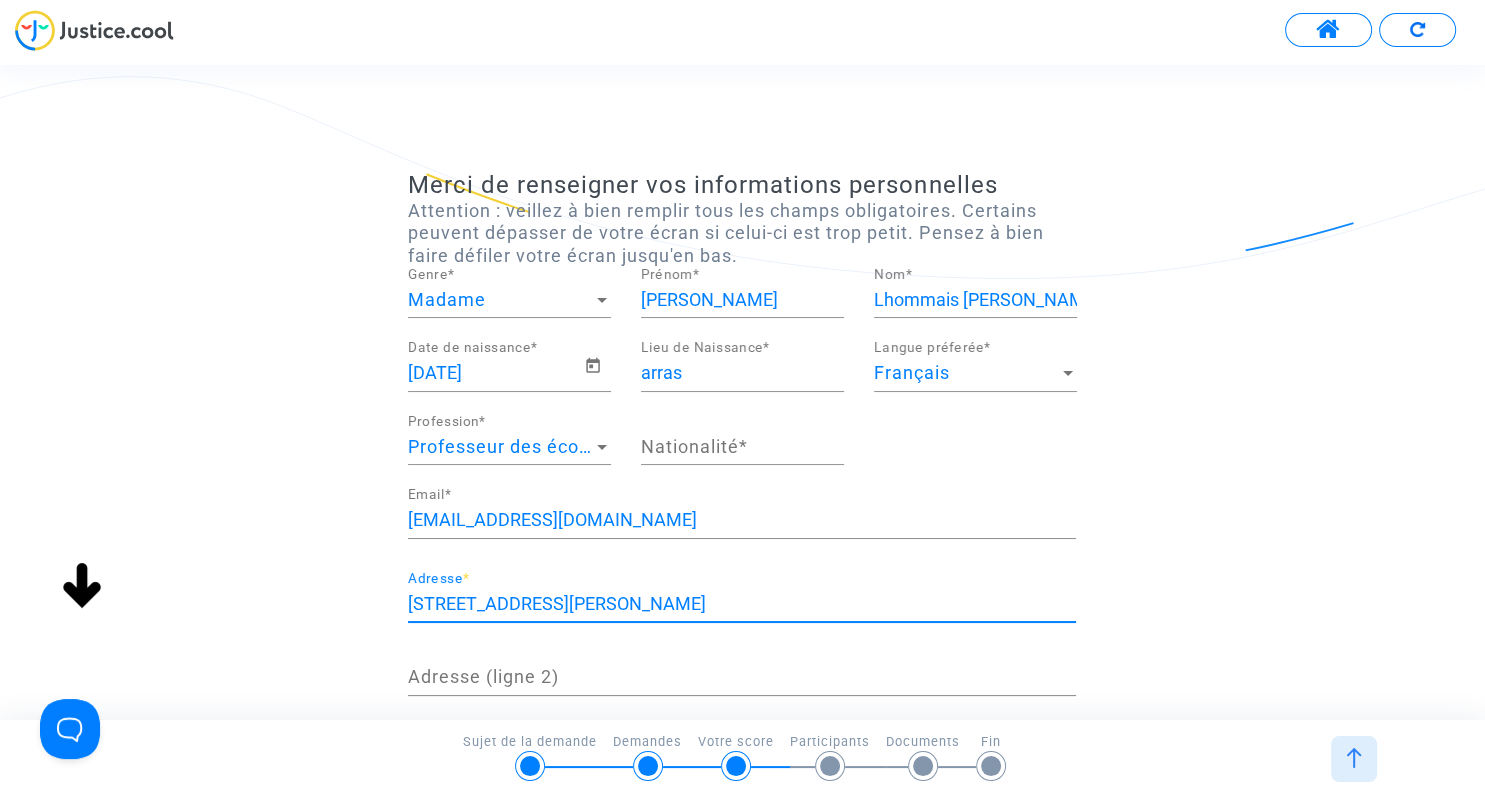 type on "62000" 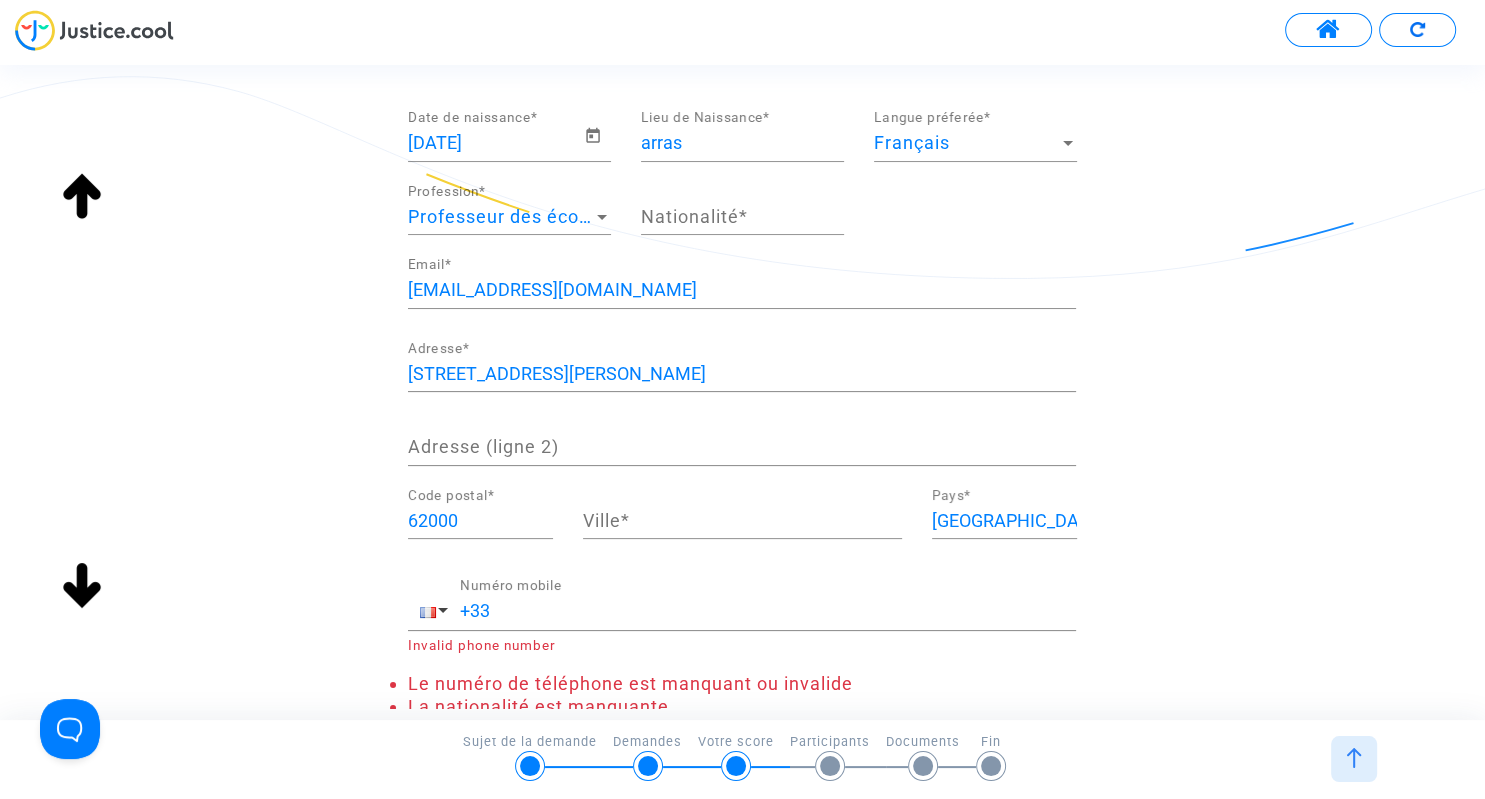 scroll, scrollTop: 346, scrollLeft: 0, axis: vertical 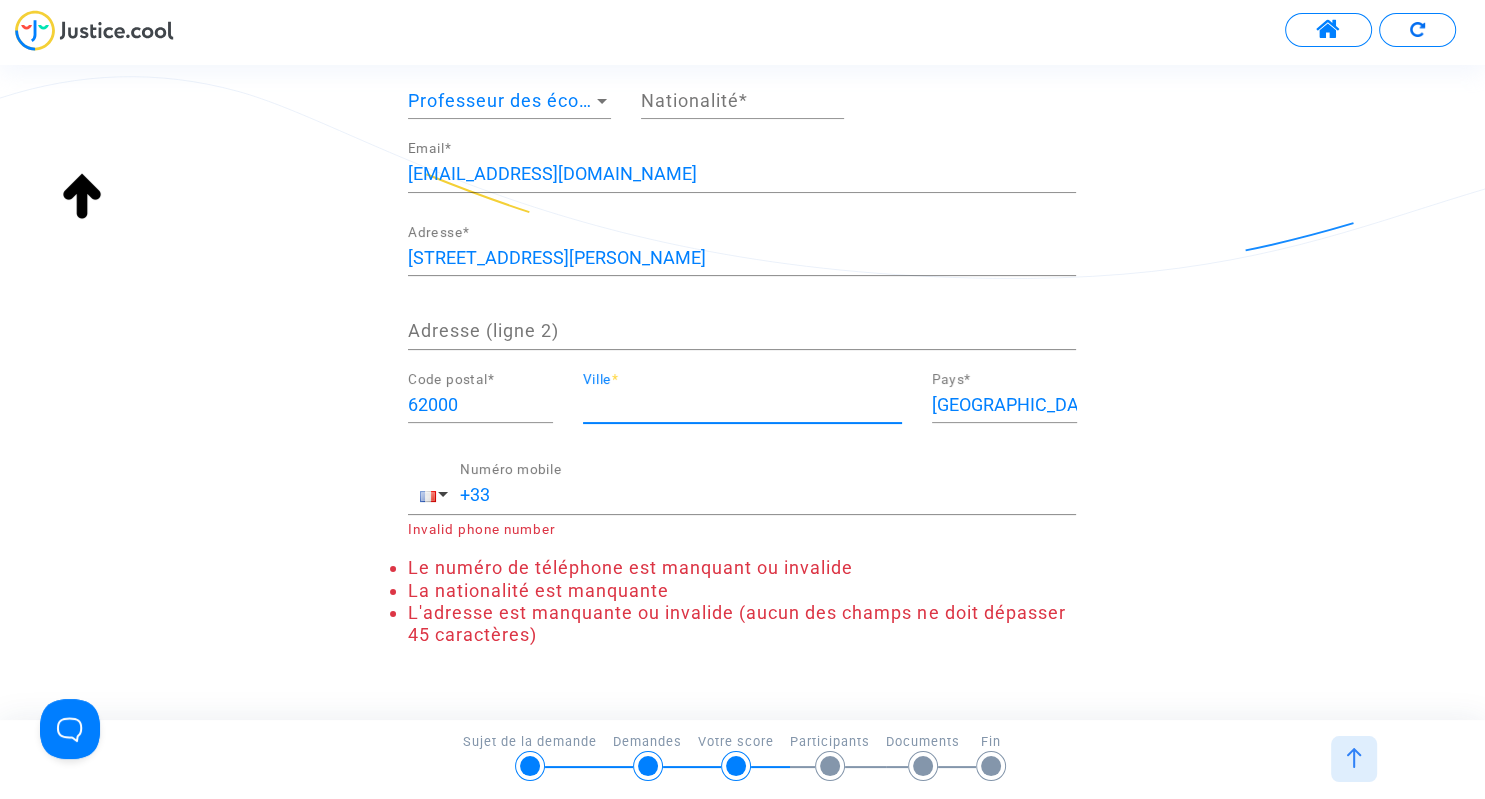 click on "Ville  *" at bounding box center (742, 405) 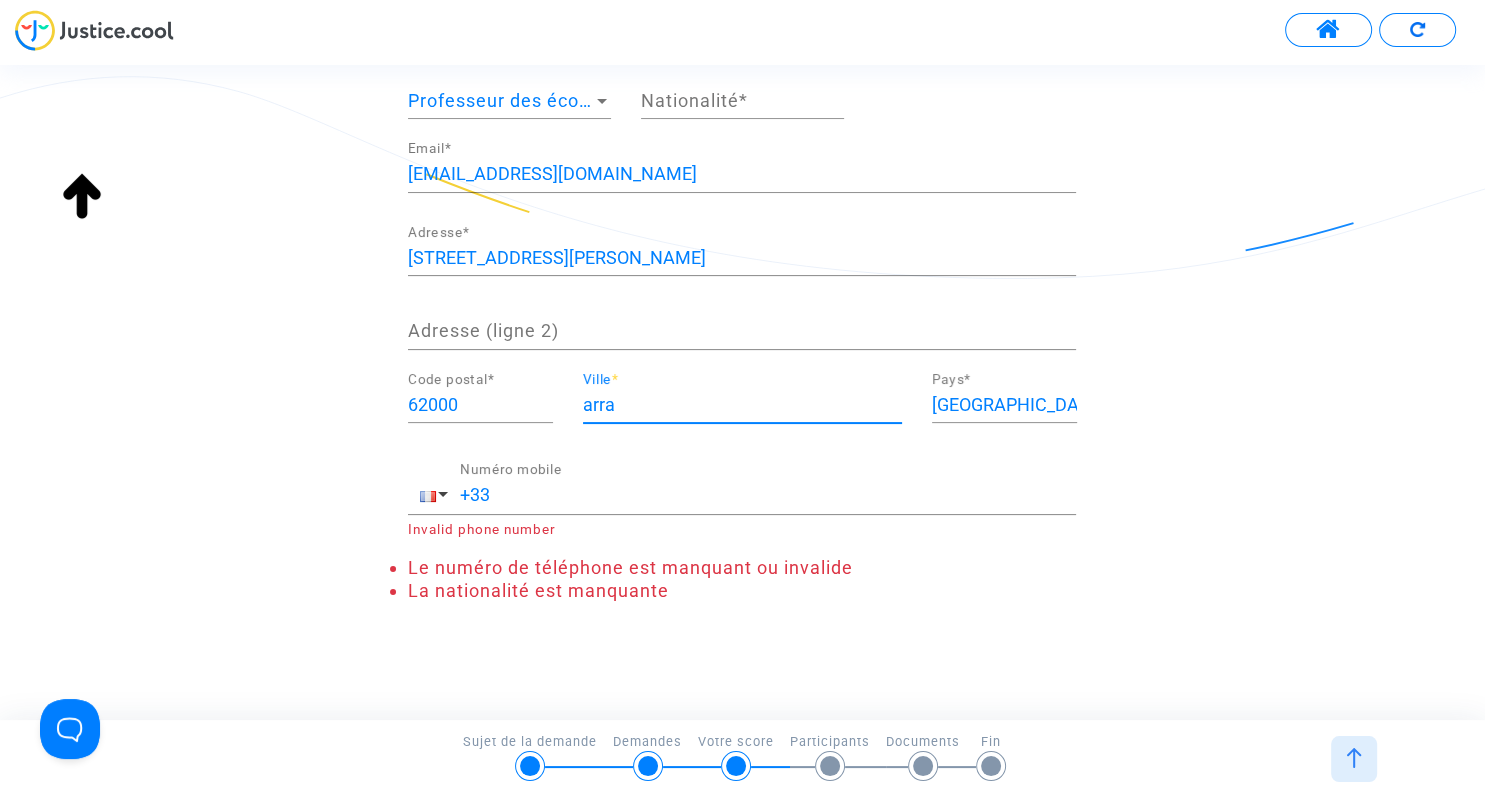 type on "arras" 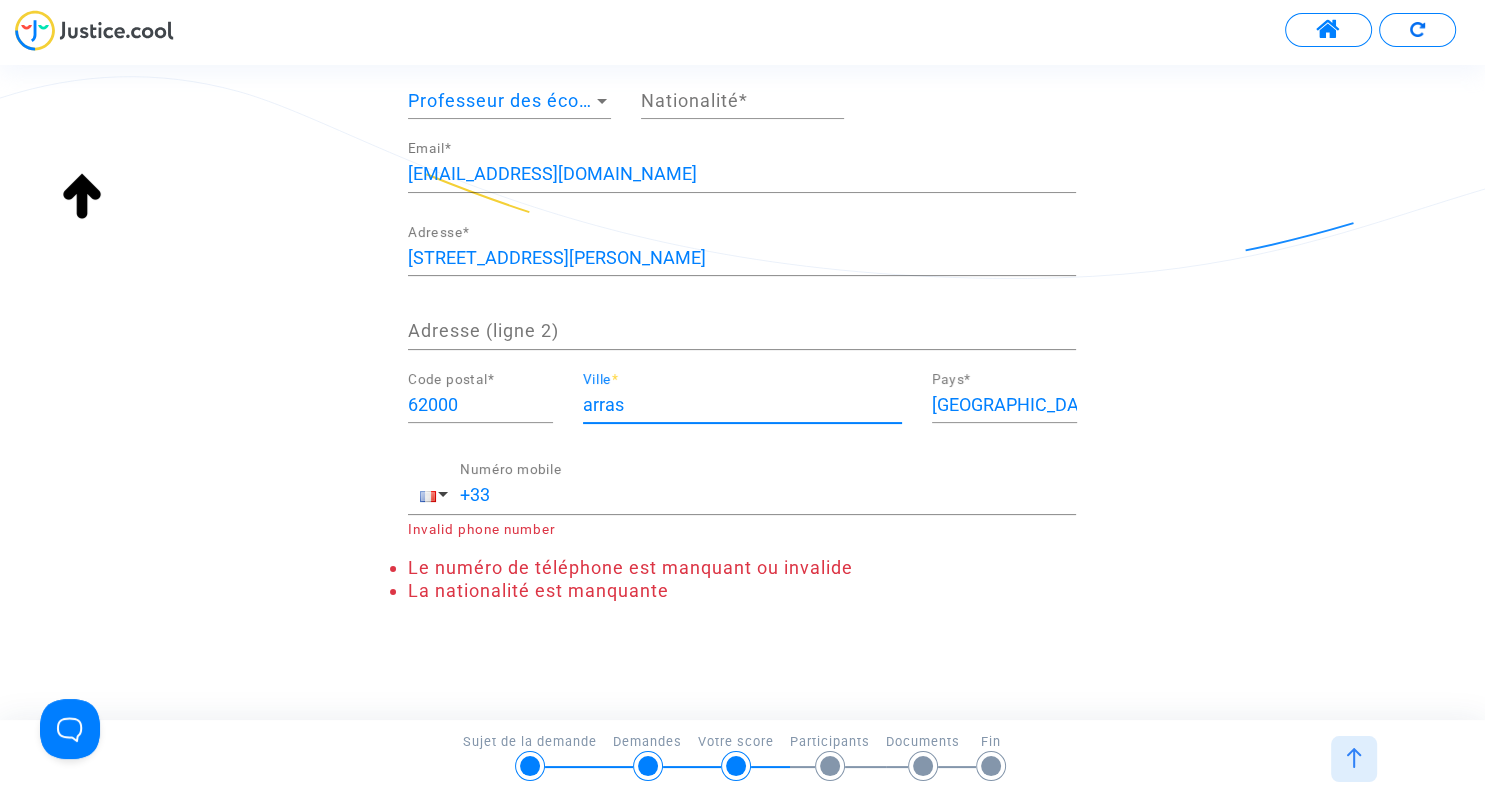 type 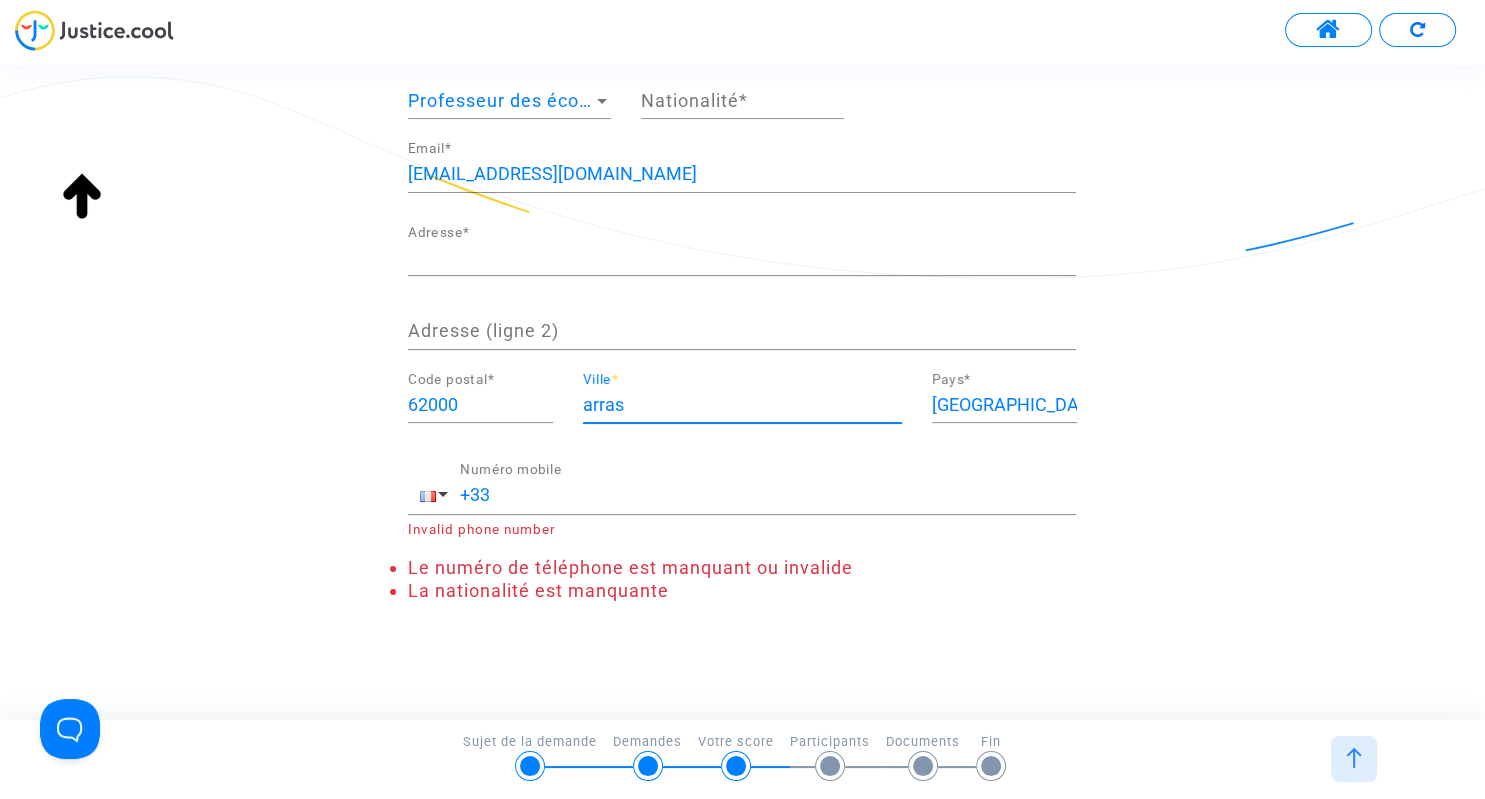 type 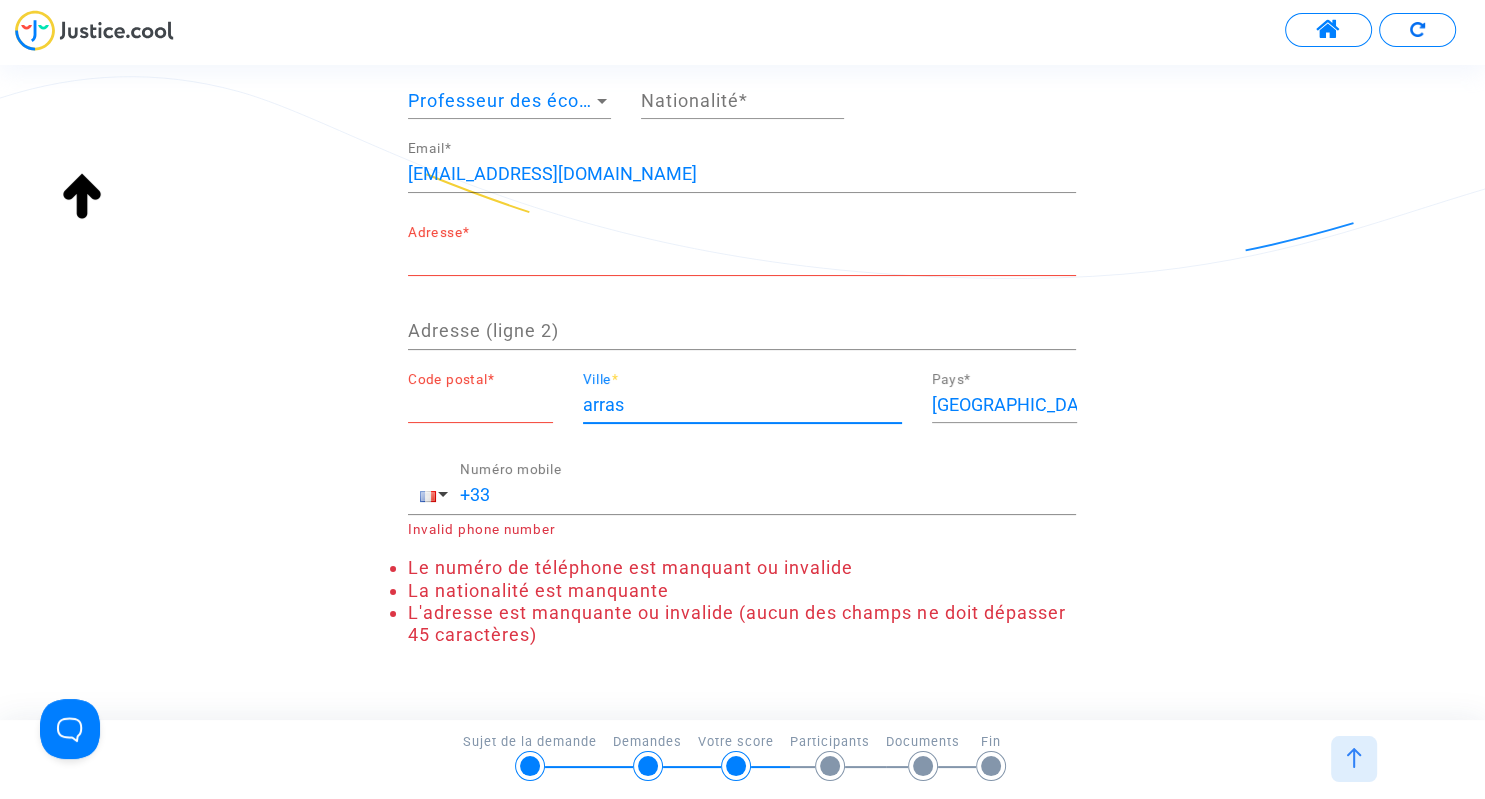type on "arras" 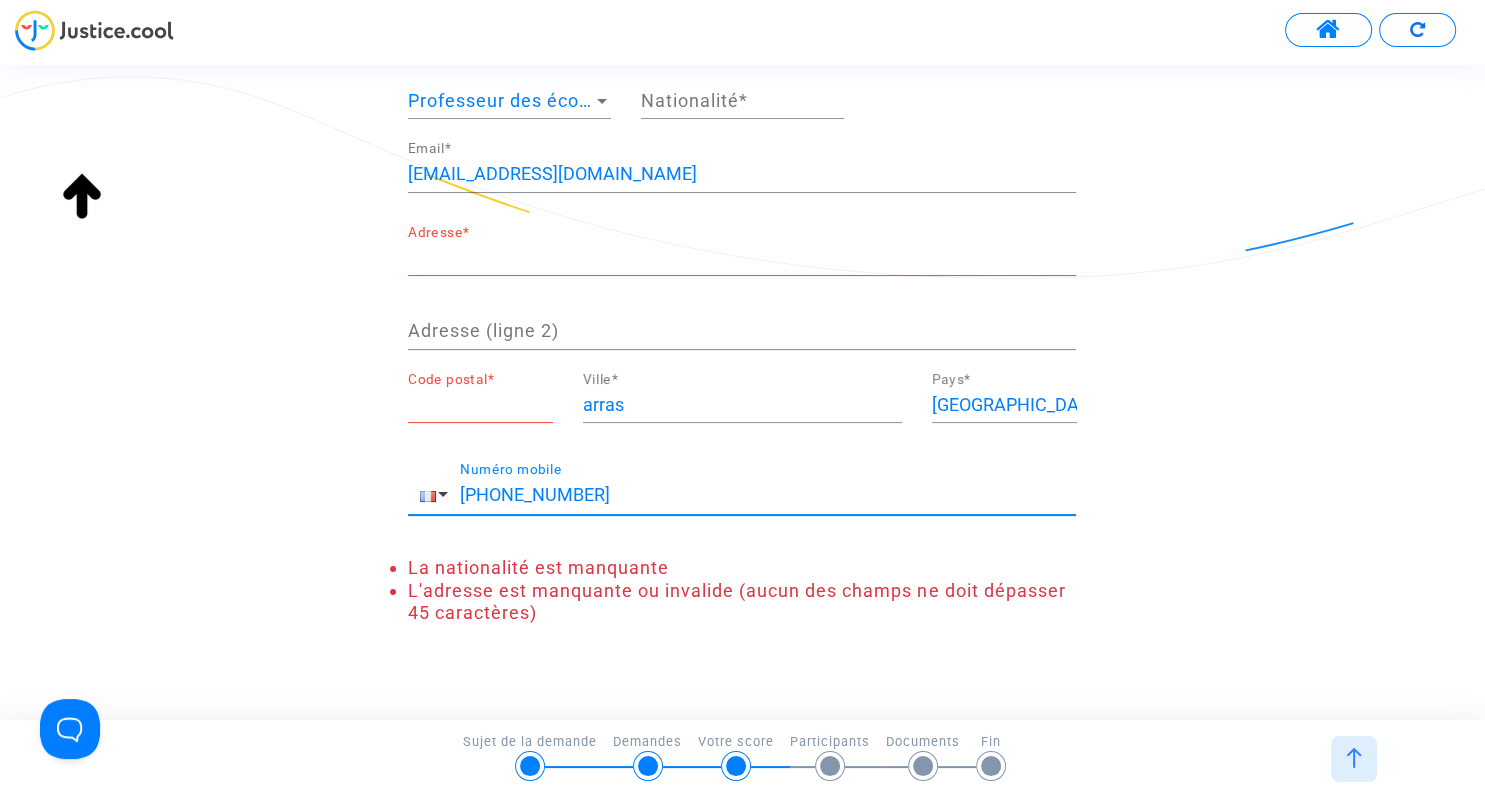 scroll, scrollTop: 230, scrollLeft: 0, axis: vertical 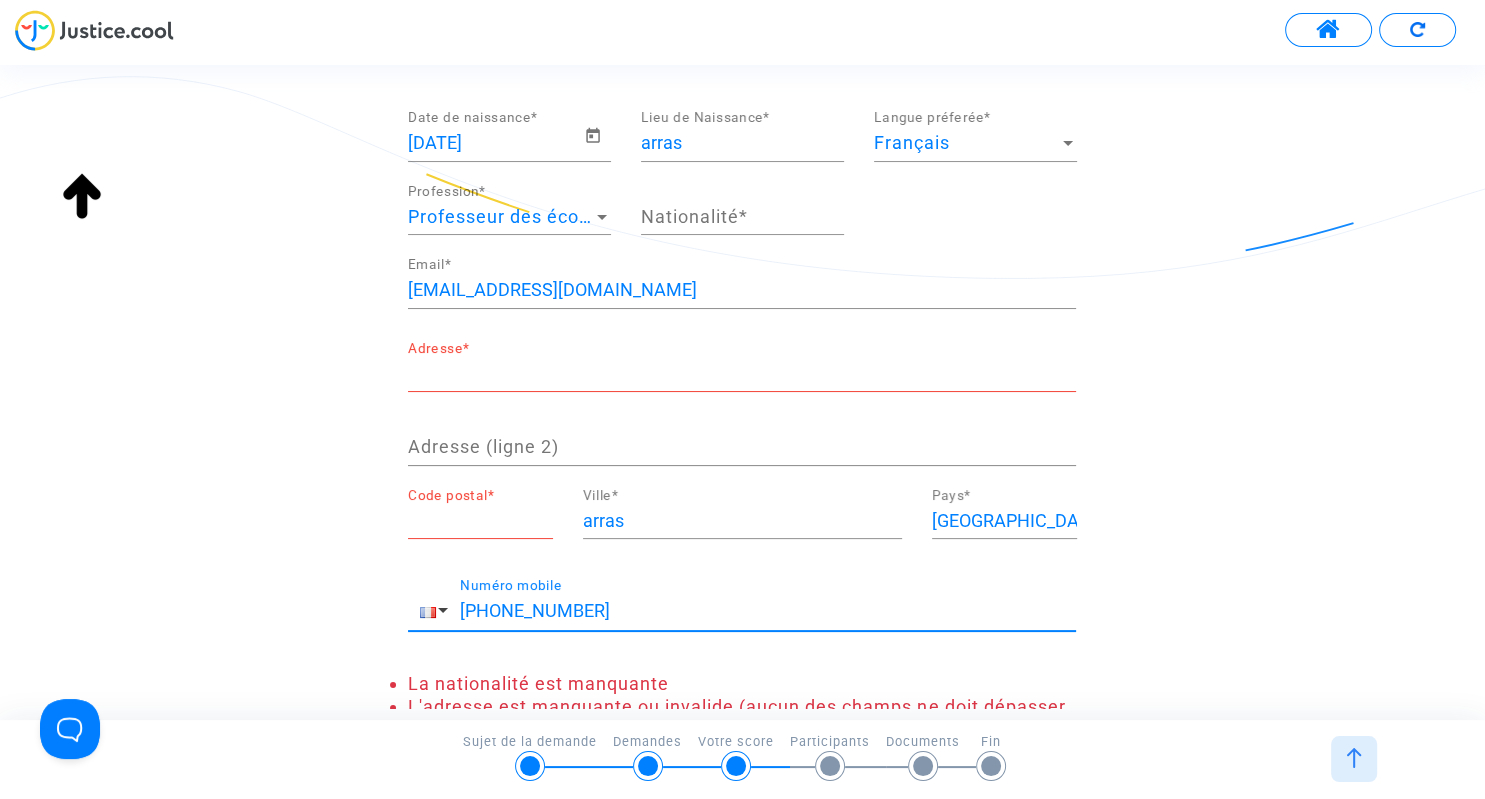 type on "[PHONE_NUMBER]" 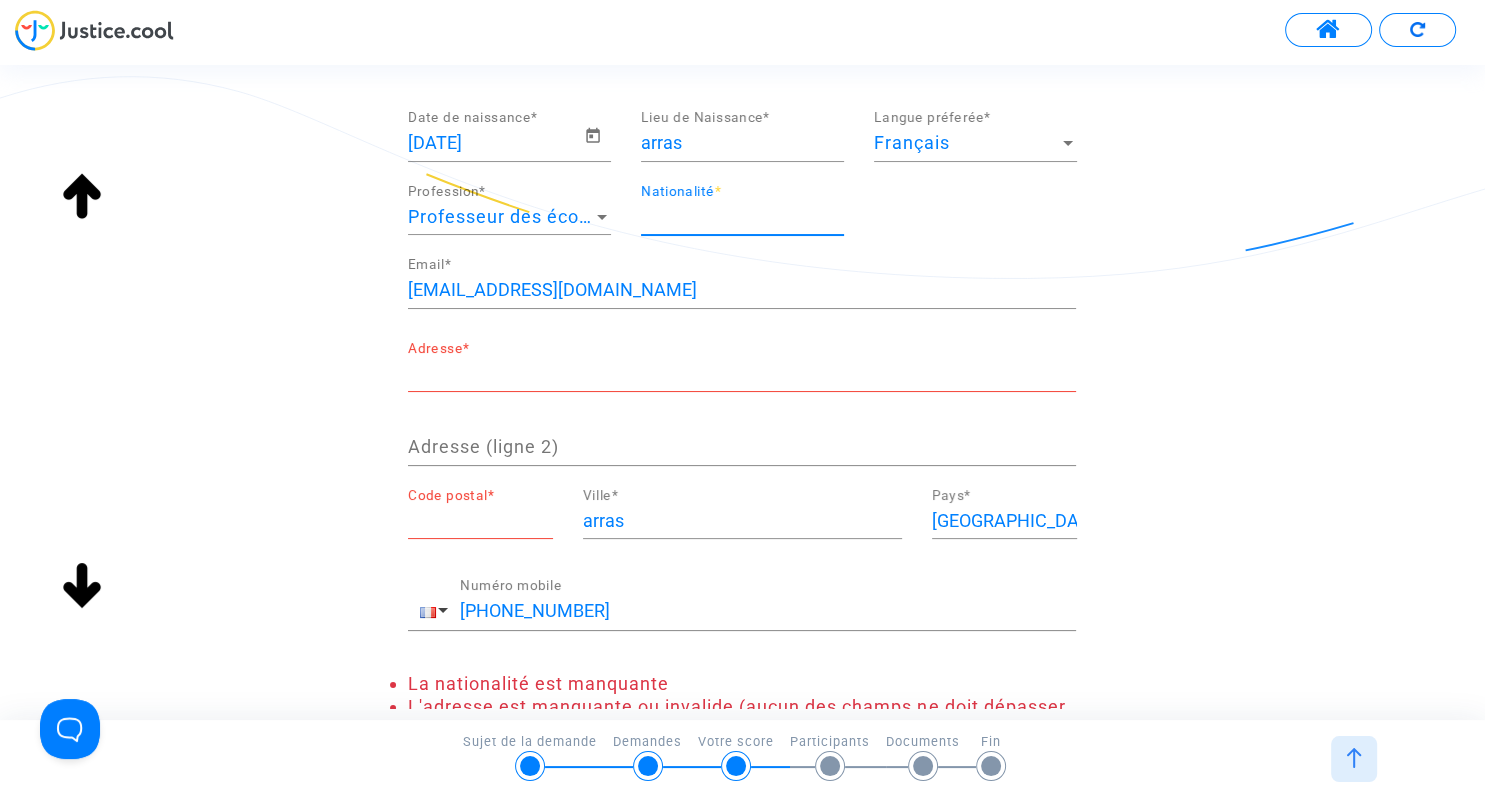 click on "Nationalité  *" at bounding box center (742, 217) 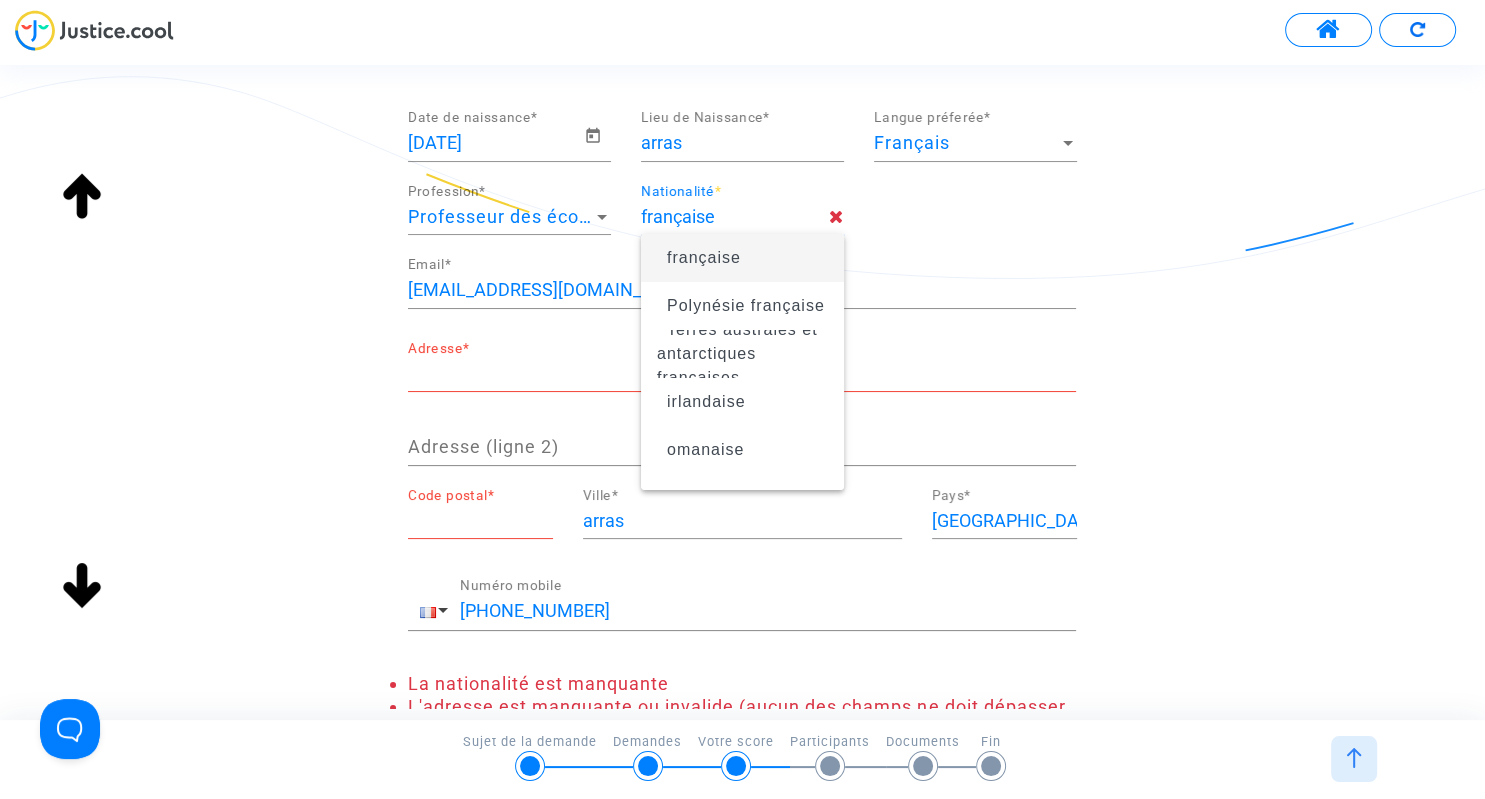 type on "française" 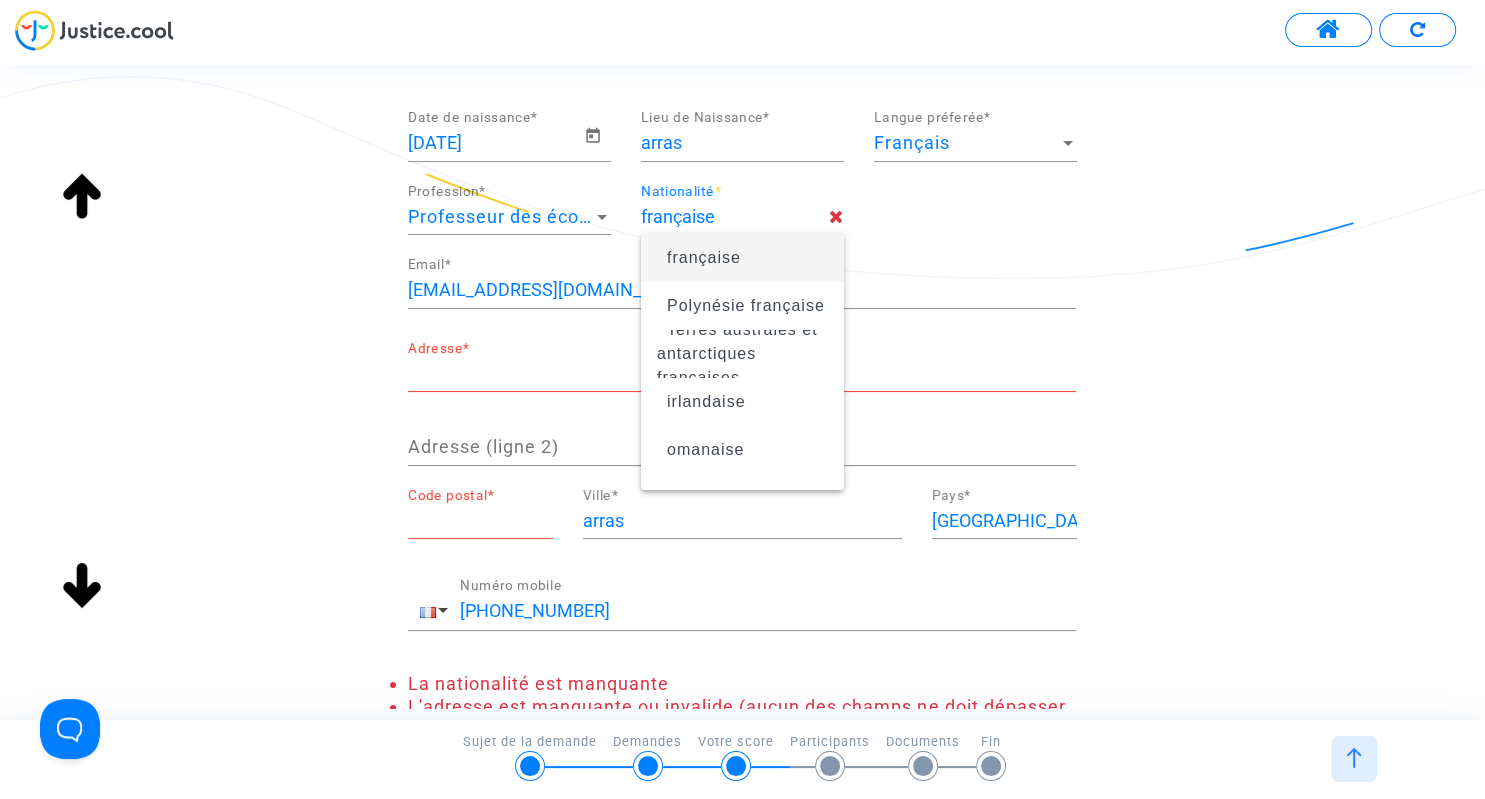 click on "française" at bounding box center [704, 257] 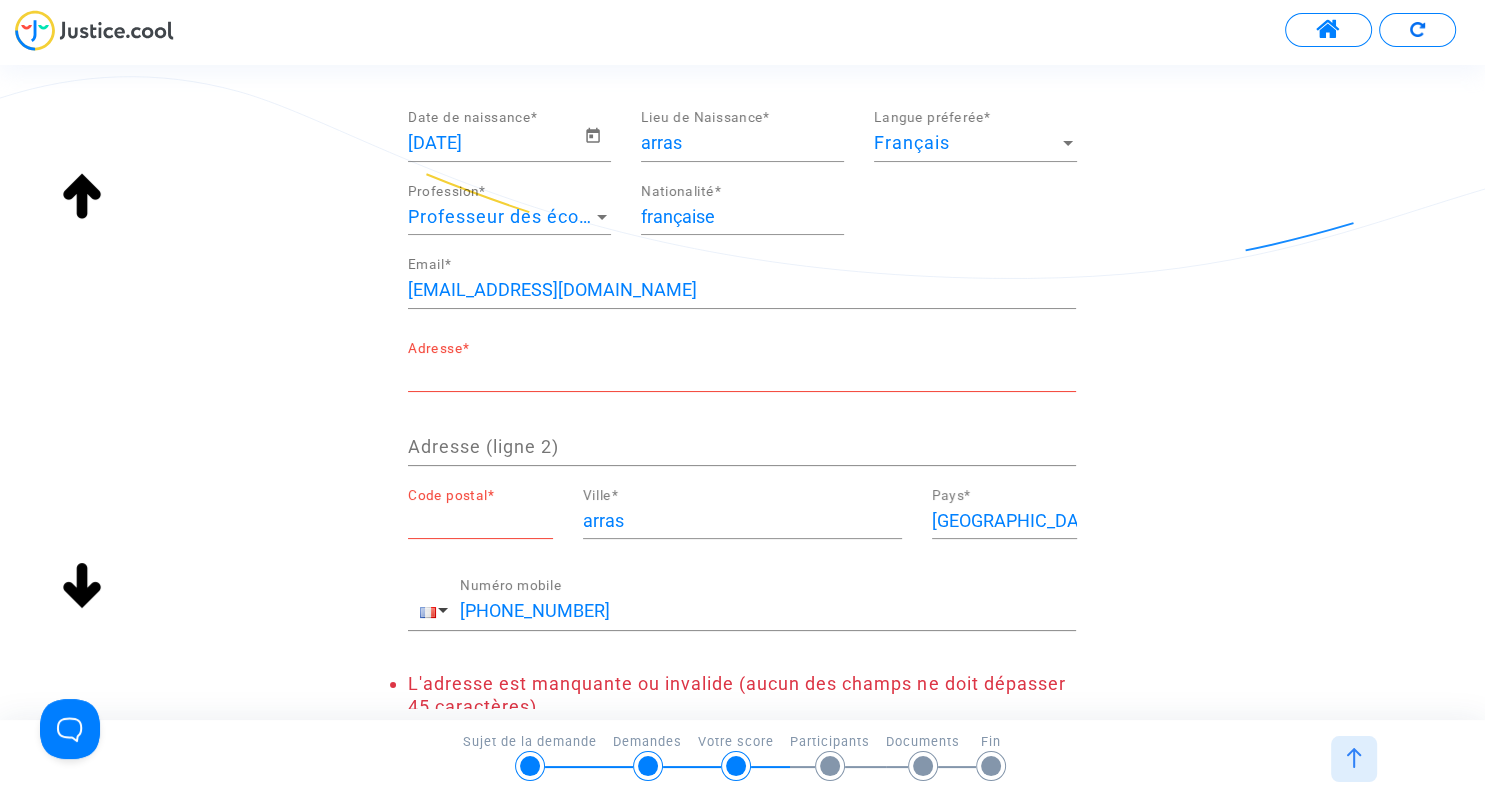 click on "Code postal  *" at bounding box center (480, 521) 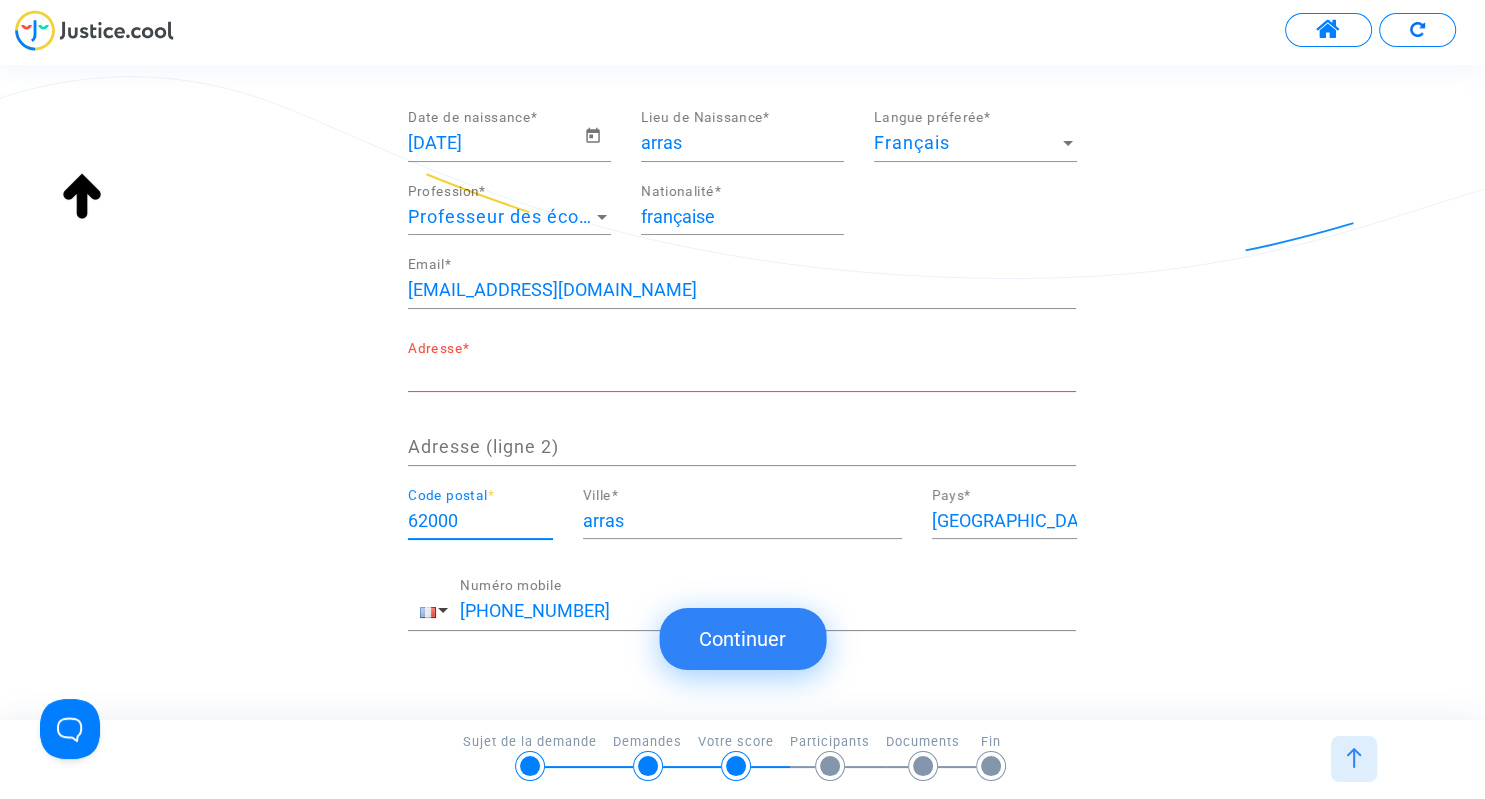 type on "62000" 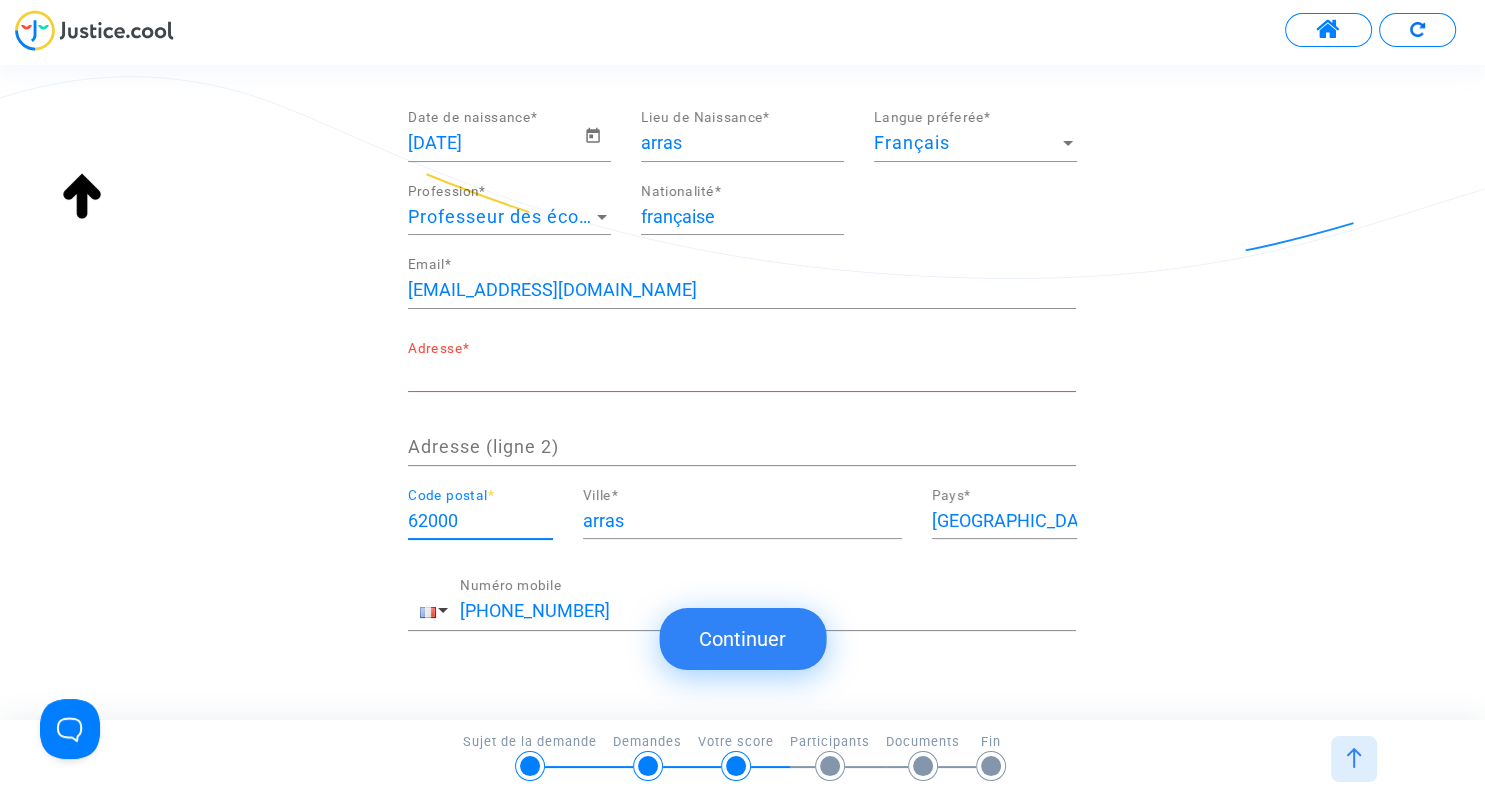 click on "Merci de renseigner vos informations personnelles  Attention : veillez à bien remplir tous les champs obligatoires. Certains peuvent dépasser de votre écran si celui-ci est trop petit. Pensez à bien faire défiler votre écran jusqu'en bas.  Madame Genre  * [PERSON_NAME]  * Lhommais [PERSON_NAME] Nom  * [DEMOGRAPHIC_DATA] Date de naissance  * arras Lieu de Naissance  * Français Langue préferée  * Professeur des écoles/Instituteur ou profession assimilée Profession  * française Nationalité  * [EMAIL_ADDRESS][DOMAIN_NAME] Email  * Adresse  * Adresse (ligne 2) 62000 Code postal  * [GEOGRAPHIC_DATA]  * [GEOGRAPHIC_DATA] Pays  * [PHONE_NUMBER] Numéro mobile" 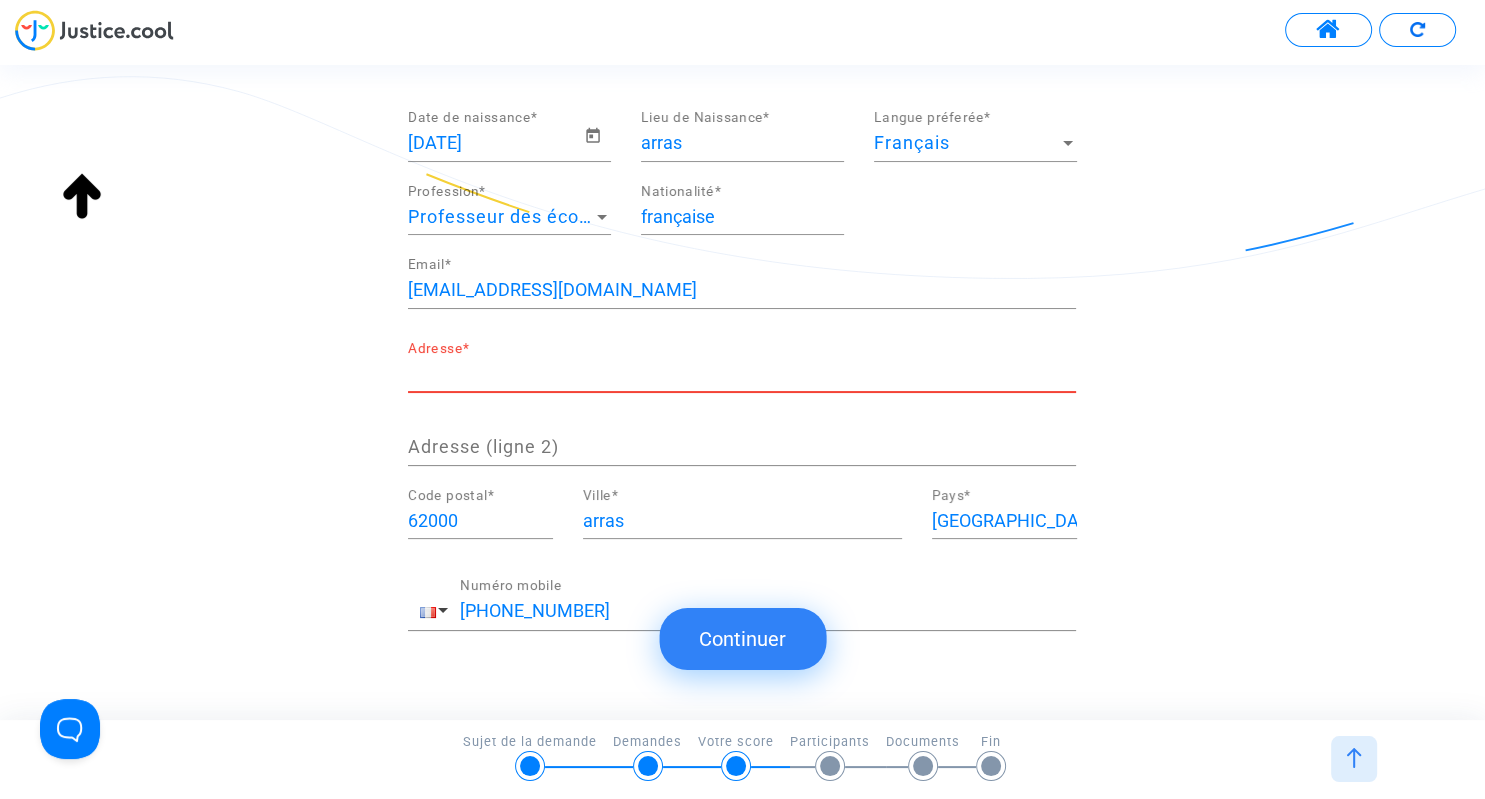 click on "Adresse  *" at bounding box center [742, 374] 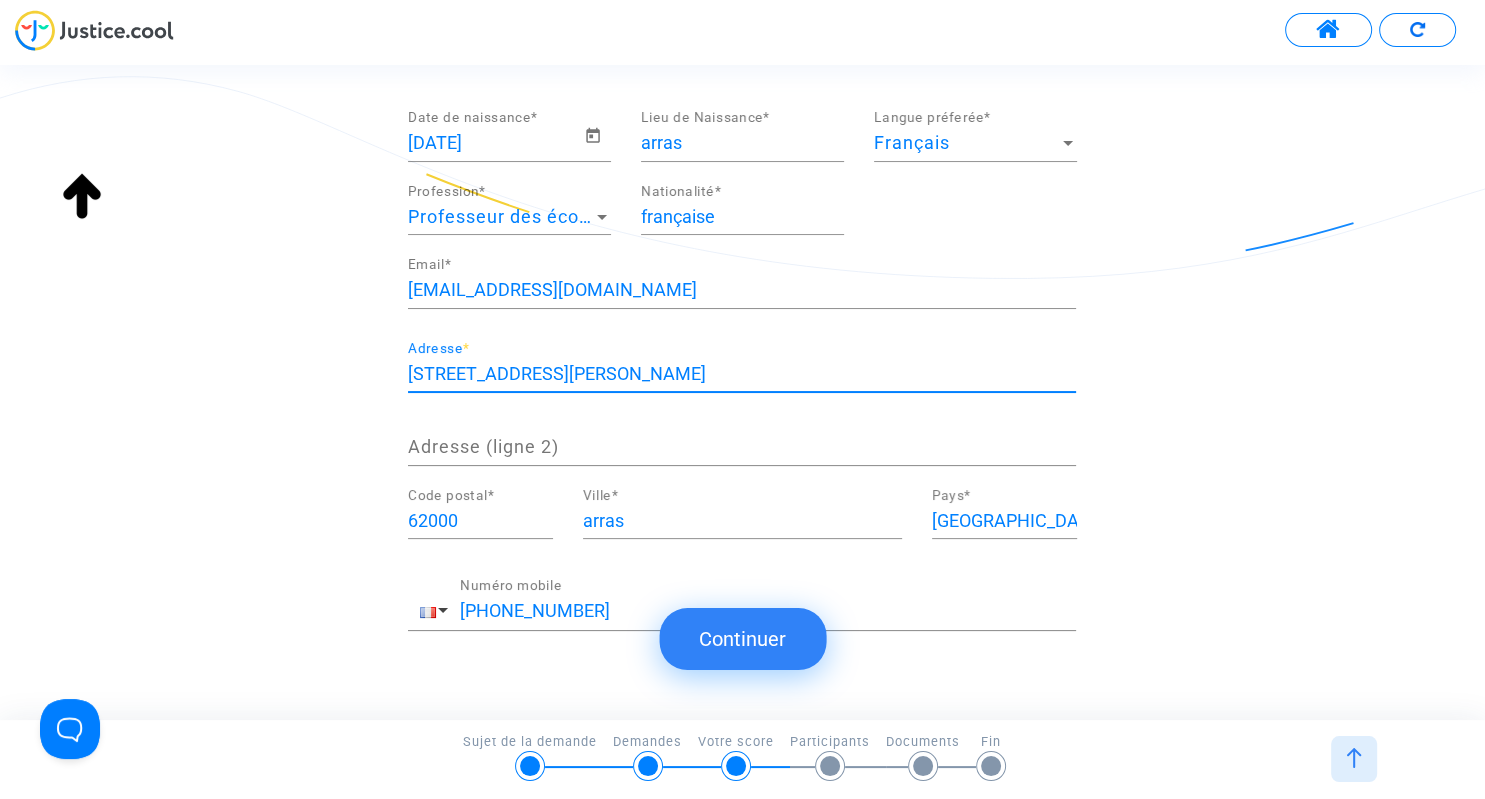 type on "[STREET_ADDRESS][PERSON_NAME]" 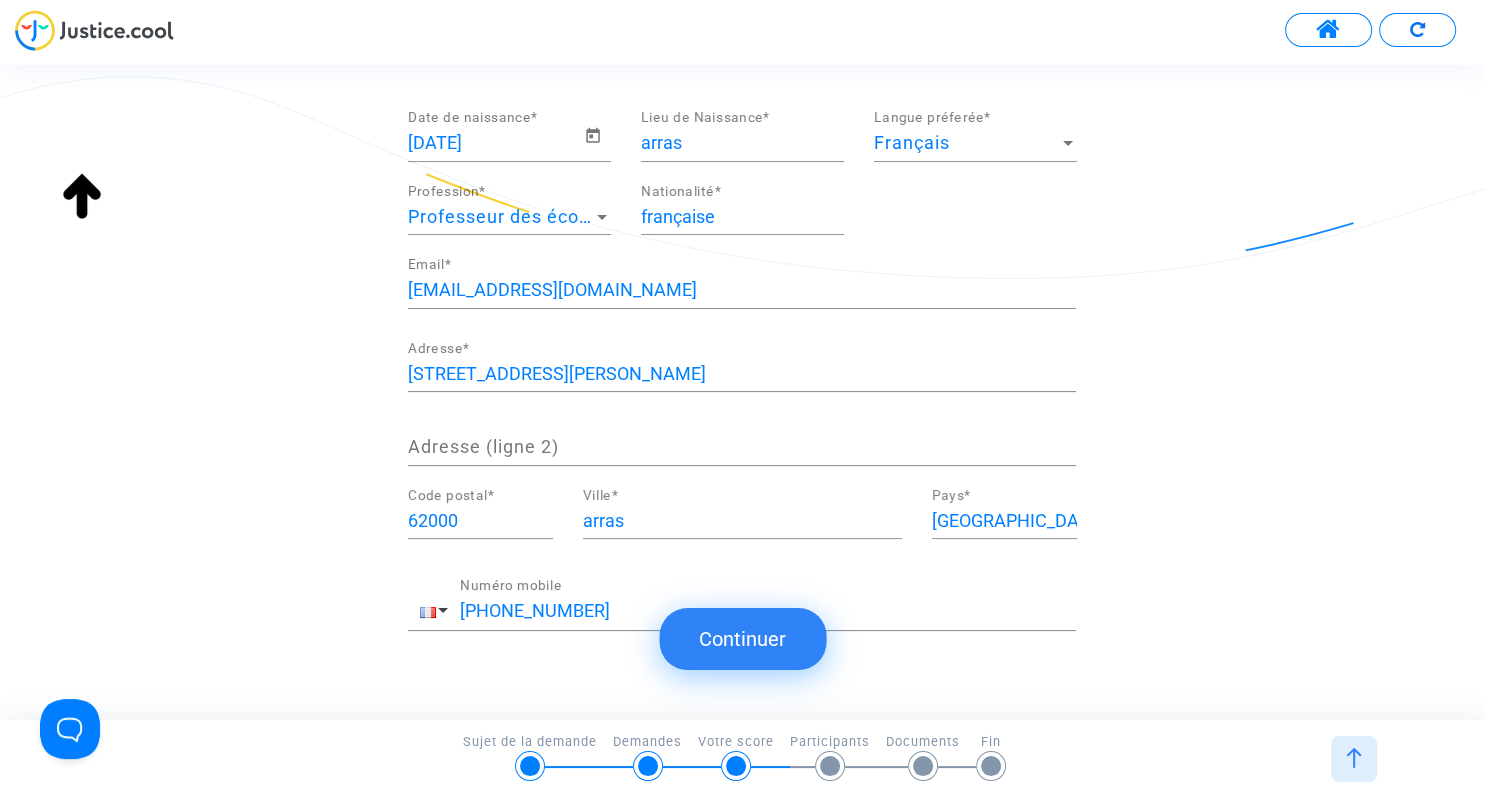 click on "Continuer" 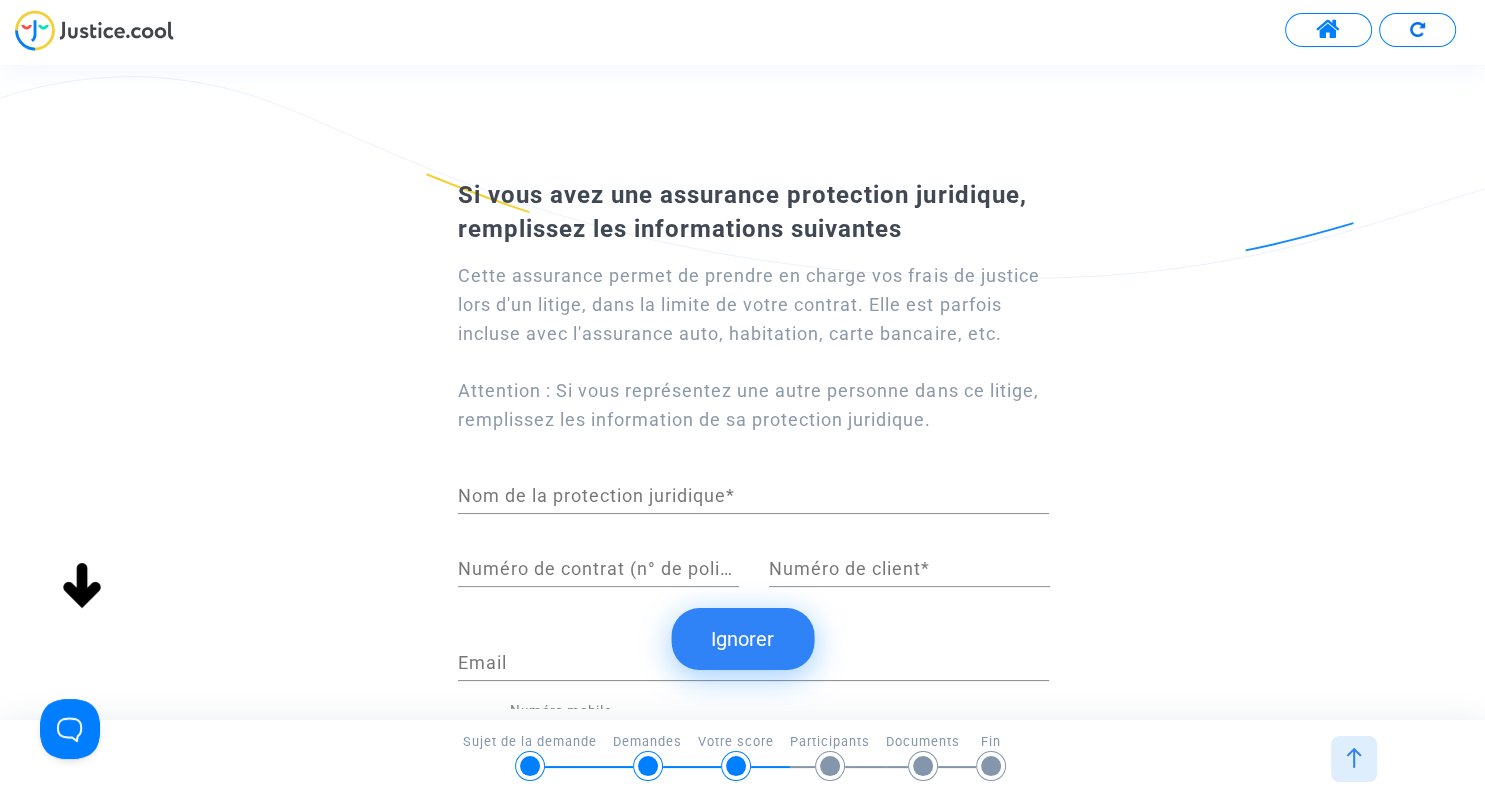 click on "Ignorer" 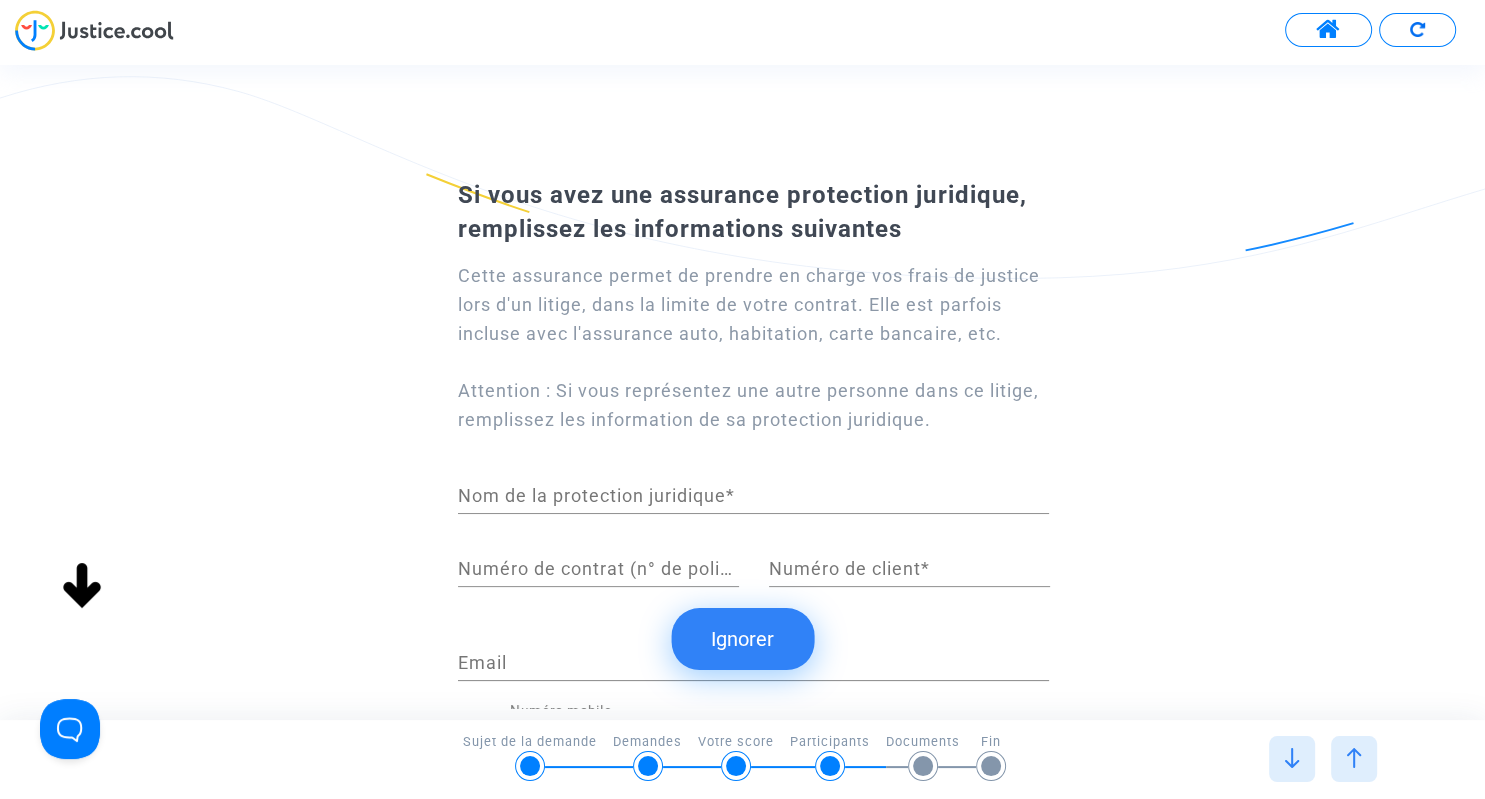 scroll, scrollTop: 0, scrollLeft: 0, axis: both 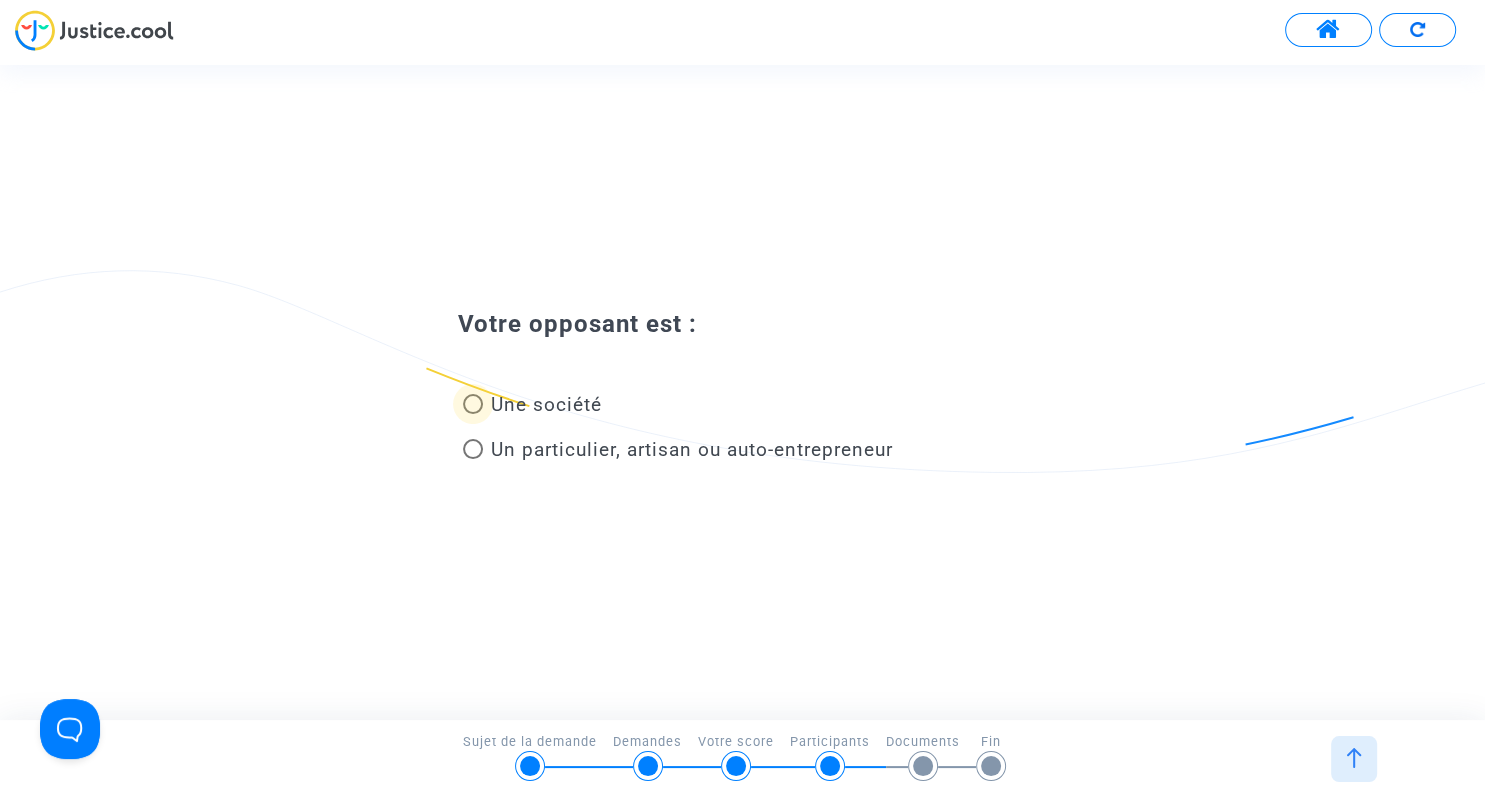 click at bounding box center (473, 404) 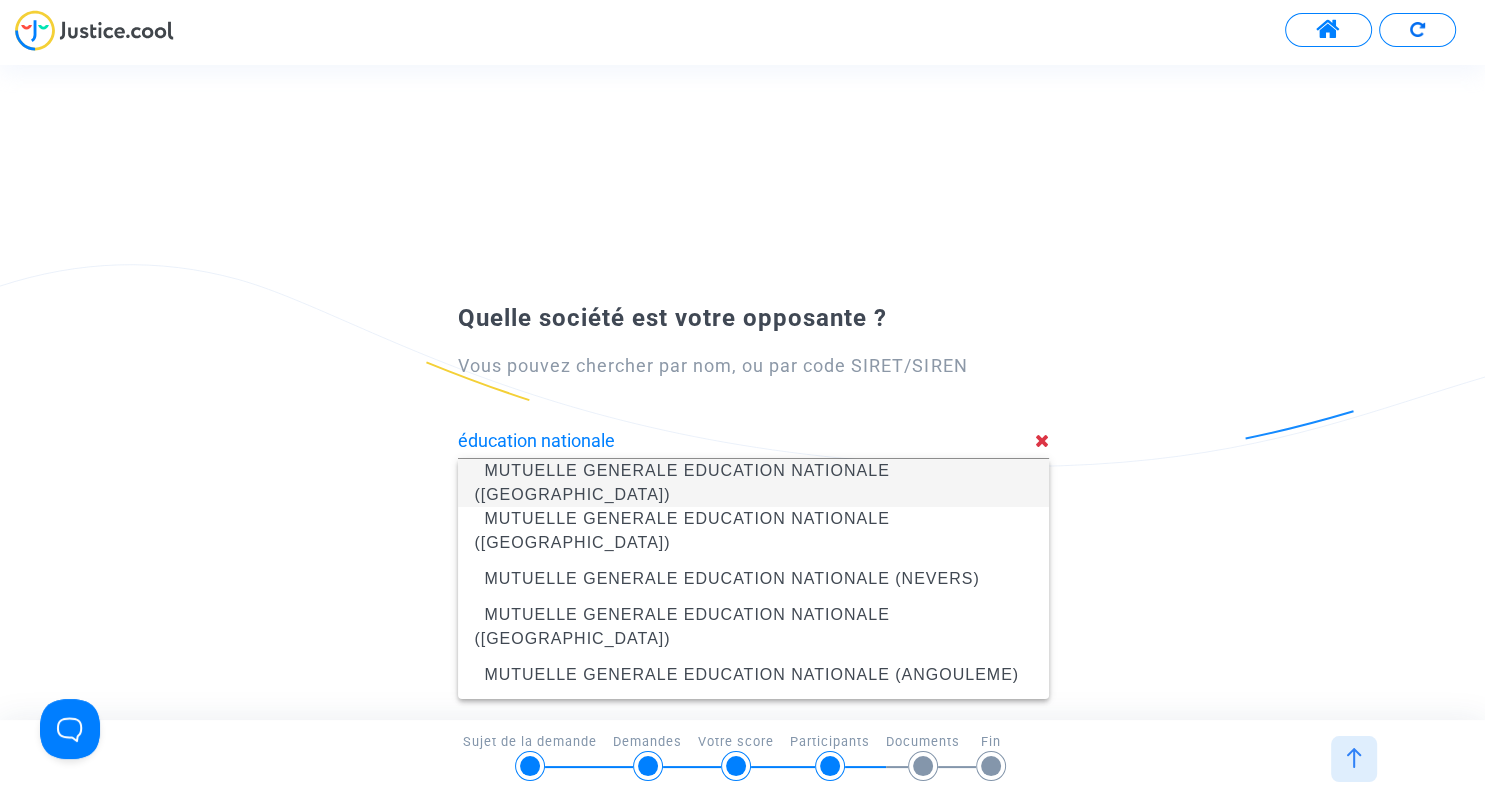click on "Quelle société est votre opposante ?  Vous pouvez chercher par nom, ou par code SIRET/SIREN éducation nationale Ce choix n'est pas valide" 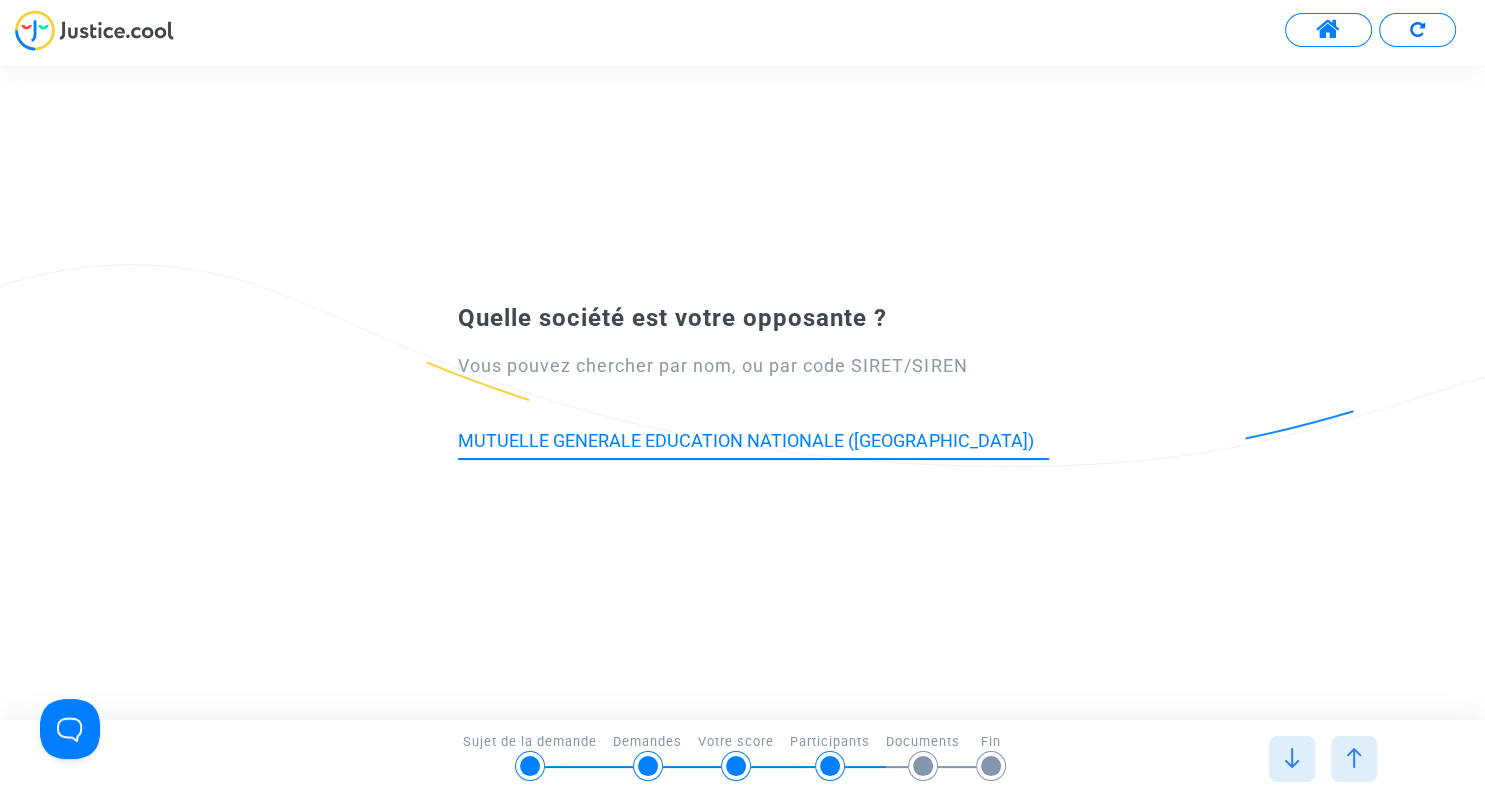 drag, startPoint x: 994, startPoint y: 437, endPoint x: 283, endPoint y: 423, distance: 711.1378 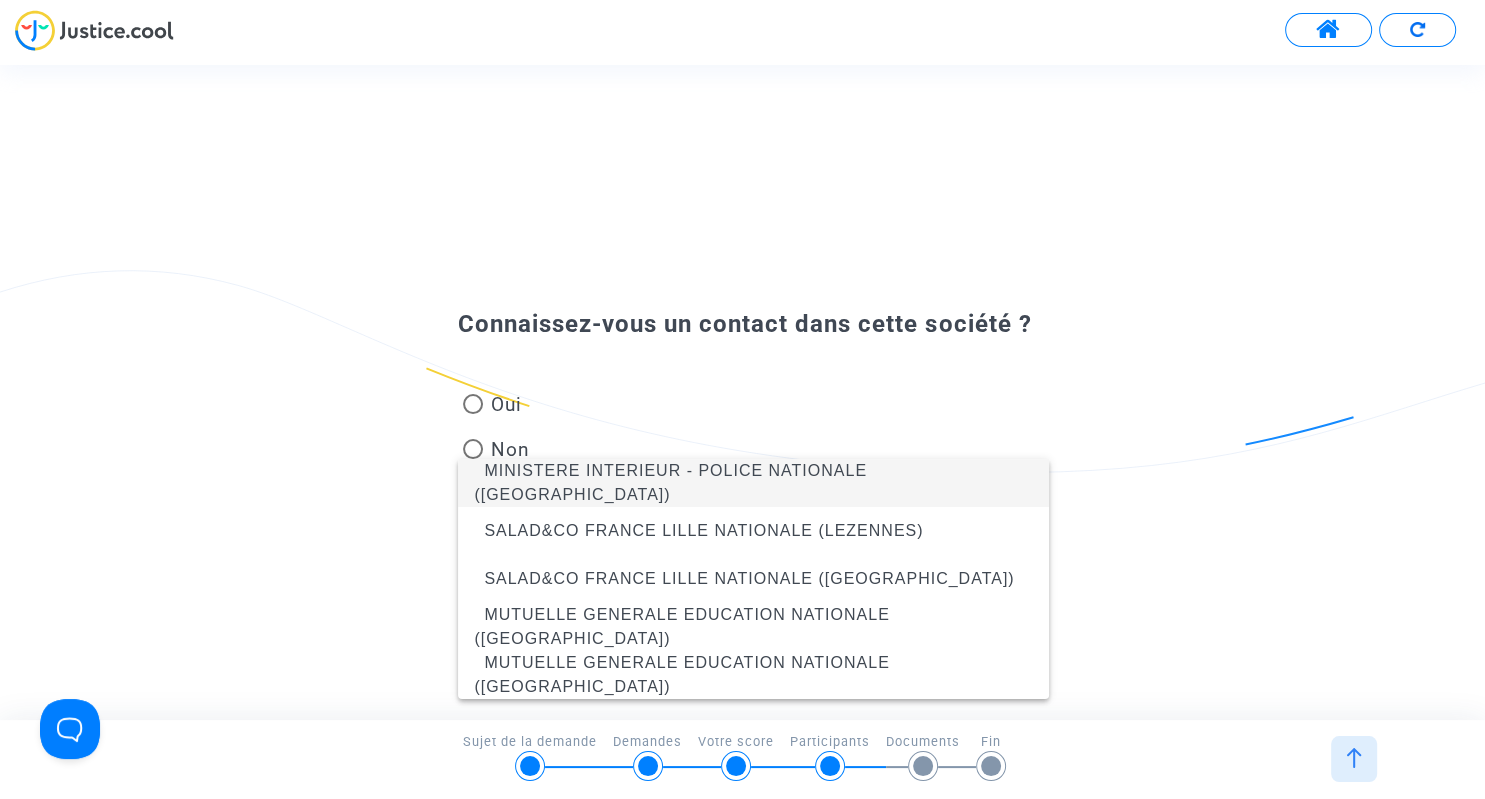 click on "Connaissez-vous un contact dans cette société ?    Oui   Non" 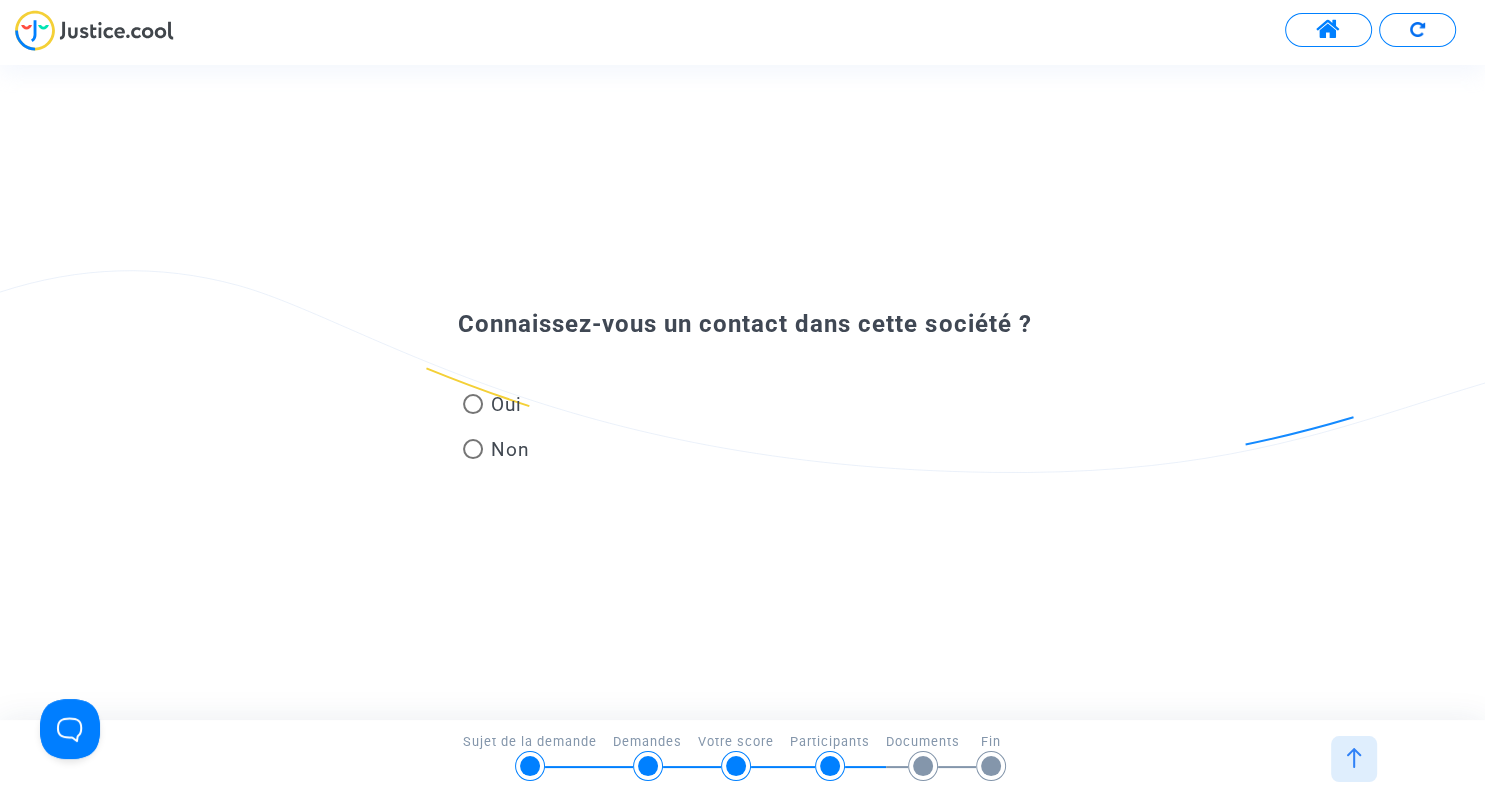 type on "MINISTERE INTERIEUR - POLICE NATIONALE ([GEOGRAPHIC_DATA])" 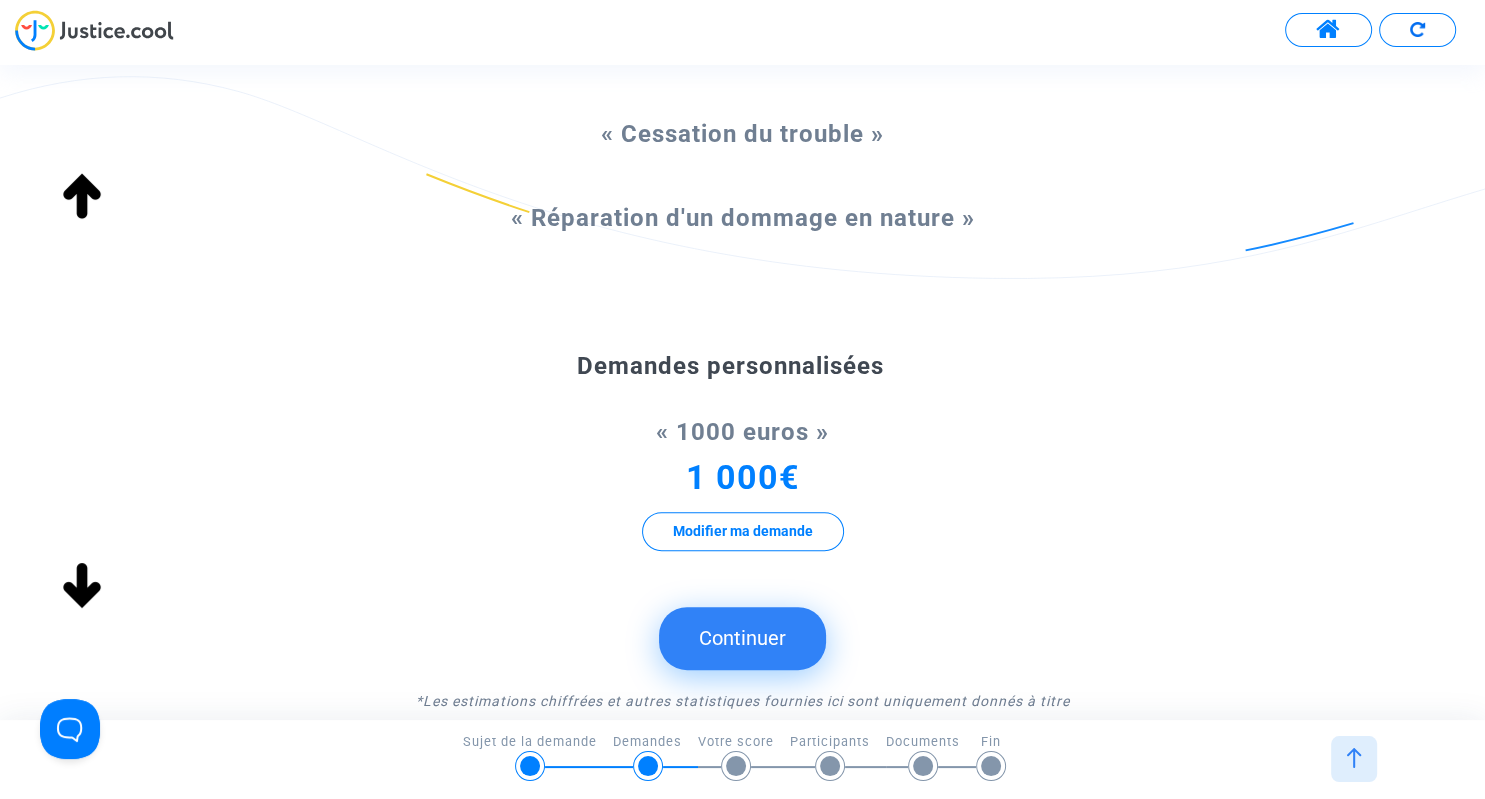 scroll, scrollTop: 576, scrollLeft: 0, axis: vertical 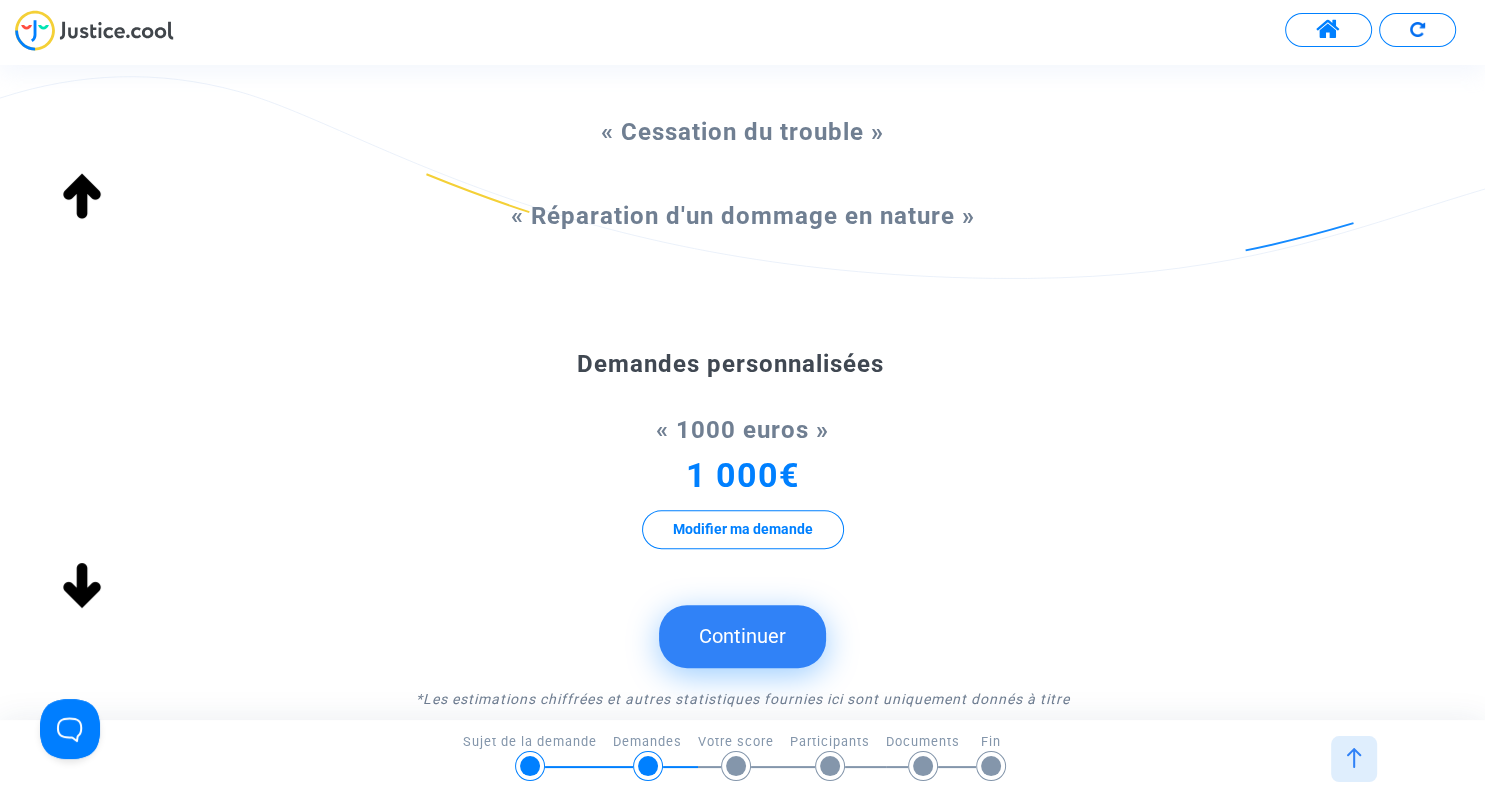 click on "Continuer" 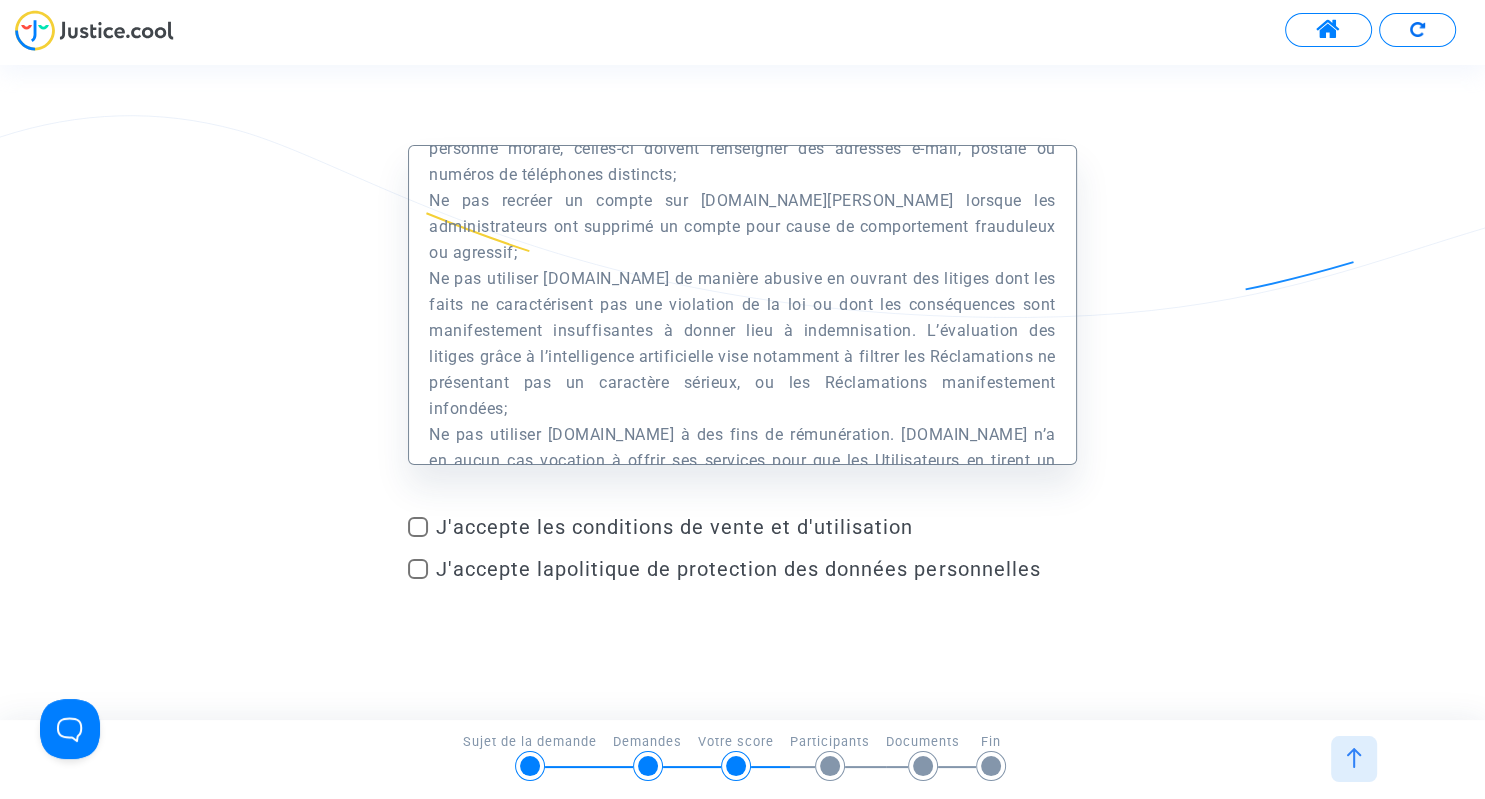 scroll, scrollTop: 8986, scrollLeft: 0, axis: vertical 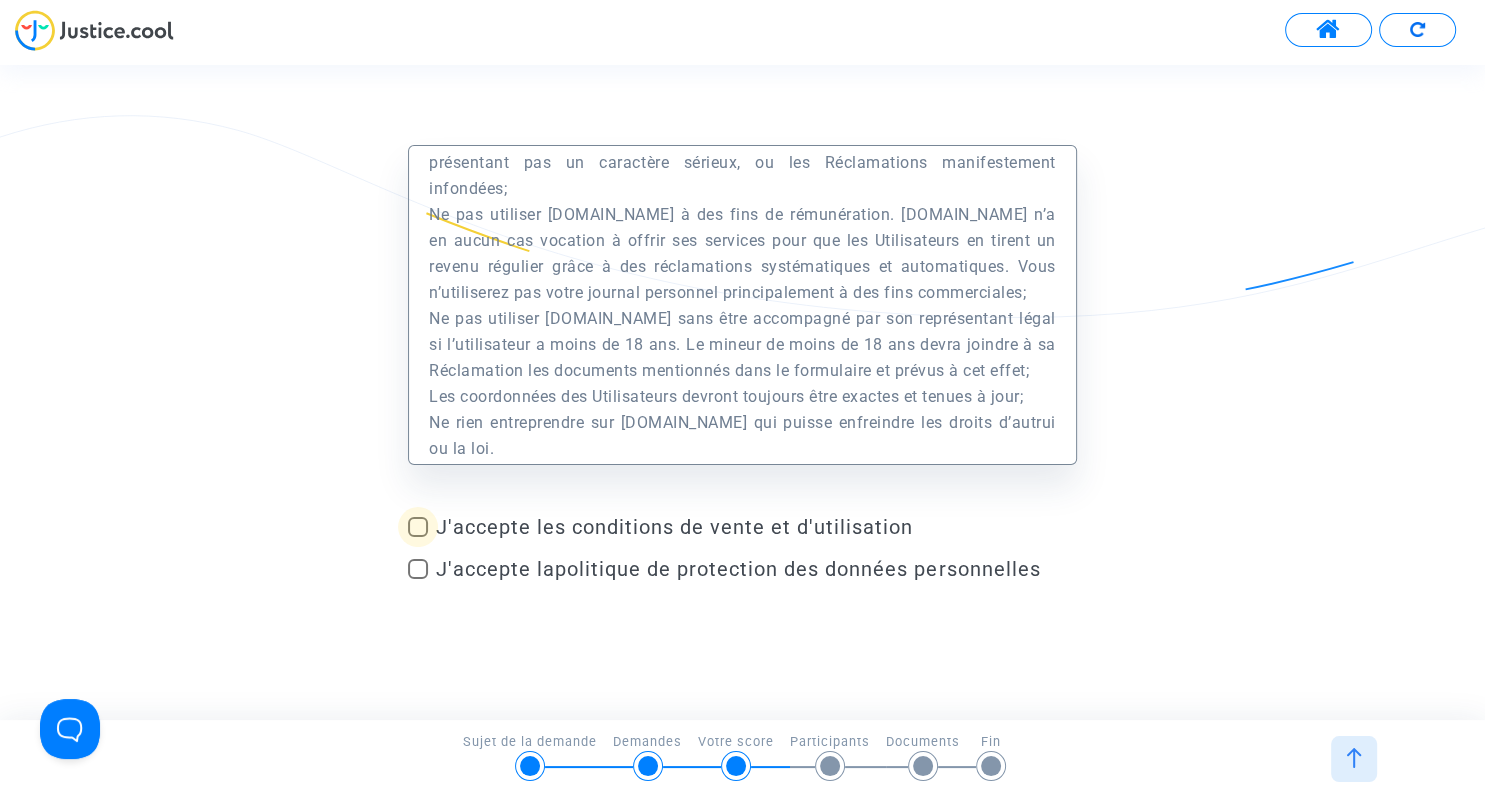 click on "J'accepte les conditions de vente et d'utilisation" at bounding box center [742, 527] 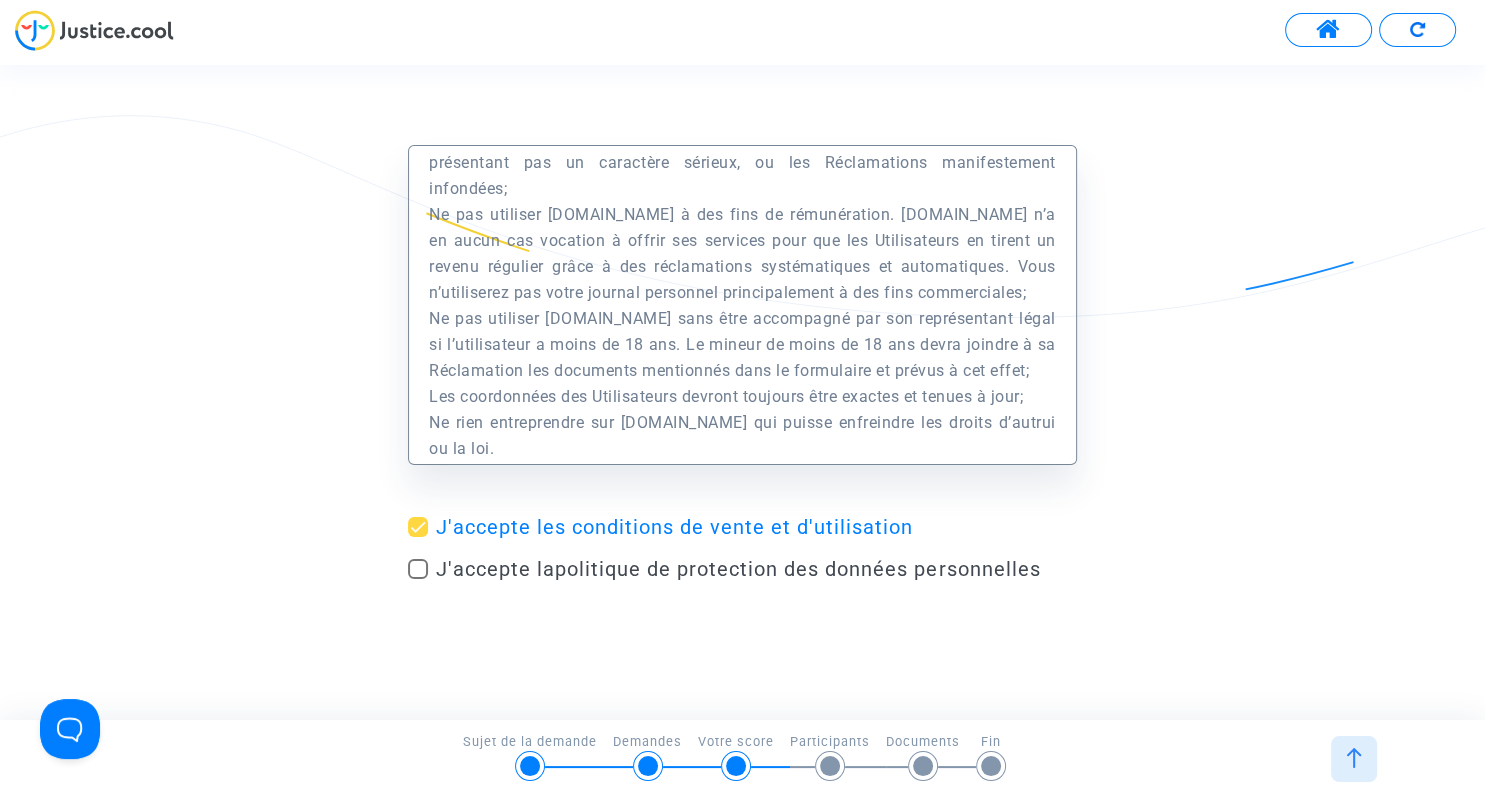 click at bounding box center [418, 569] 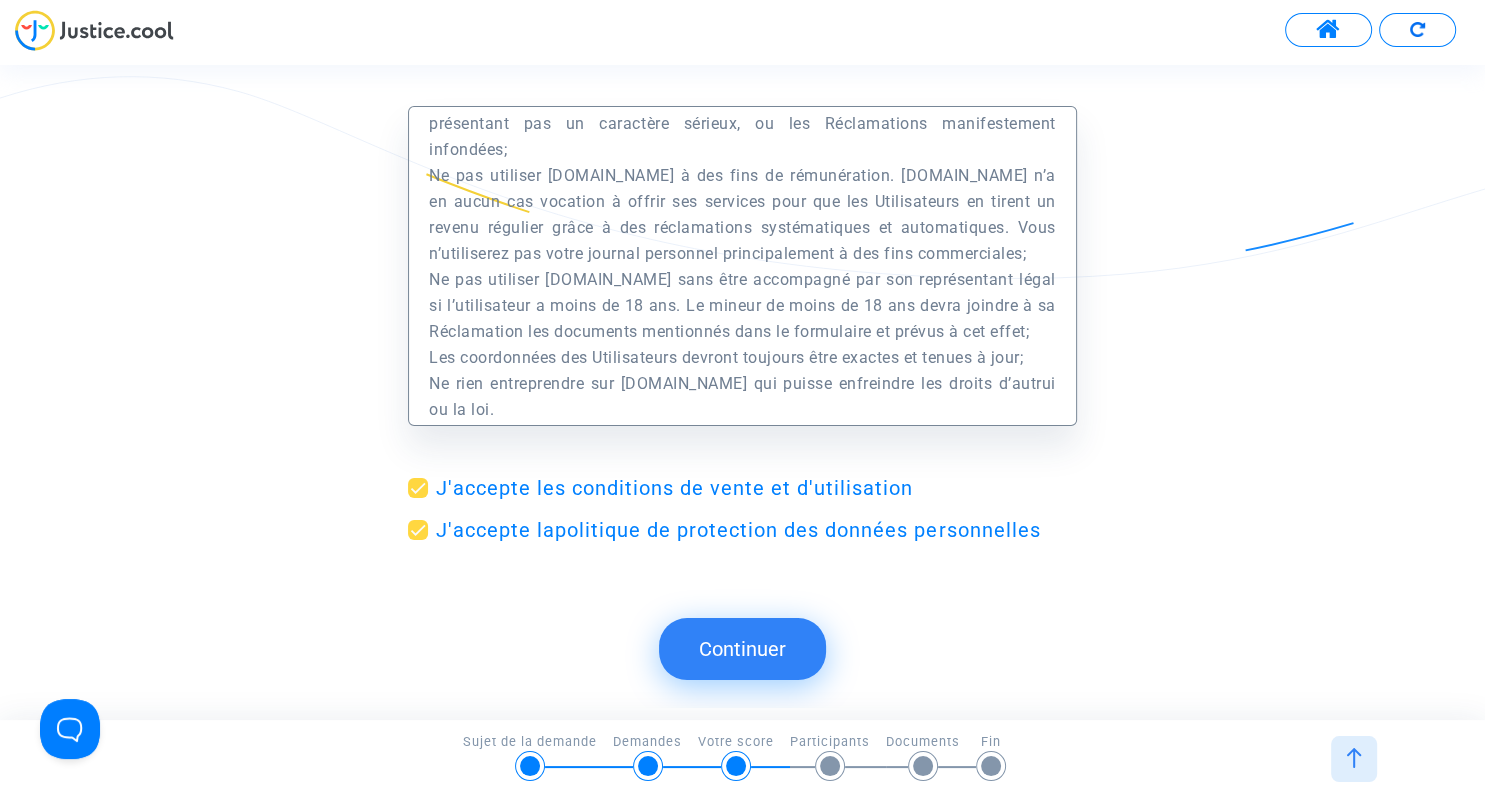 scroll, scrollTop: 8986, scrollLeft: 0, axis: vertical 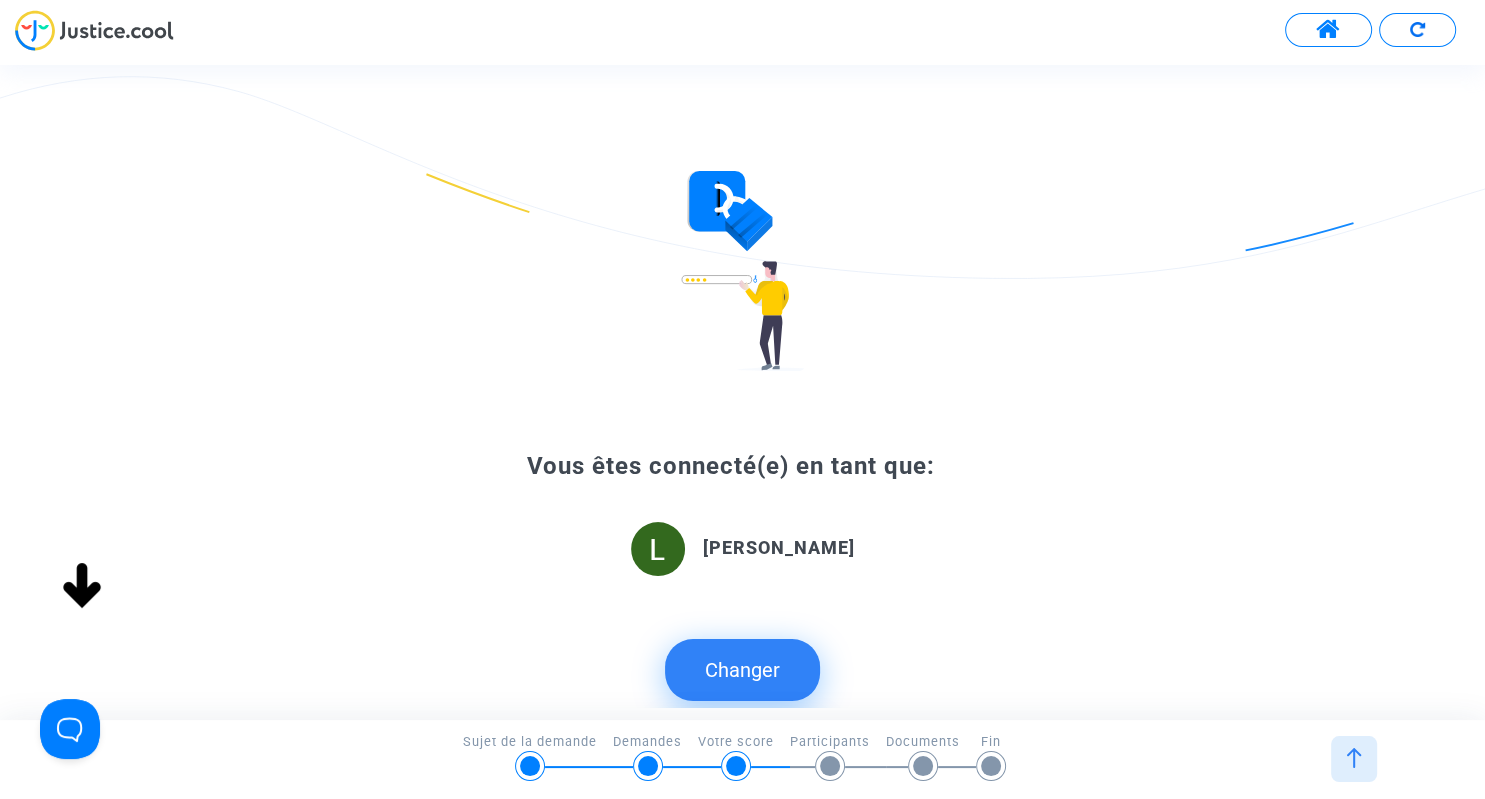 click on "[PERSON_NAME]" 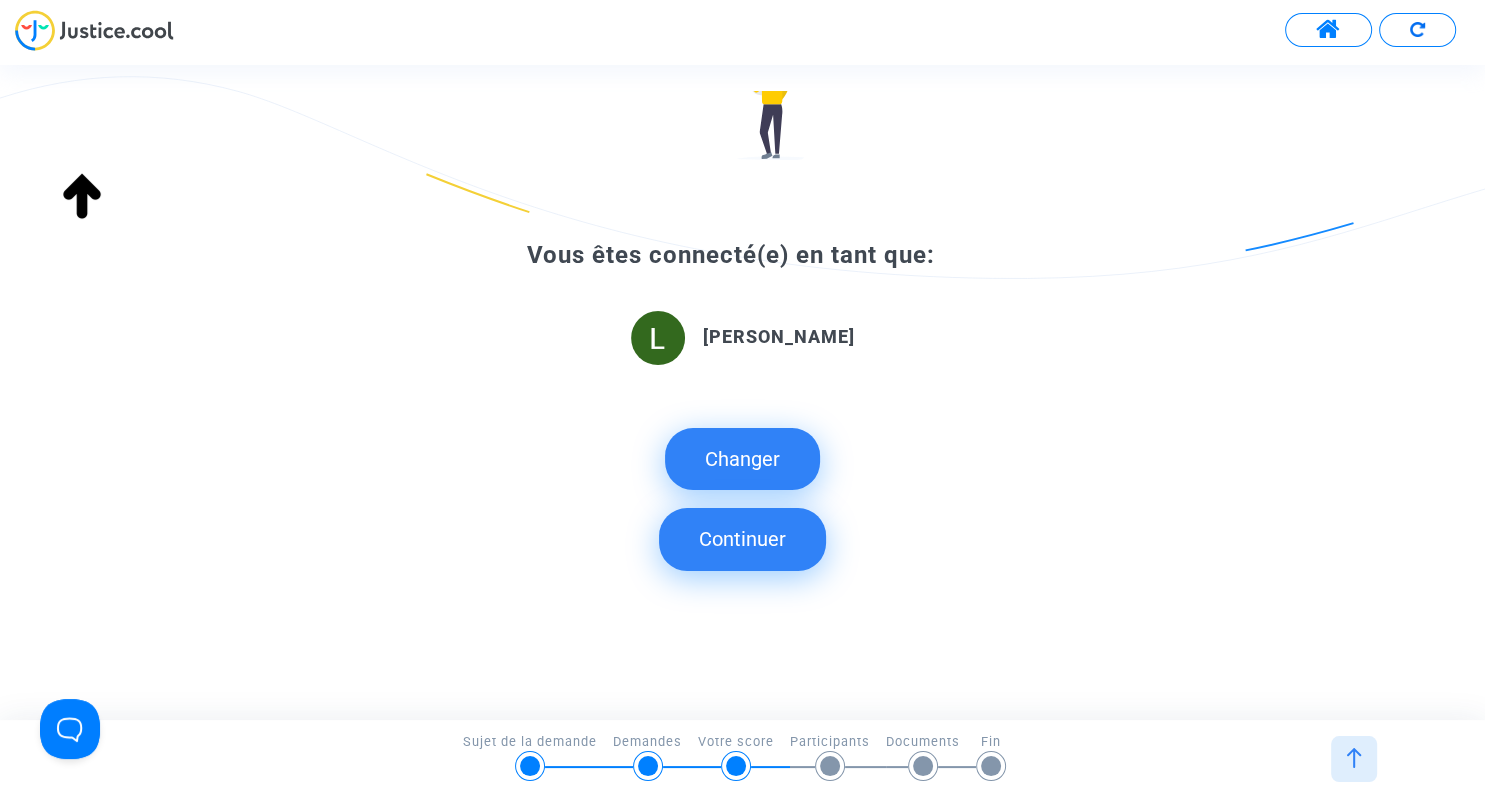 click on "Continuer" 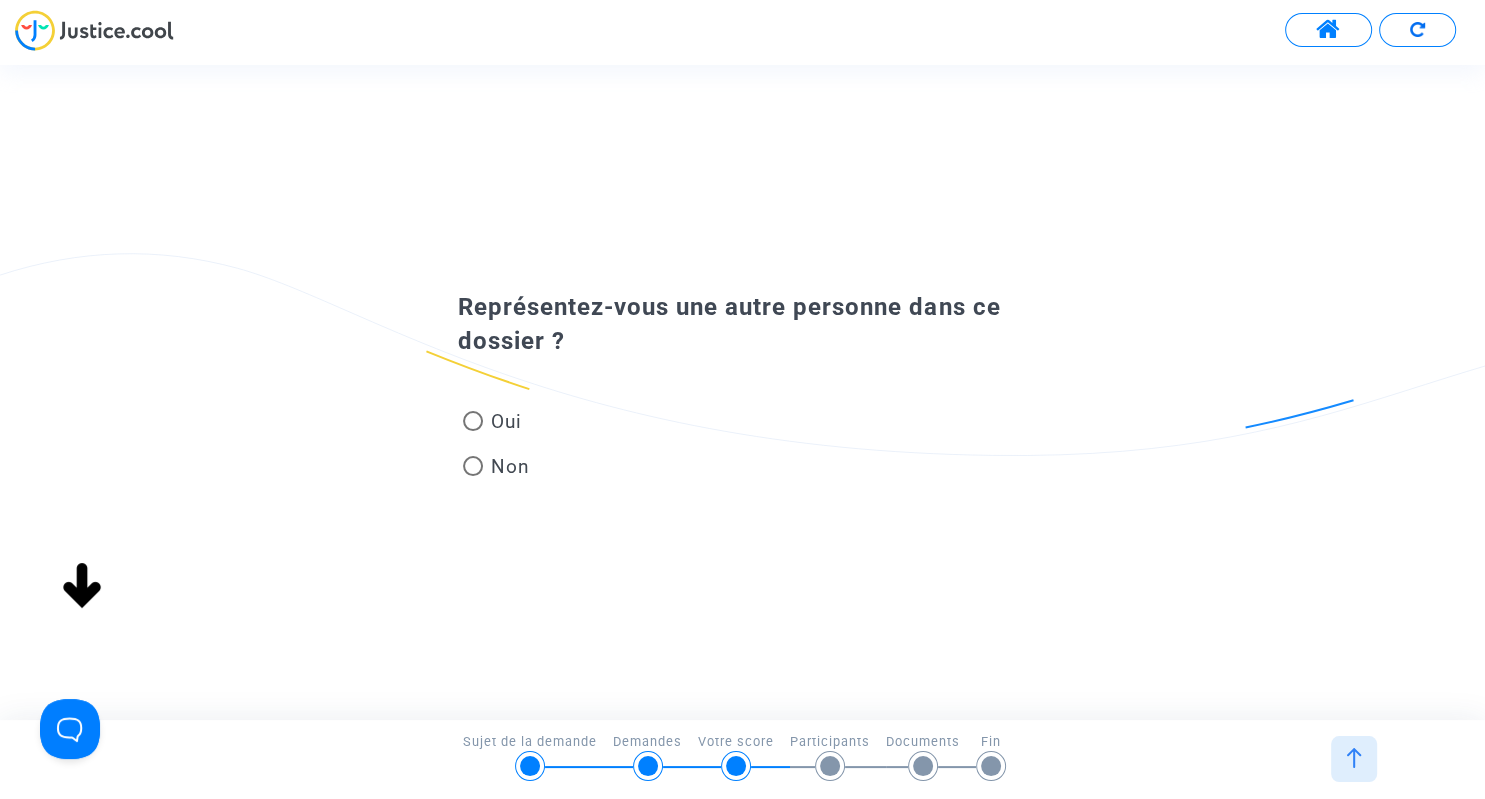 click at bounding box center [473, 466] 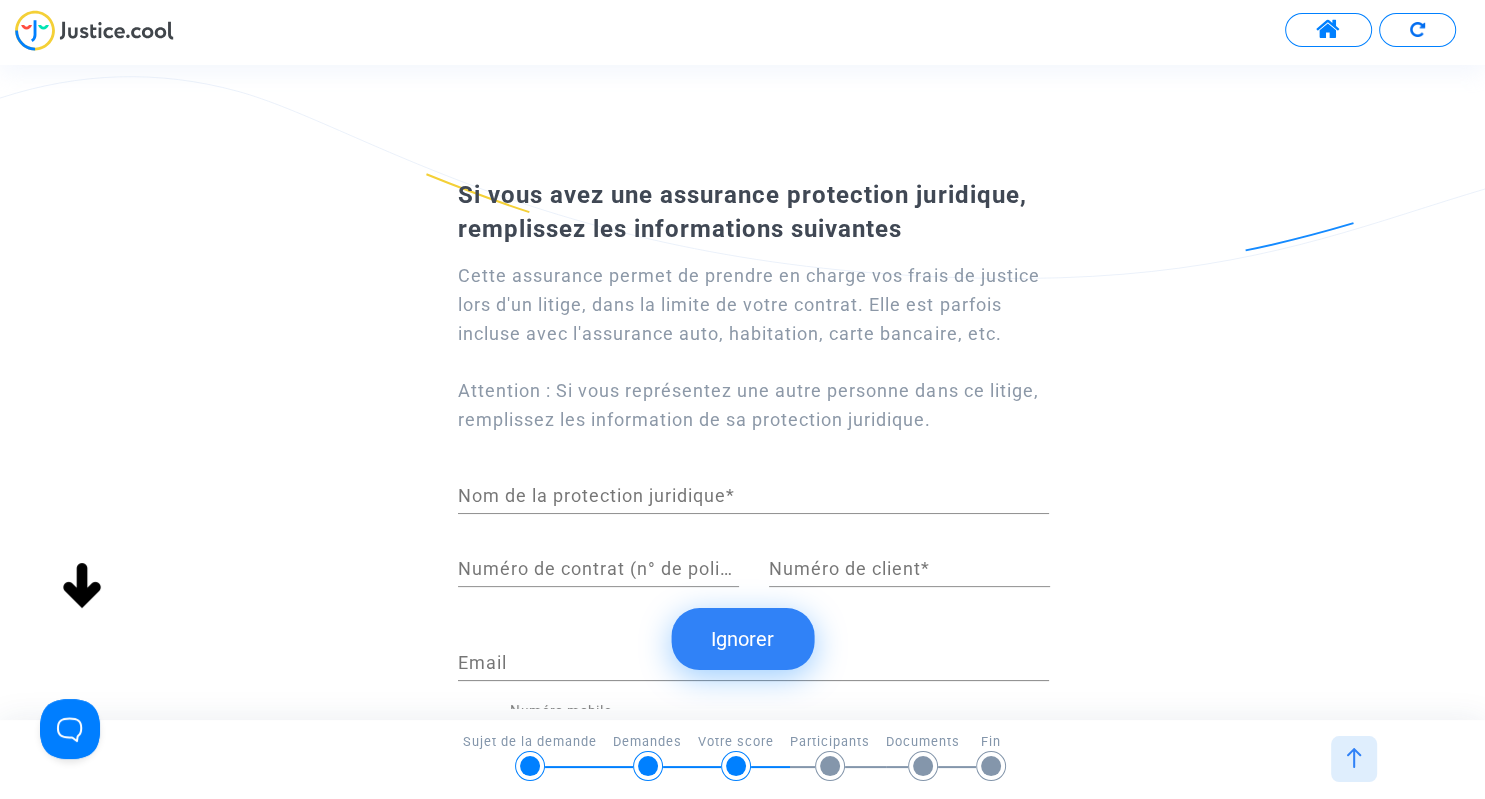 scroll, scrollTop: 0, scrollLeft: 0, axis: both 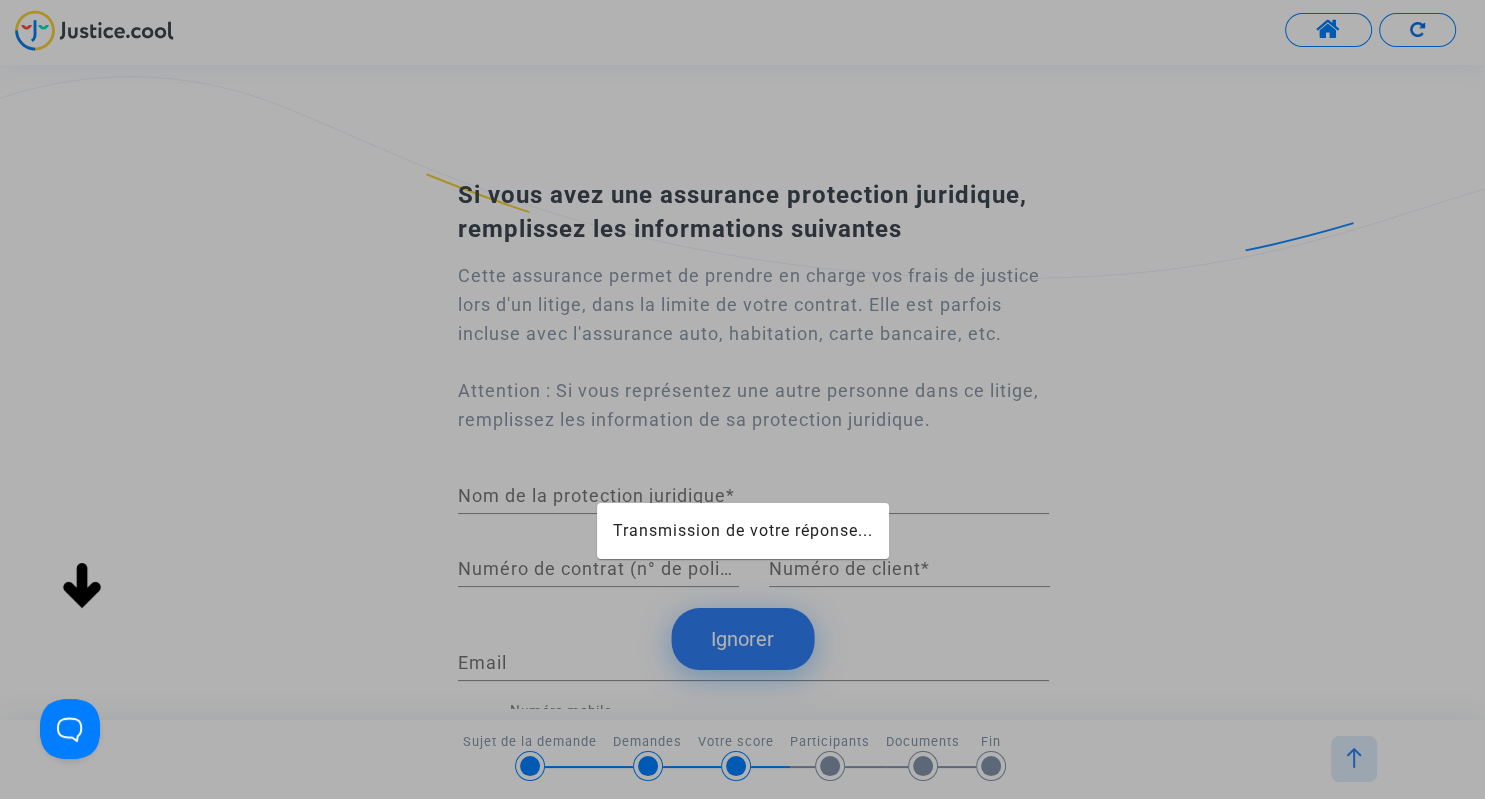 click 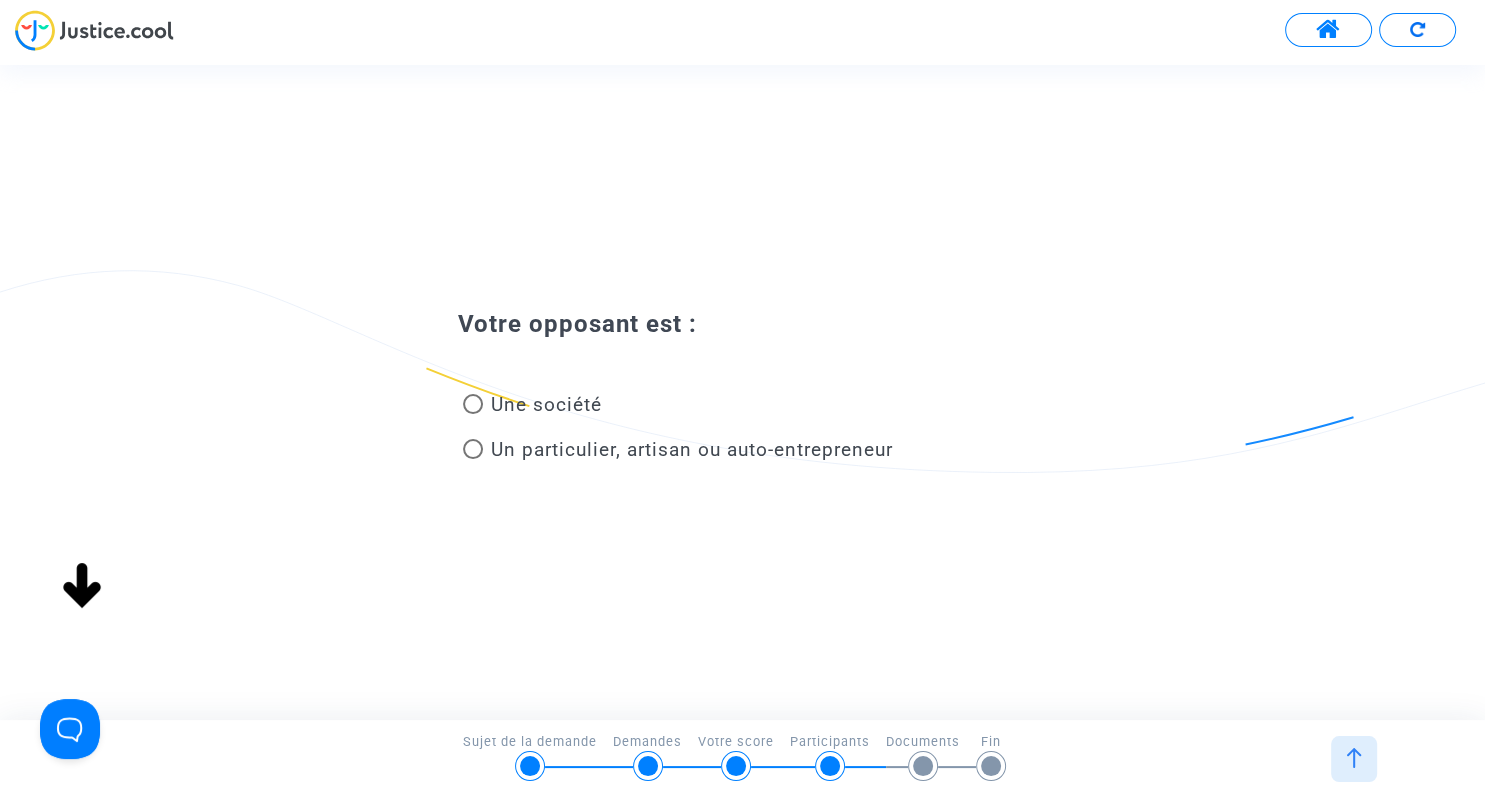 click at bounding box center (473, 404) 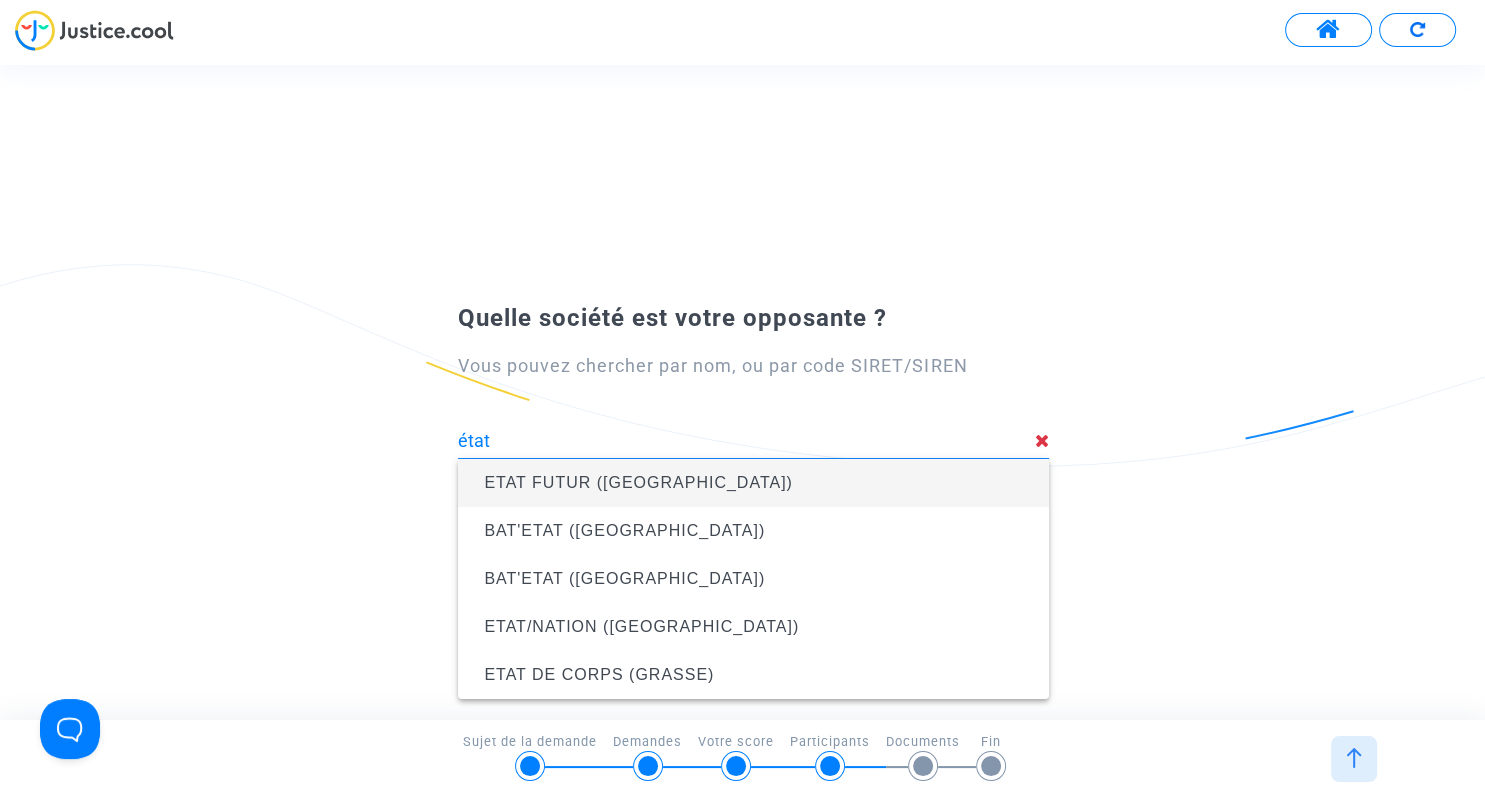 drag, startPoint x: 541, startPoint y: 431, endPoint x: 444, endPoint y: 426, distance: 97.128784 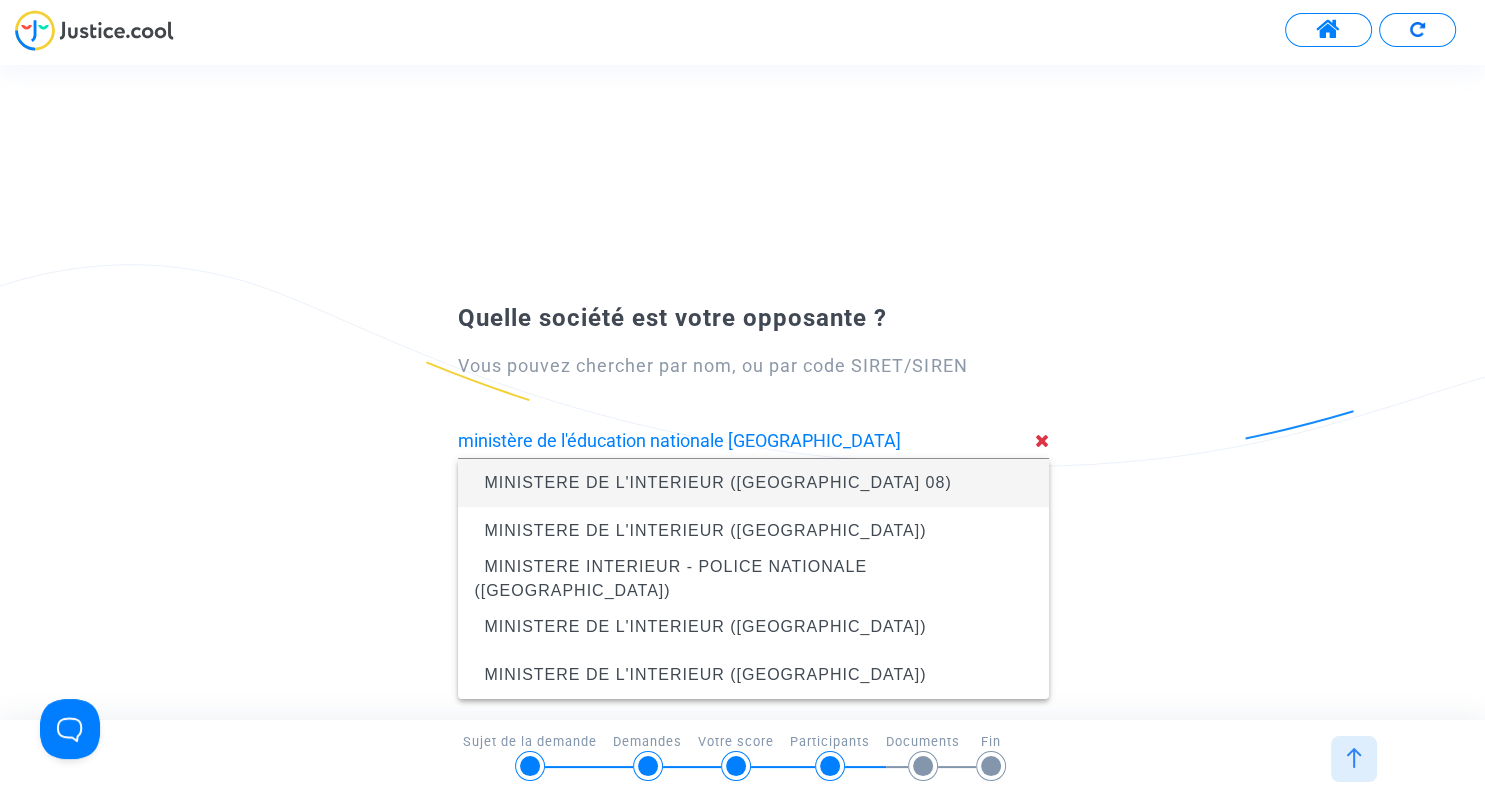 click on "Vous pouvez chercher par nom, ou par code SIRET/SIREN" 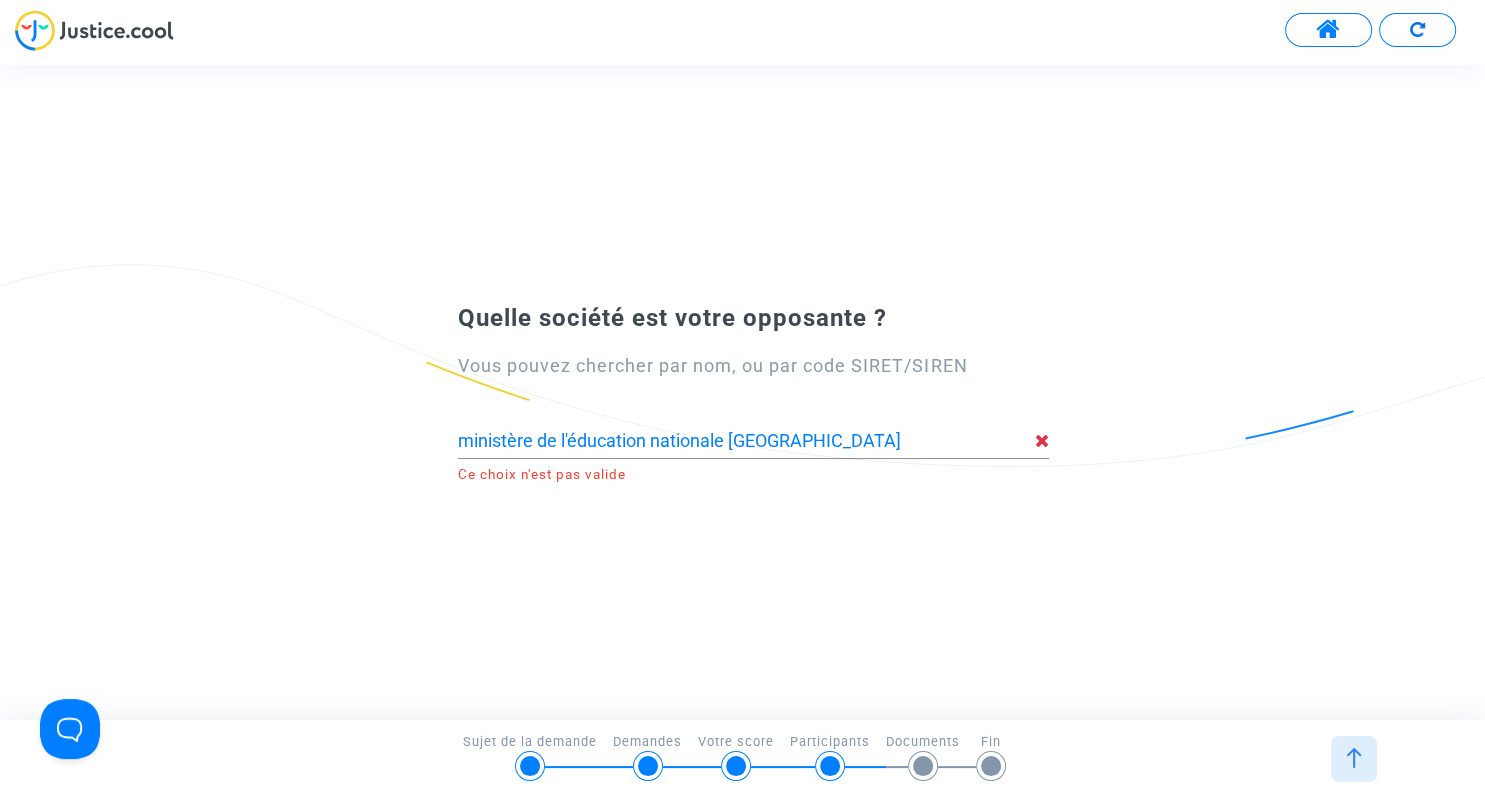 type on "MINISTERE DE L'INTERIEUR  ([GEOGRAPHIC_DATA] 08)" 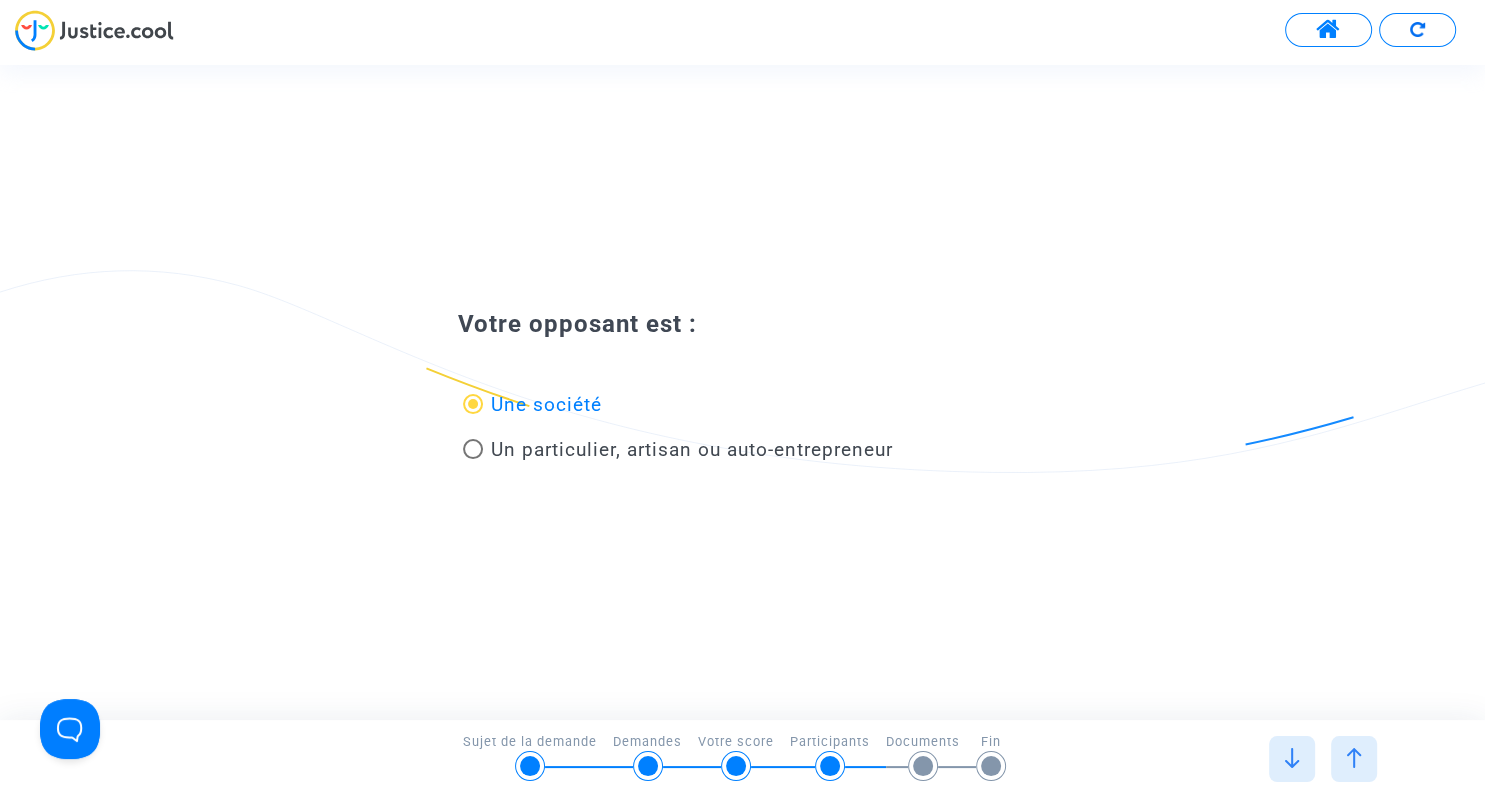 click at bounding box center (473, 449) 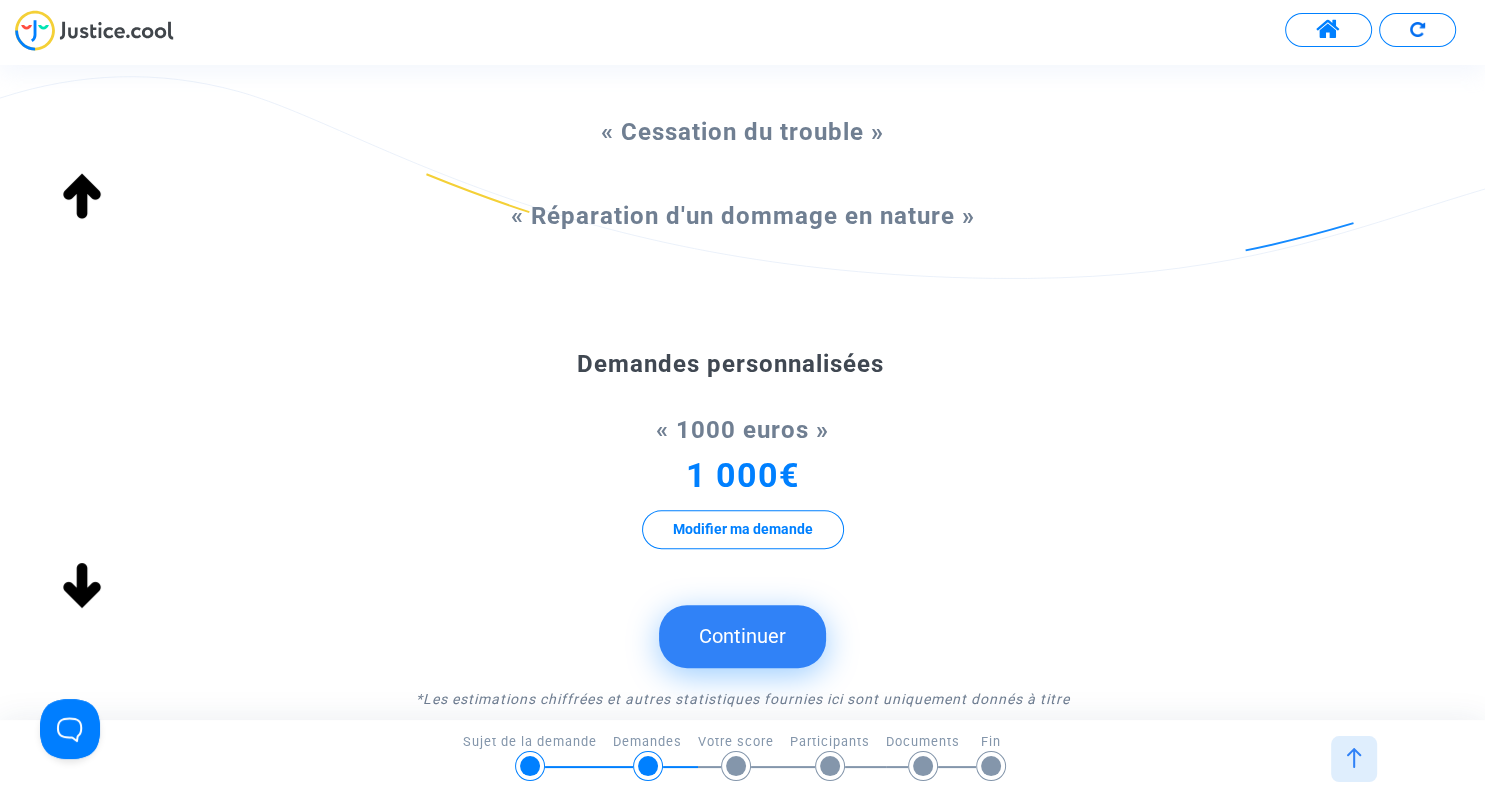 scroll, scrollTop: 0, scrollLeft: 0, axis: both 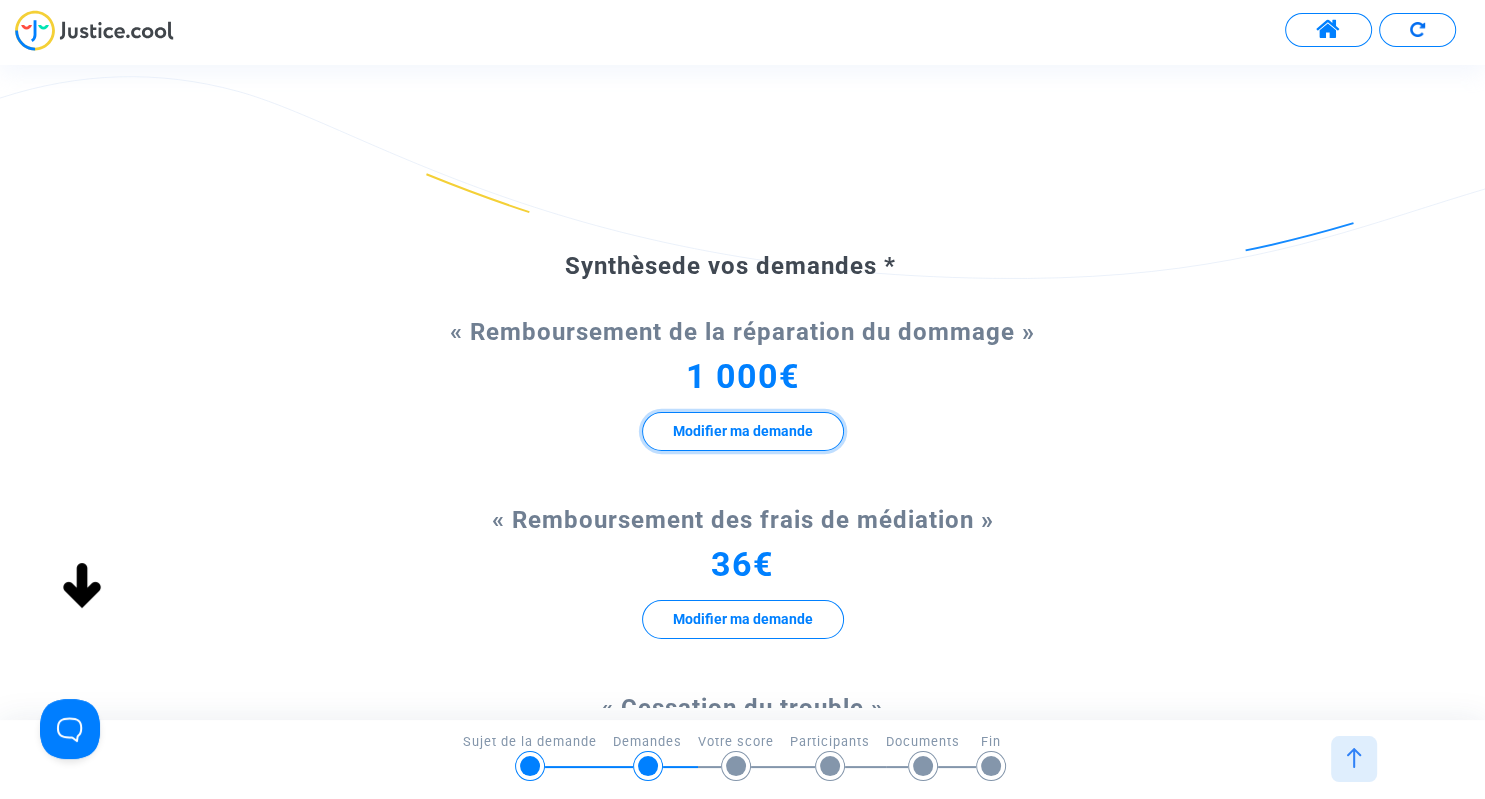 click on "Modifier ma demande" 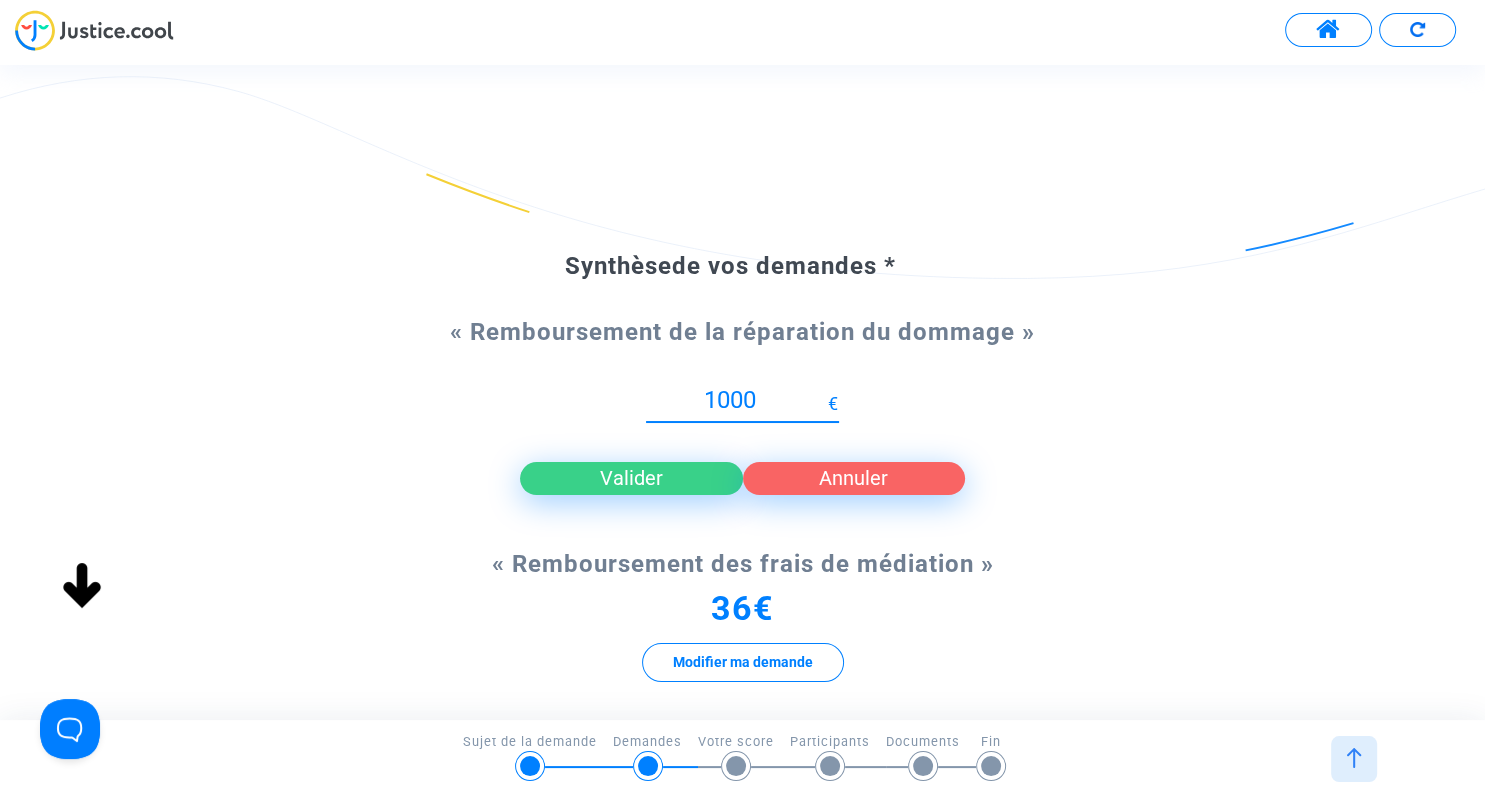 click on "Valider" 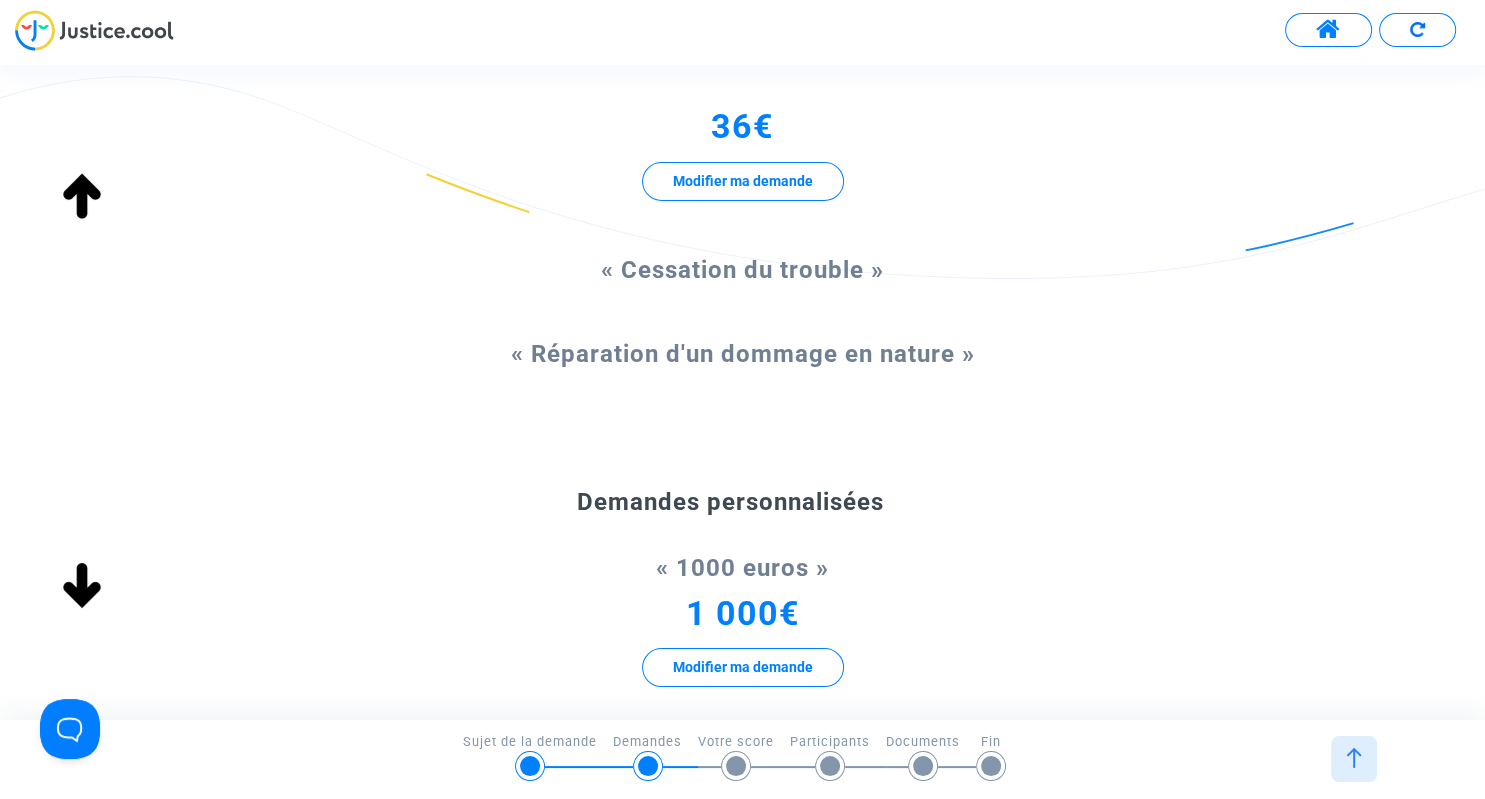 scroll, scrollTop: 576, scrollLeft: 0, axis: vertical 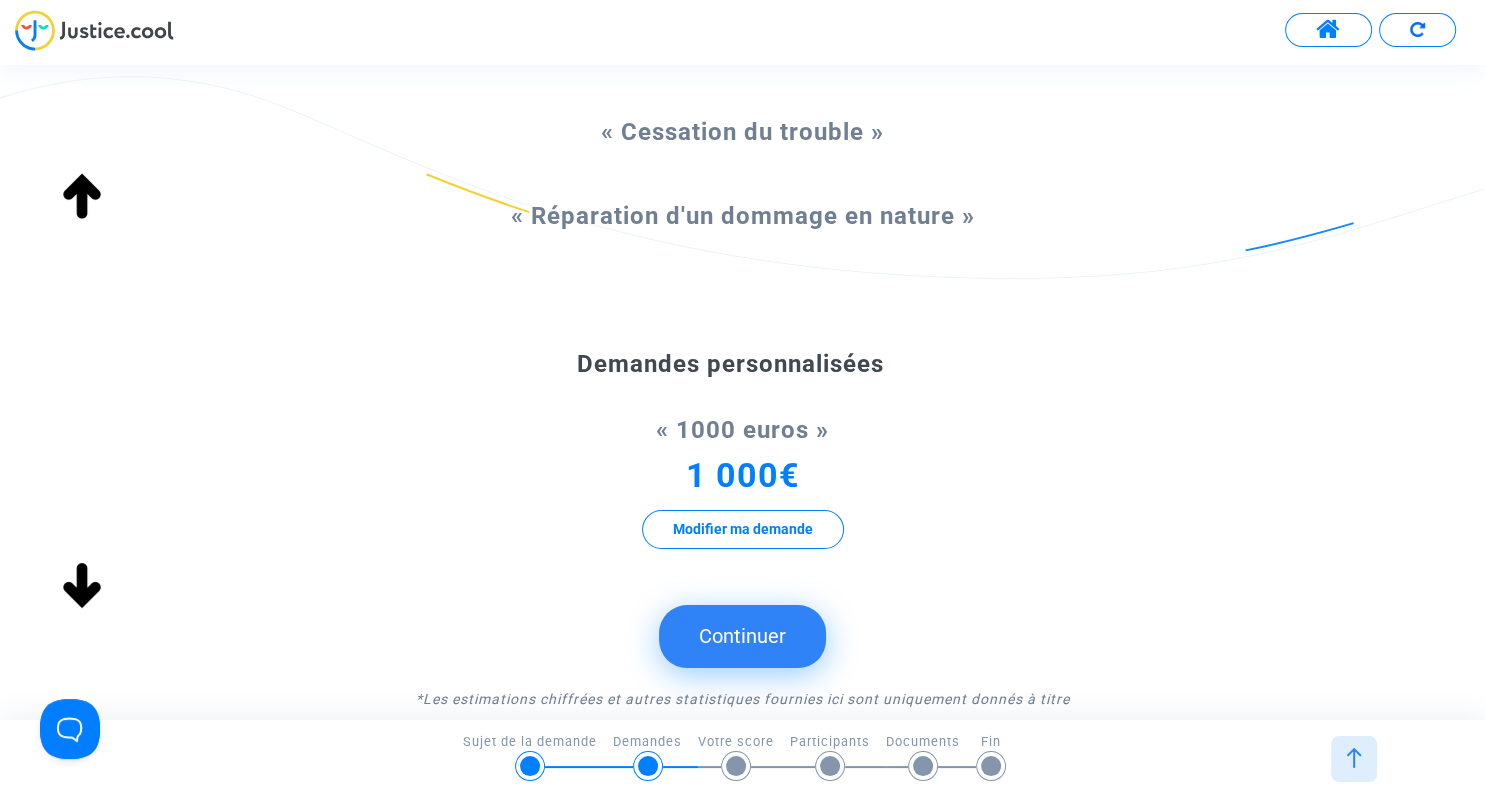 click on "Continuer" 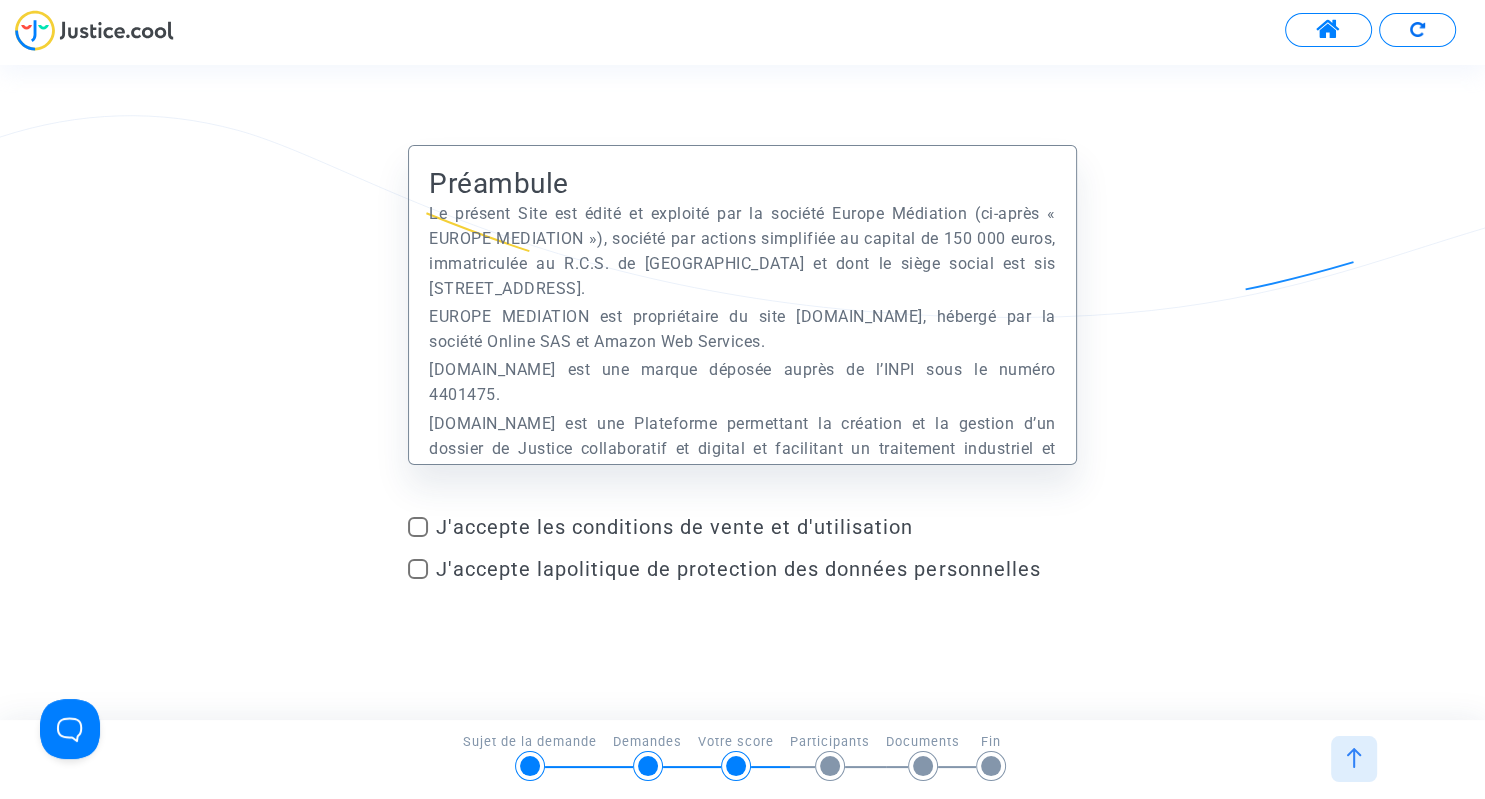 click at bounding box center [418, 527] 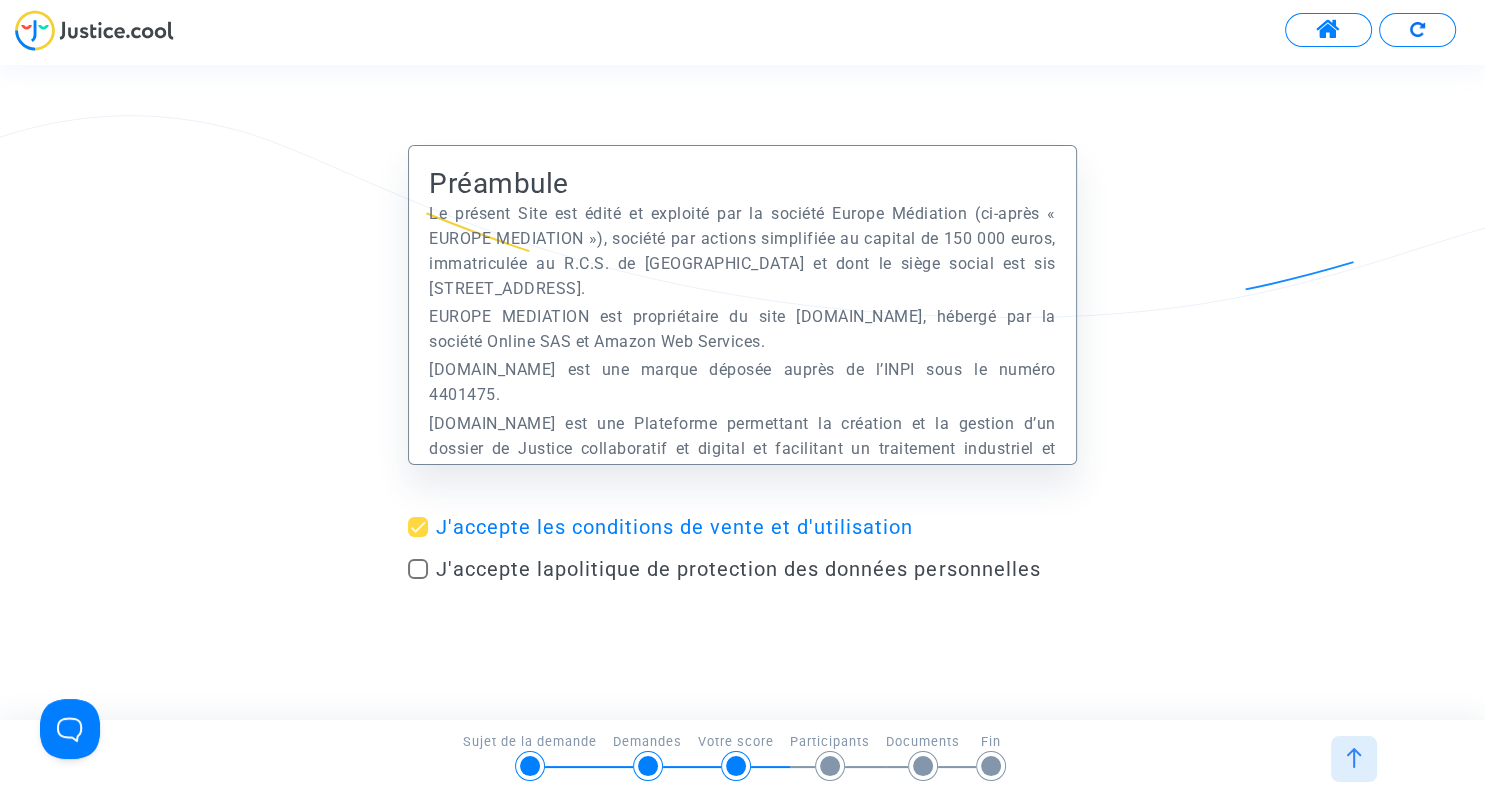 click at bounding box center (418, 569) 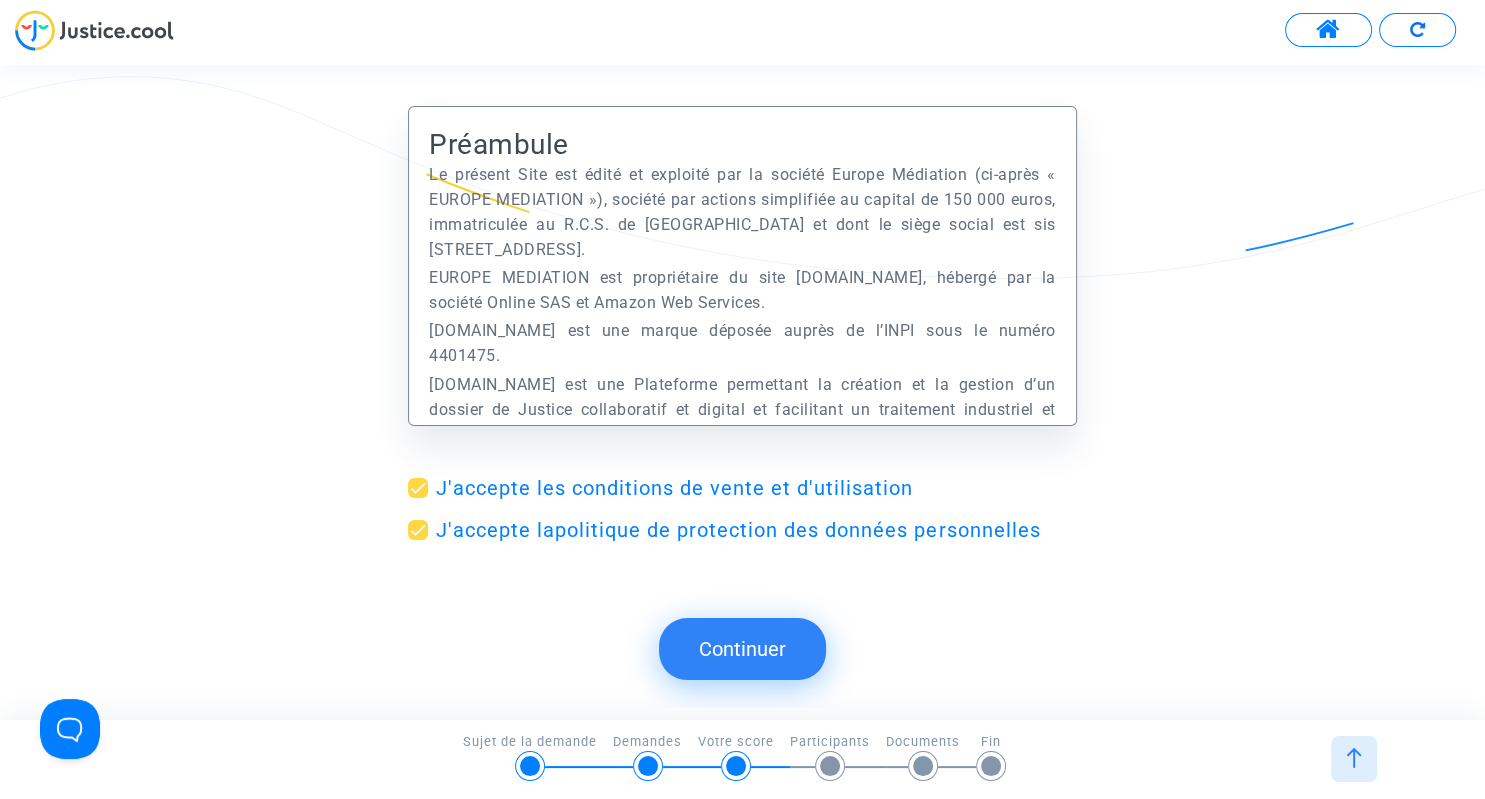click on "Continuer" 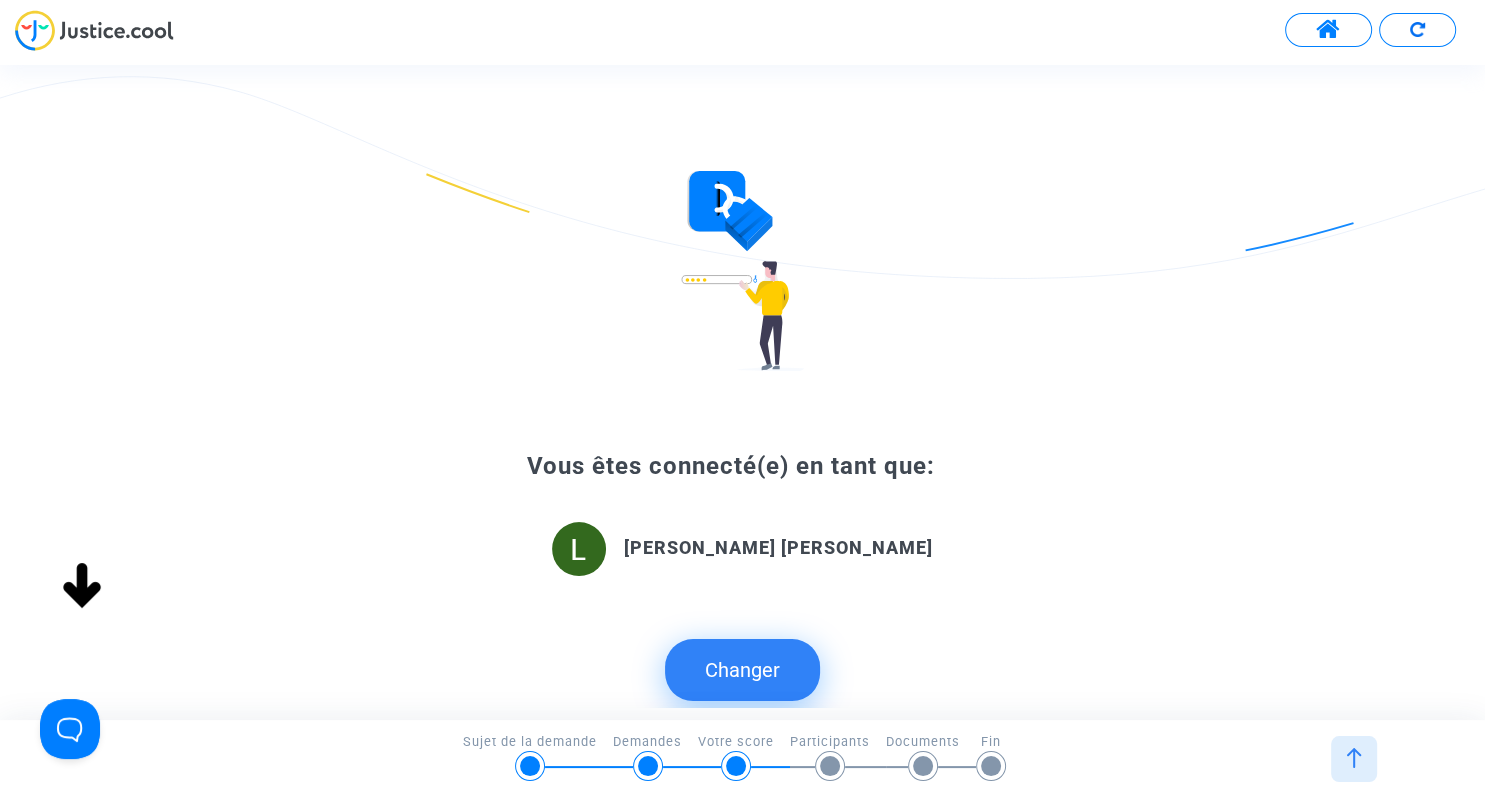 scroll, scrollTop: 0, scrollLeft: 0, axis: both 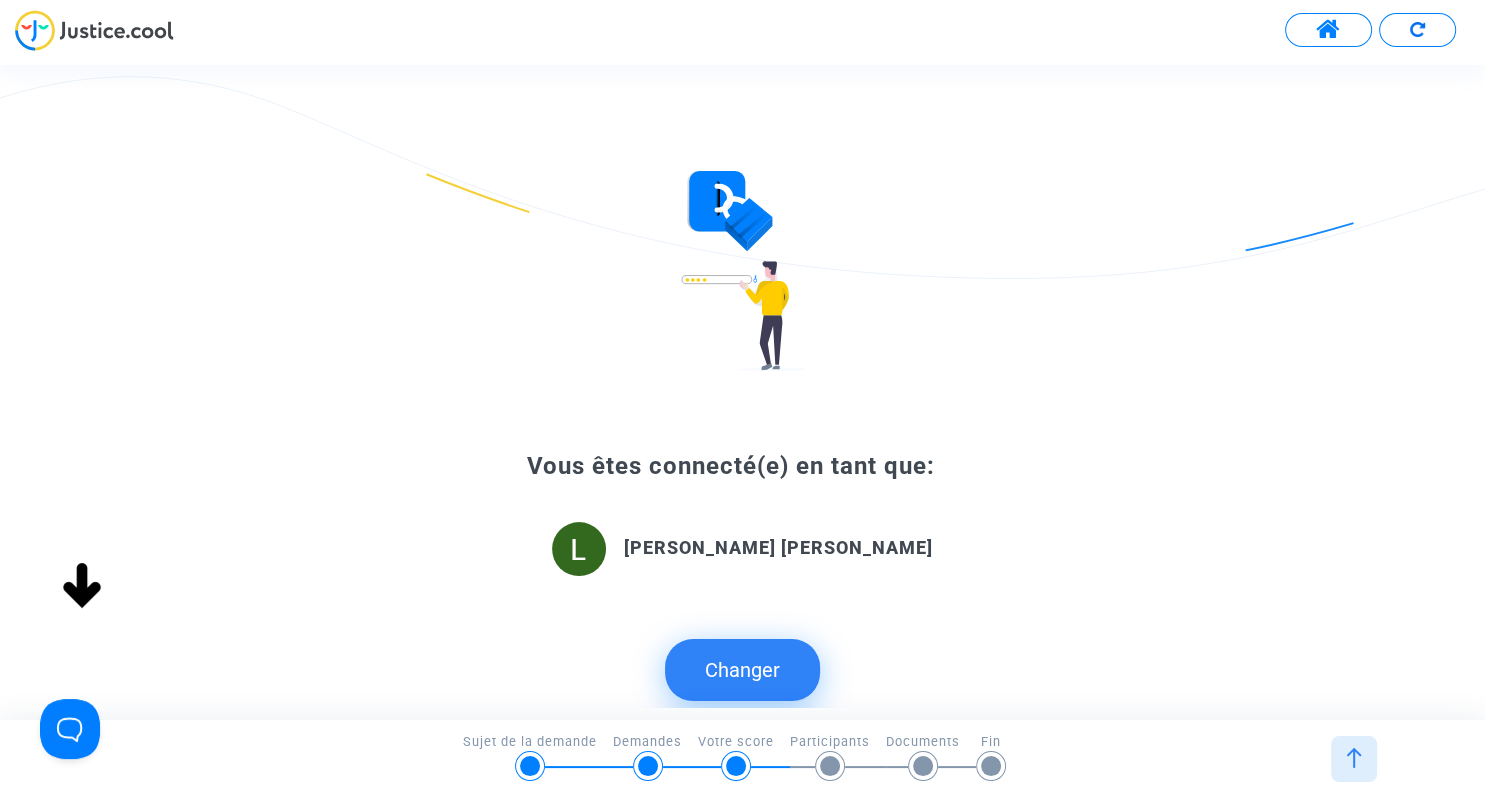 click on "Vous êtes connecté(e) en tant que:  Patricia Lhommais czapski Changer Continuer" 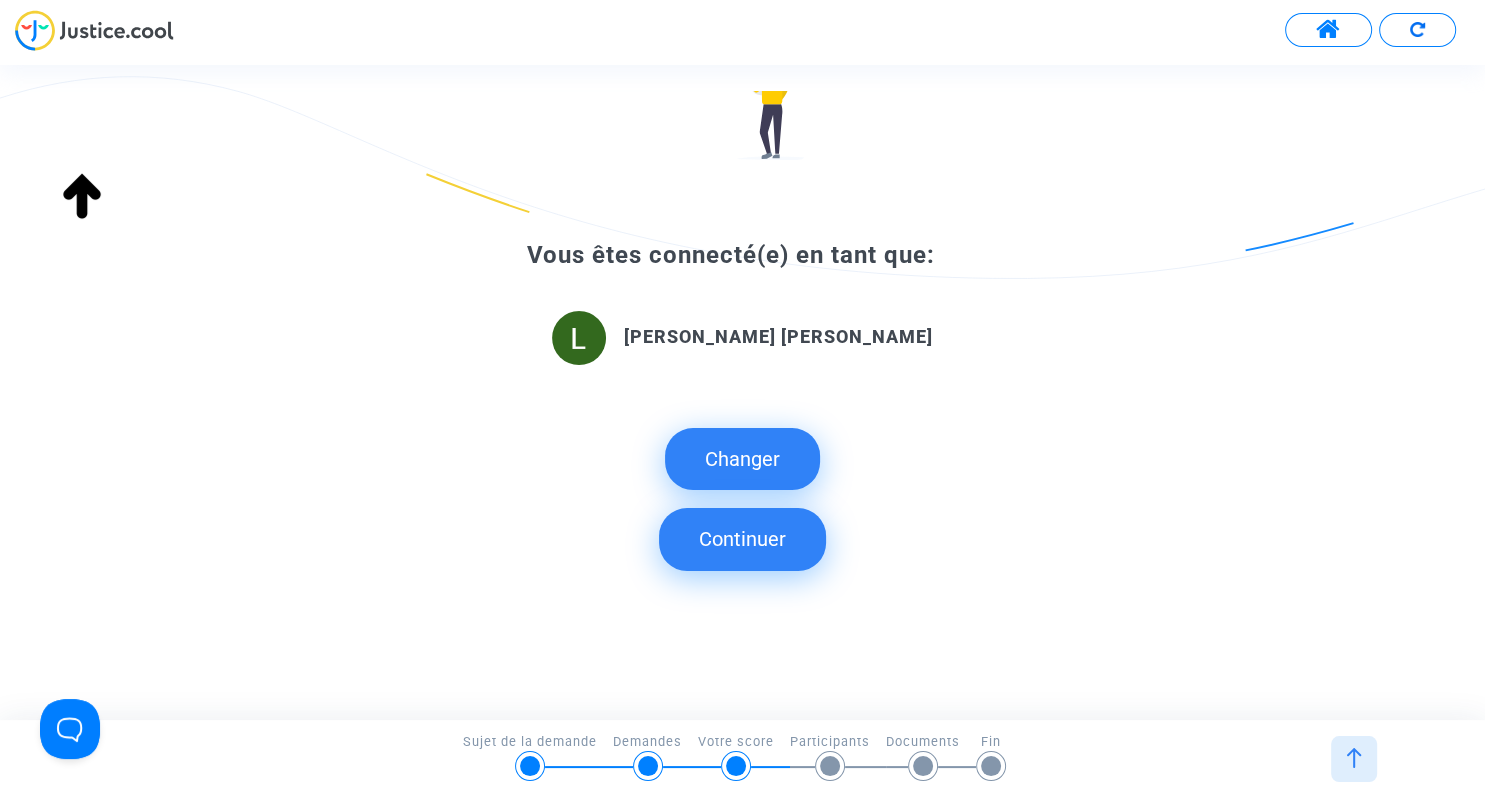 click on "Continuer" 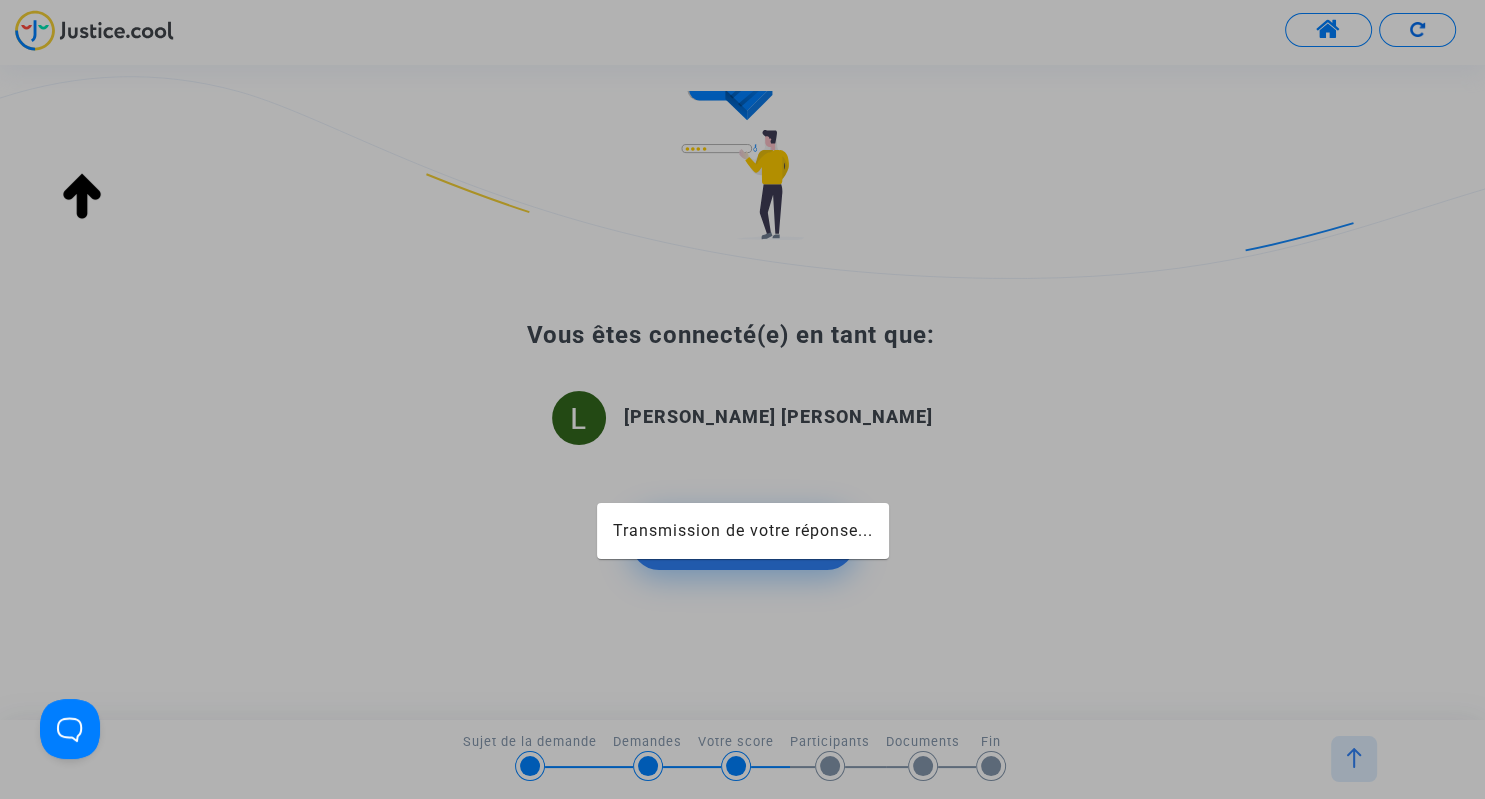 scroll, scrollTop: 131, scrollLeft: 0, axis: vertical 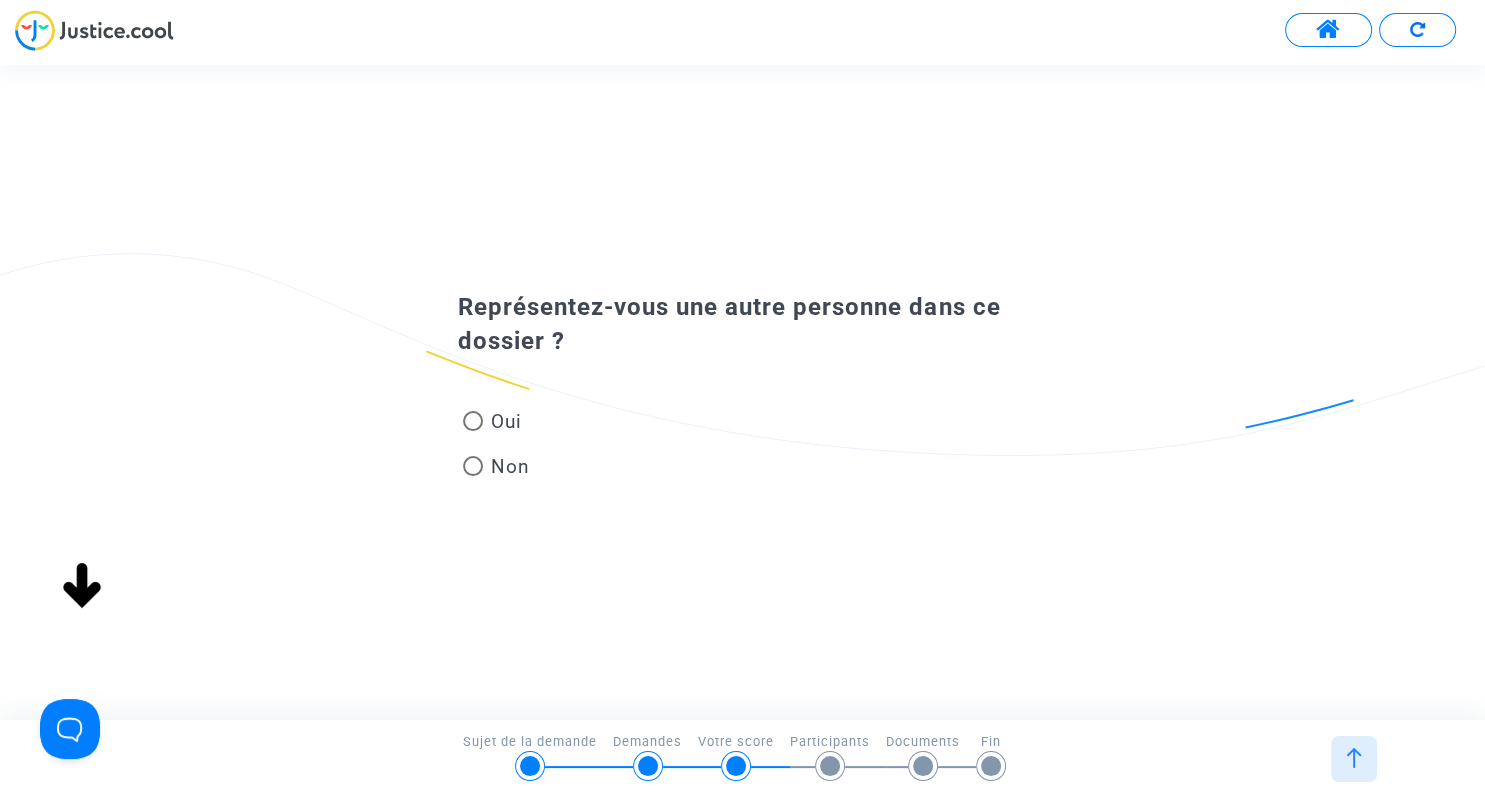click at bounding box center [473, 421] 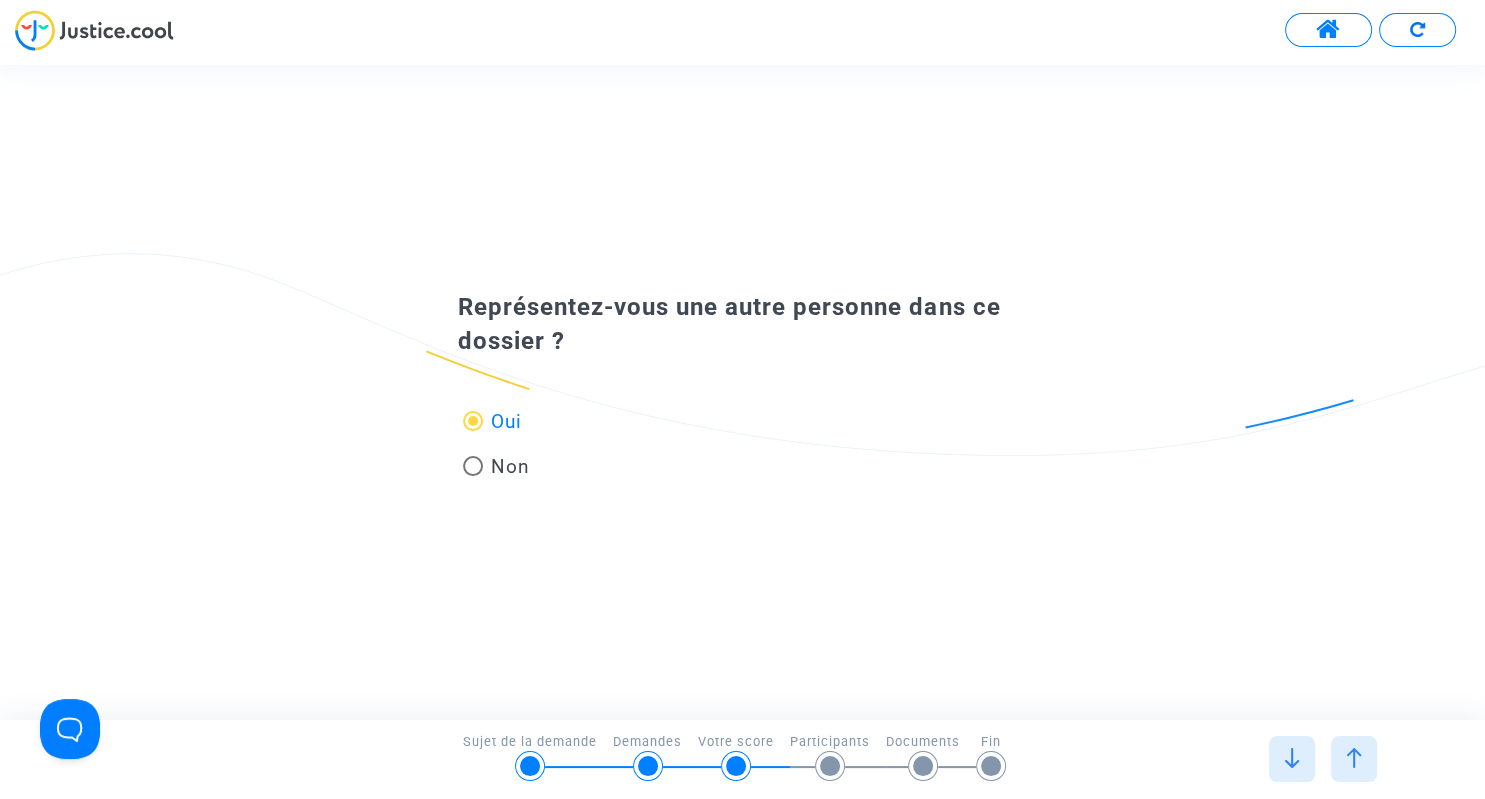 scroll, scrollTop: 0, scrollLeft: 0, axis: both 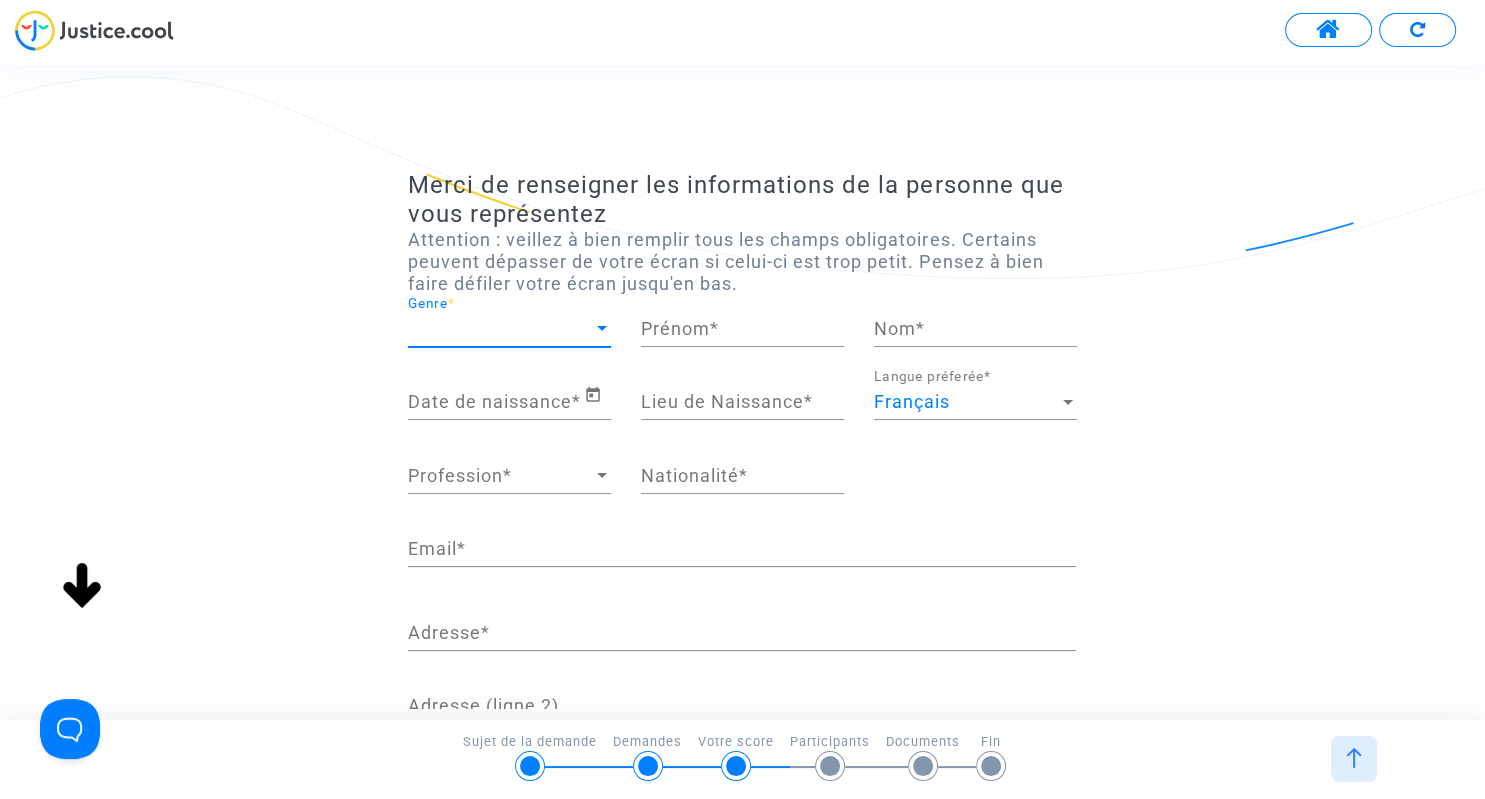 click on "Genre" at bounding box center (500, 329) 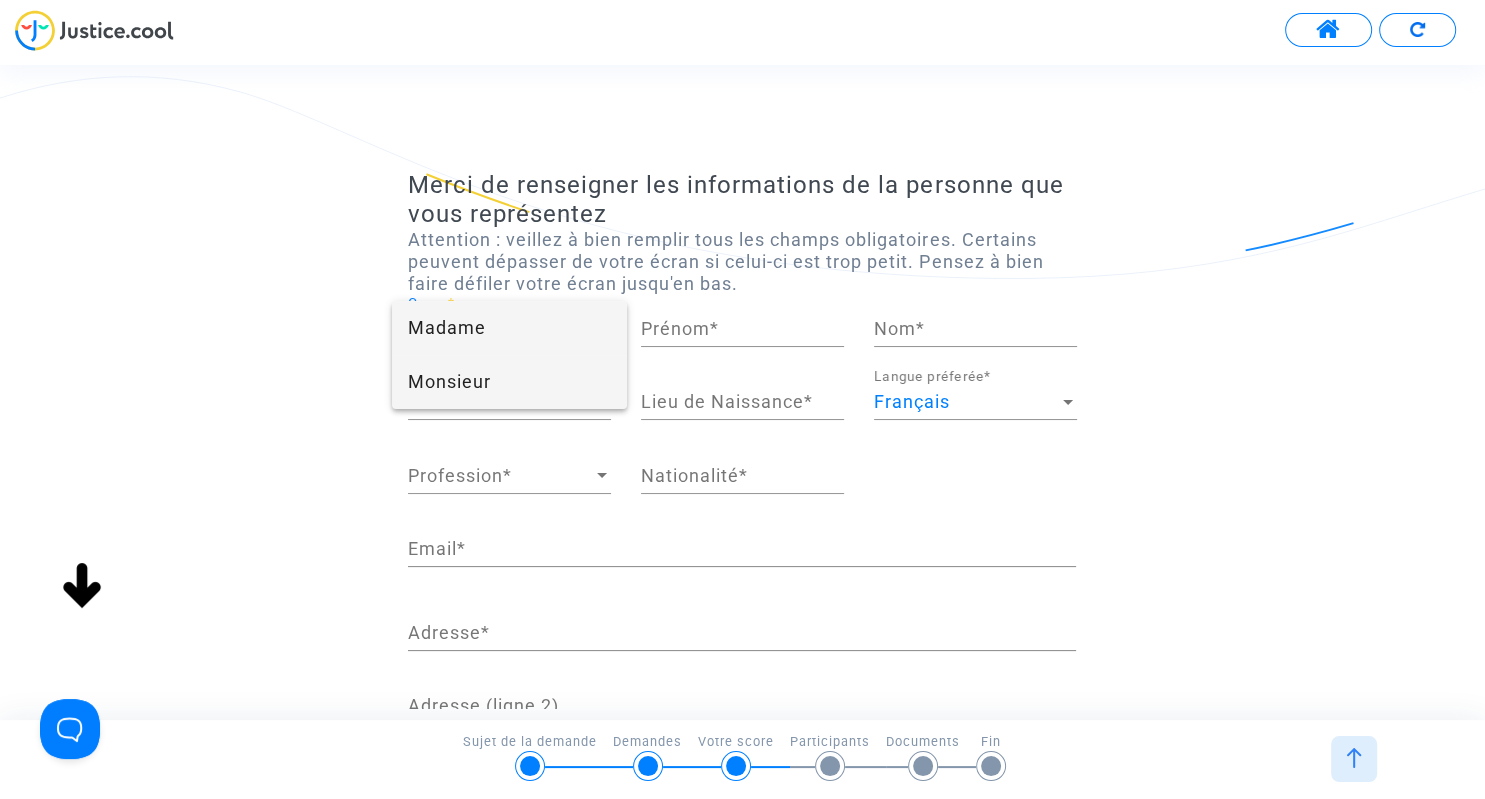 click on "Monsieur" at bounding box center [509, 382] 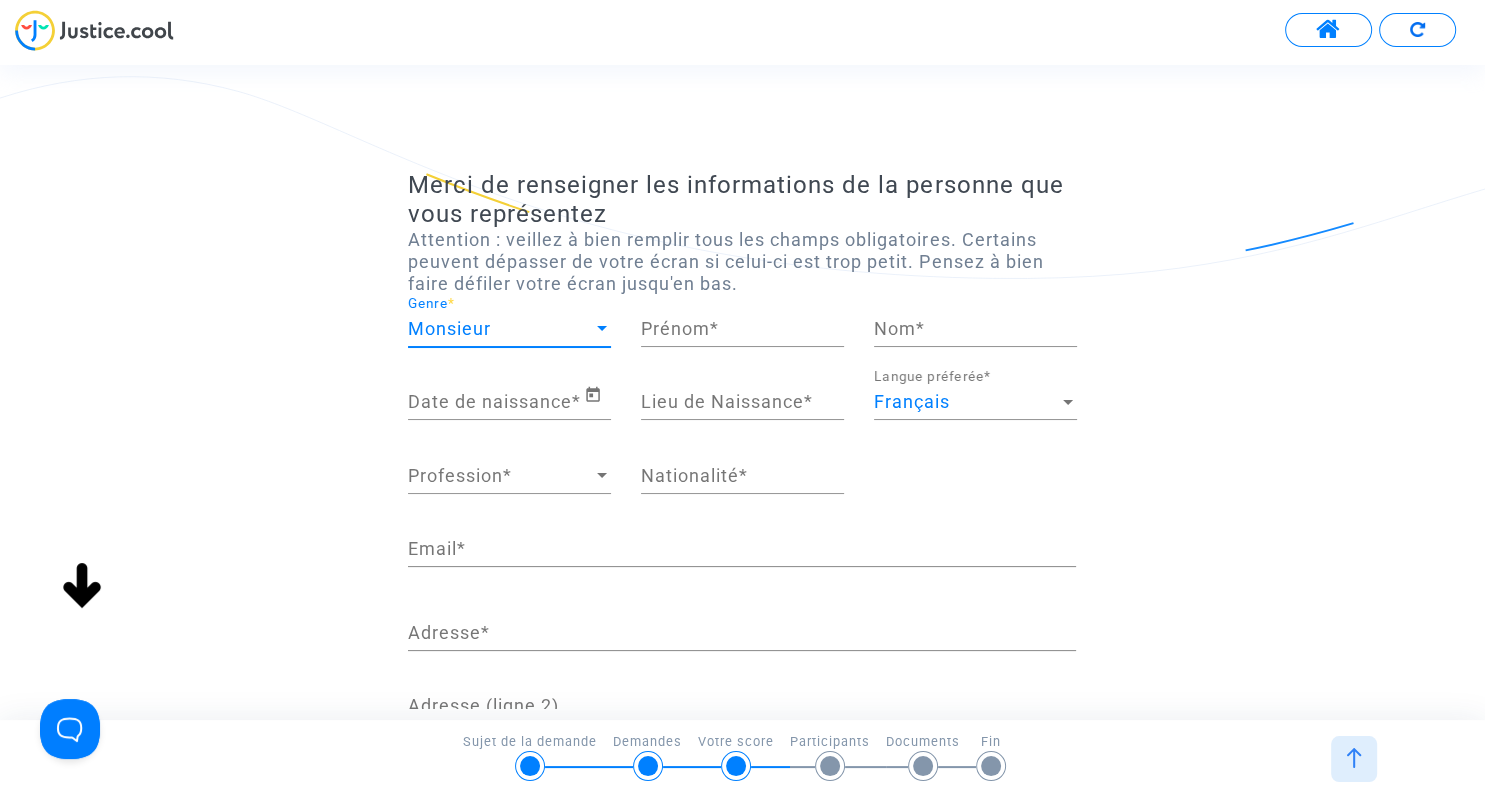 click on "Prénom  *" at bounding box center (742, 329) 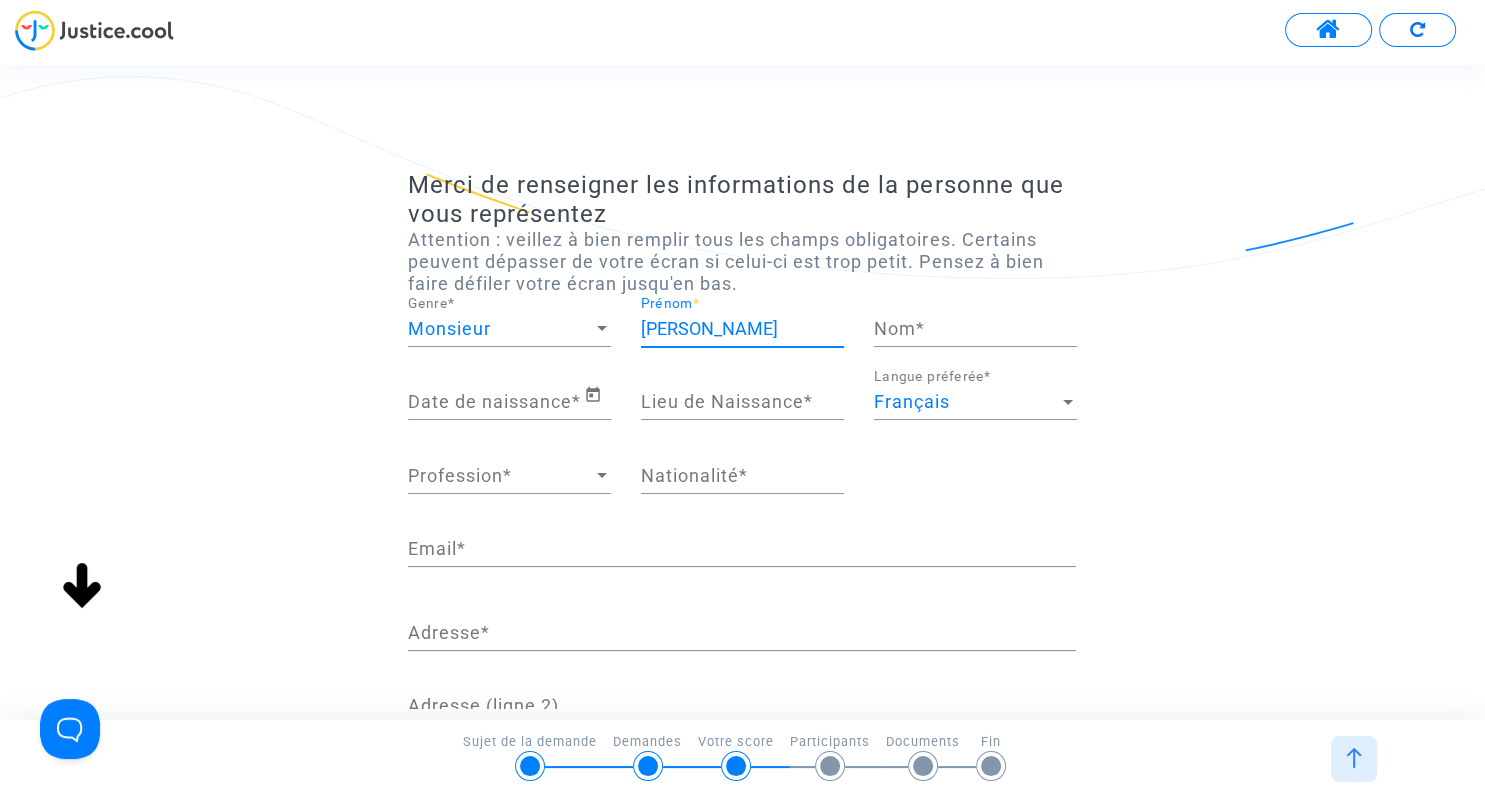 type on "Raphaël" 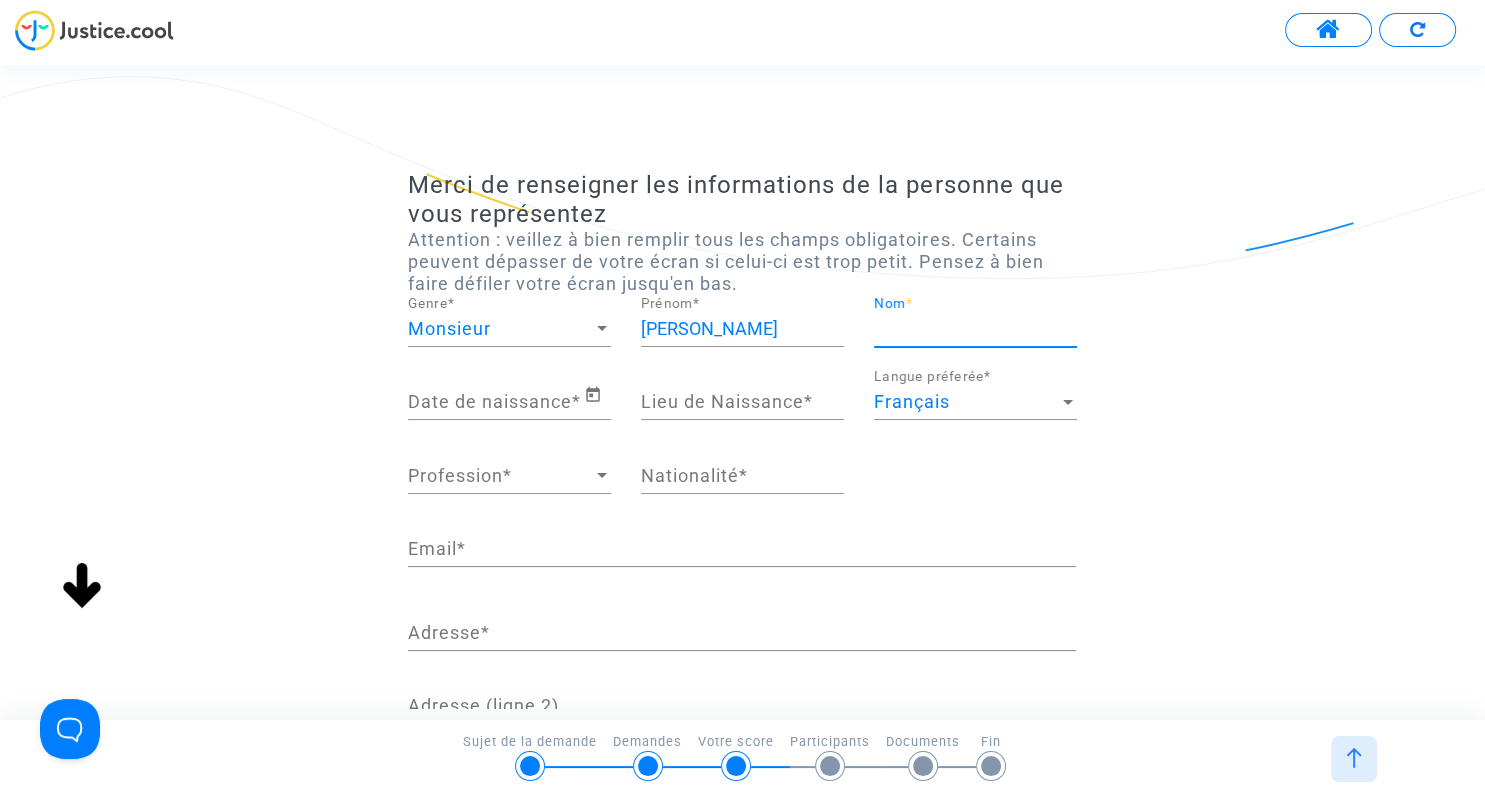 click on "Nom  *" at bounding box center [975, 329] 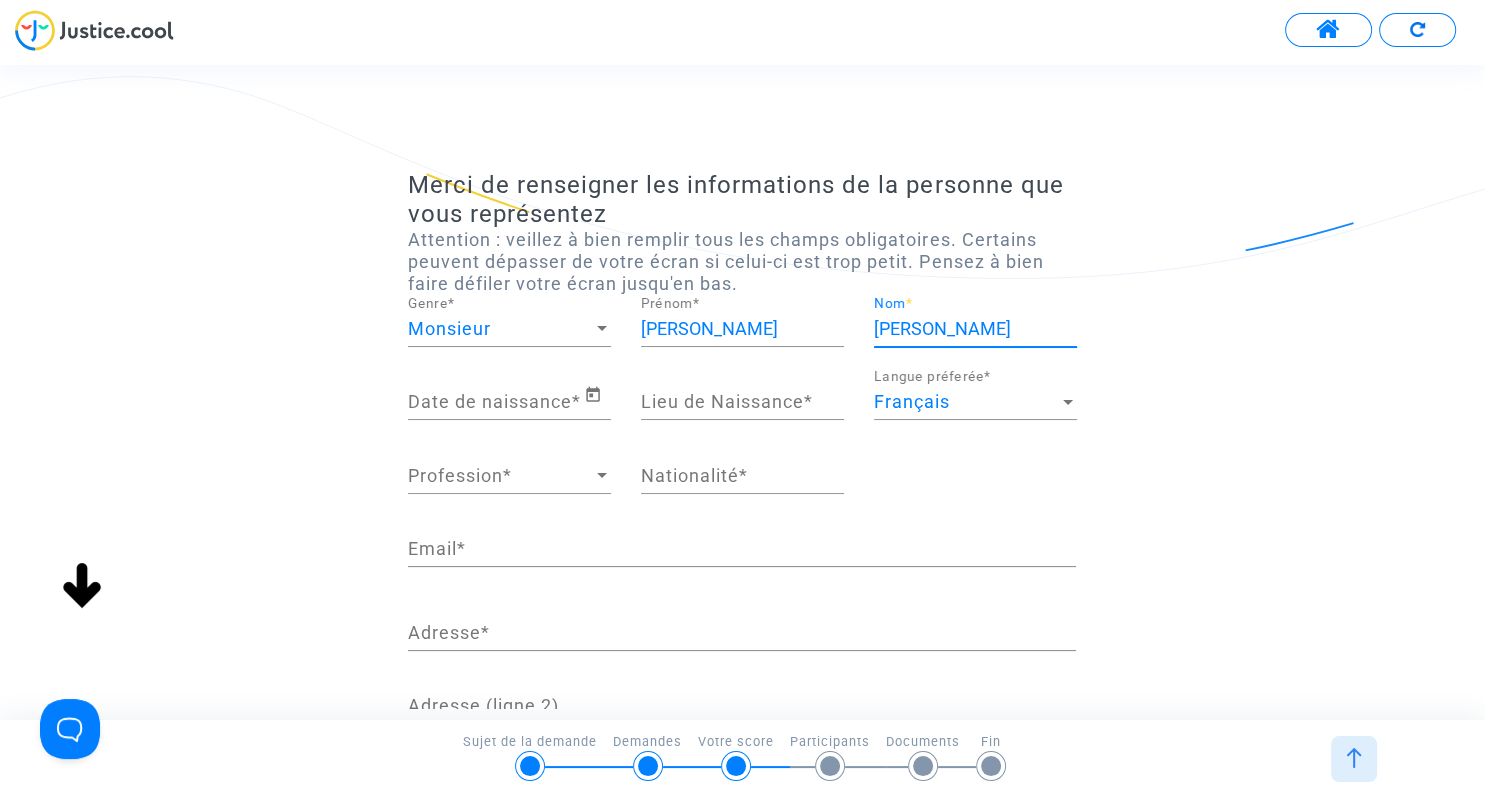 type on "LHOMMAIS CZAPSKI" 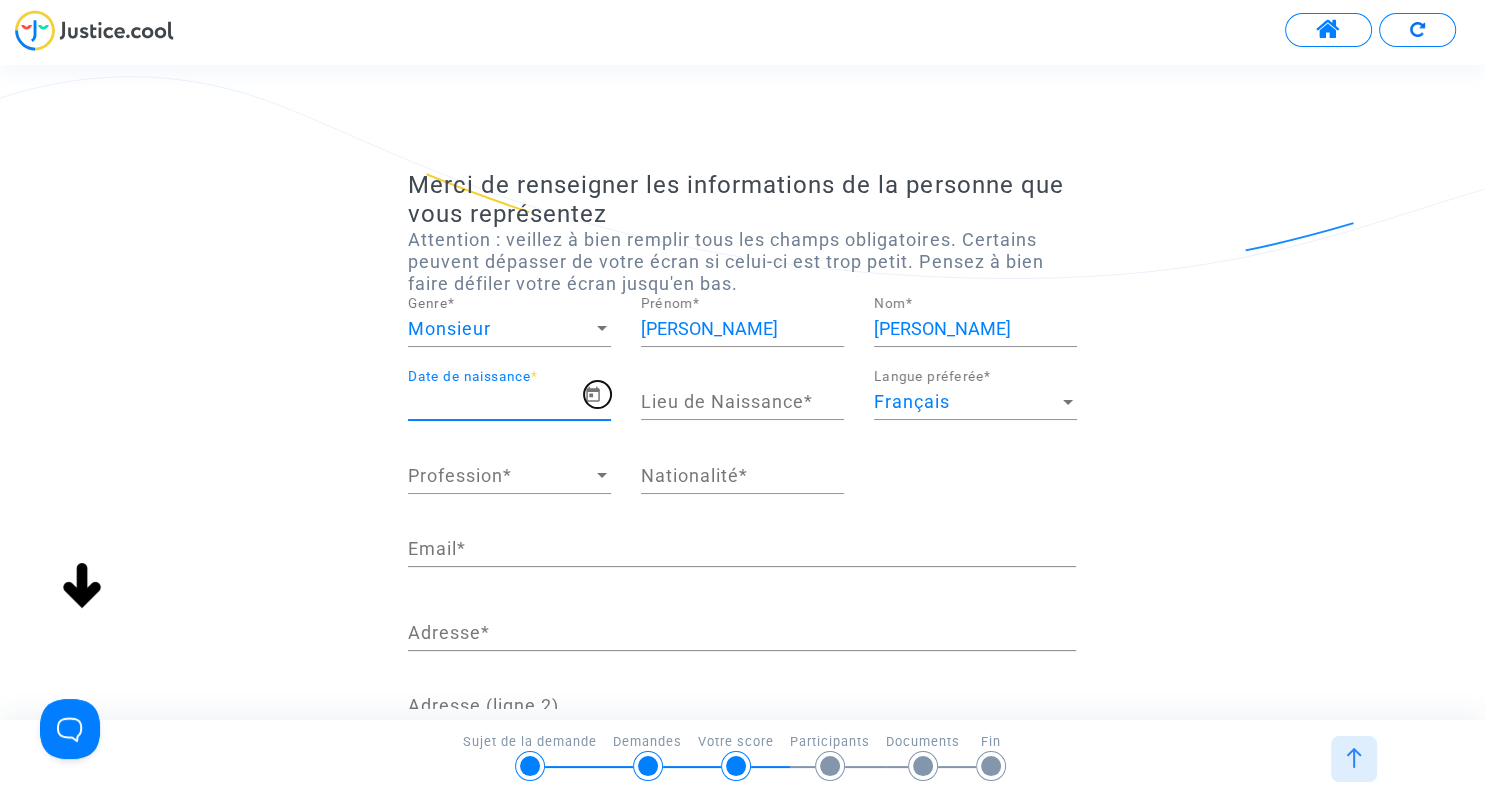 click 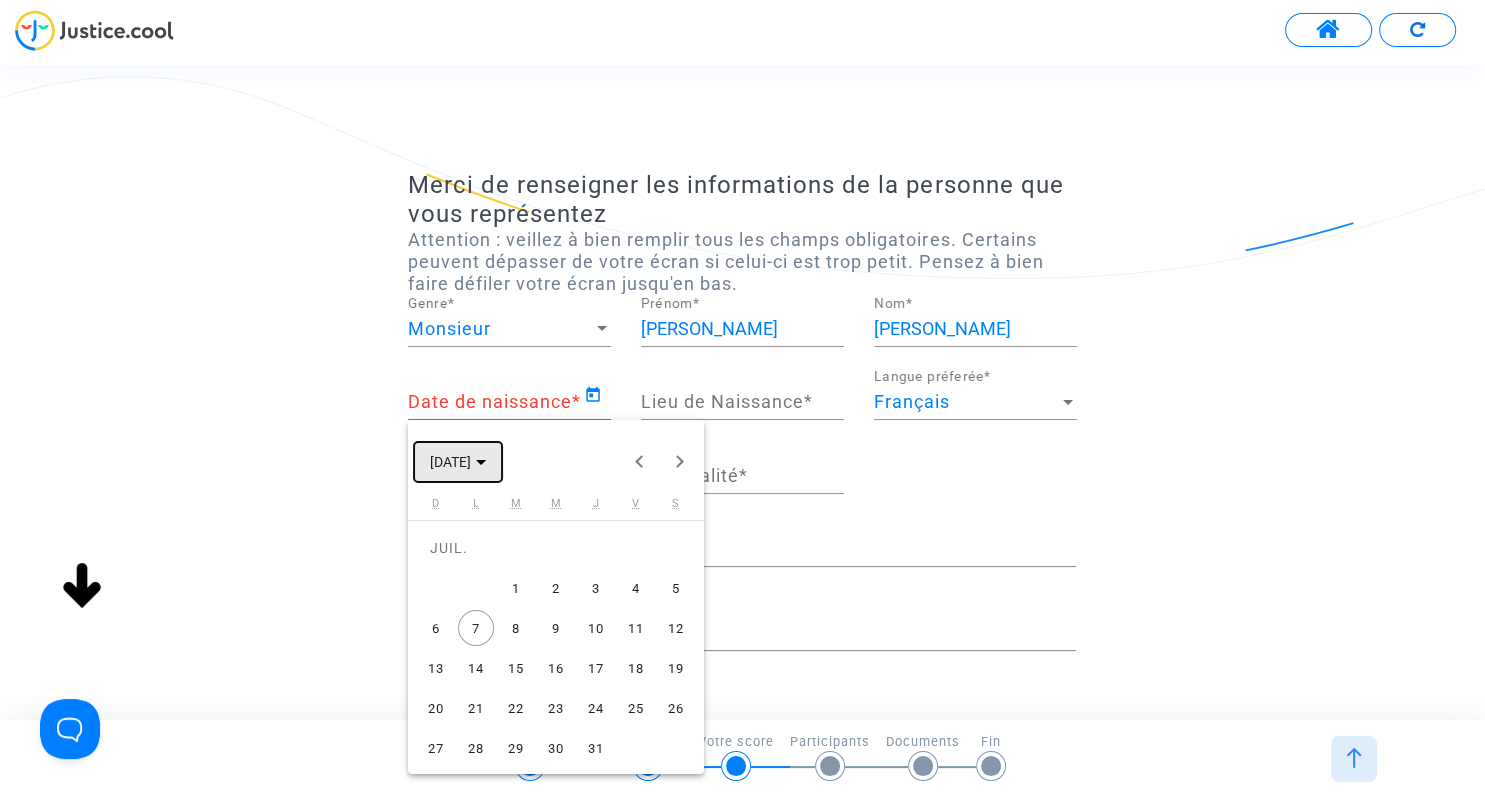 click 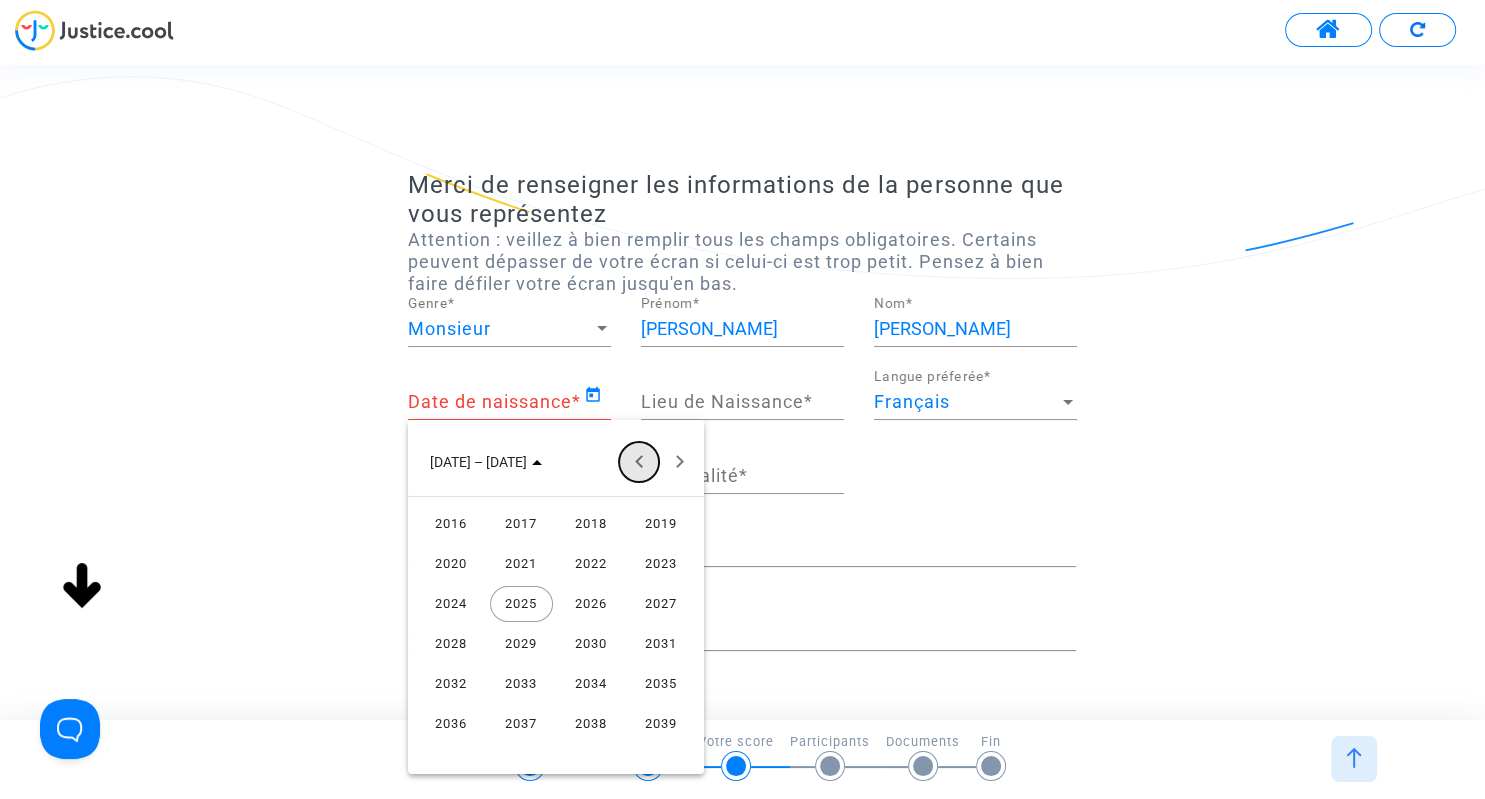 click at bounding box center [639, 462] 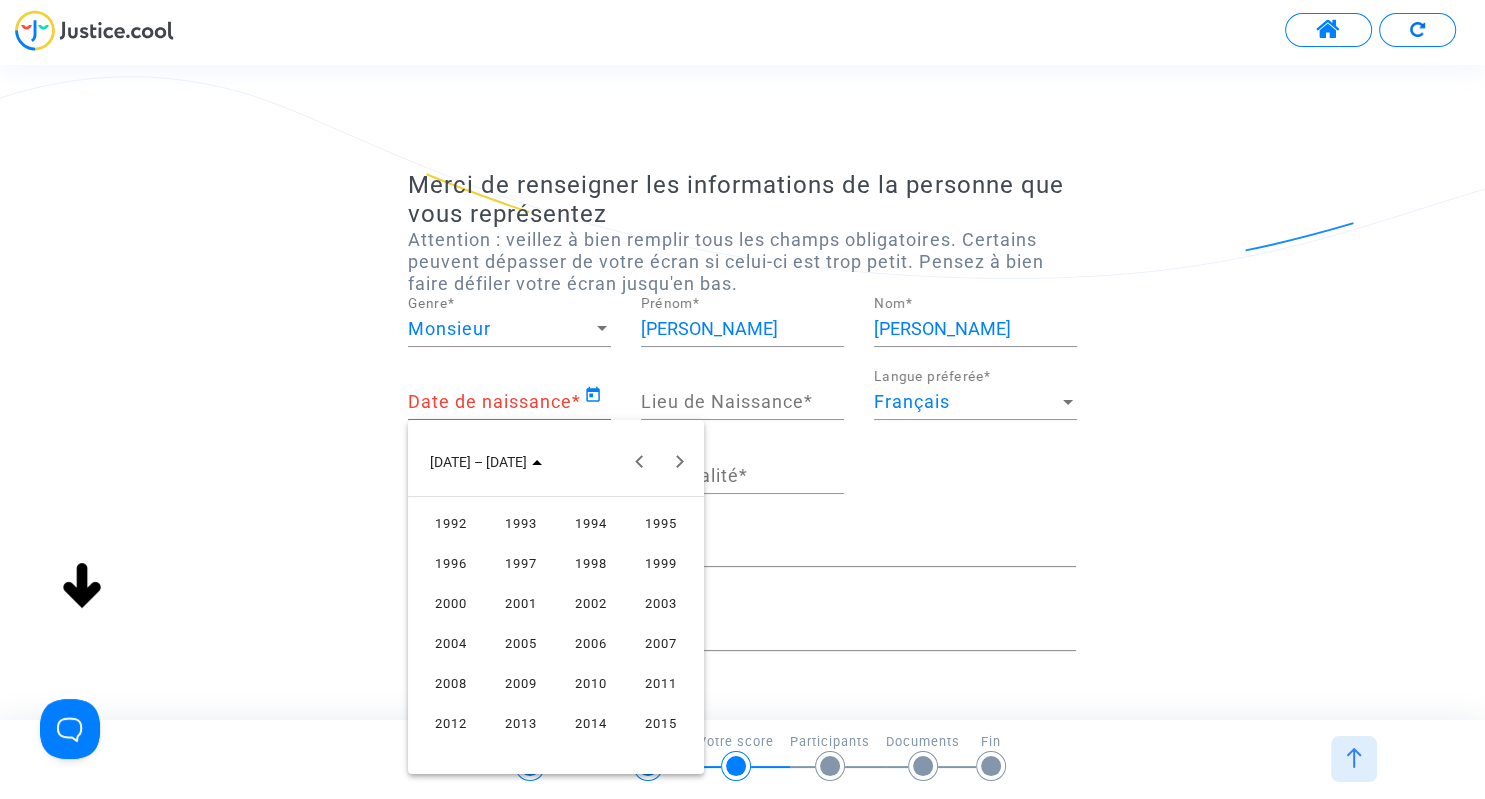 drag, startPoint x: 607, startPoint y: 678, endPoint x: 603, endPoint y: 666, distance: 12.649111 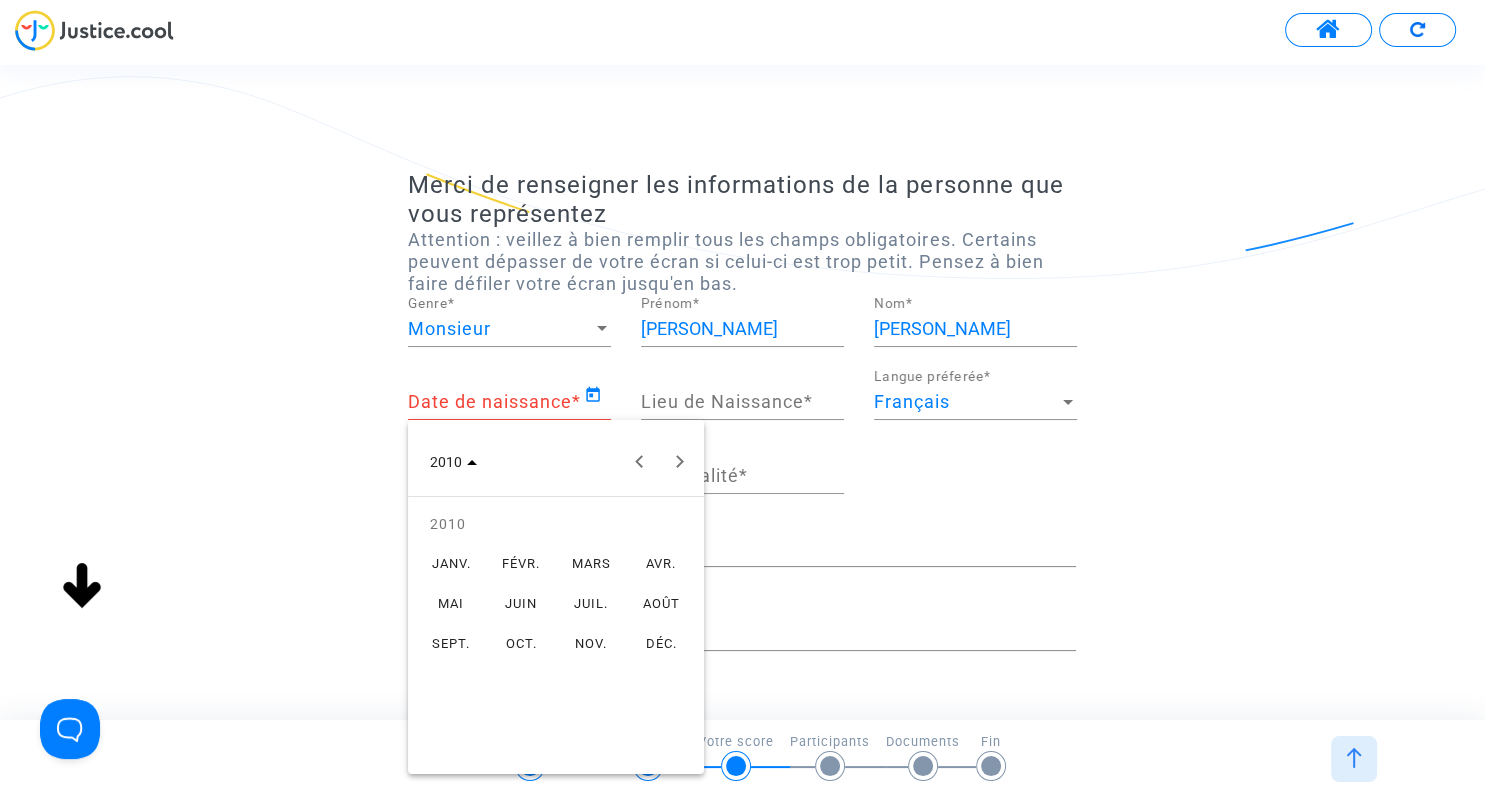 click on "JUIL." at bounding box center (591, 604) 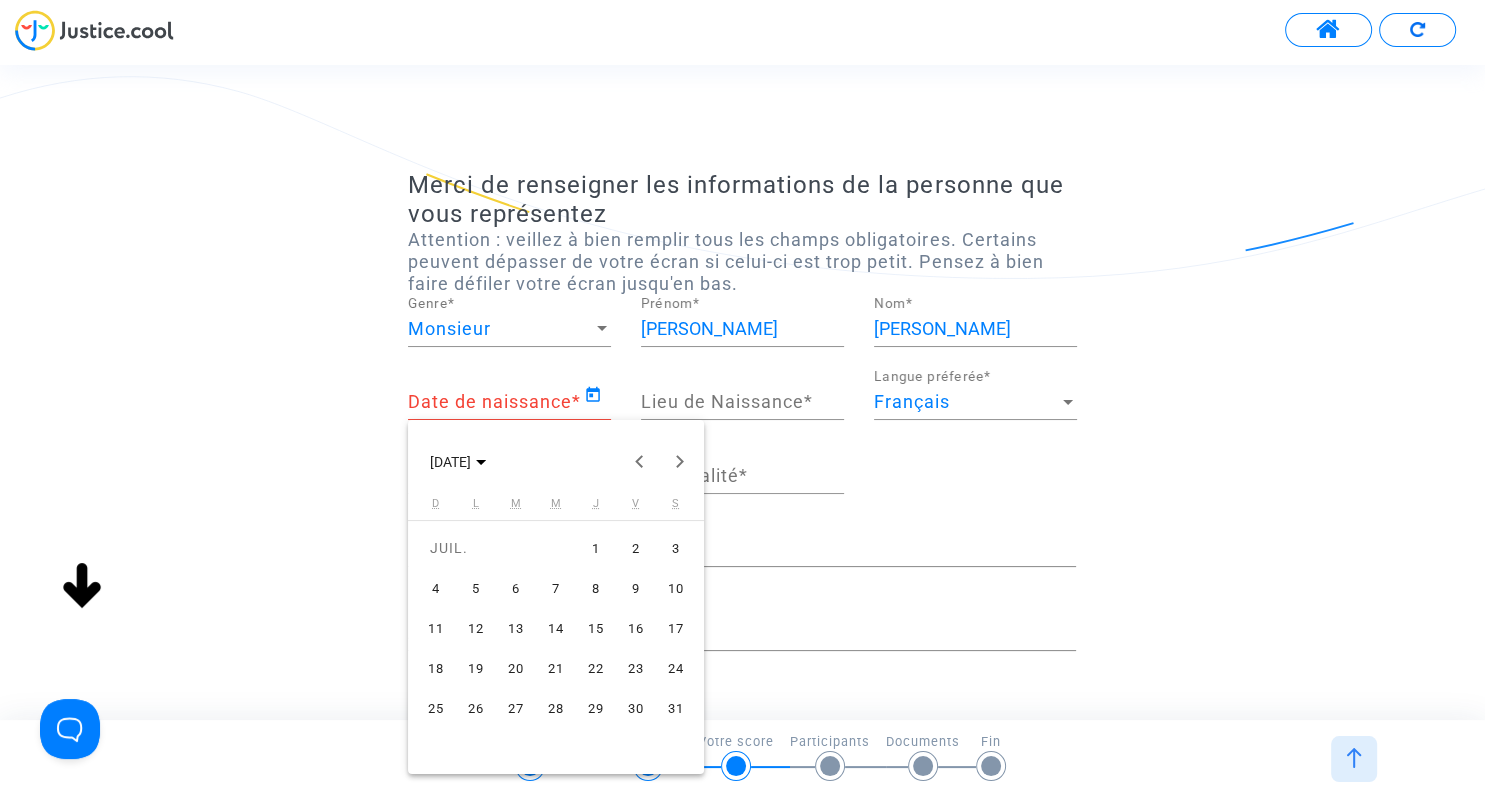 click on "7" at bounding box center (556, 588) 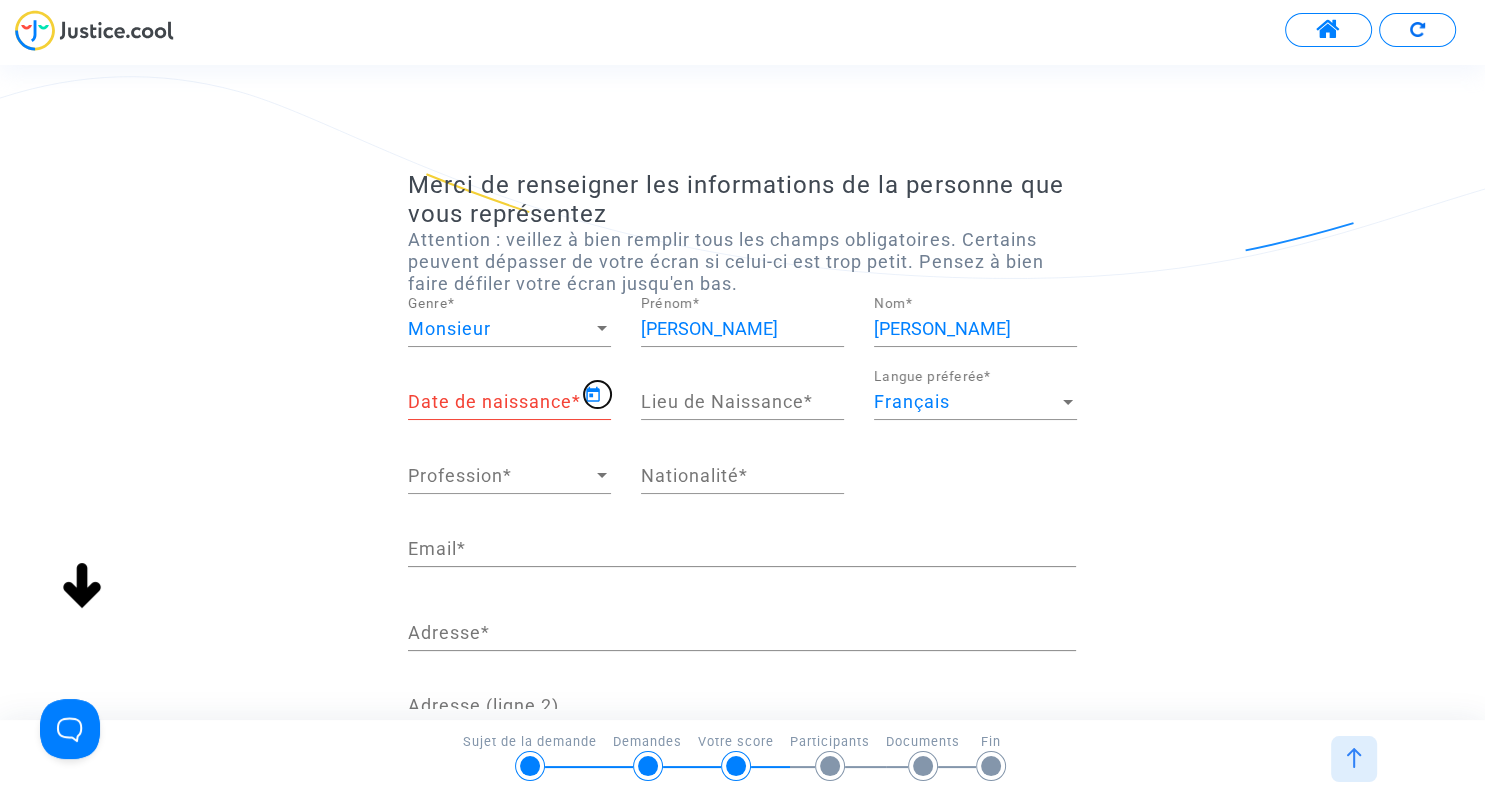 type on "07/07/2010" 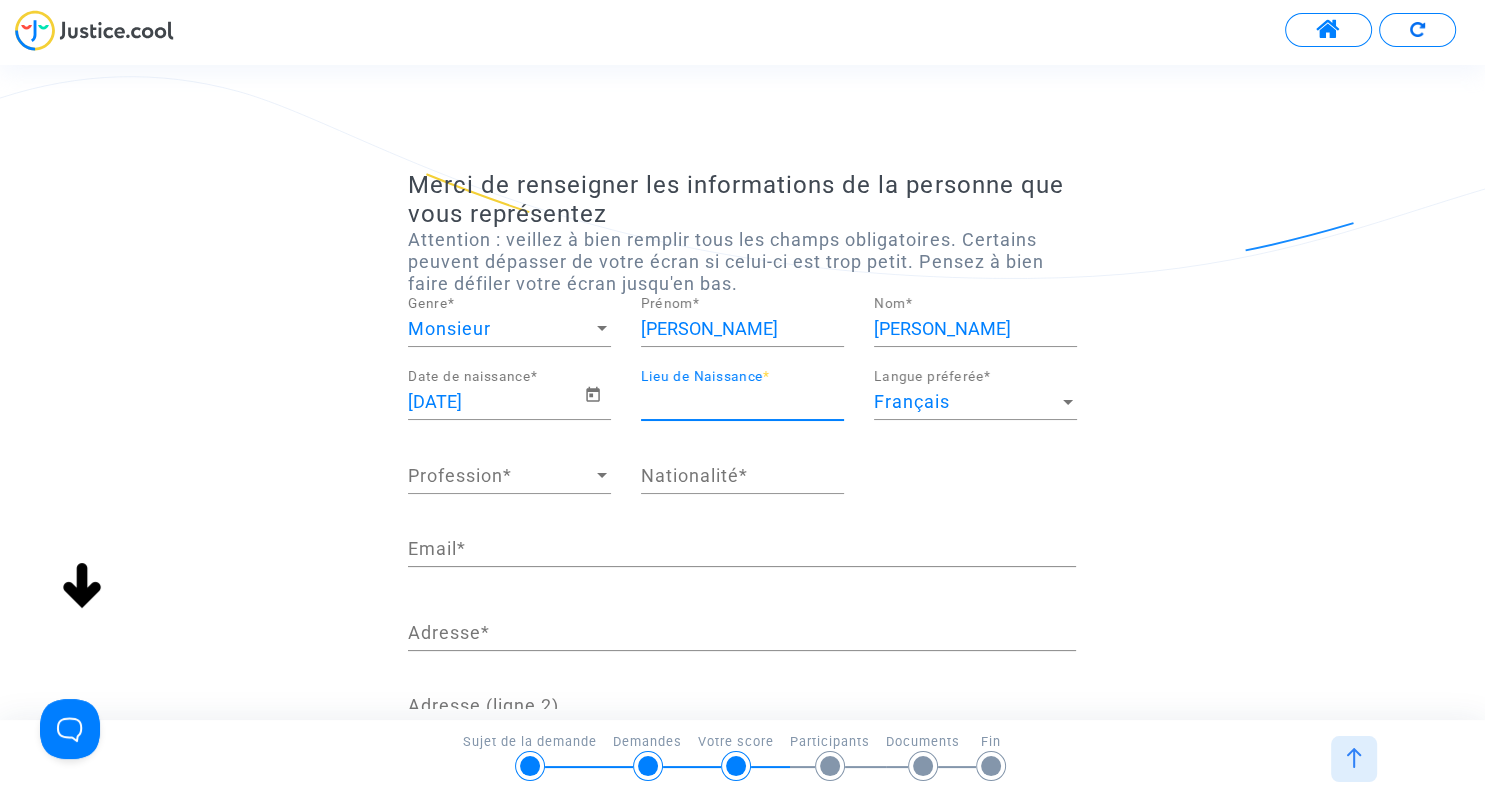 click on "Lieu de Naissance  *" at bounding box center (742, 402) 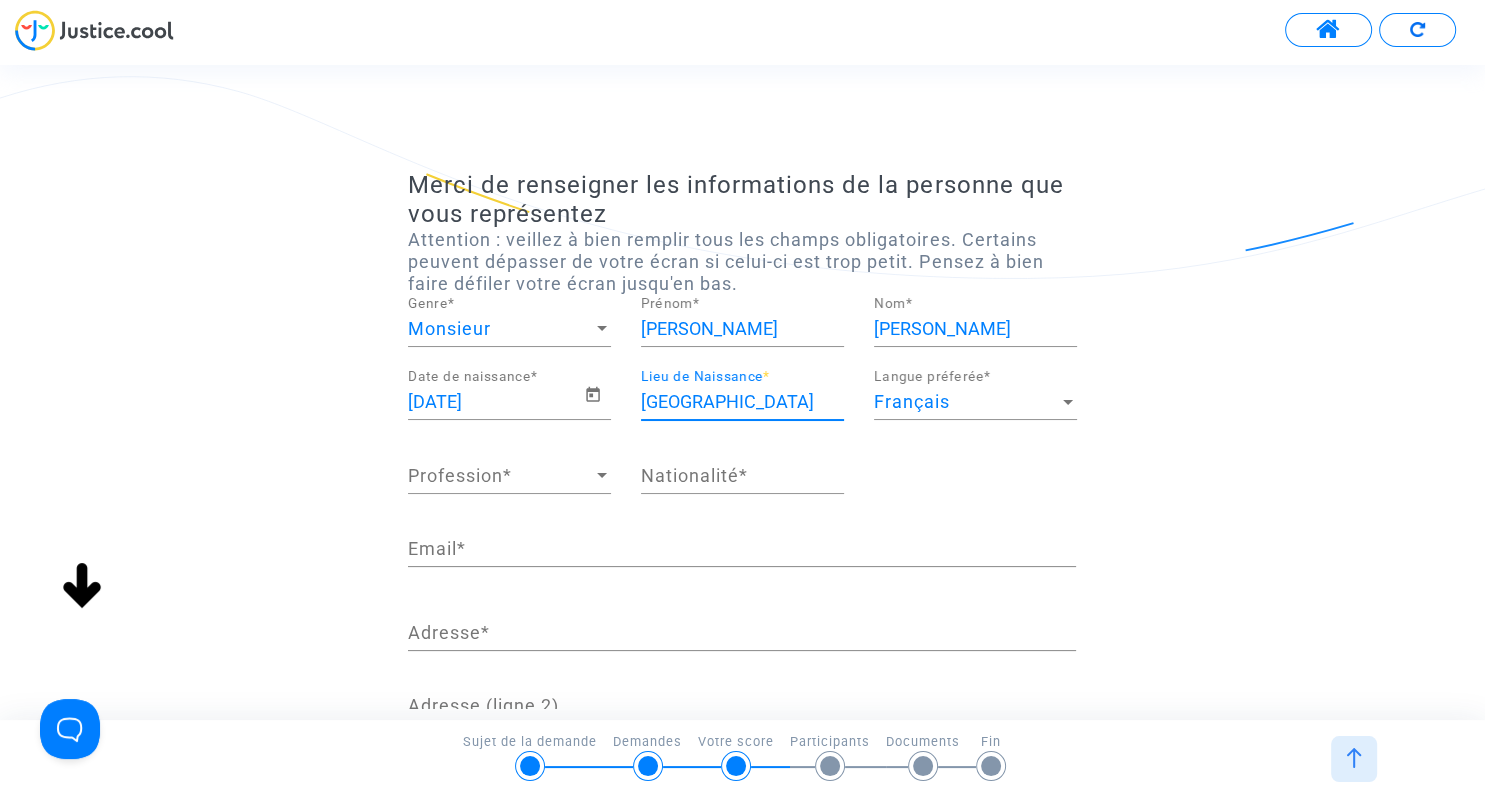type on "ARRAS" 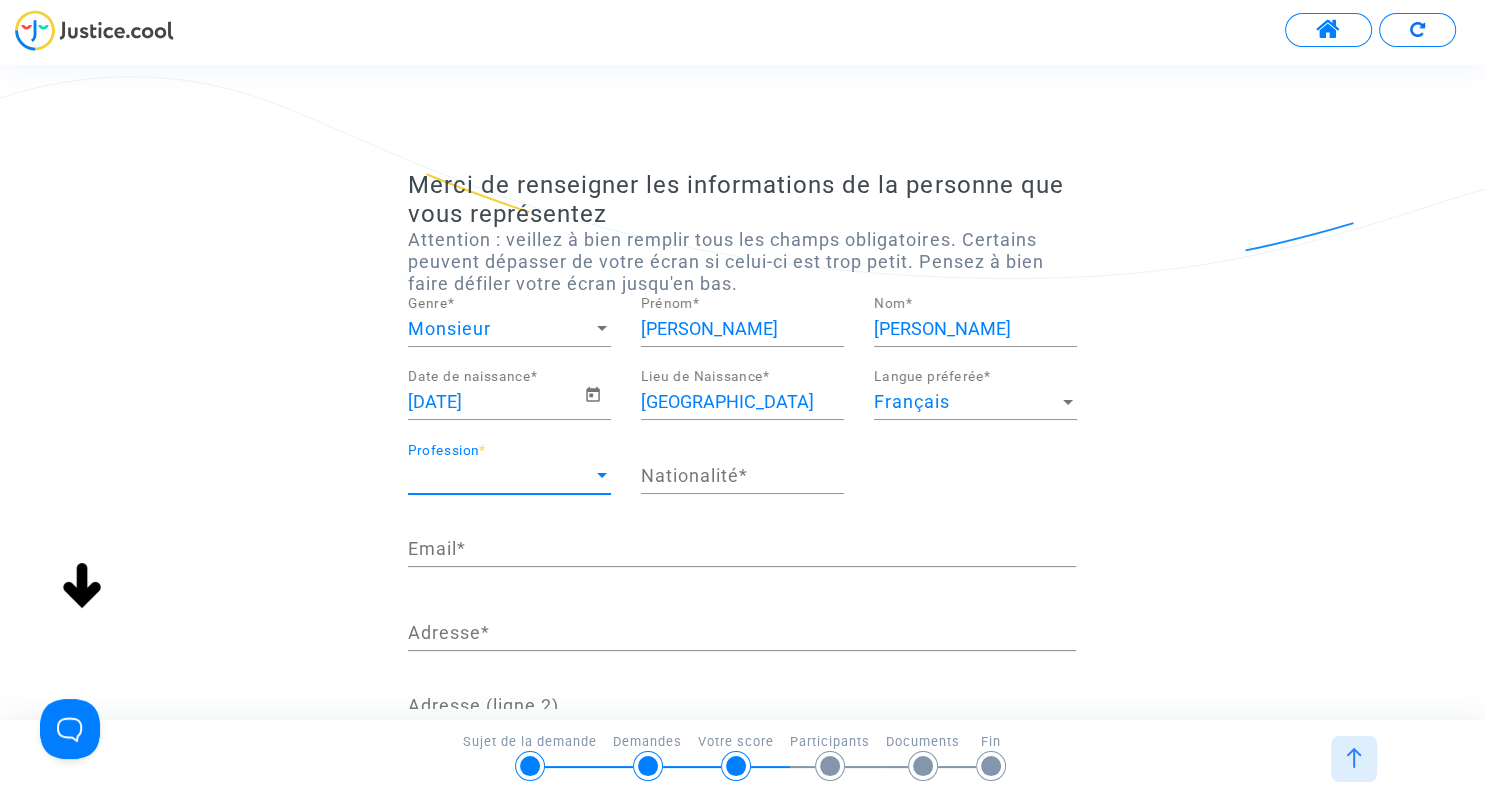 click on "Profession" at bounding box center [500, 476] 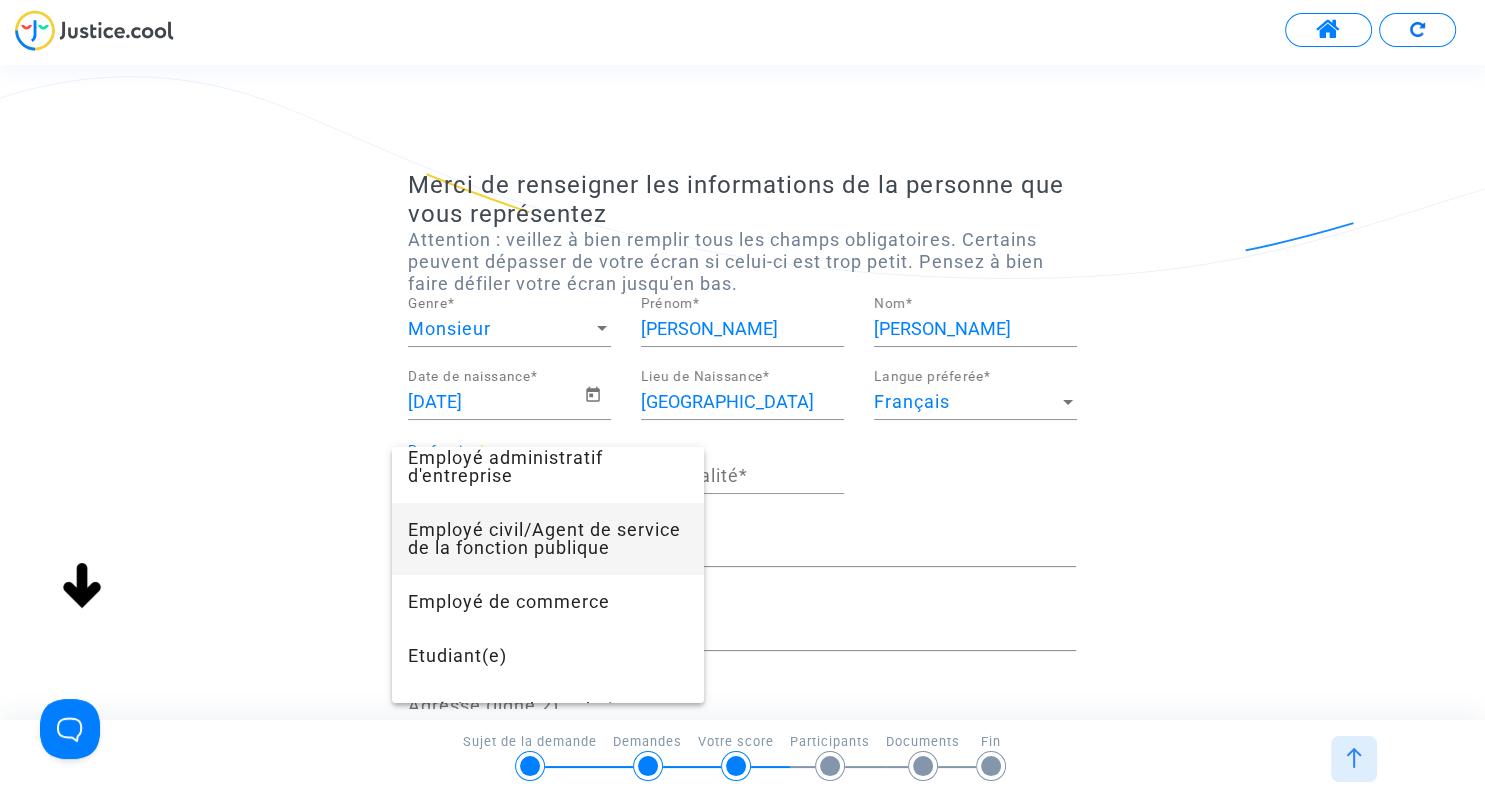 scroll, scrollTop: 518, scrollLeft: 0, axis: vertical 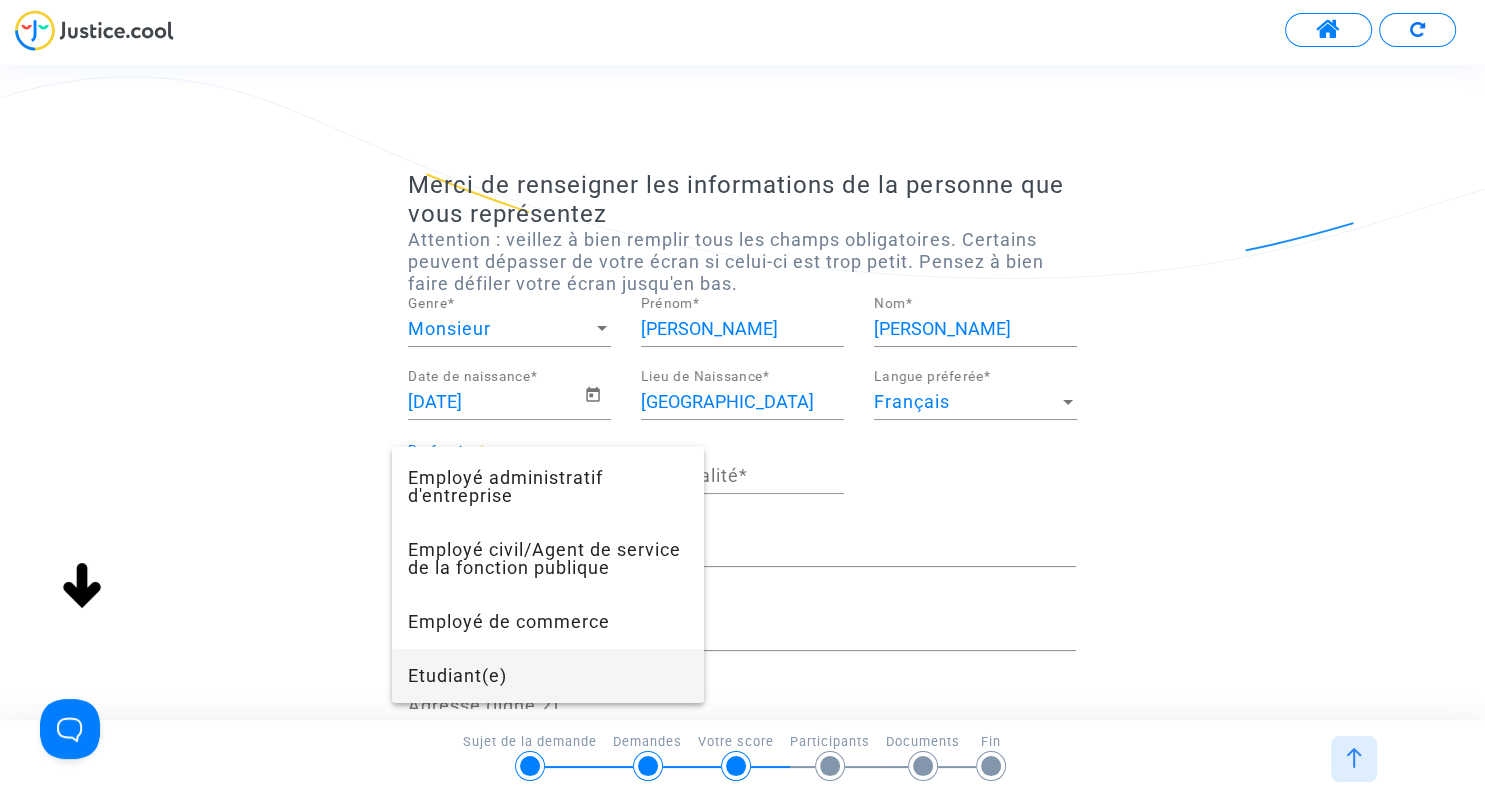 click on "Etudiant(e)" at bounding box center (548, 676) 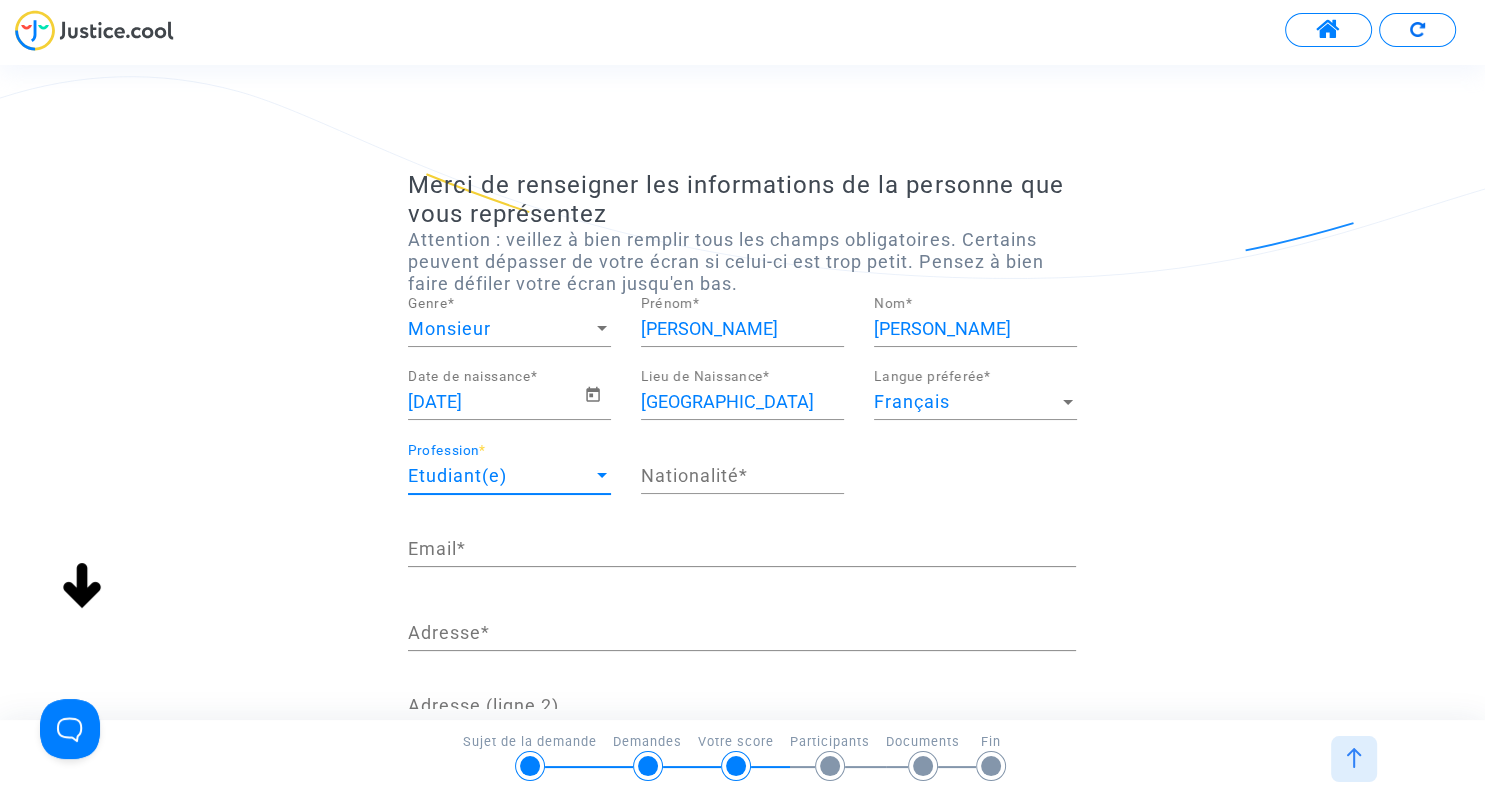 click on "Nationalité  *" at bounding box center [742, 476] 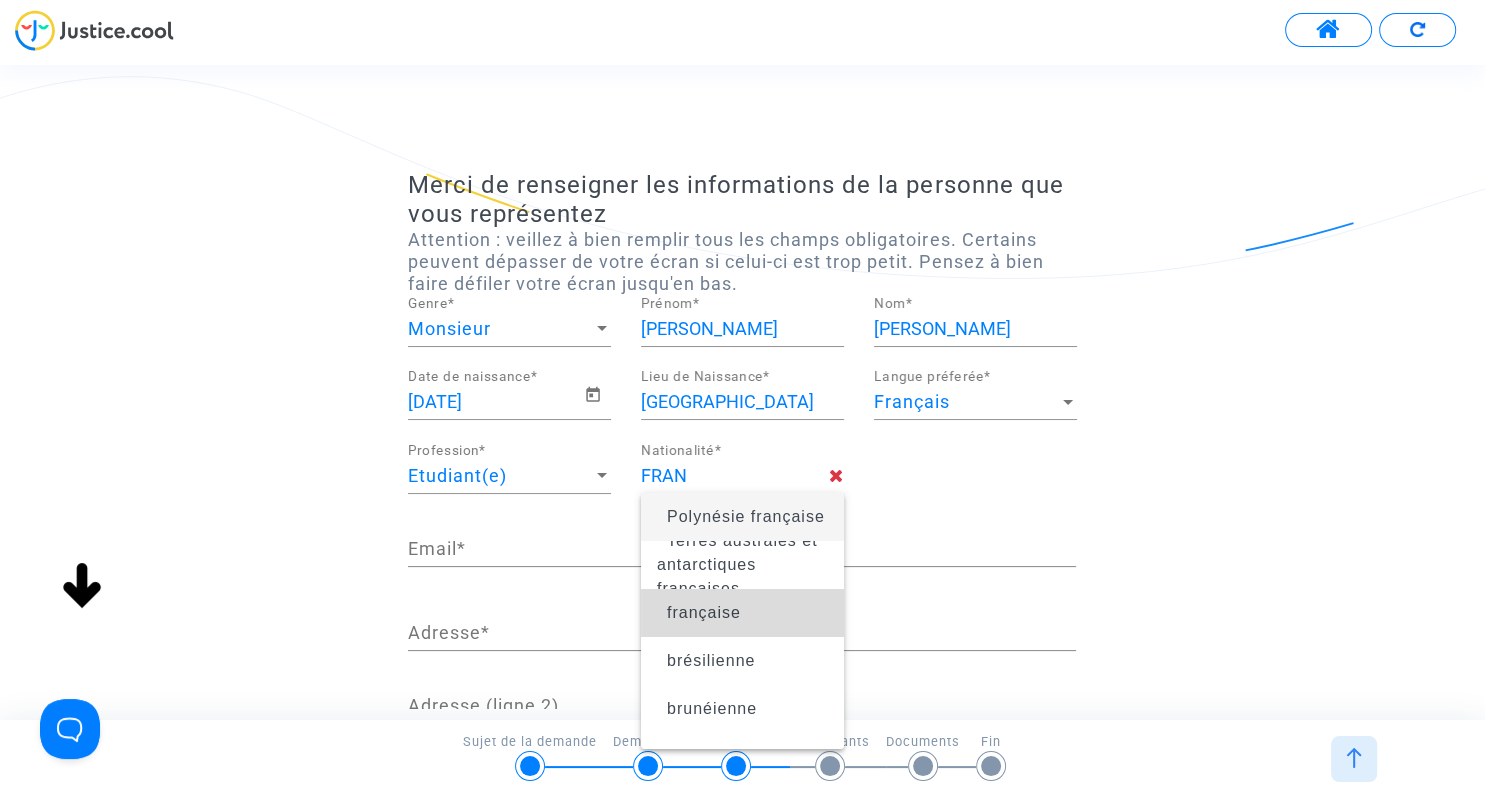 click on "française" at bounding box center (704, 612) 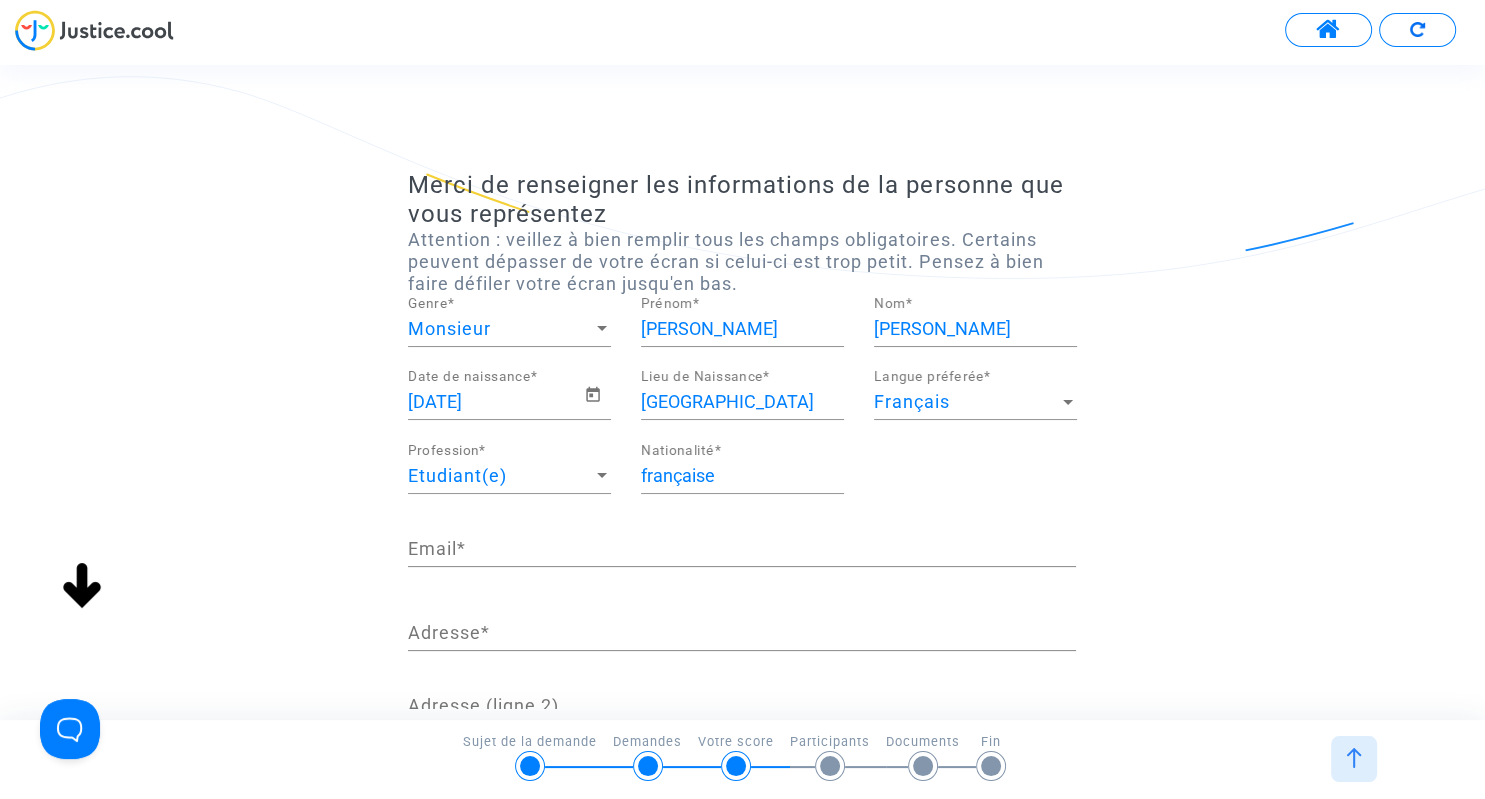 click on "Email  *" at bounding box center (742, 549) 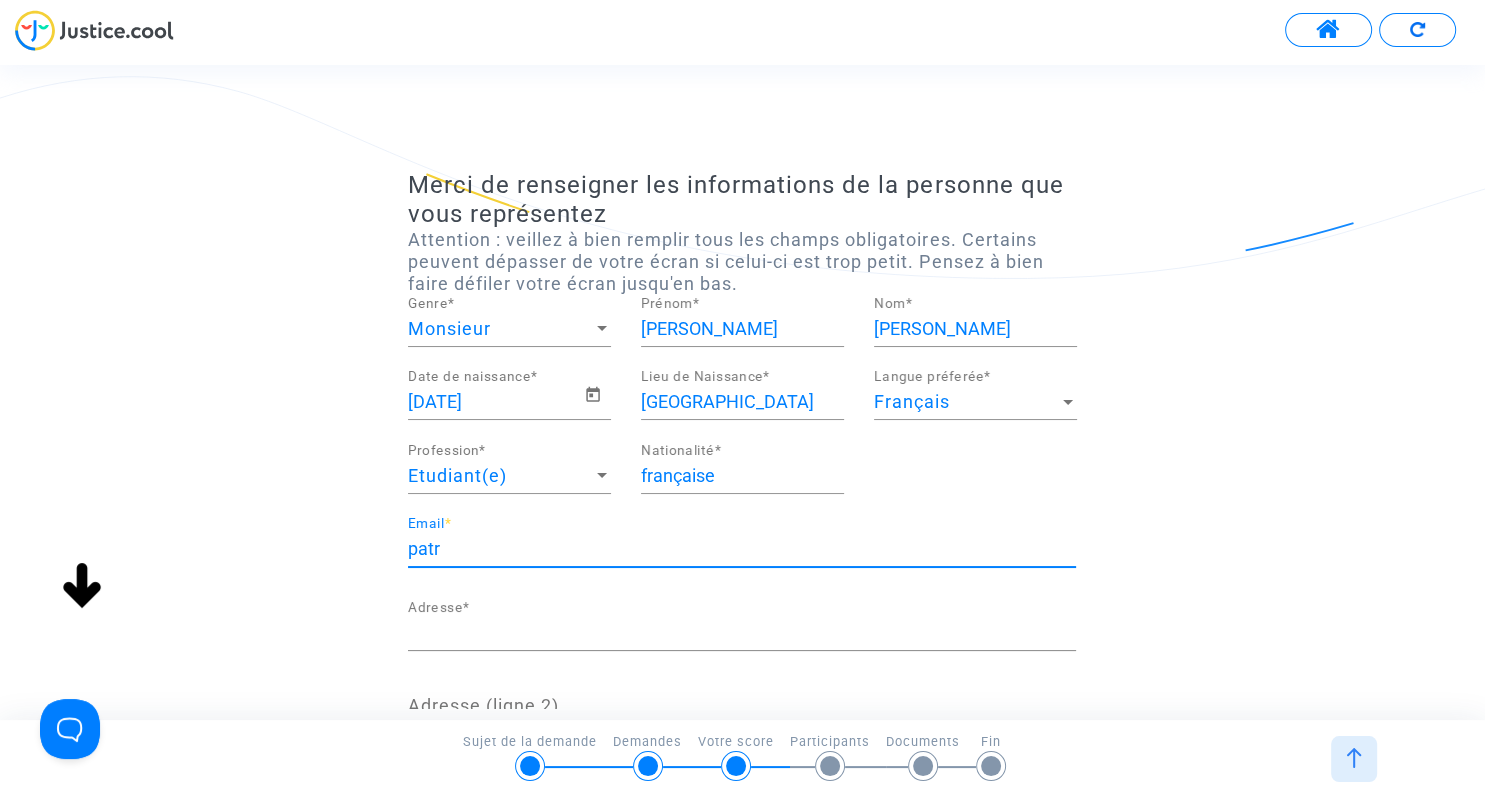 type on "patricialhommais@laposte.net" 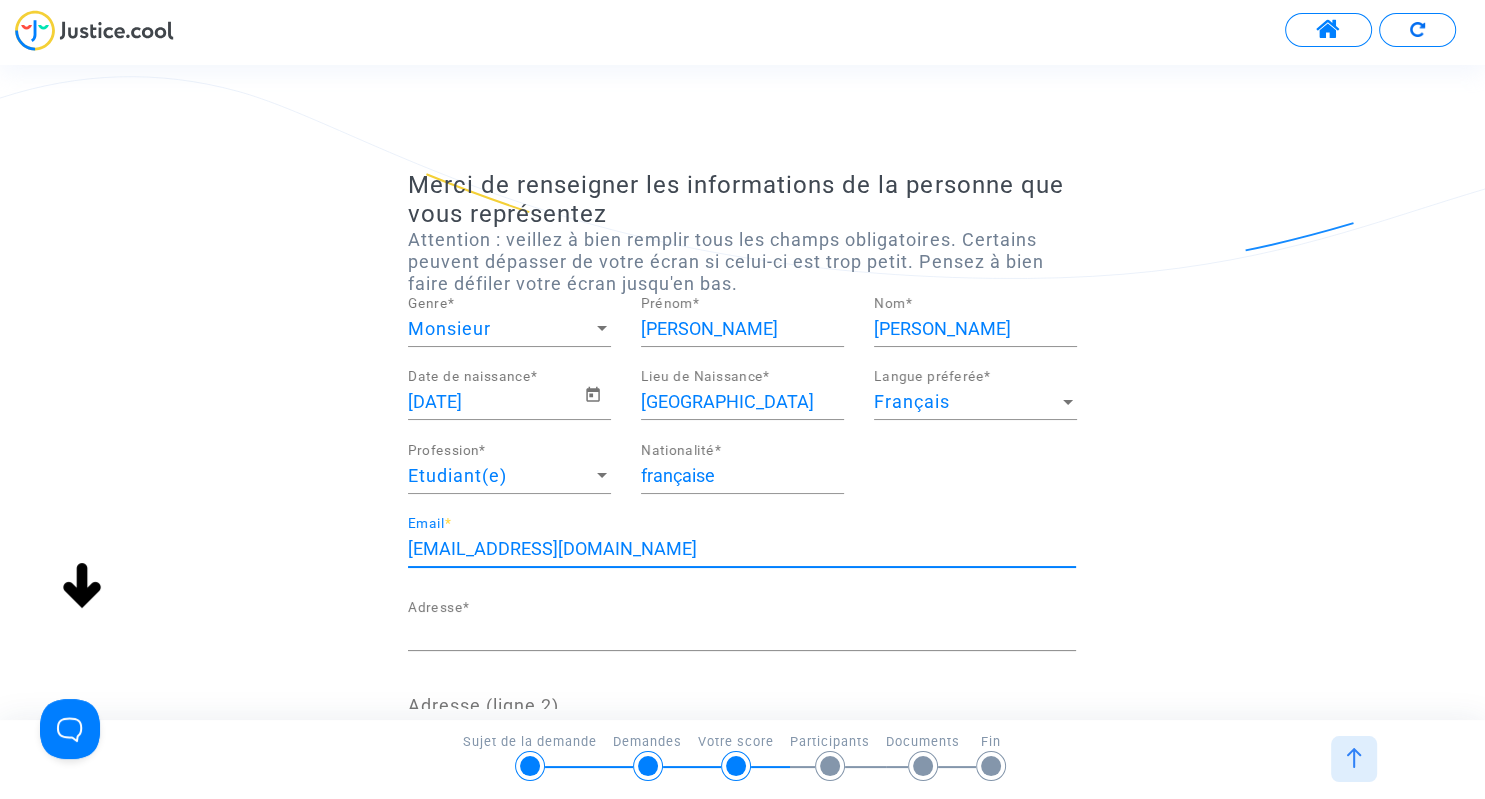 type on "[STREET_ADDRESS][PERSON_NAME]" 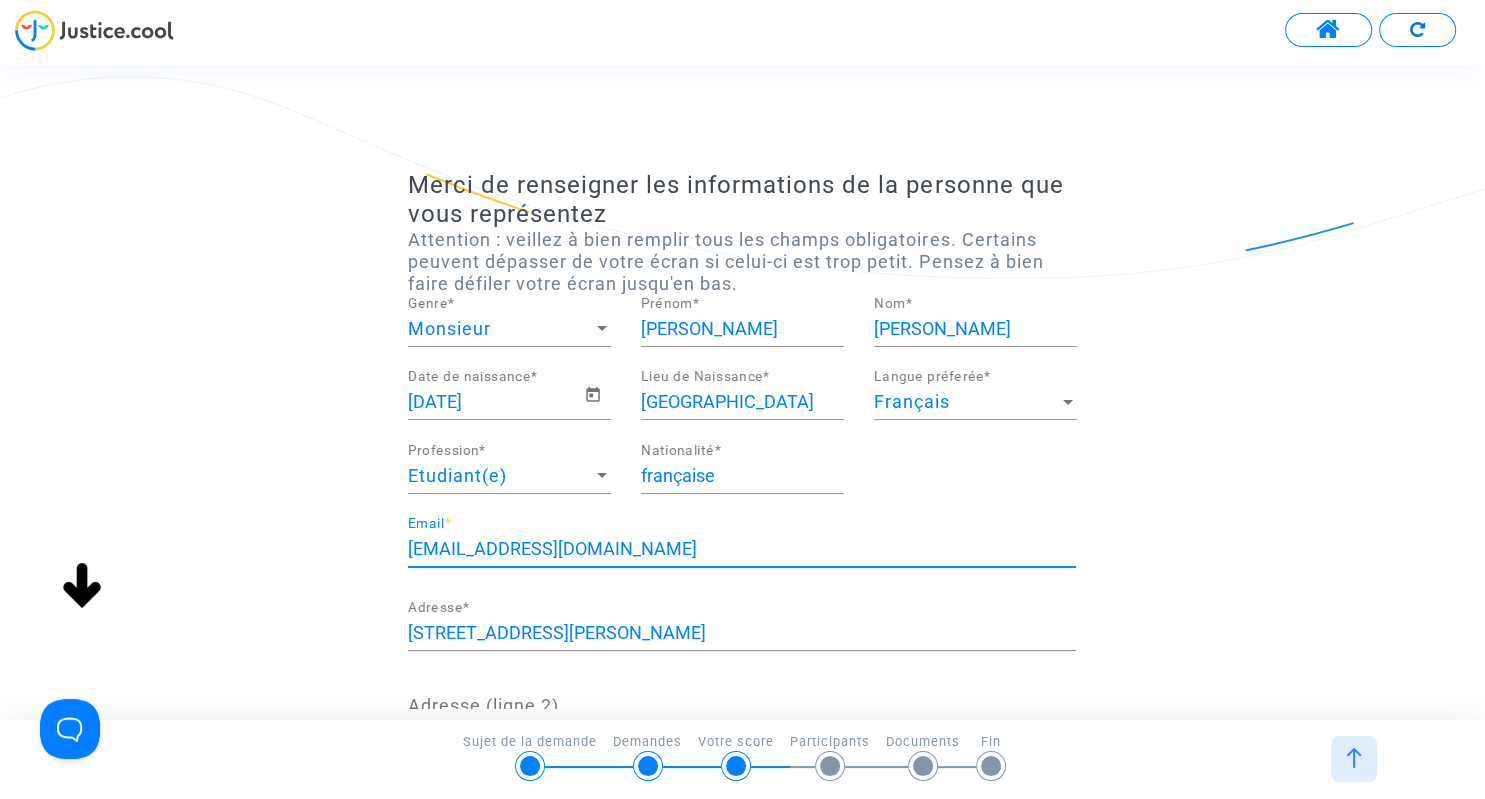 type on "62000" 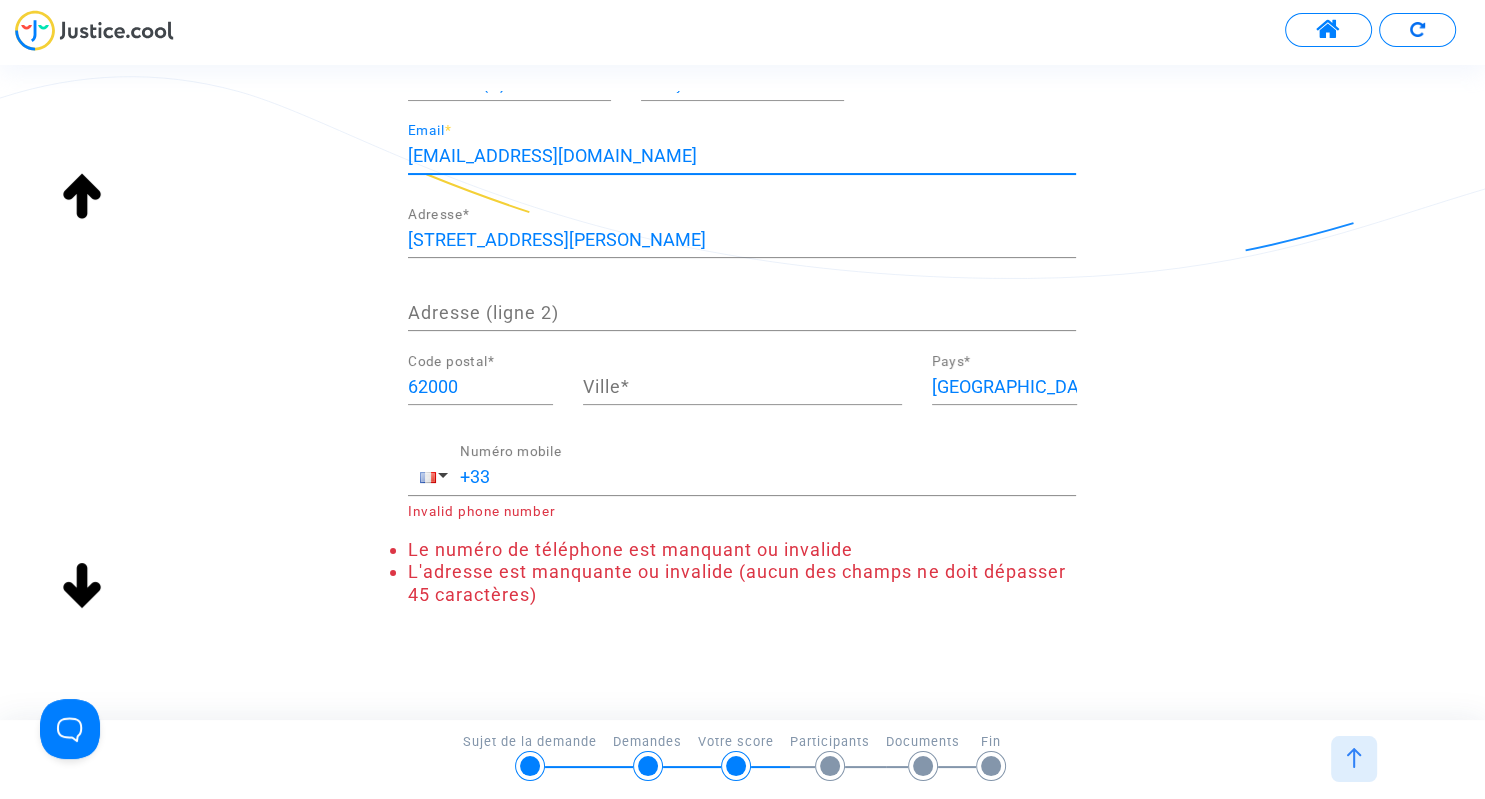 scroll, scrollTop: 410, scrollLeft: 0, axis: vertical 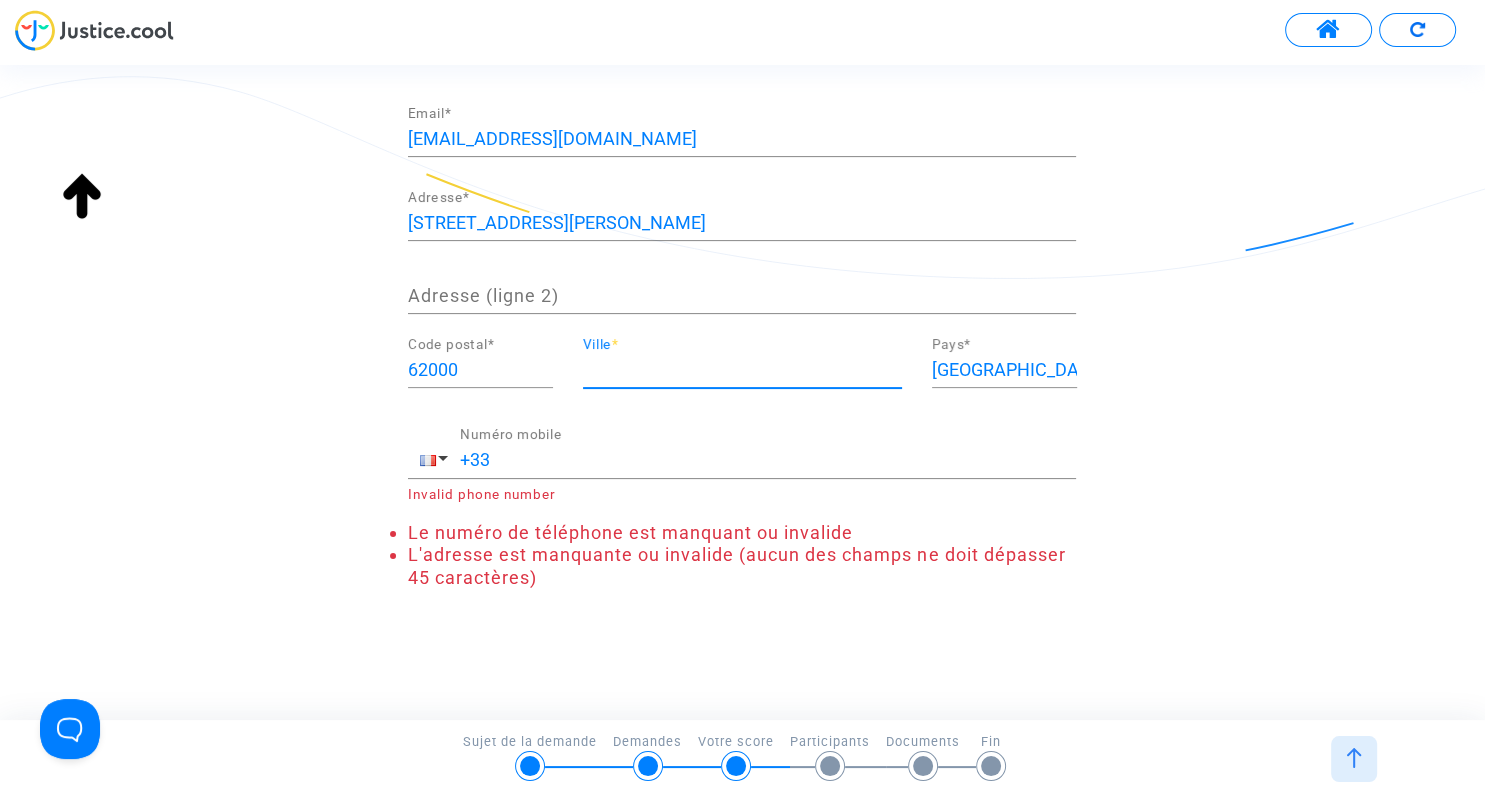 click on "Ville  *" at bounding box center (742, 370) 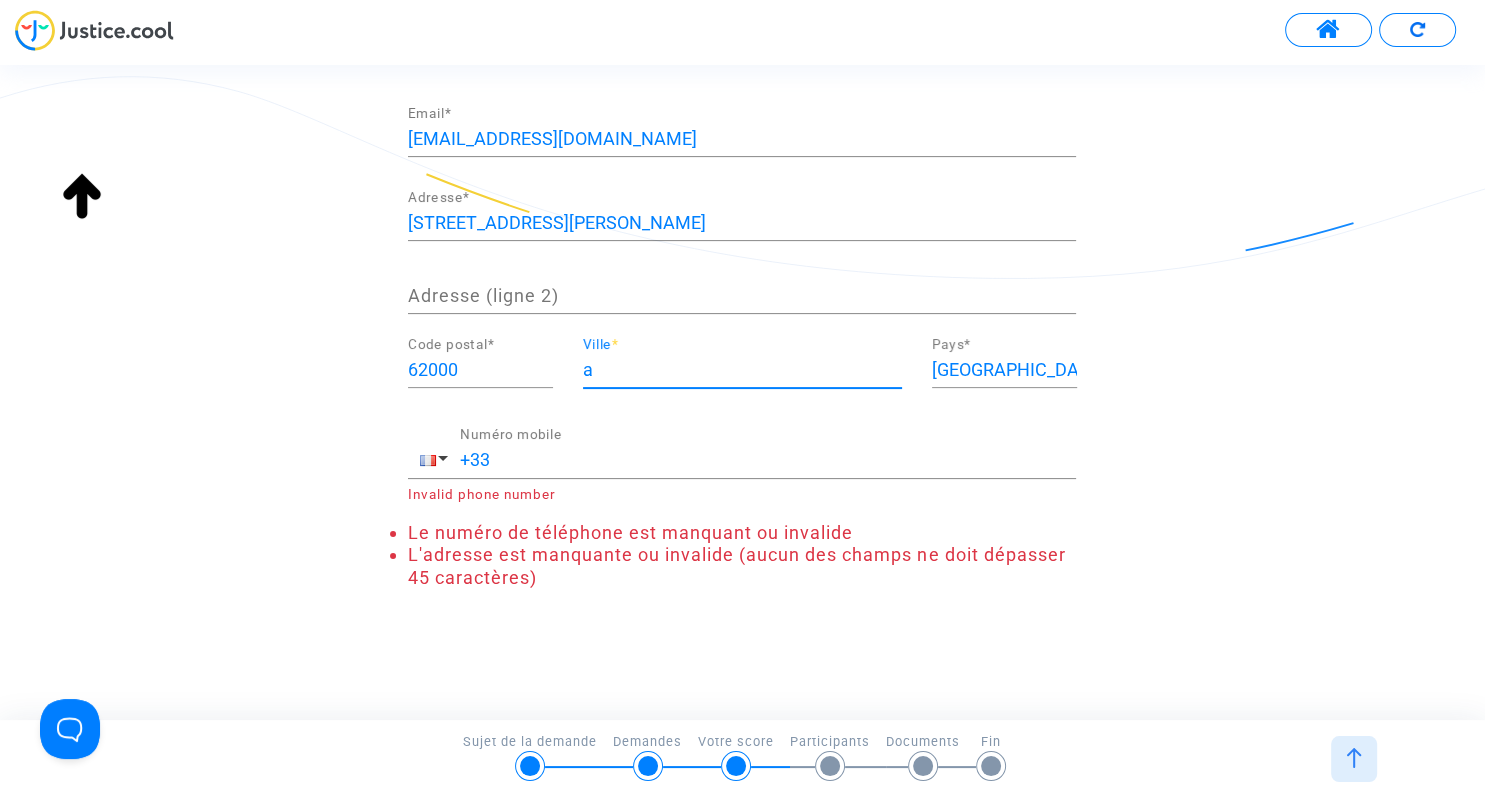 scroll, scrollTop: 364, scrollLeft: 0, axis: vertical 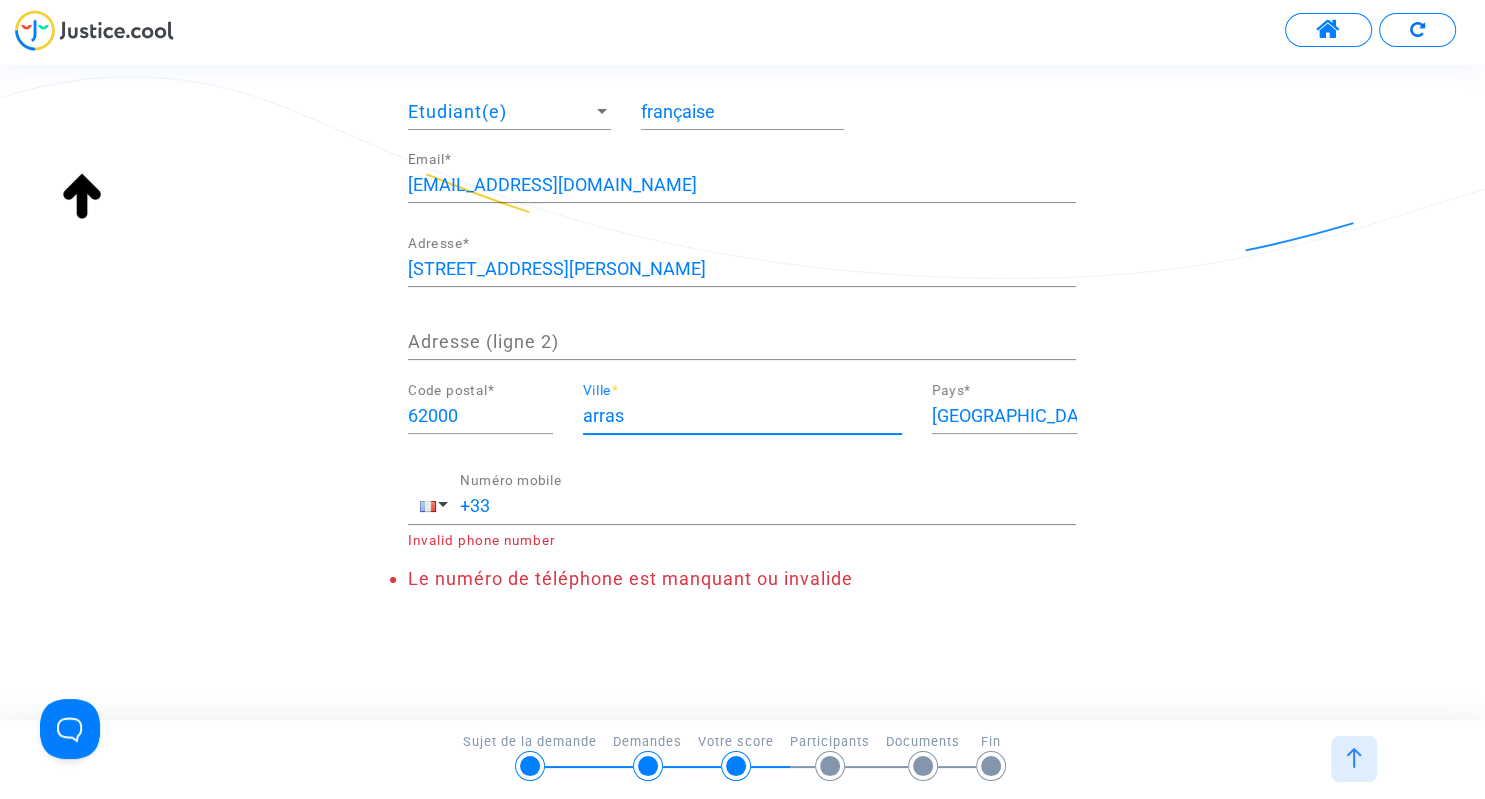type on "arras" 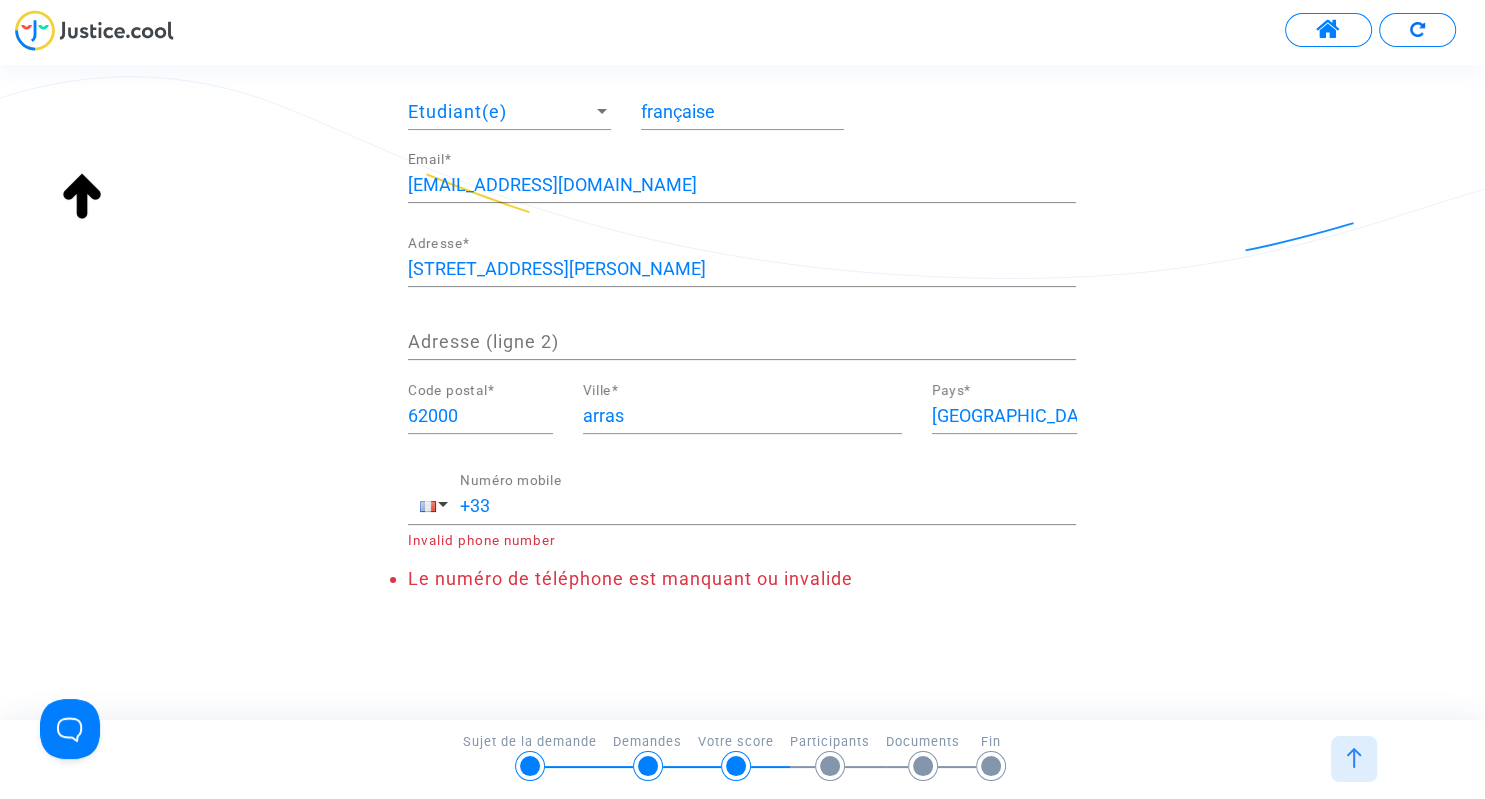click on "Merci de renseigner les informations de la personne que vous représentez  Attention : veillez à bien remplir tous les champs obligatoires. Certains peuvent dépasser de votre écran si celui-ci est trop petit. Pensez à bien faire défiler votre écran jusqu'en bas.  Monsieur Genre  * Raphaël Prénom  * LHOMMAIS CZAPSKI Nom  * 07/07/2010 Date de naissance  * ARRAS Lieu de Naissance  * Français Langue préferée  * Etudiant(e) Profession  * française Nationalité  * patricialhommais@laposte.net Email  * 55 avenue pierre bolle Adresse  * Adresse (ligne 2) 62000 Code postal  * arras Ville  * France Pays  * +33 Numéro mobile Invalid phone number Le numéro de téléphone est manquant ou invalide" 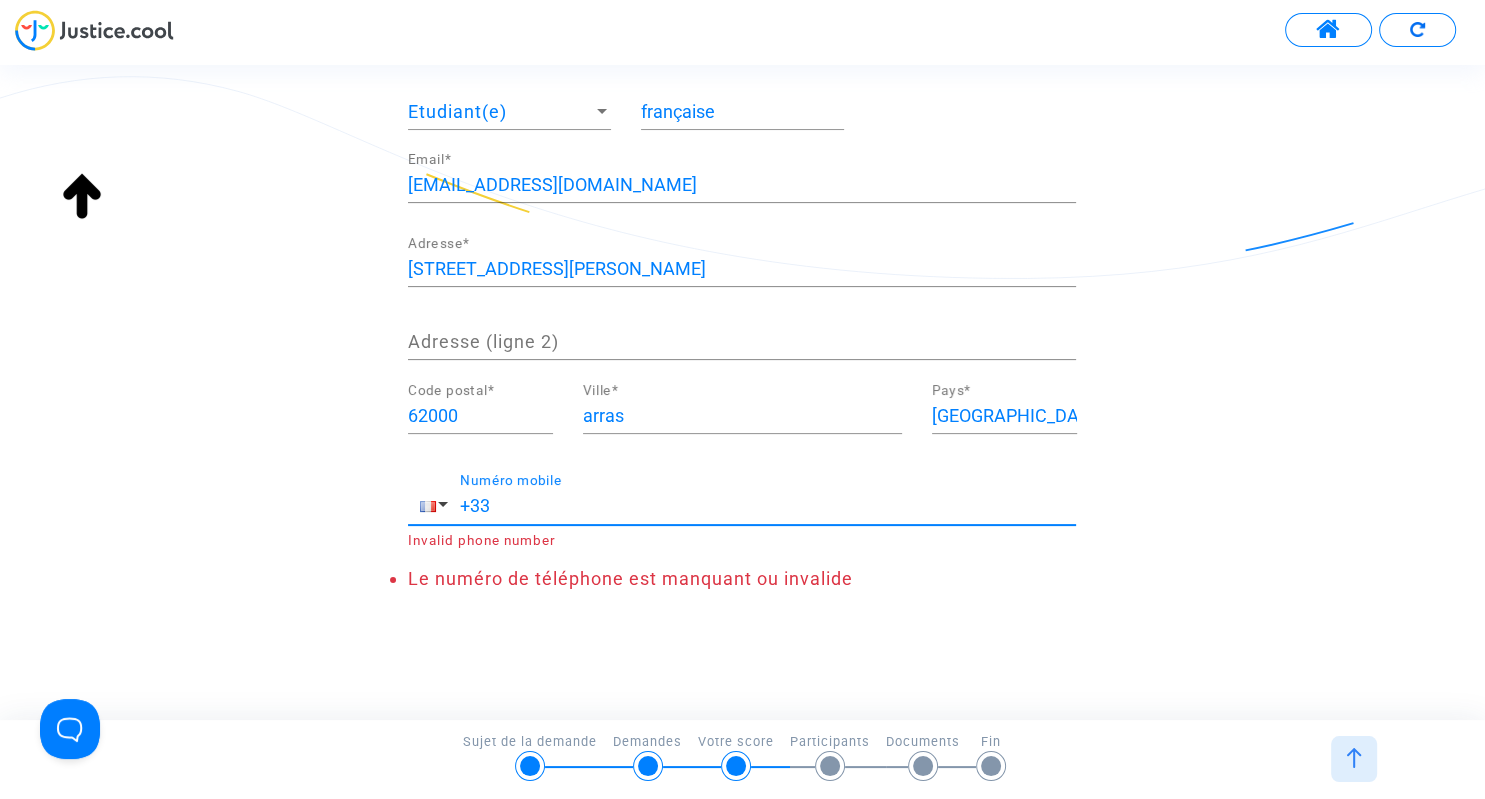 click on "+33" at bounding box center [768, 506] 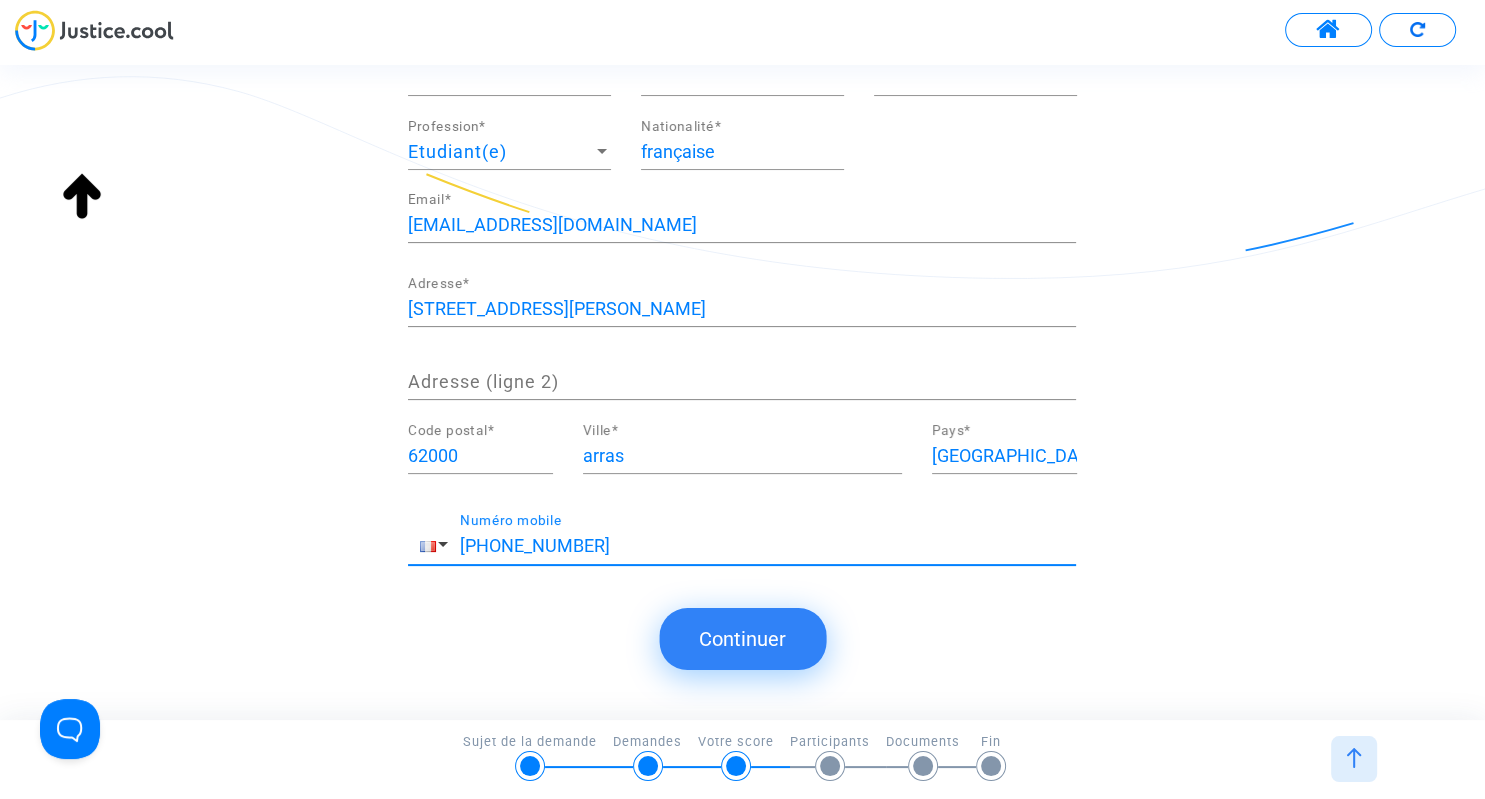scroll, scrollTop: 321, scrollLeft: 0, axis: vertical 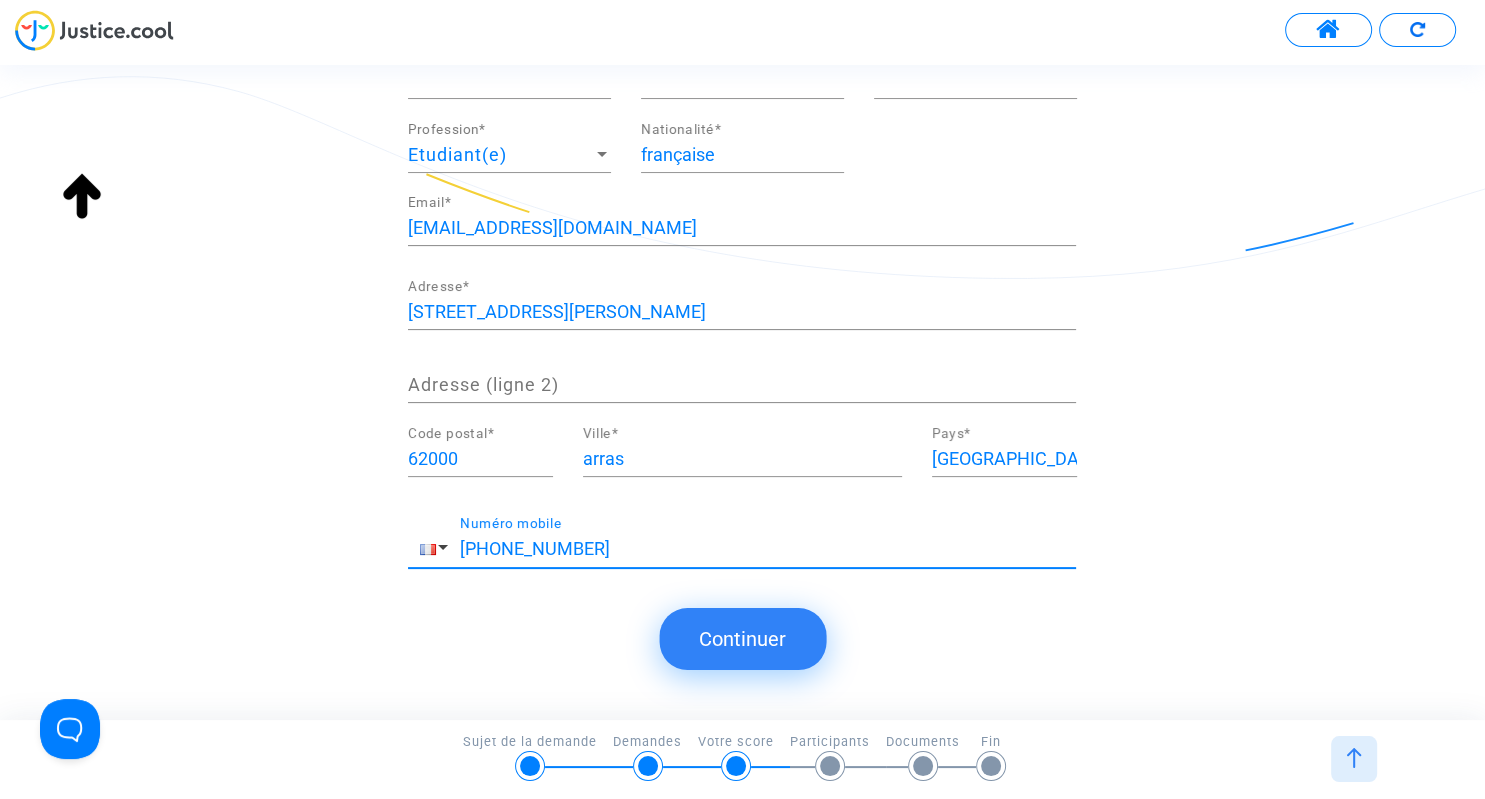type on "+33 0668895785" 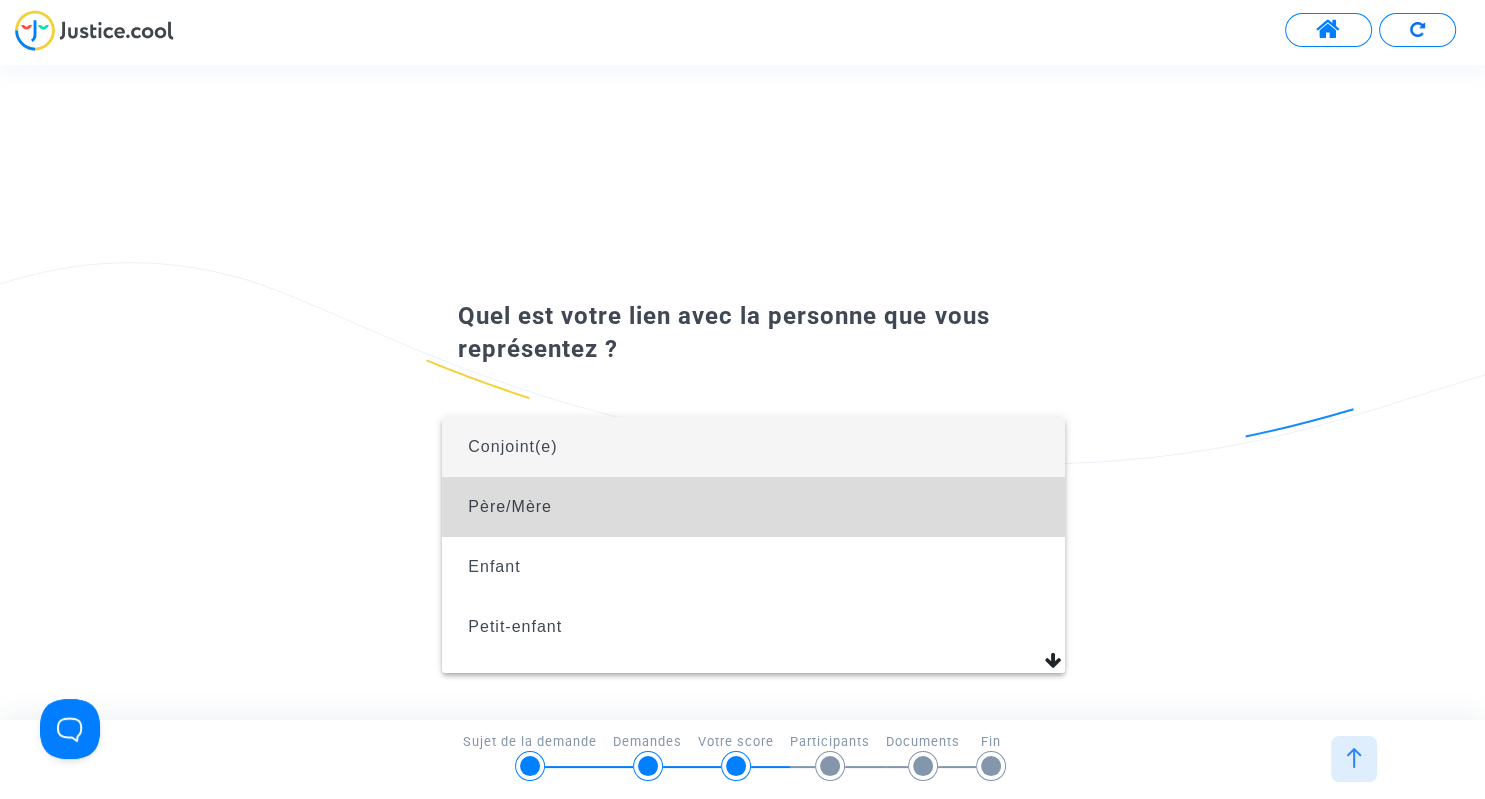 click on "Père/Mère" at bounding box center [753, 507] 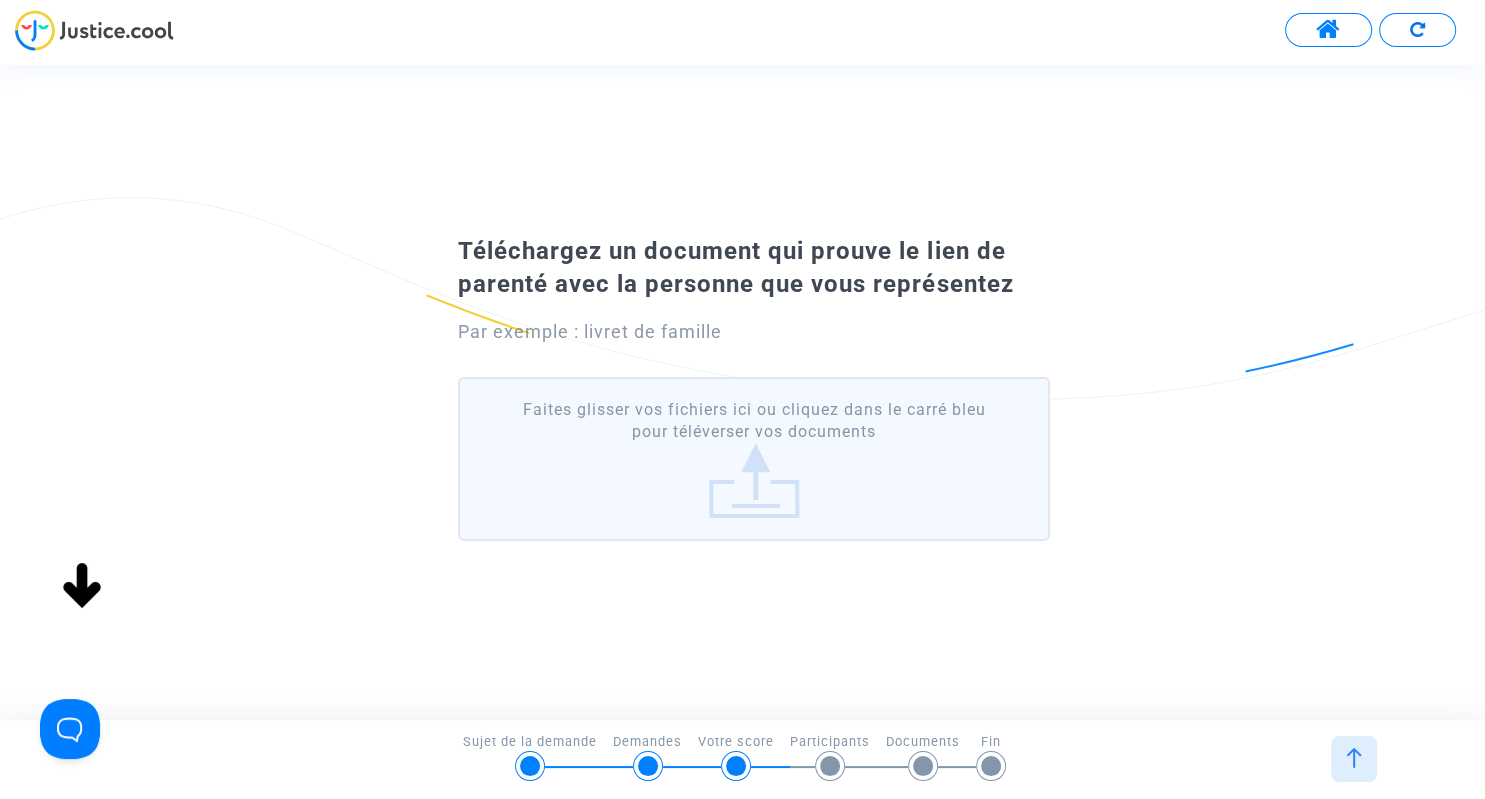 scroll, scrollTop: 0, scrollLeft: 0, axis: both 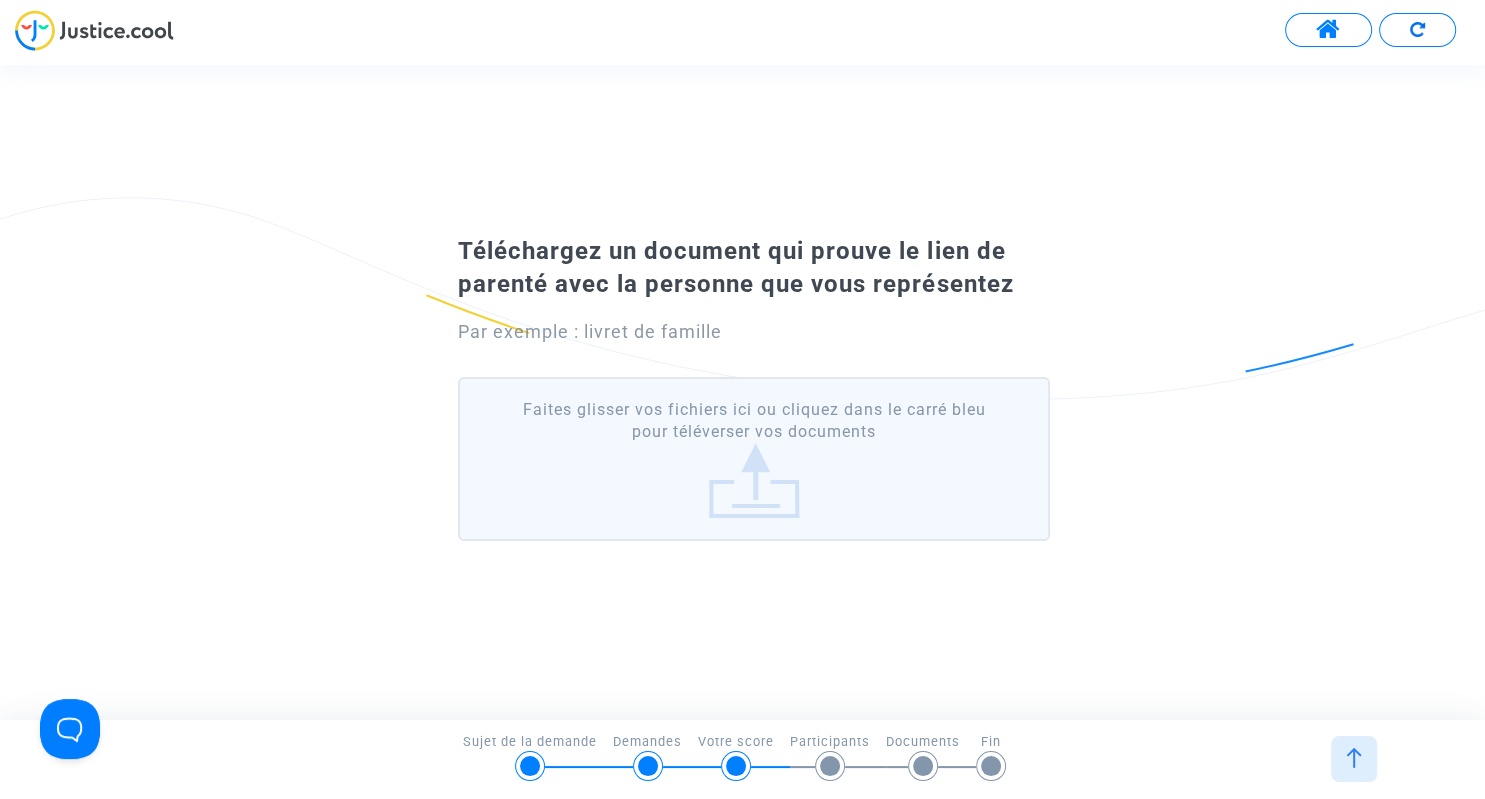 drag, startPoint x: 679, startPoint y: 336, endPoint x: 682, endPoint y: 362, distance: 26.172504 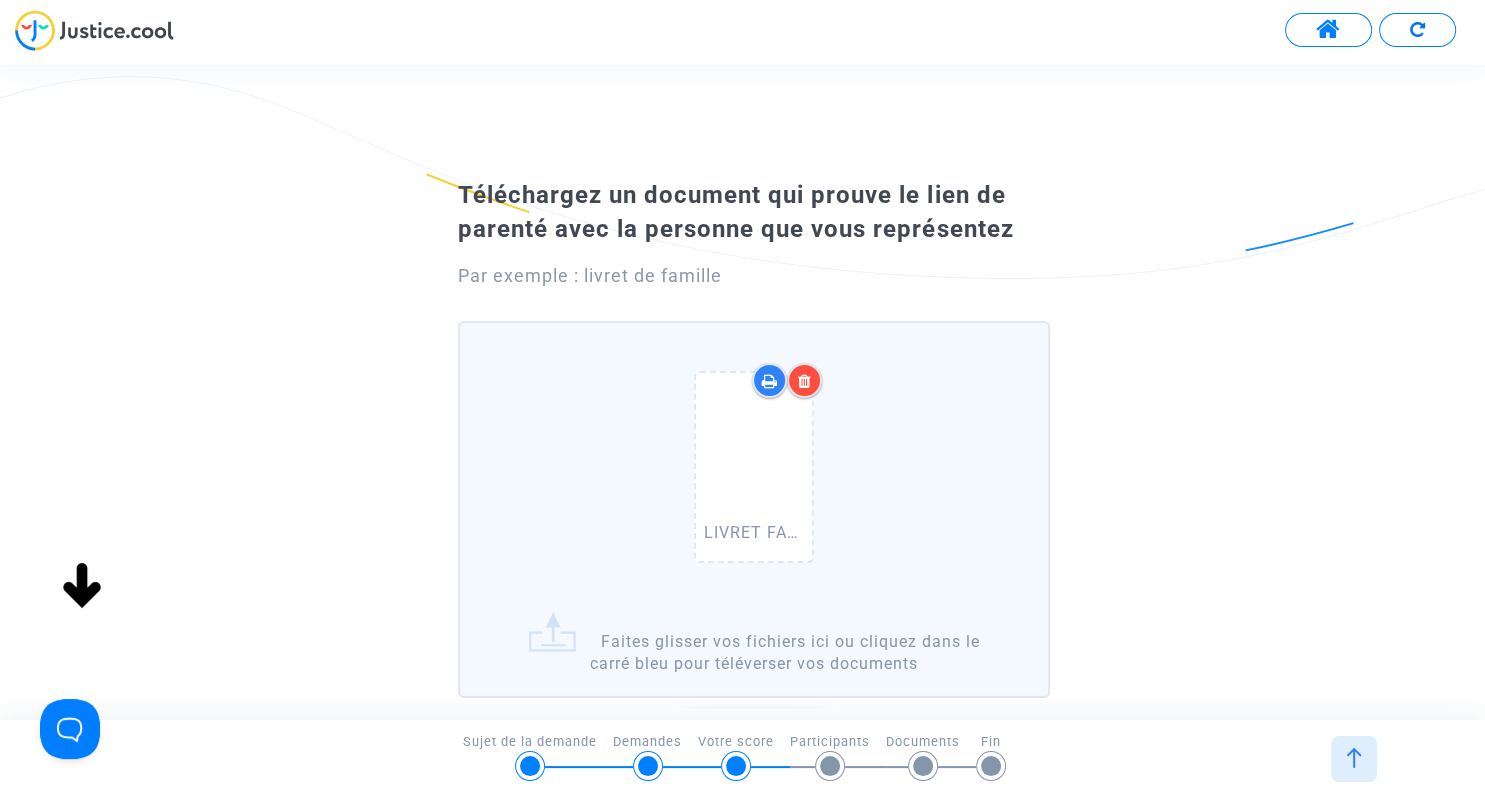 click on "LIVRET FAMILLE1.pdf   Faites glisser vos fichiers ici ou cliquez dans le carré bleu pour téléverser vos documents" 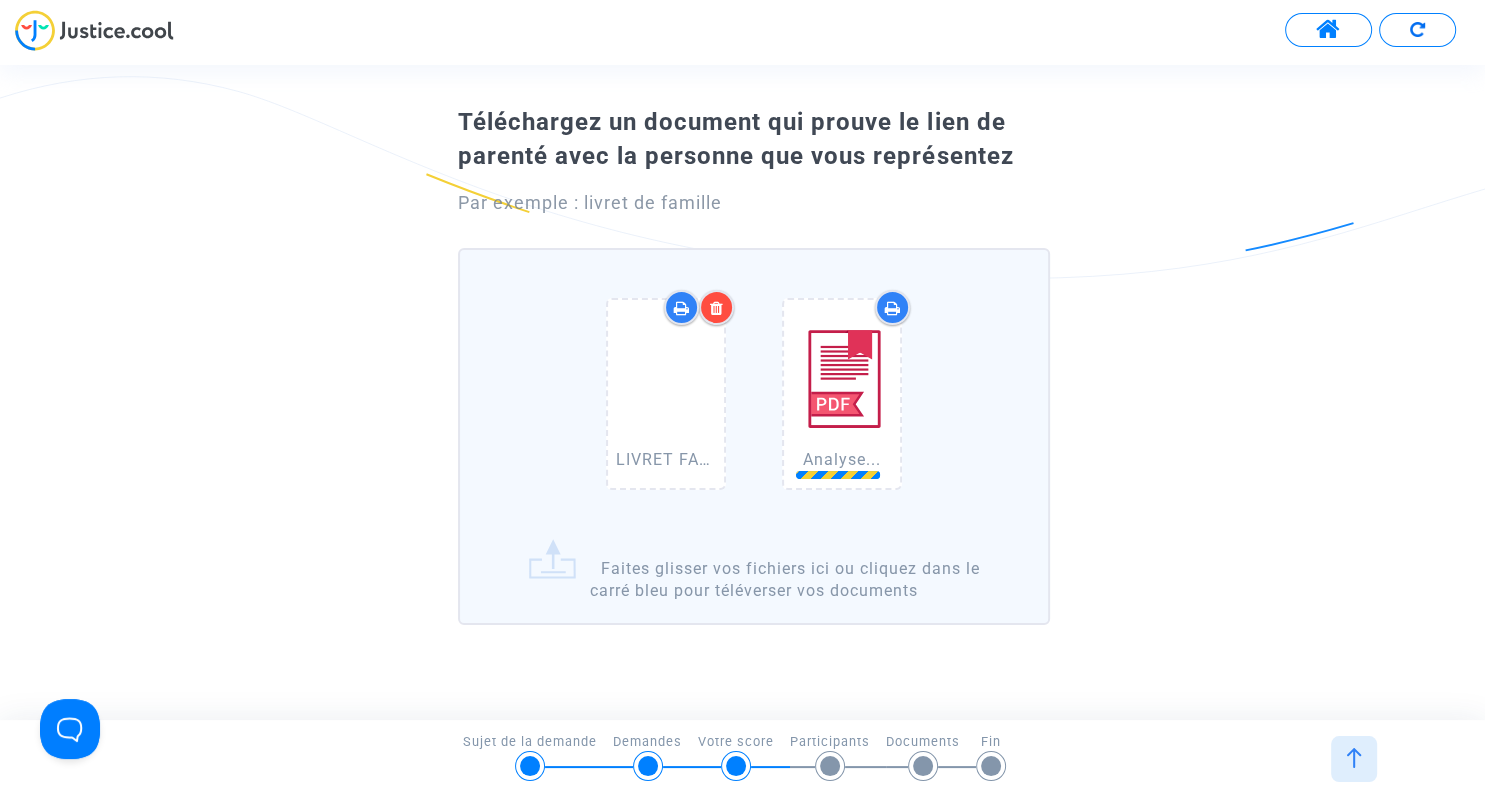 scroll, scrollTop: 104, scrollLeft: 0, axis: vertical 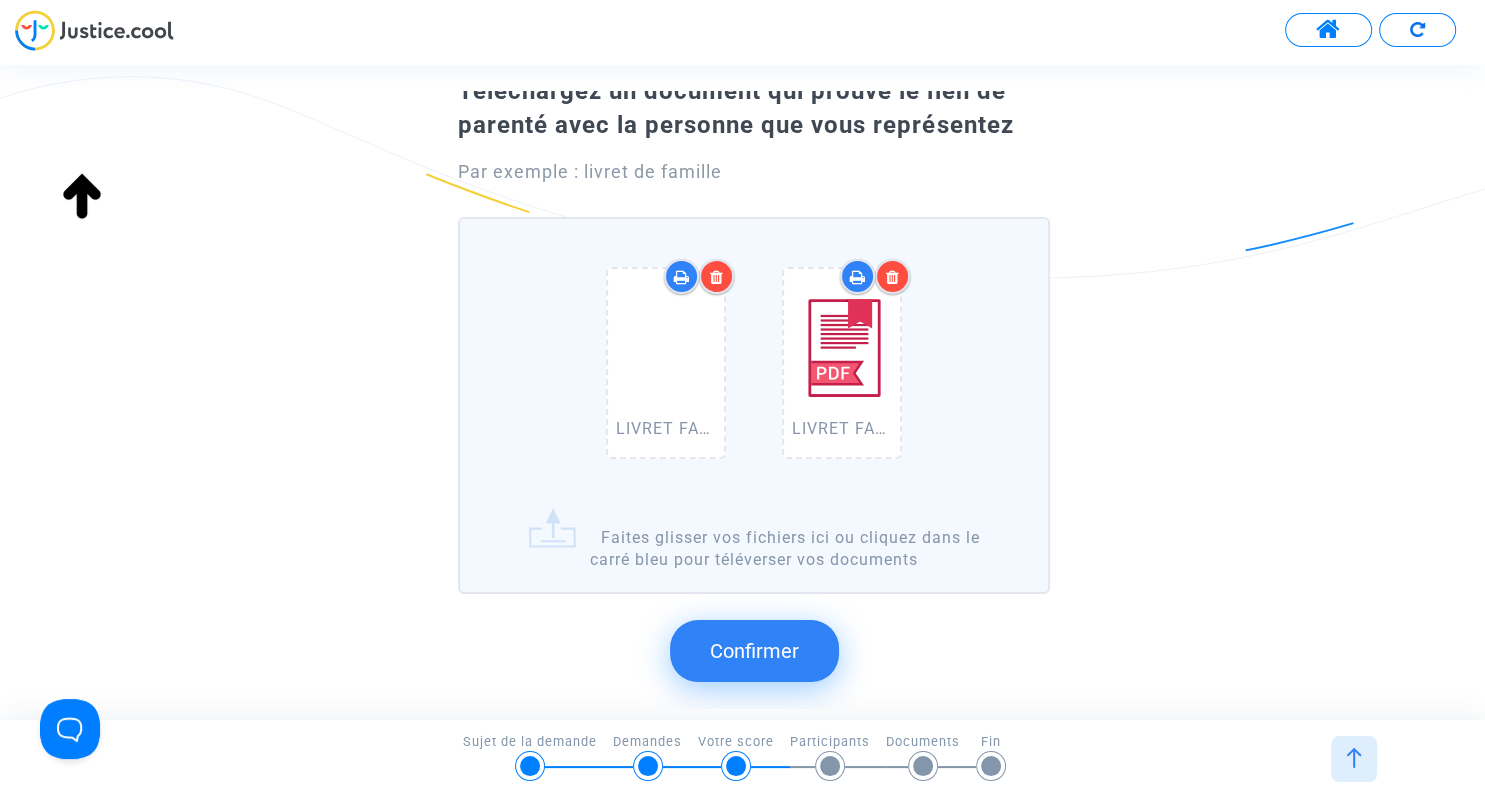 click on "Confirmer" 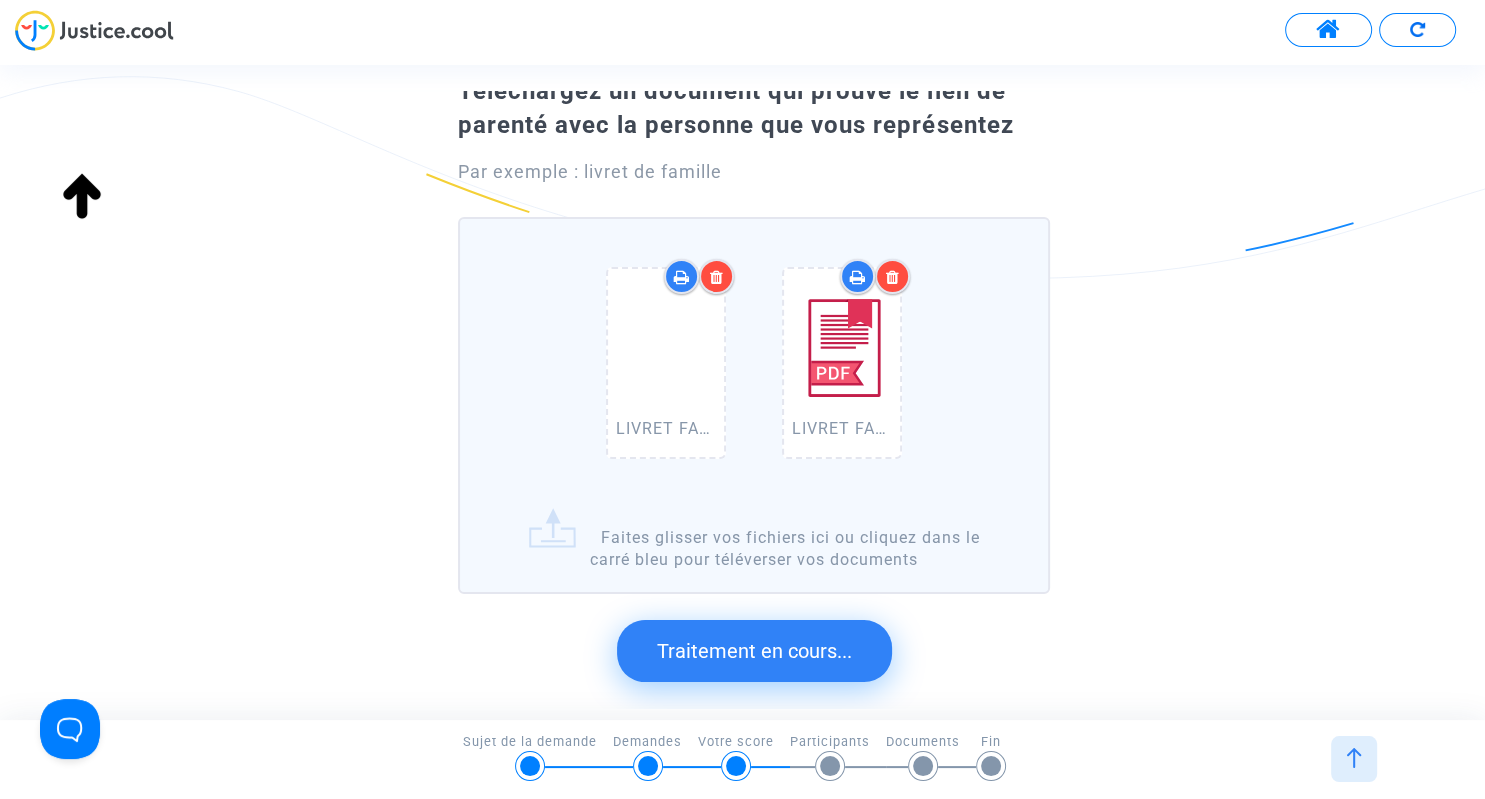 scroll, scrollTop: 0, scrollLeft: 0, axis: both 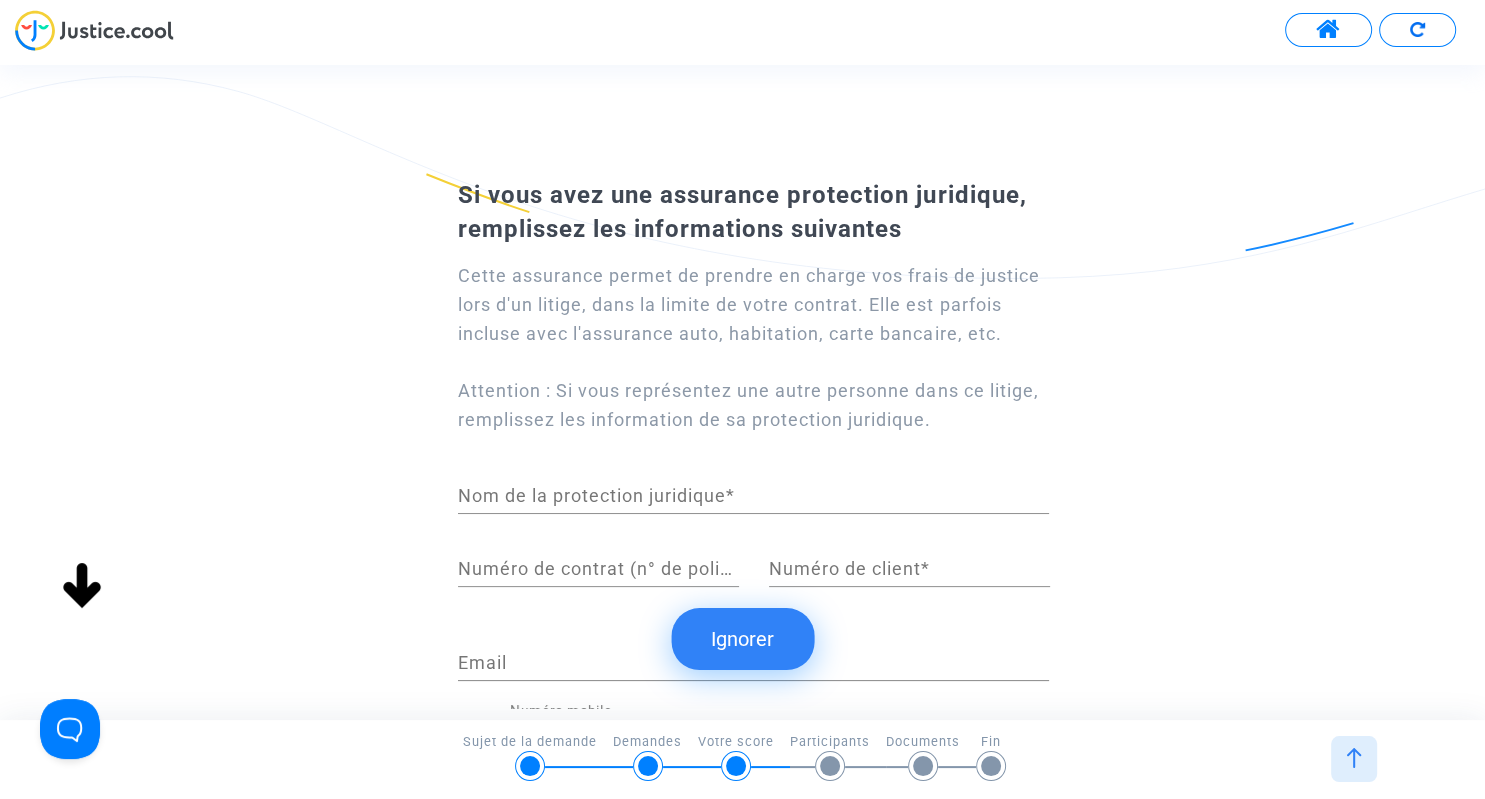 click on "Ignorer" 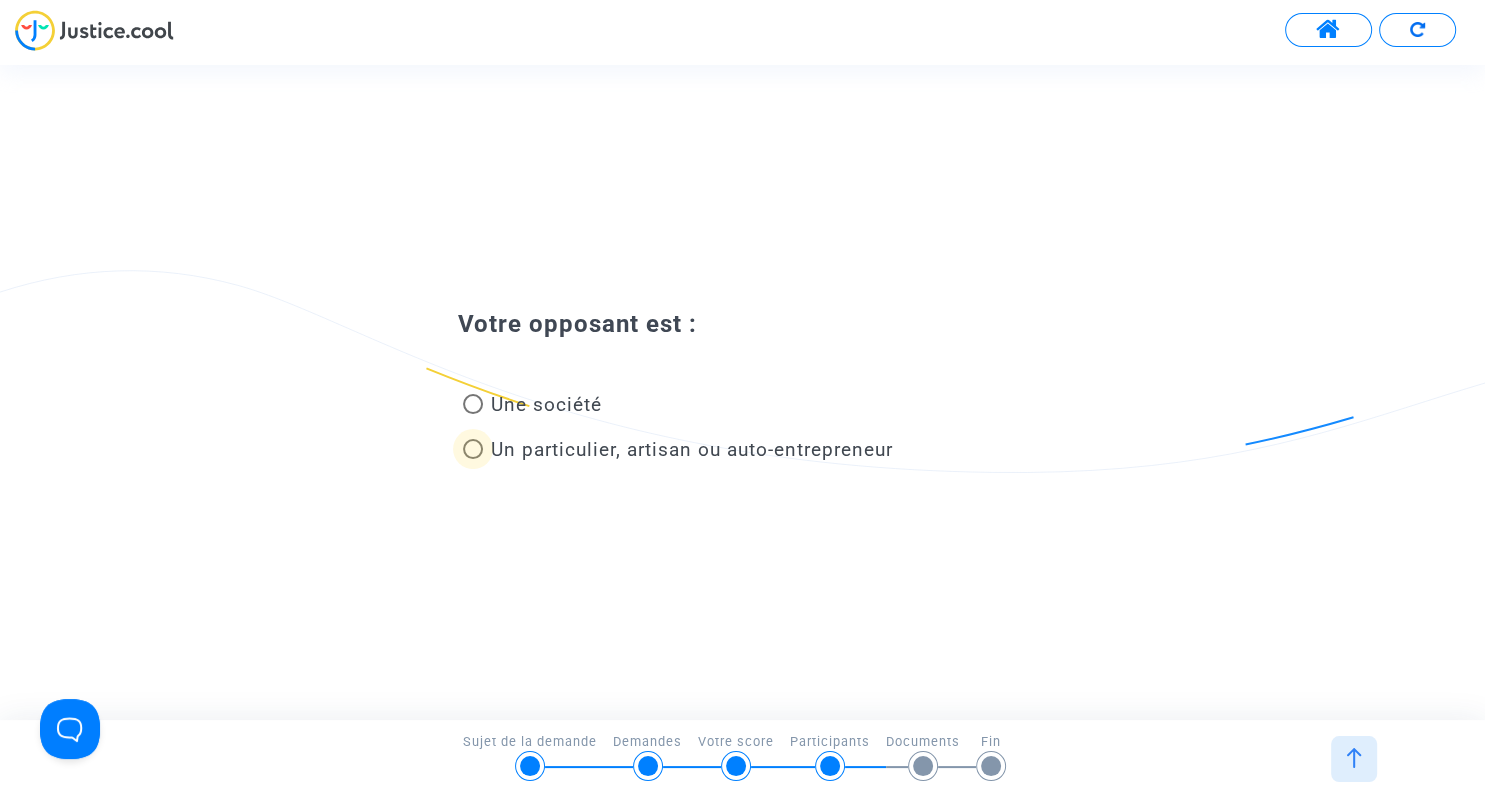 click at bounding box center [473, 449] 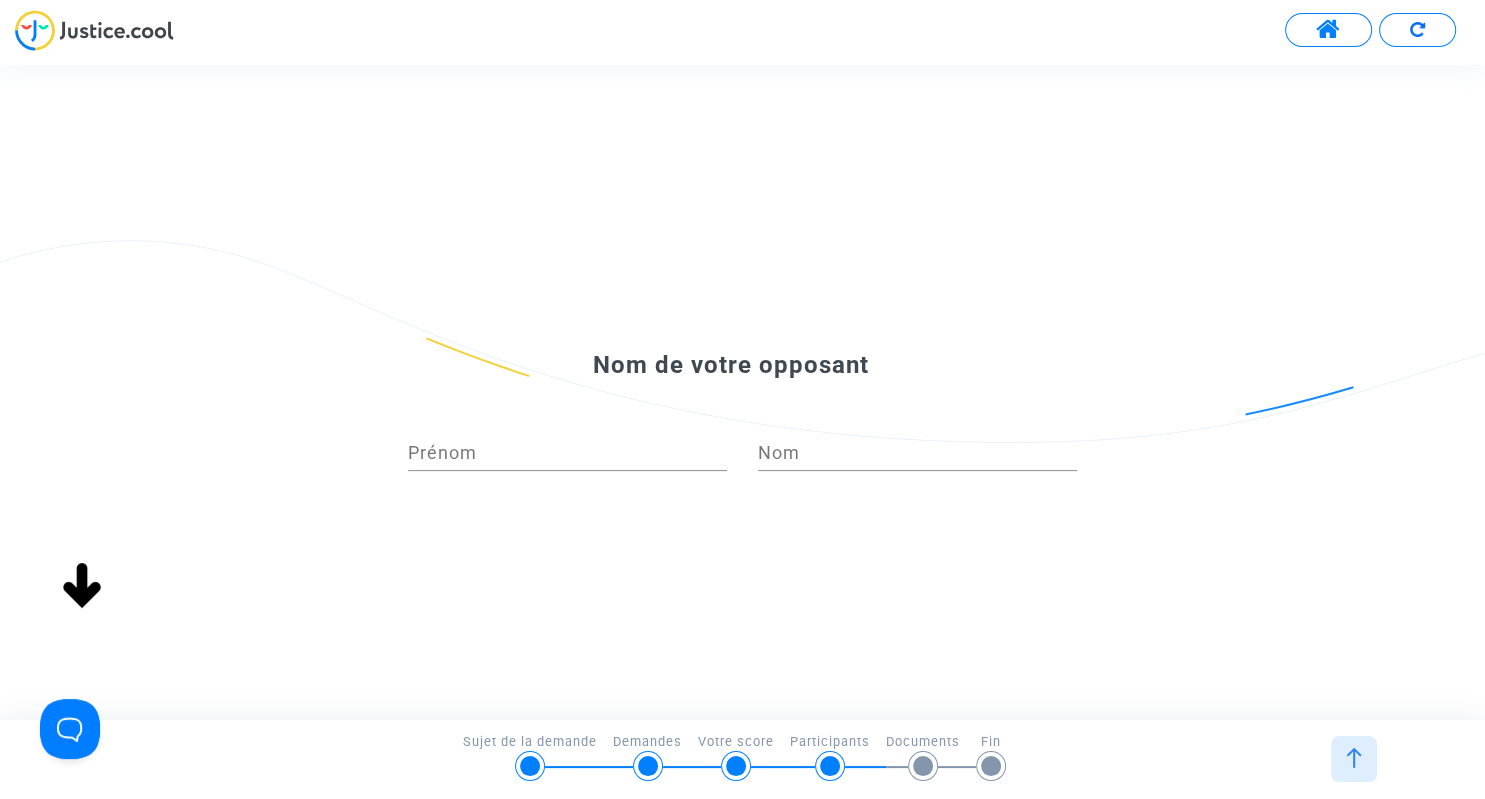 click on "Prénom" at bounding box center [567, 453] 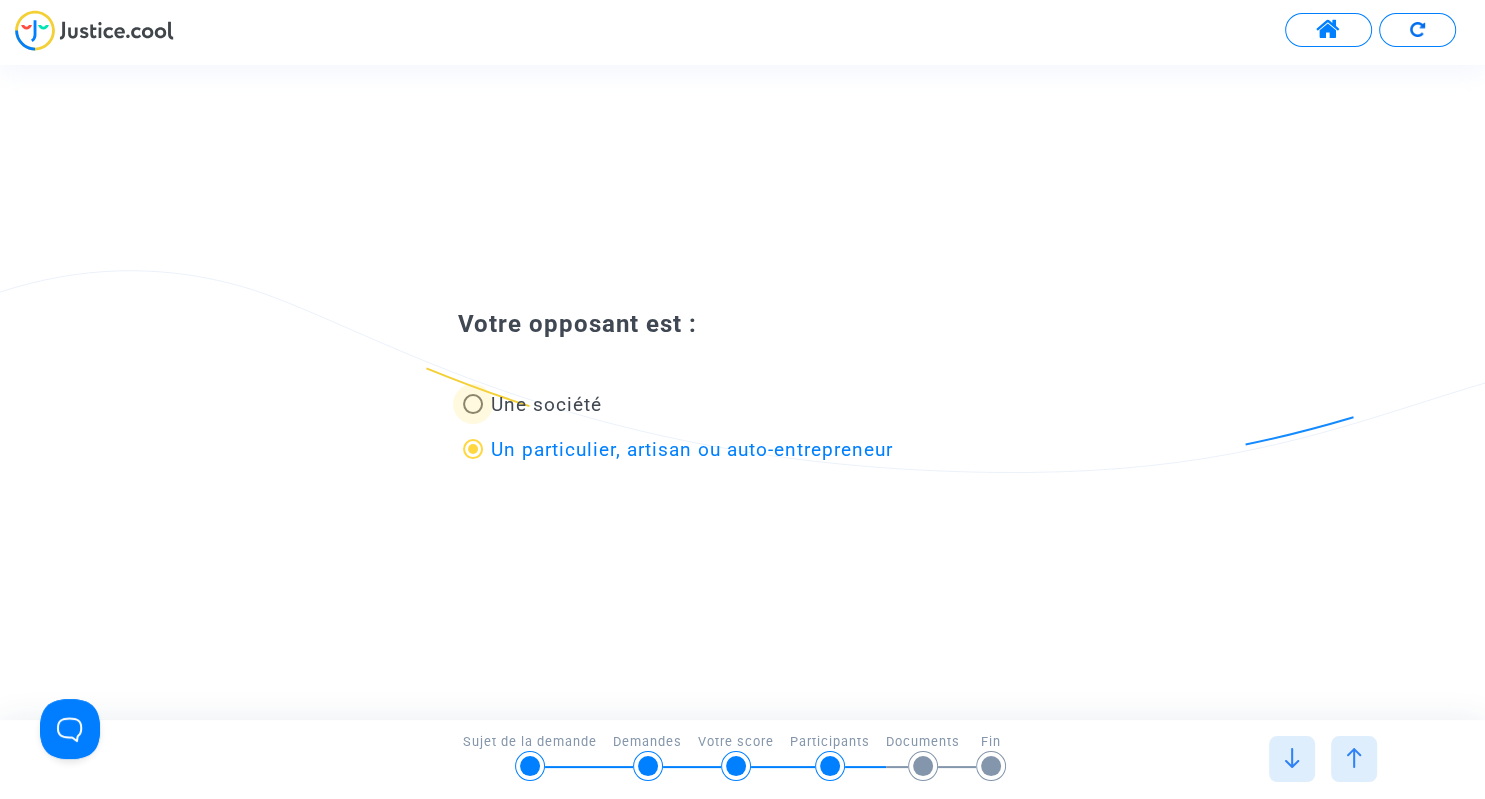 click on "Une société" at bounding box center [532, 404] 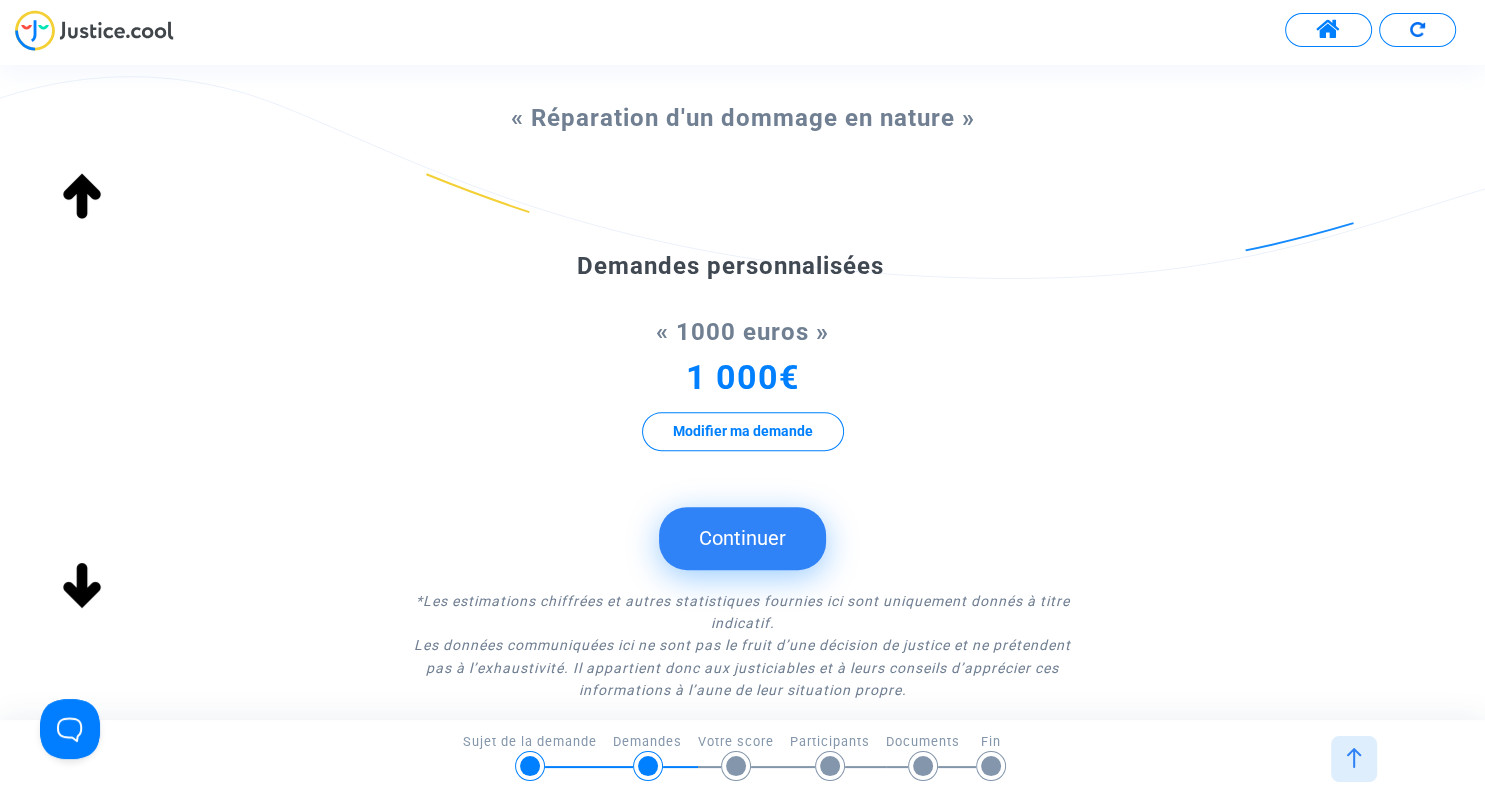 scroll, scrollTop: 787, scrollLeft: 0, axis: vertical 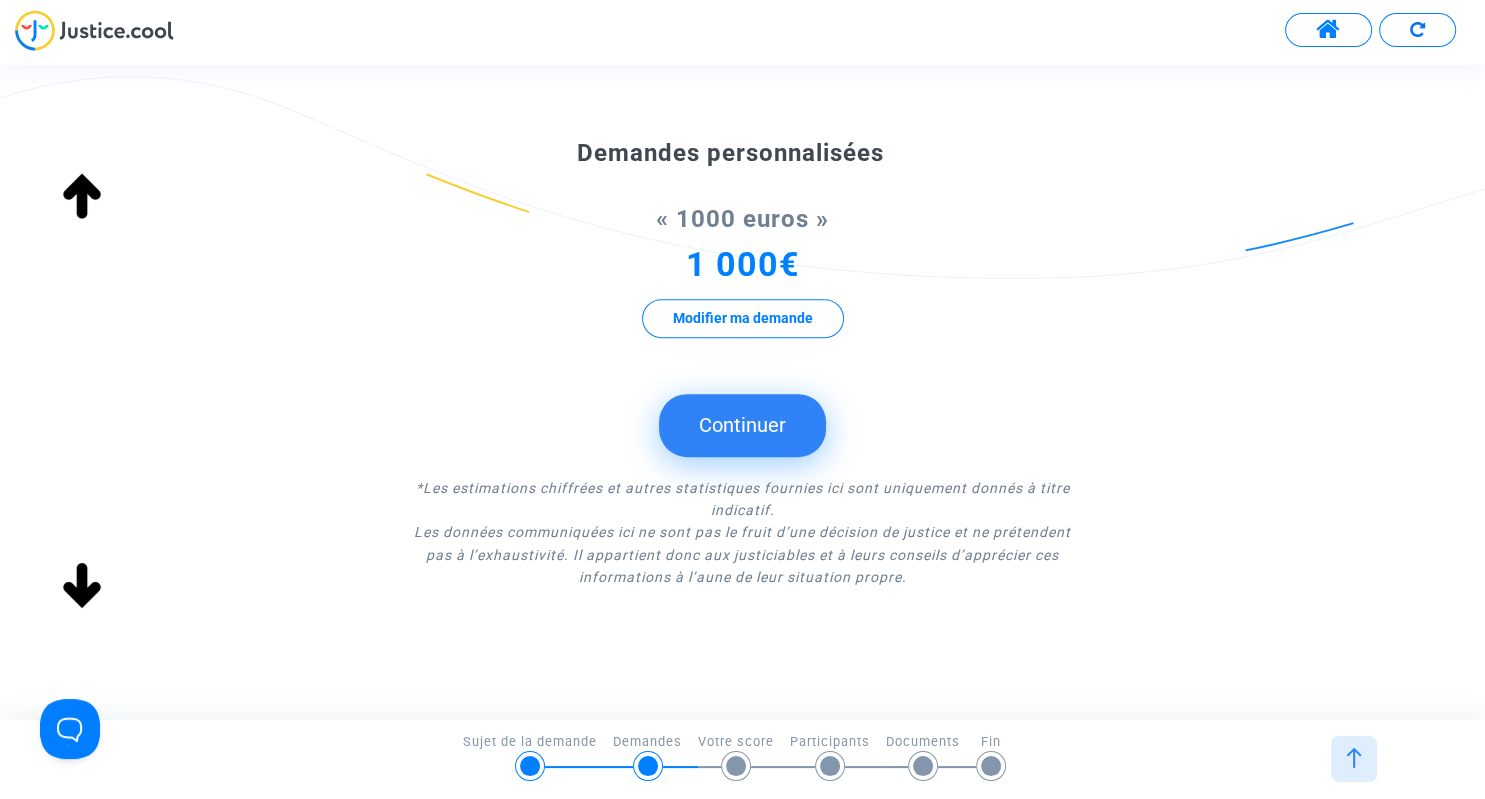 click on "Continuer" 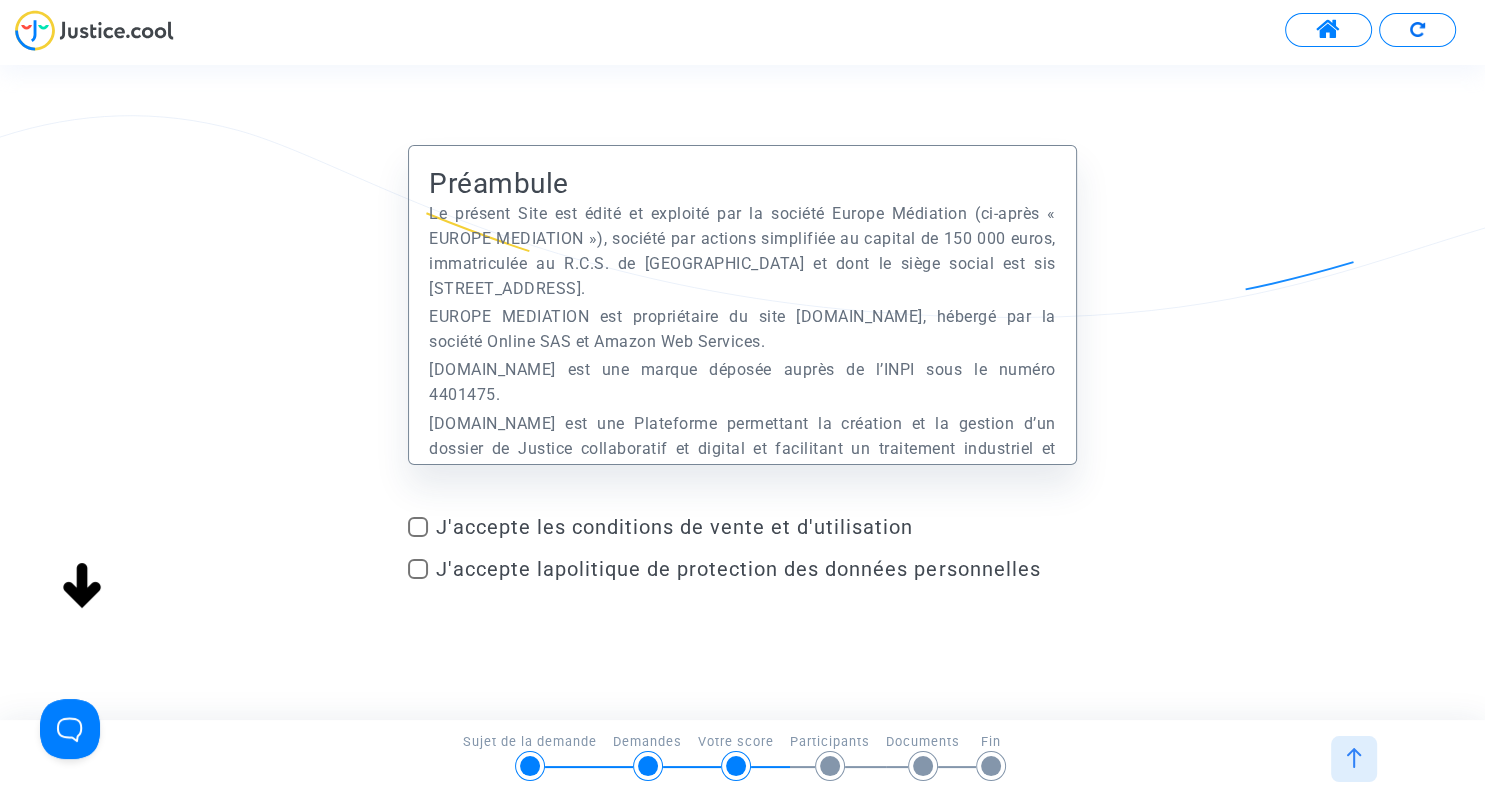 click at bounding box center (418, 527) 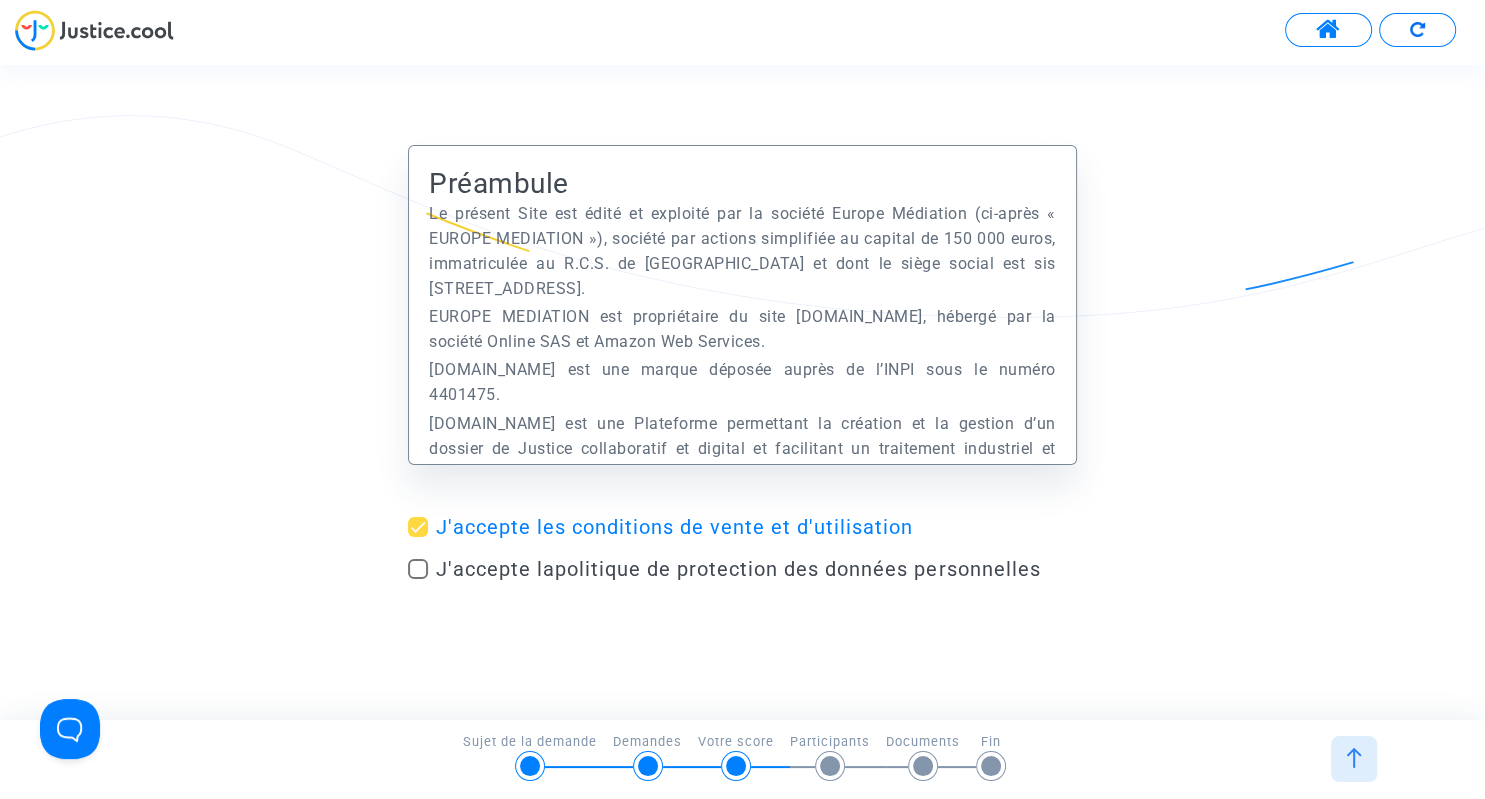 click at bounding box center (418, 569) 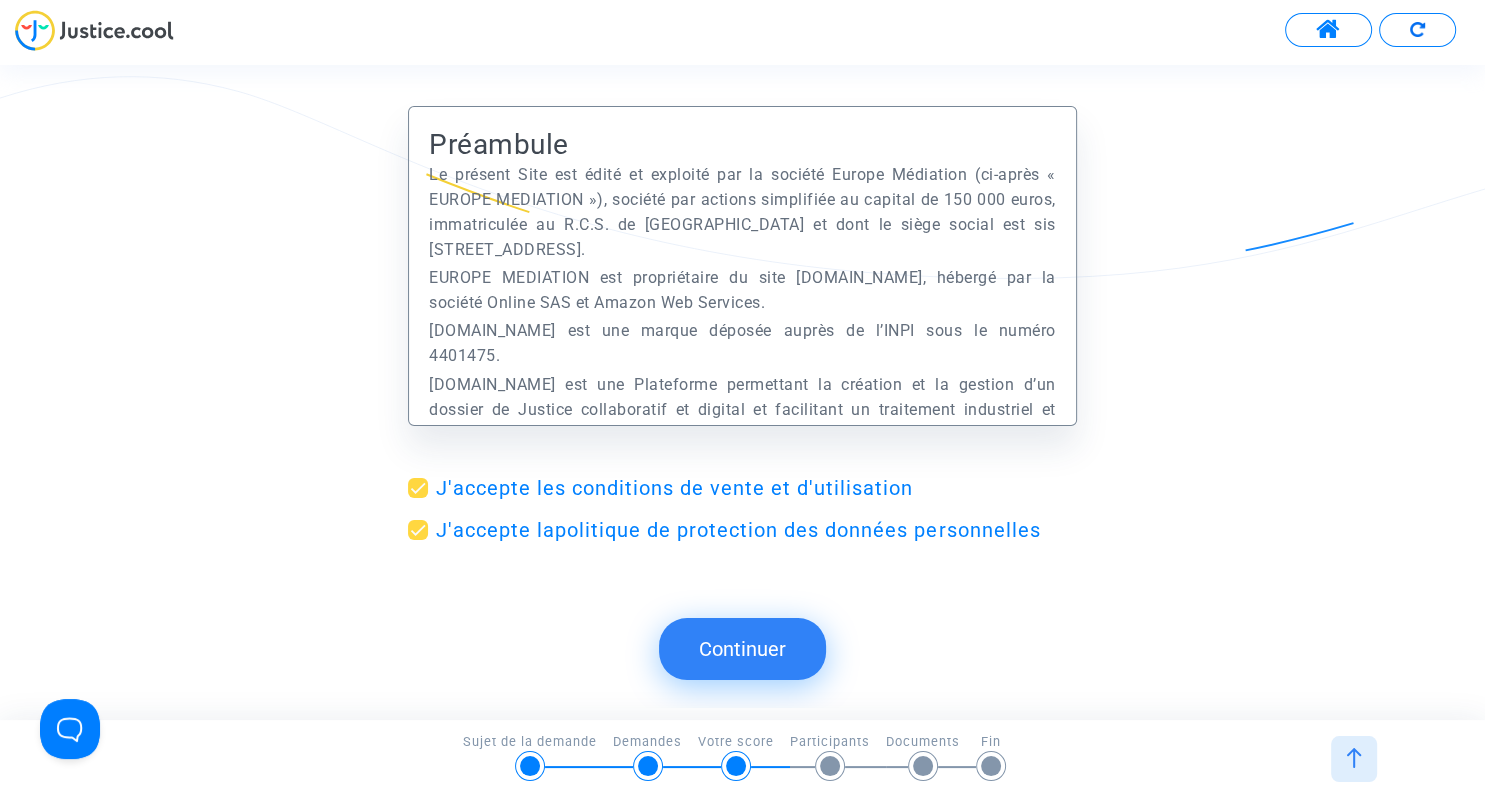 click on "Continuer" 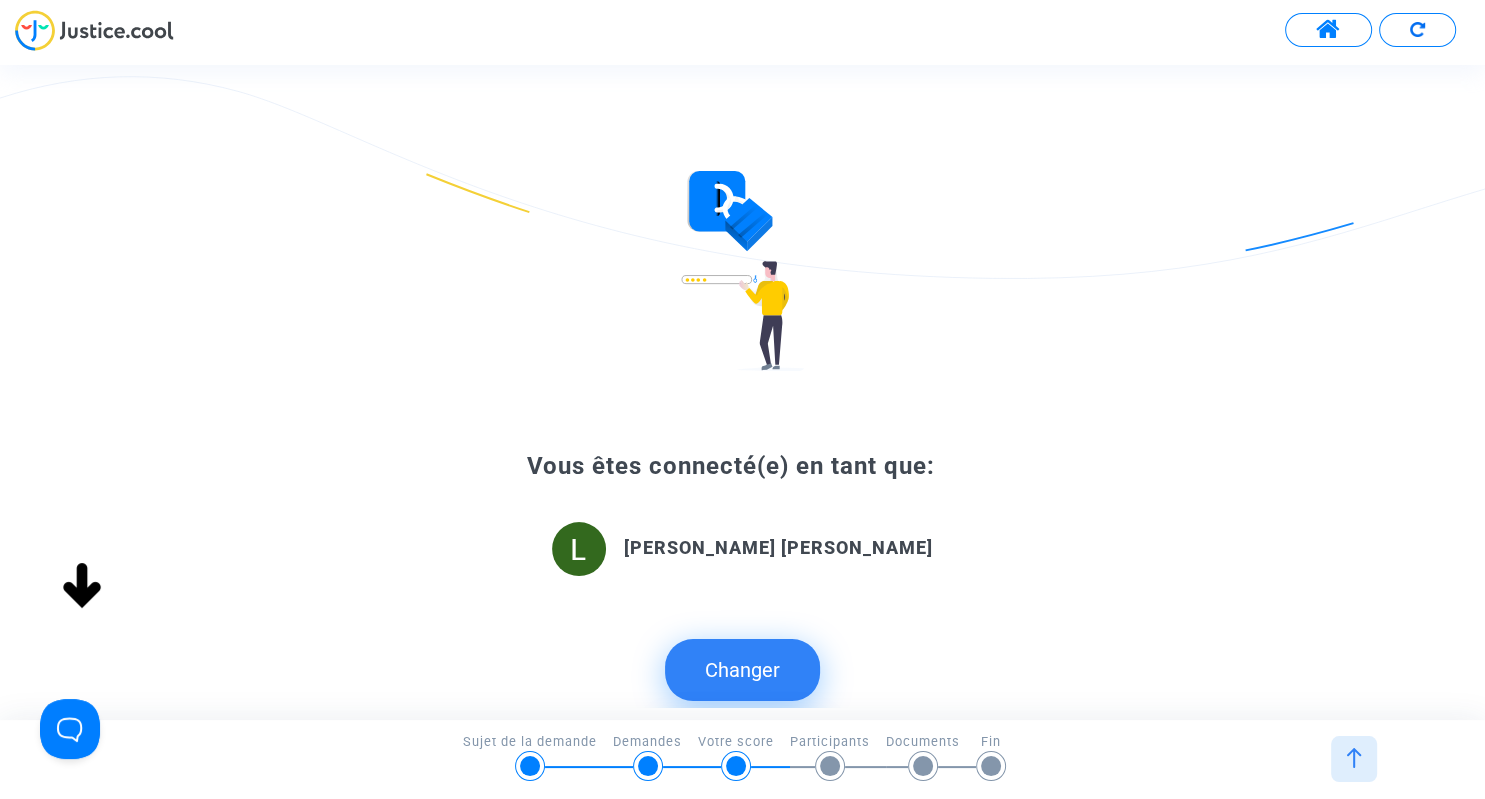 scroll, scrollTop: 0, scrollLeft: 0, axis: both 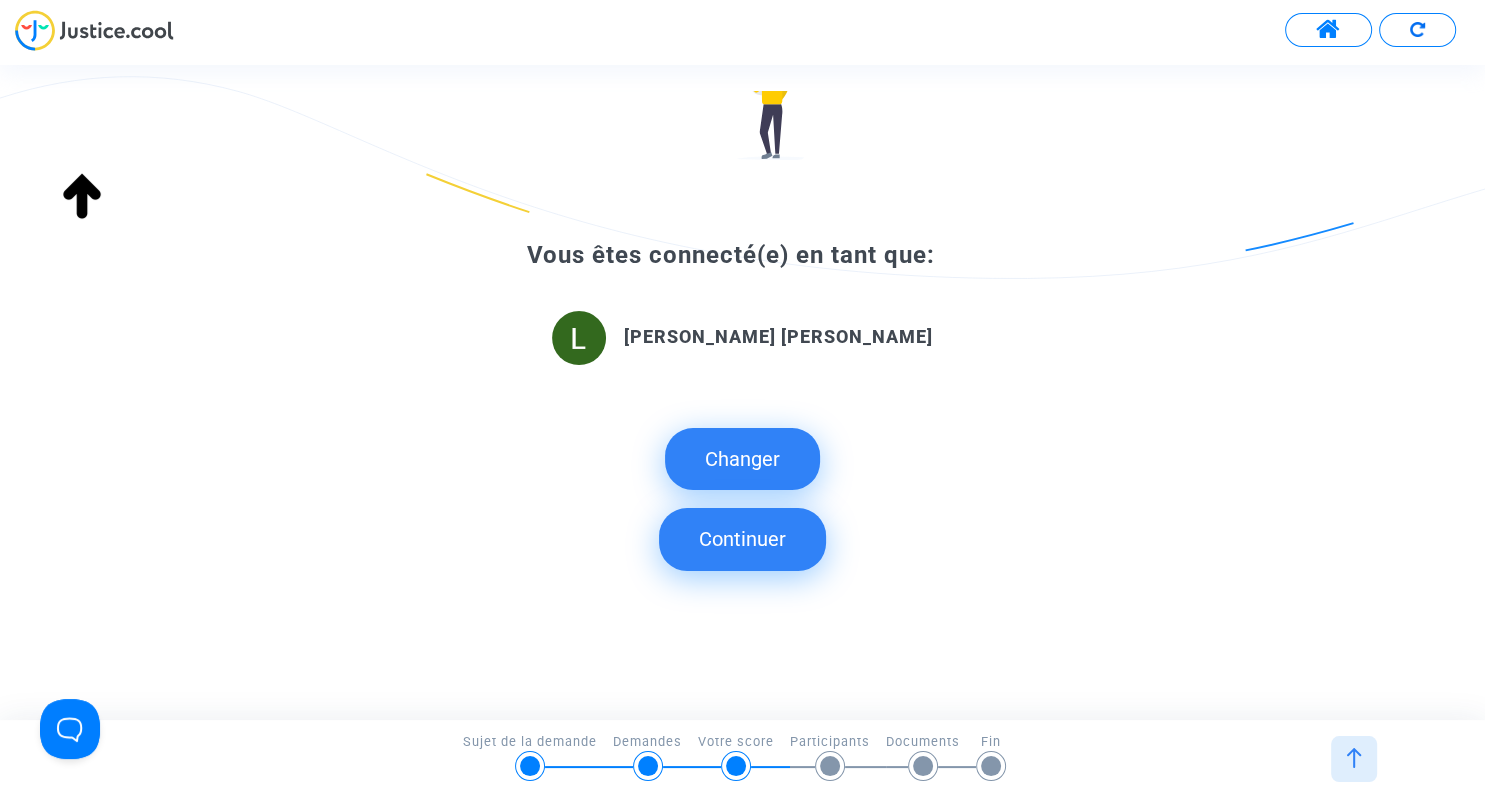 click on "Continuer" 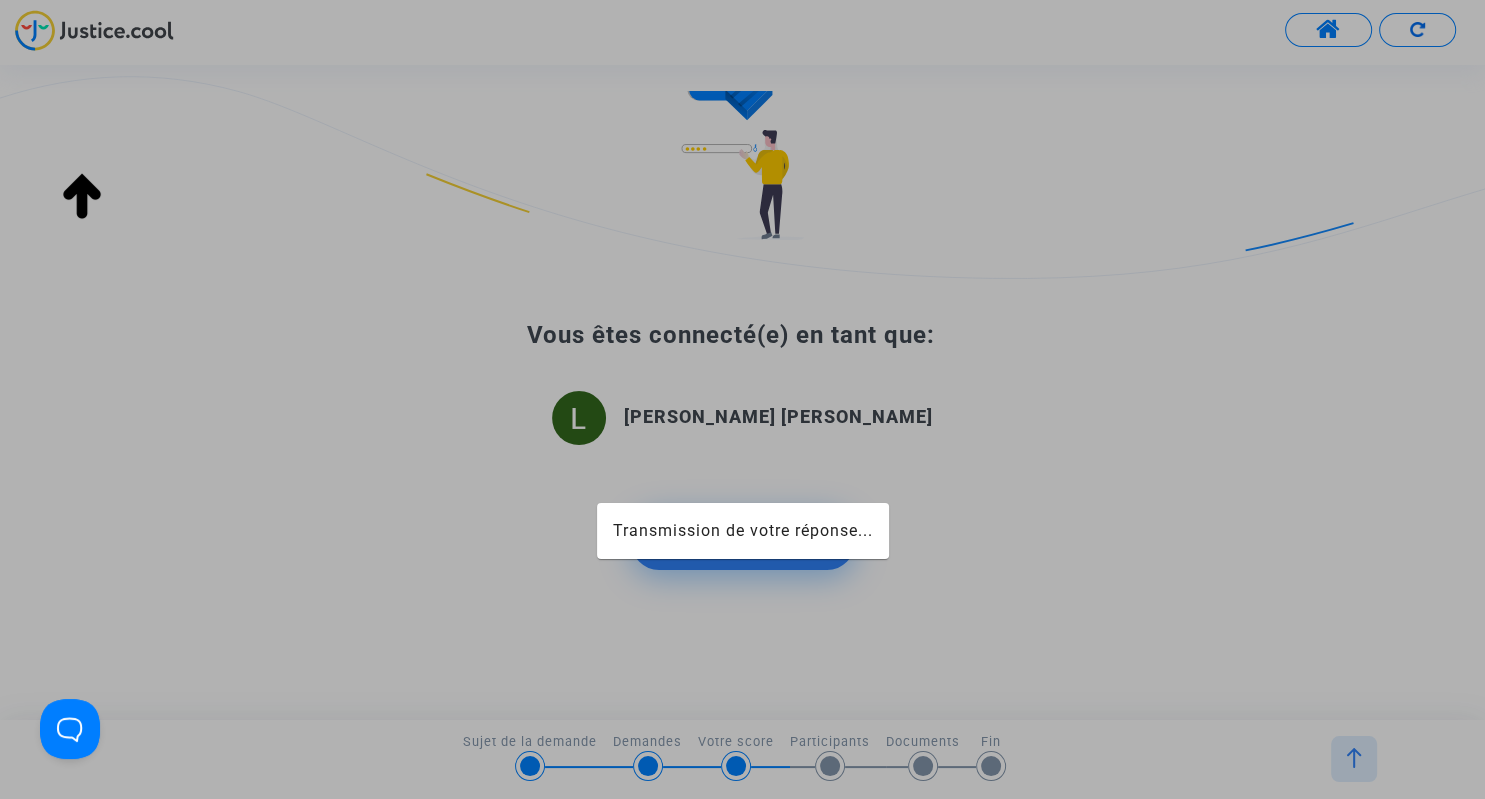 scroll, scrollTop: 131, scrollLeft: 0, axis: vertical 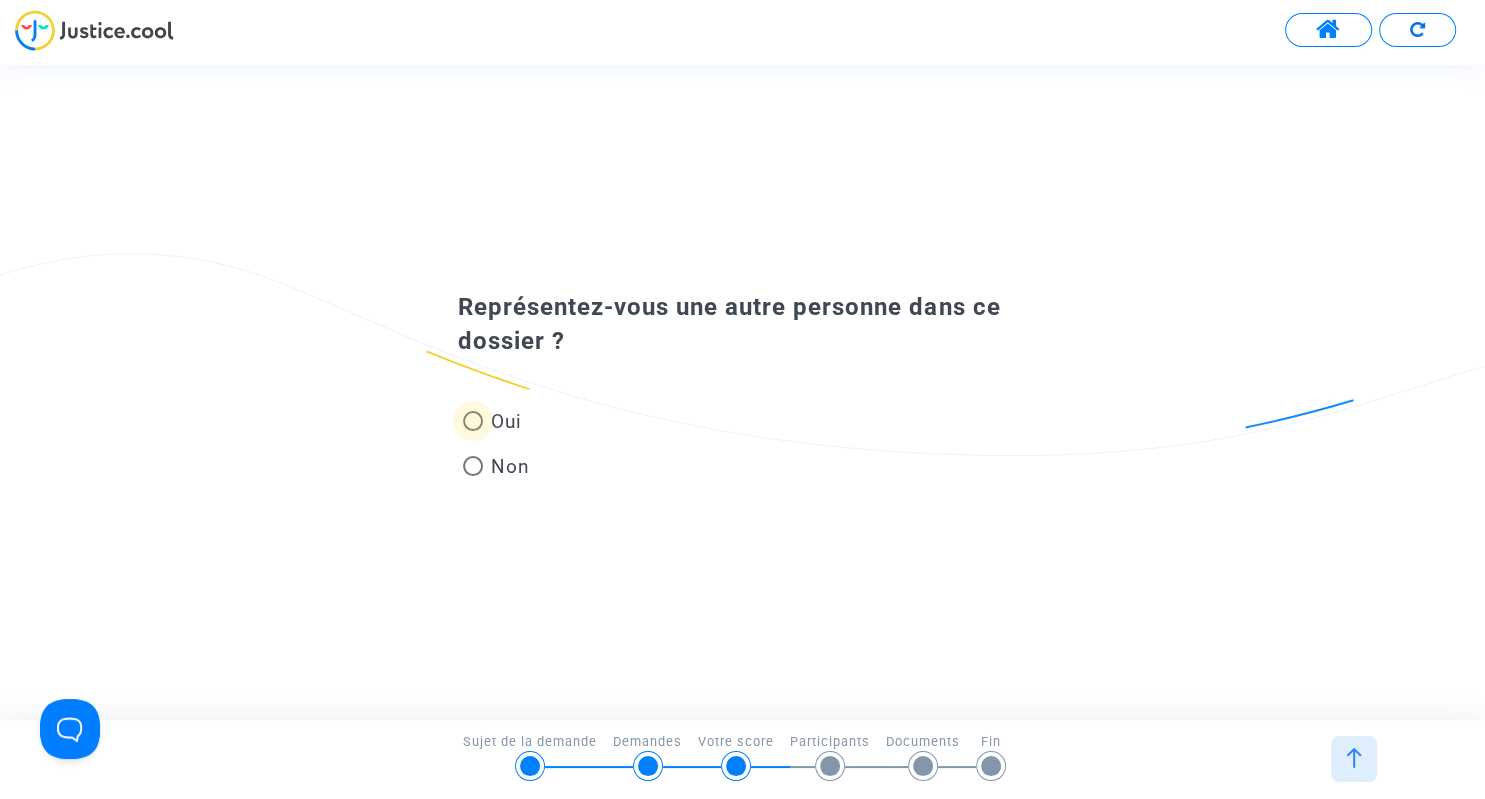 click at bounding box center (473, 421) 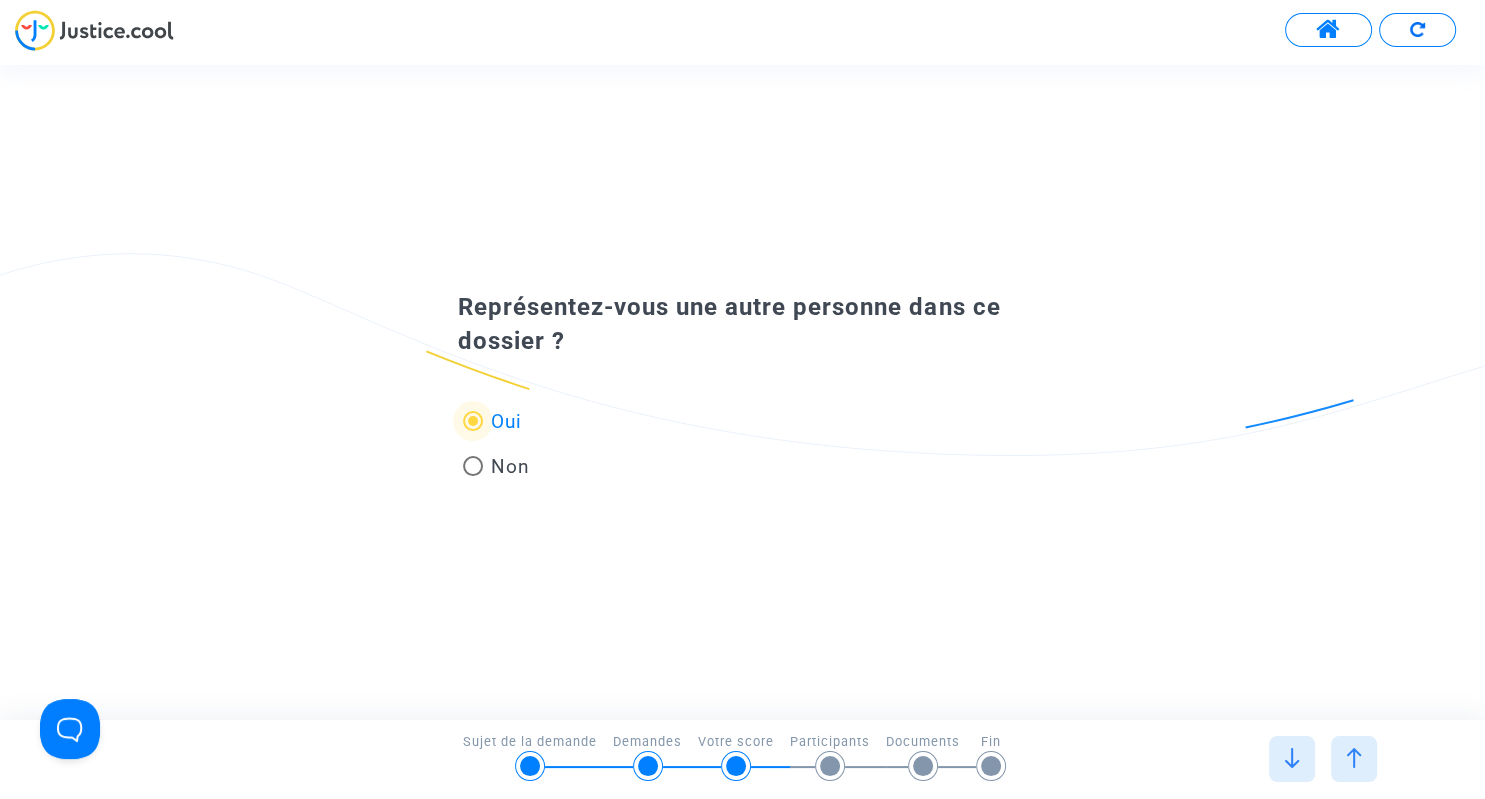 scroll, scrollTop: 0, scrollLeft: 0, axis: both 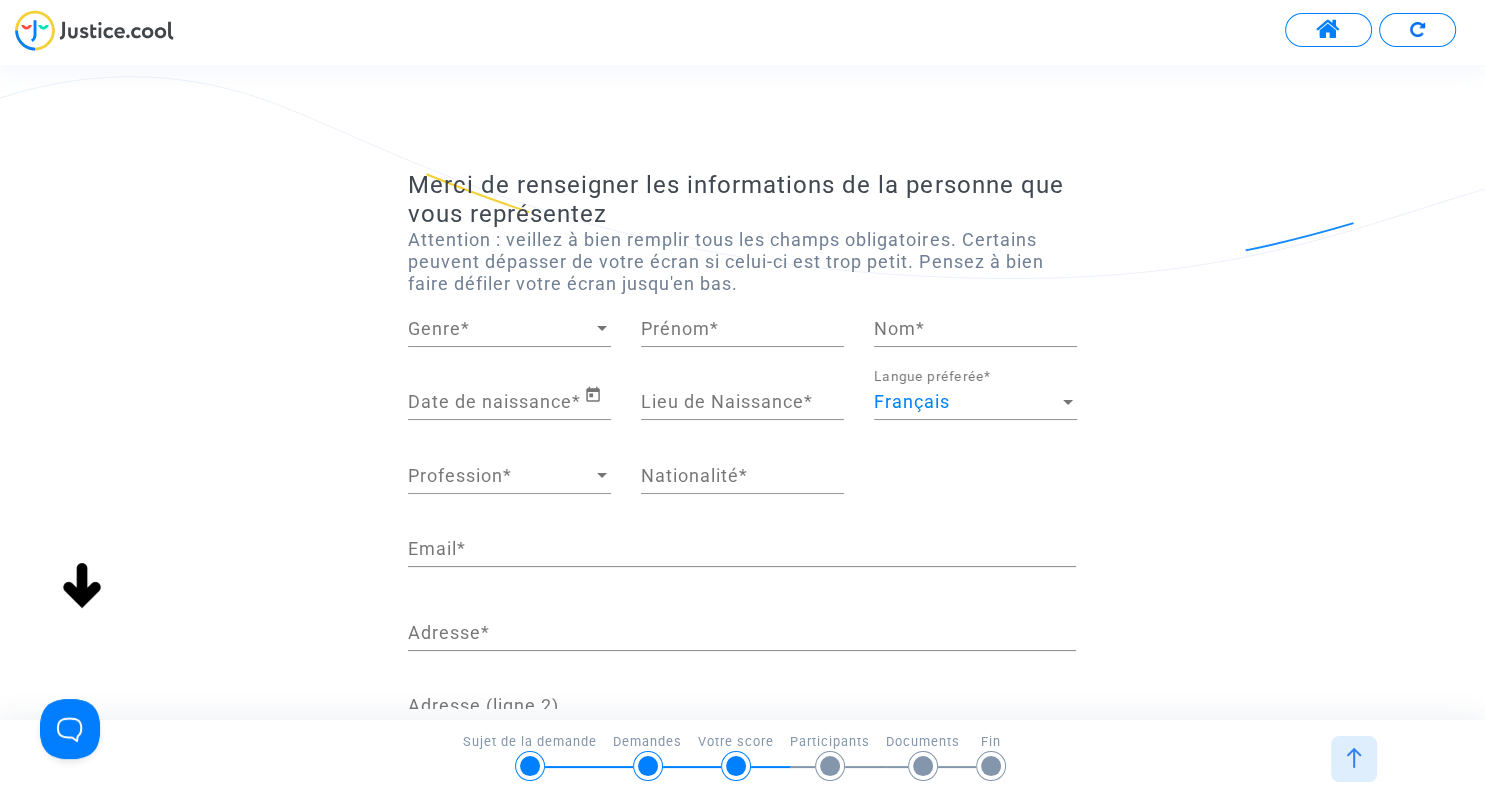 click on "Genre Genre  *" 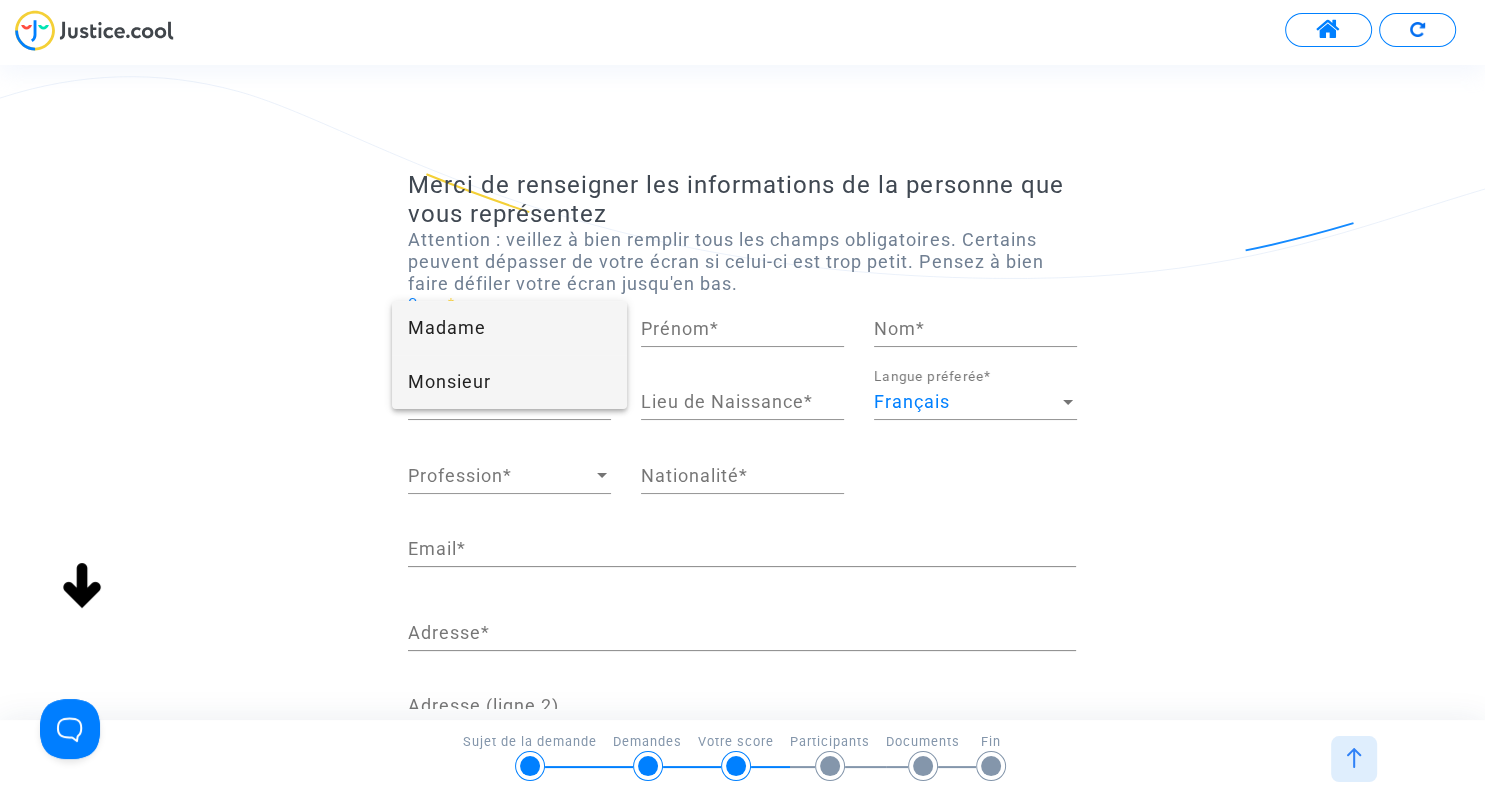 click on "Monsieur" at bounding box center [509, 382] 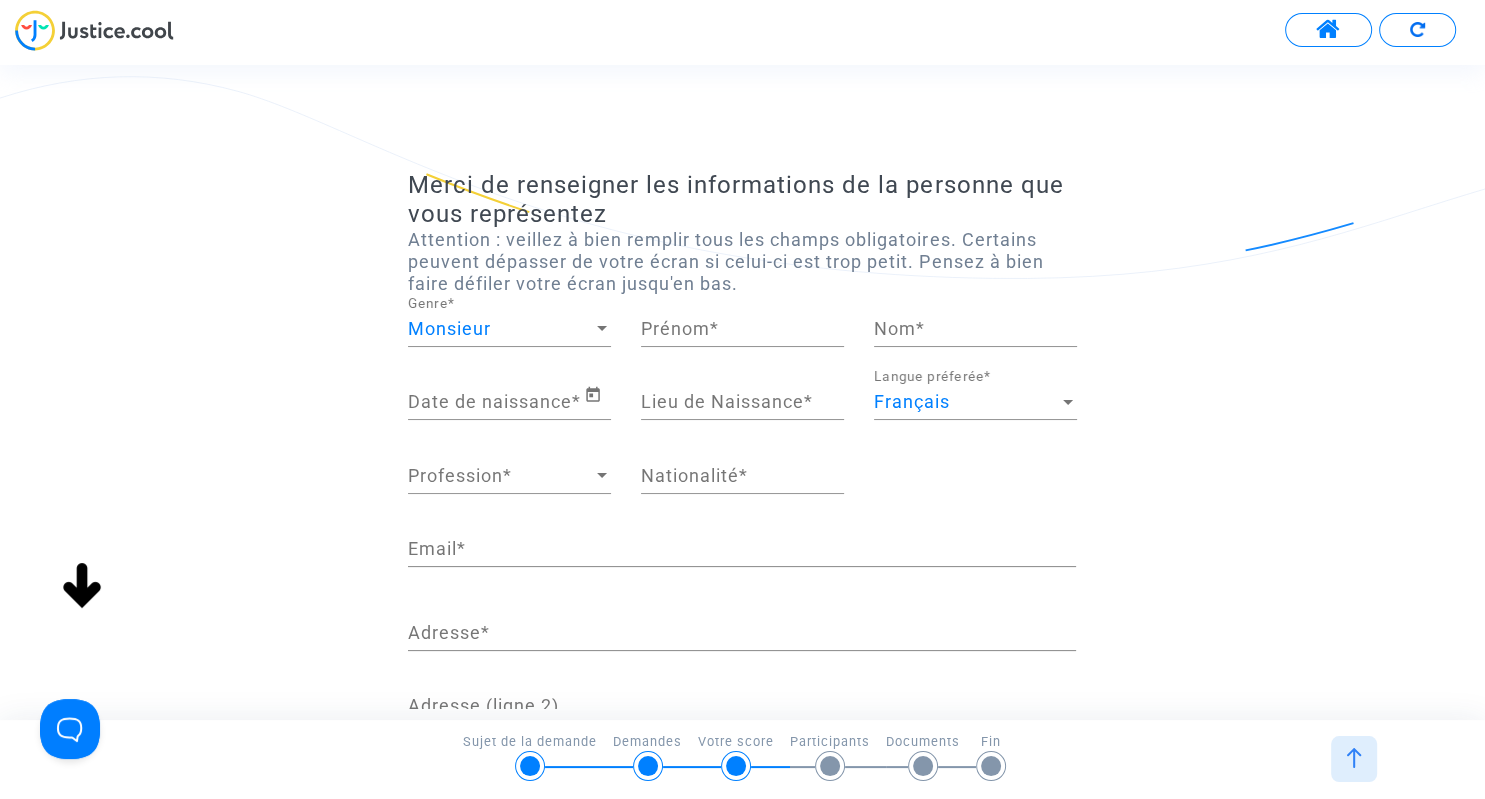 drag, startPoint x: 714, startPoint y: 309, endPoint x: 708, endPoint y: 318, distance: 10.816654 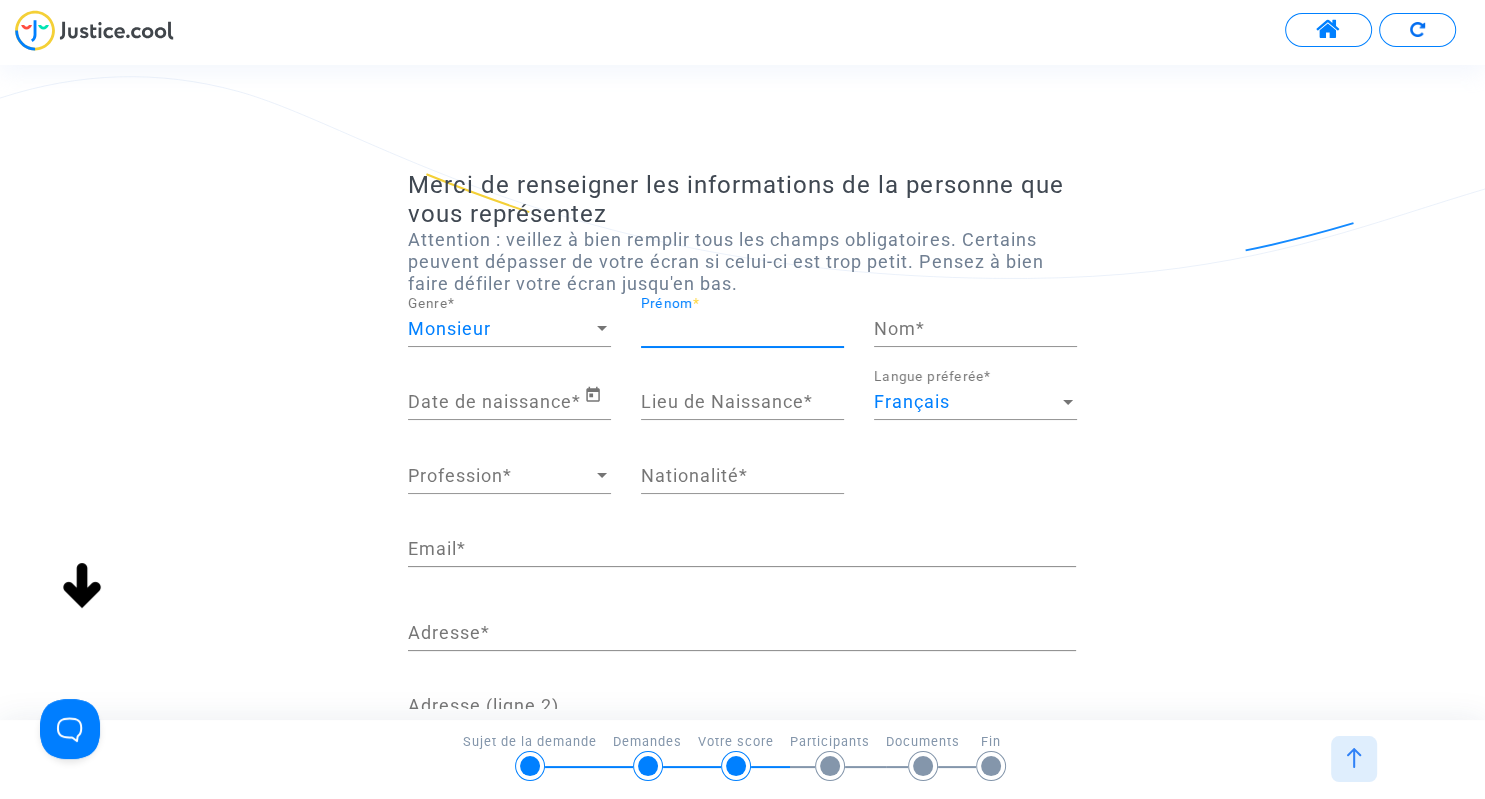 click on "Prénom  *" at bounding box center [742, 329] 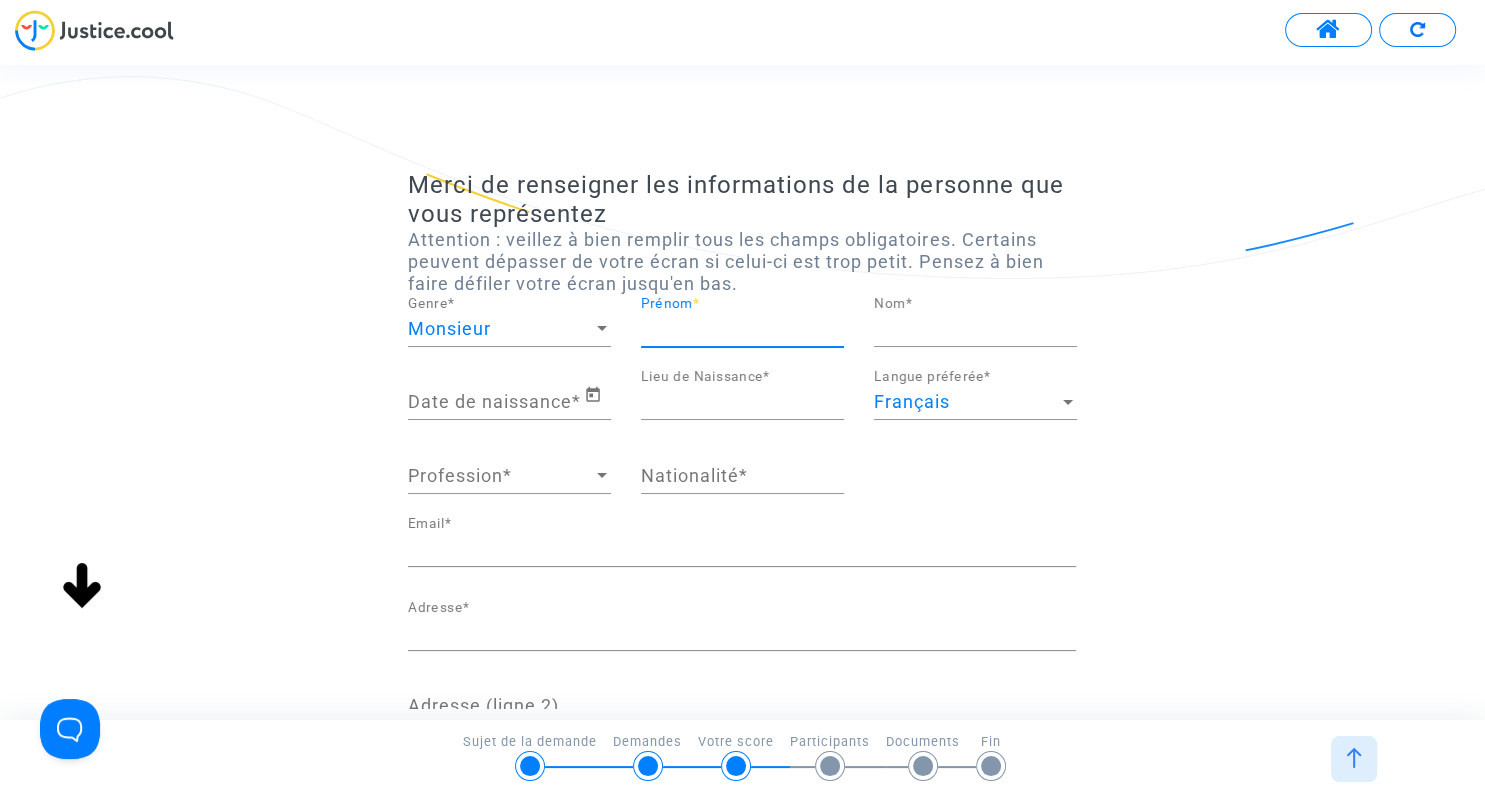 type on "Raphaël" 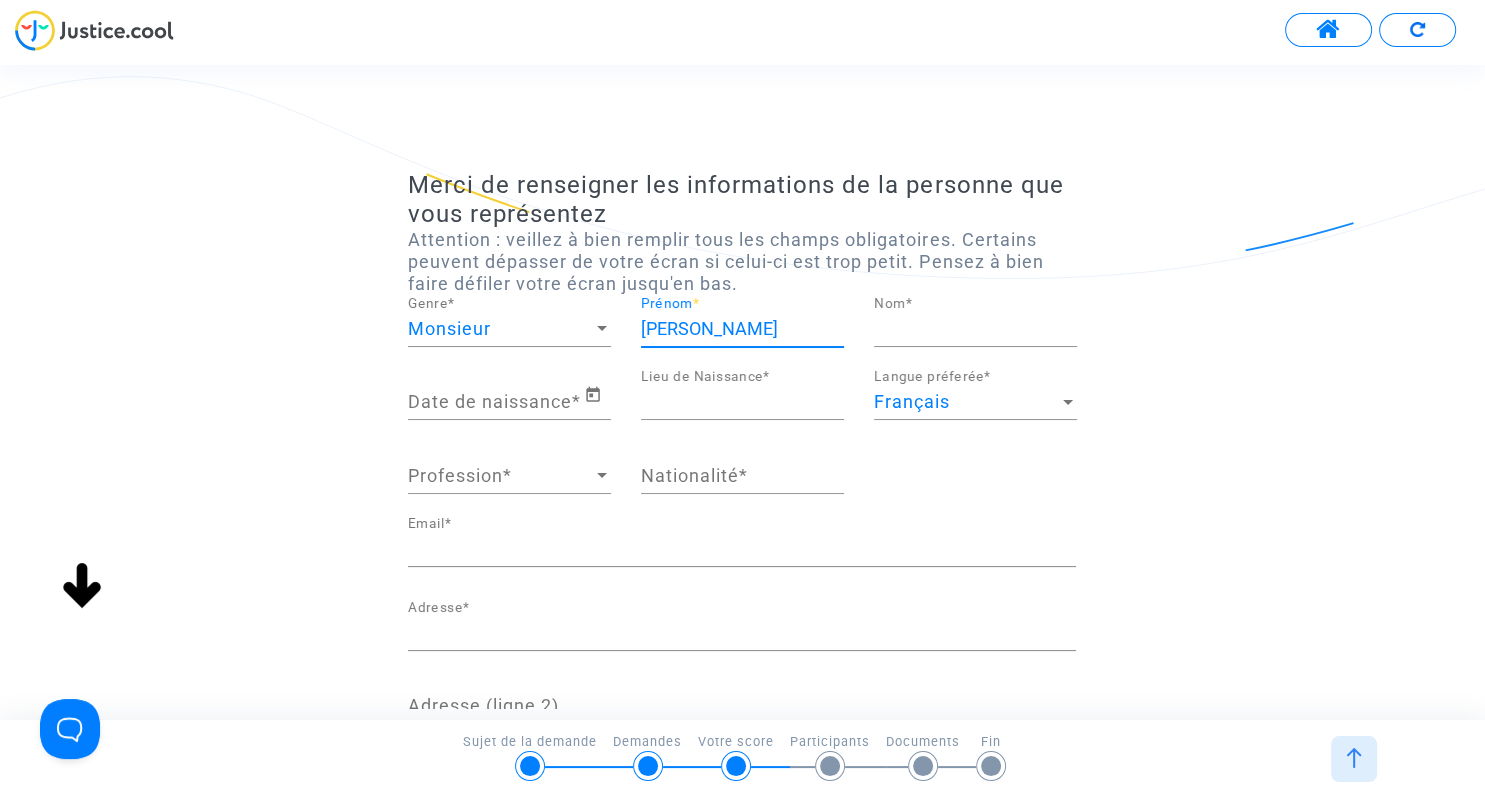 type on "CZAPSKI" 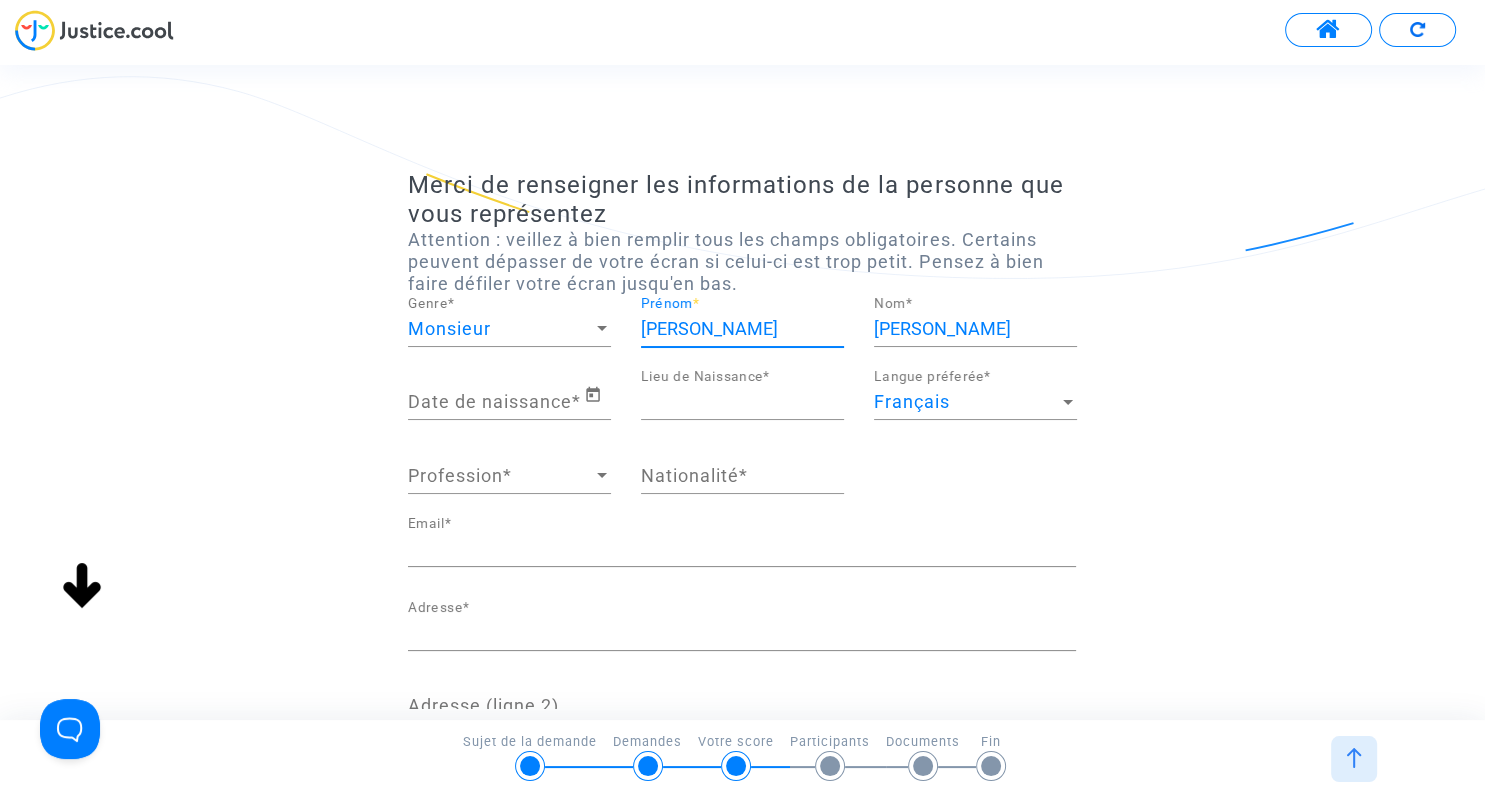 type on "ARRAS" 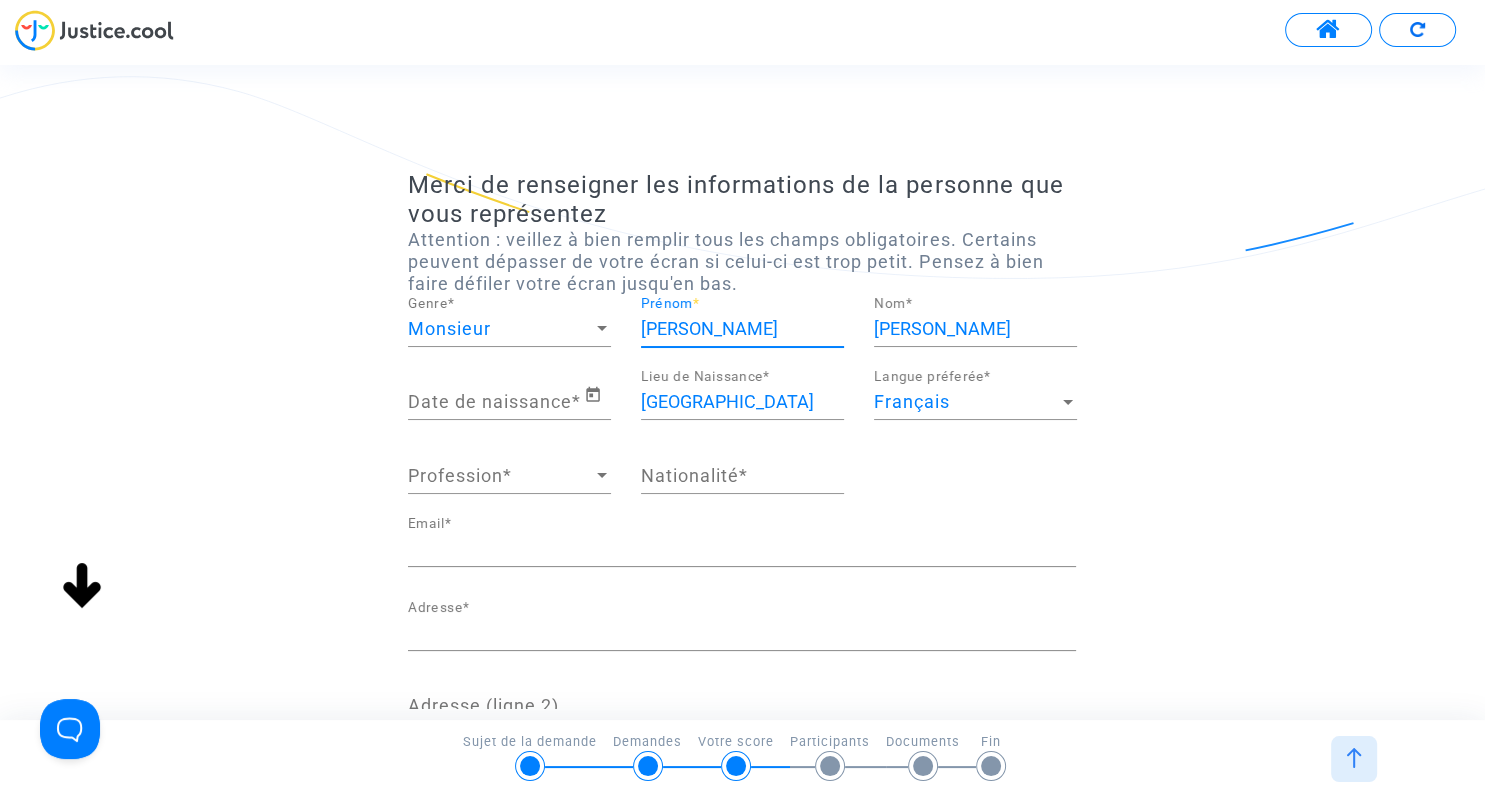 type on "patricialhommais@laposte.net" 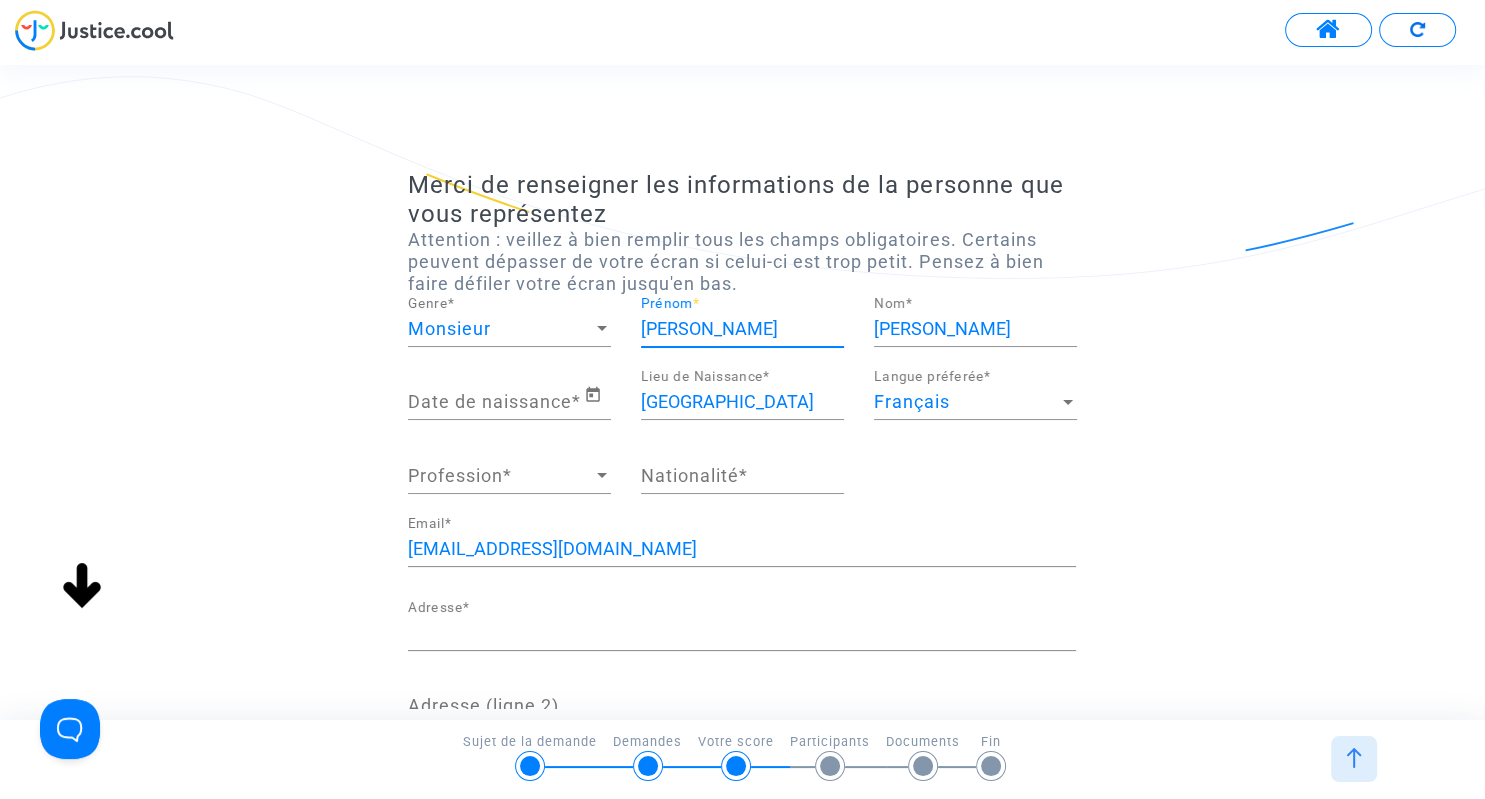 type on "[STREET_ADDRESS][PERSON_NAME]" 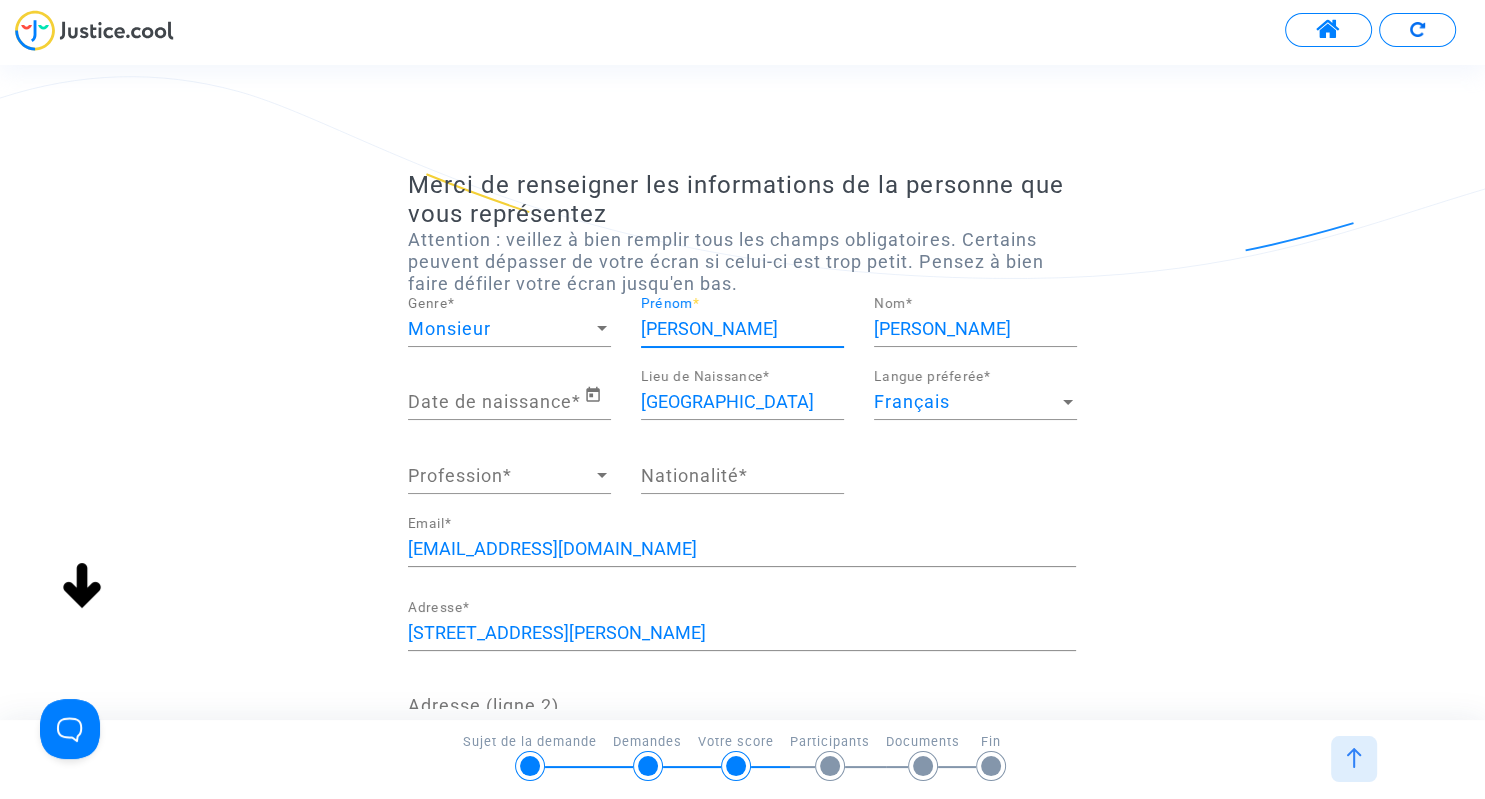 type on "62000" 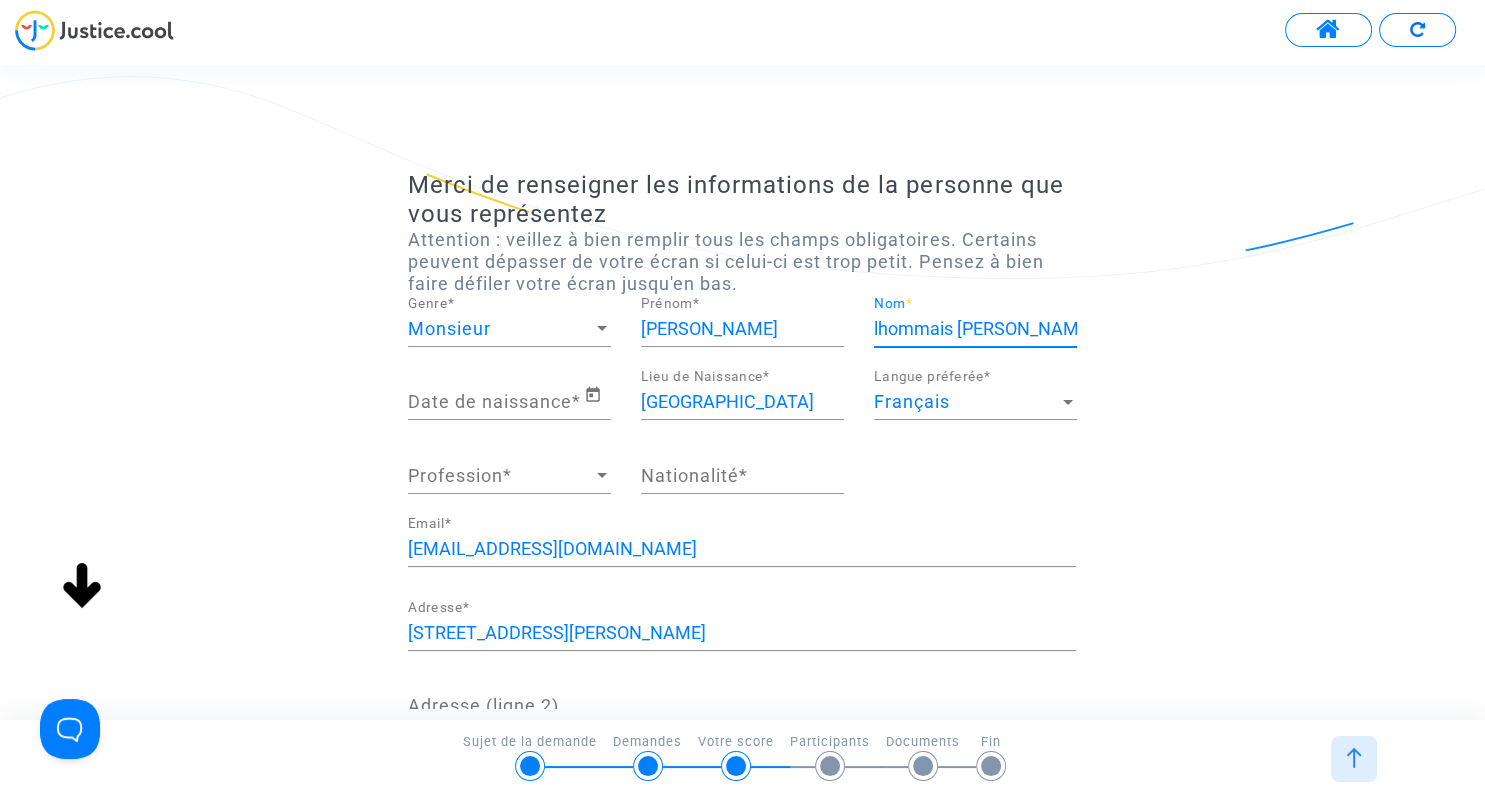 type on "lhommais CZAPSKI" 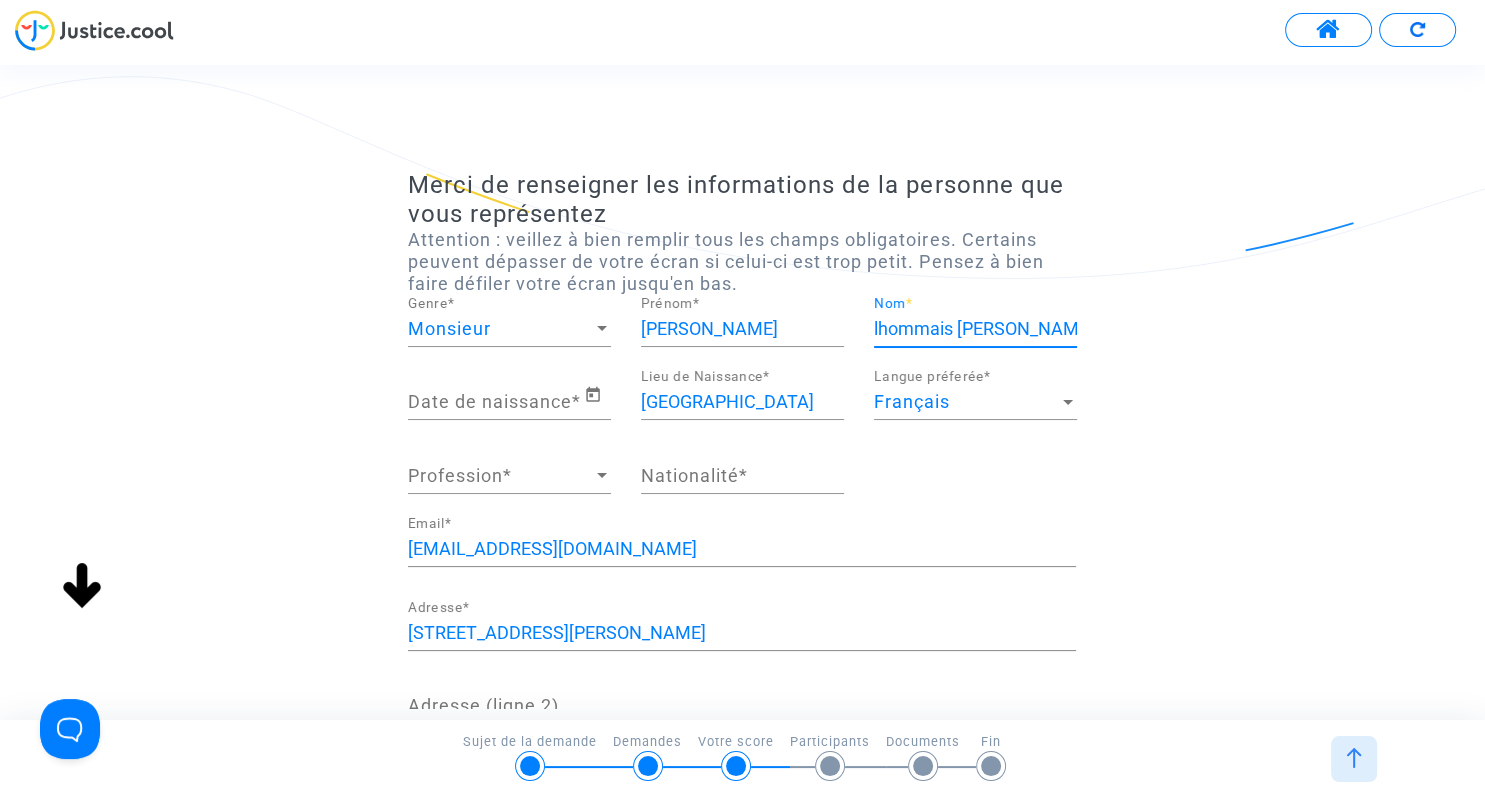 click on "Profession" at bounding box center [500, 476] 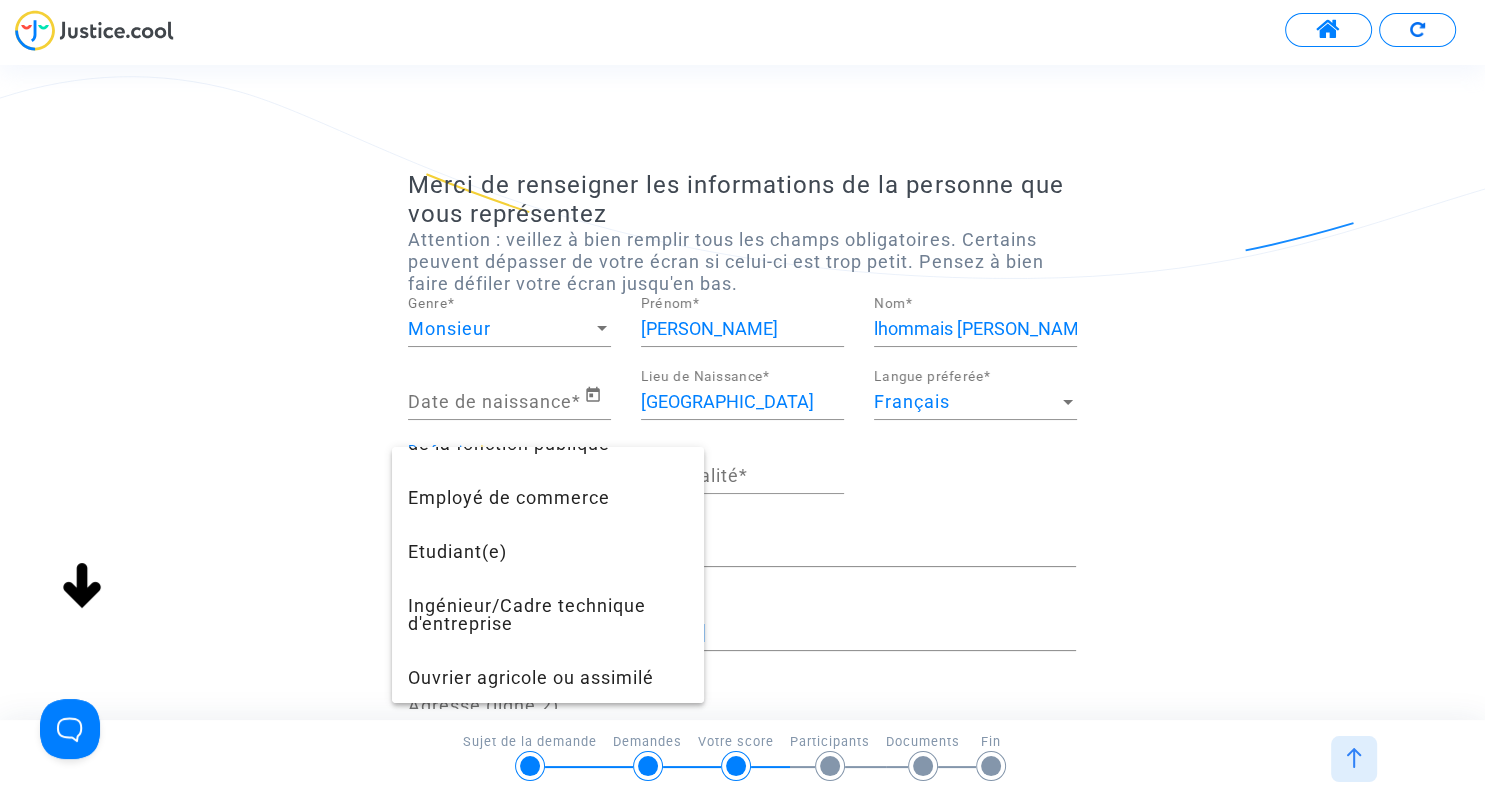 scroll, scrollTop: 648, scrollLeft: 0, axis: vertical 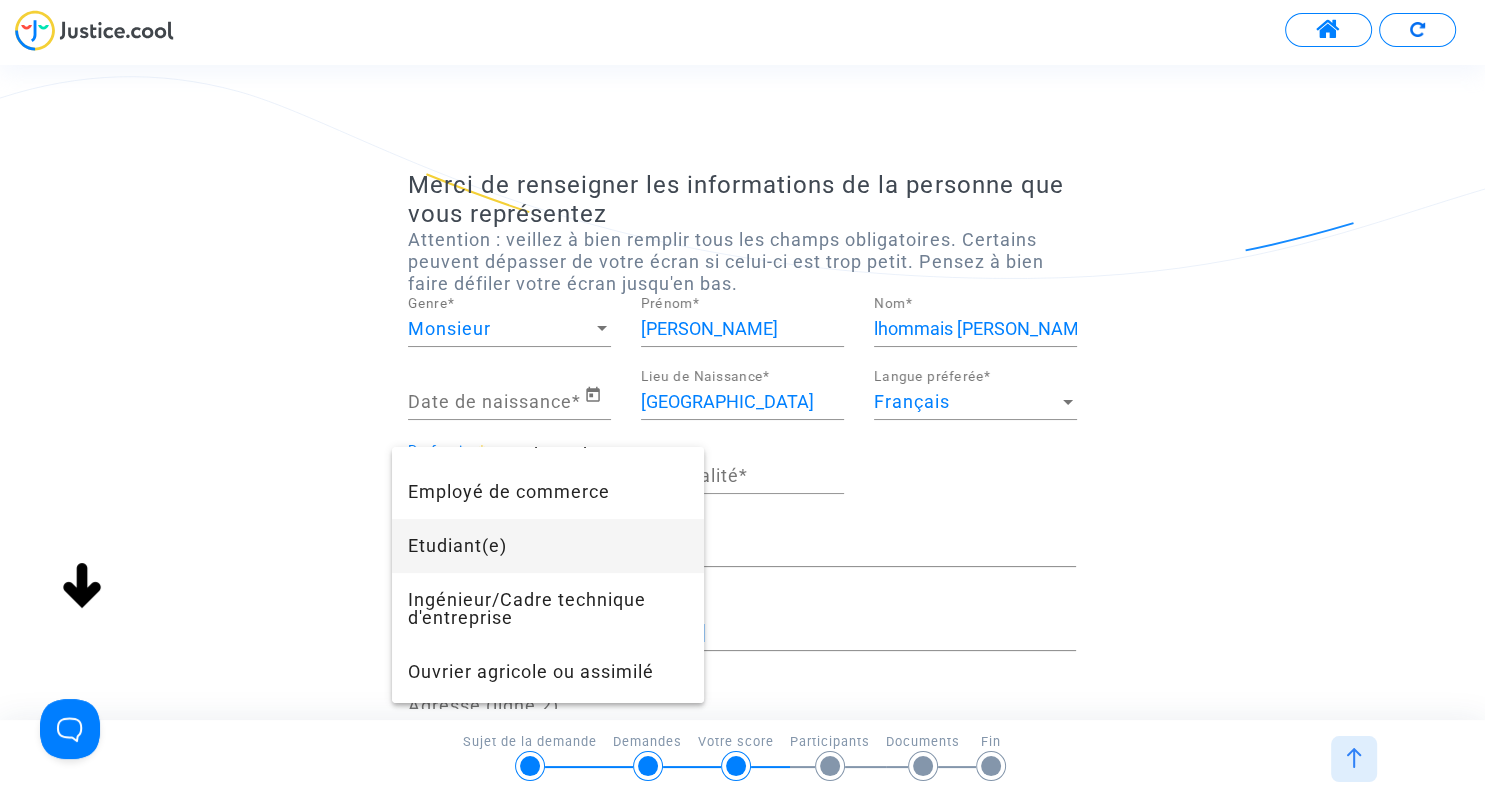 click on "Etudiant(e)" at bounding box center (548, 546) 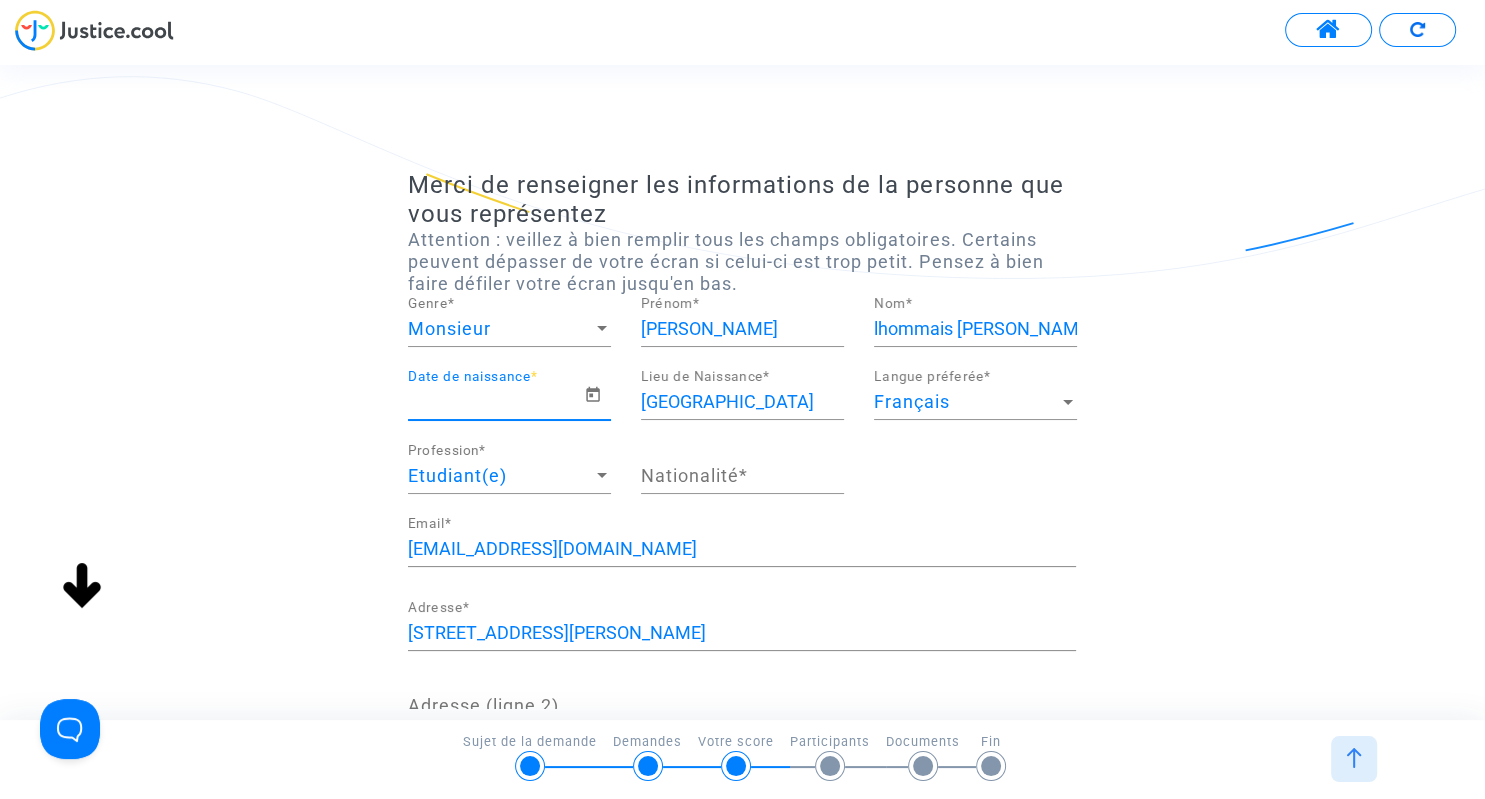 click on "Date de naissance  *" at bounding box center (496, 402) 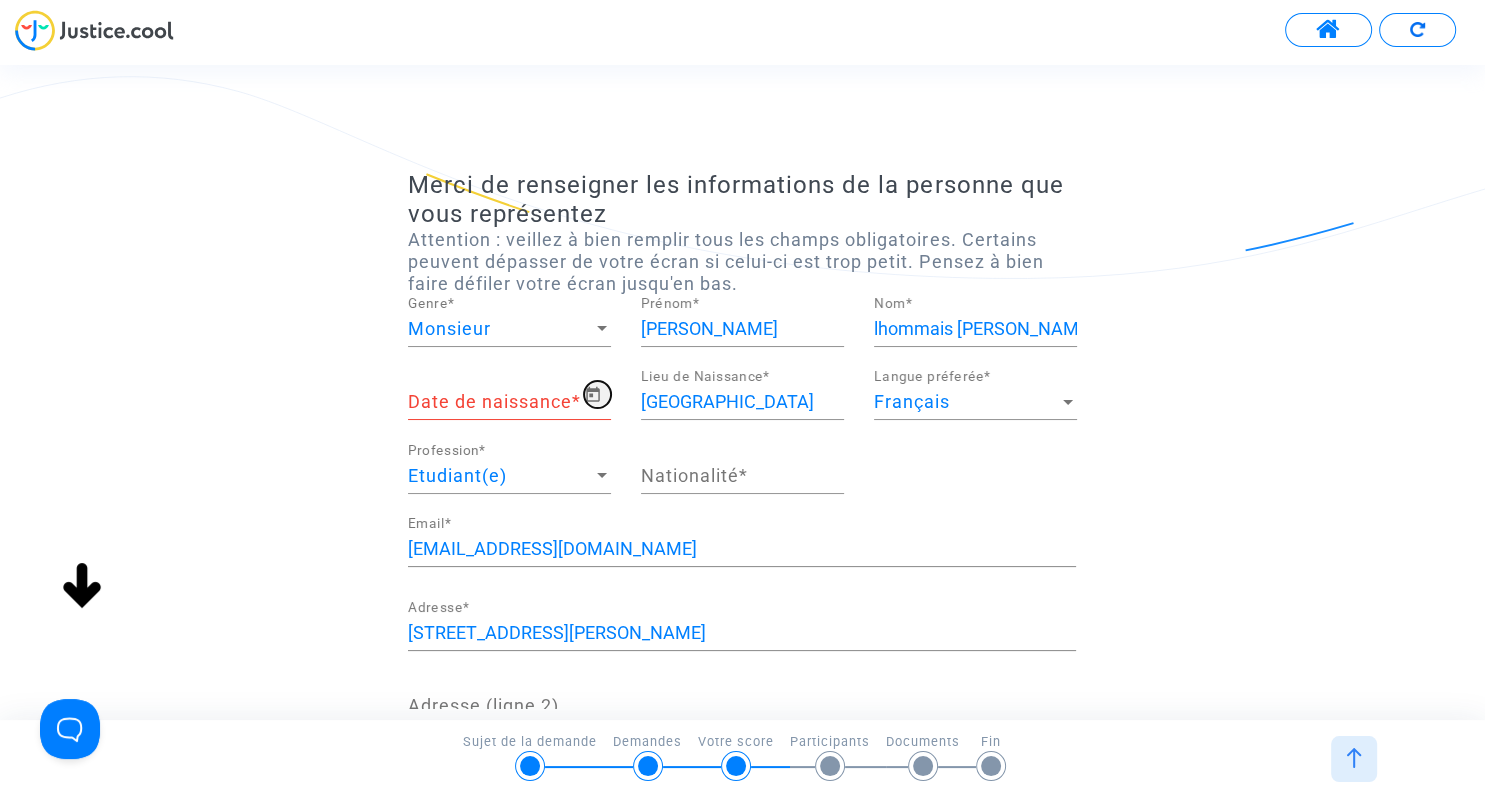 click 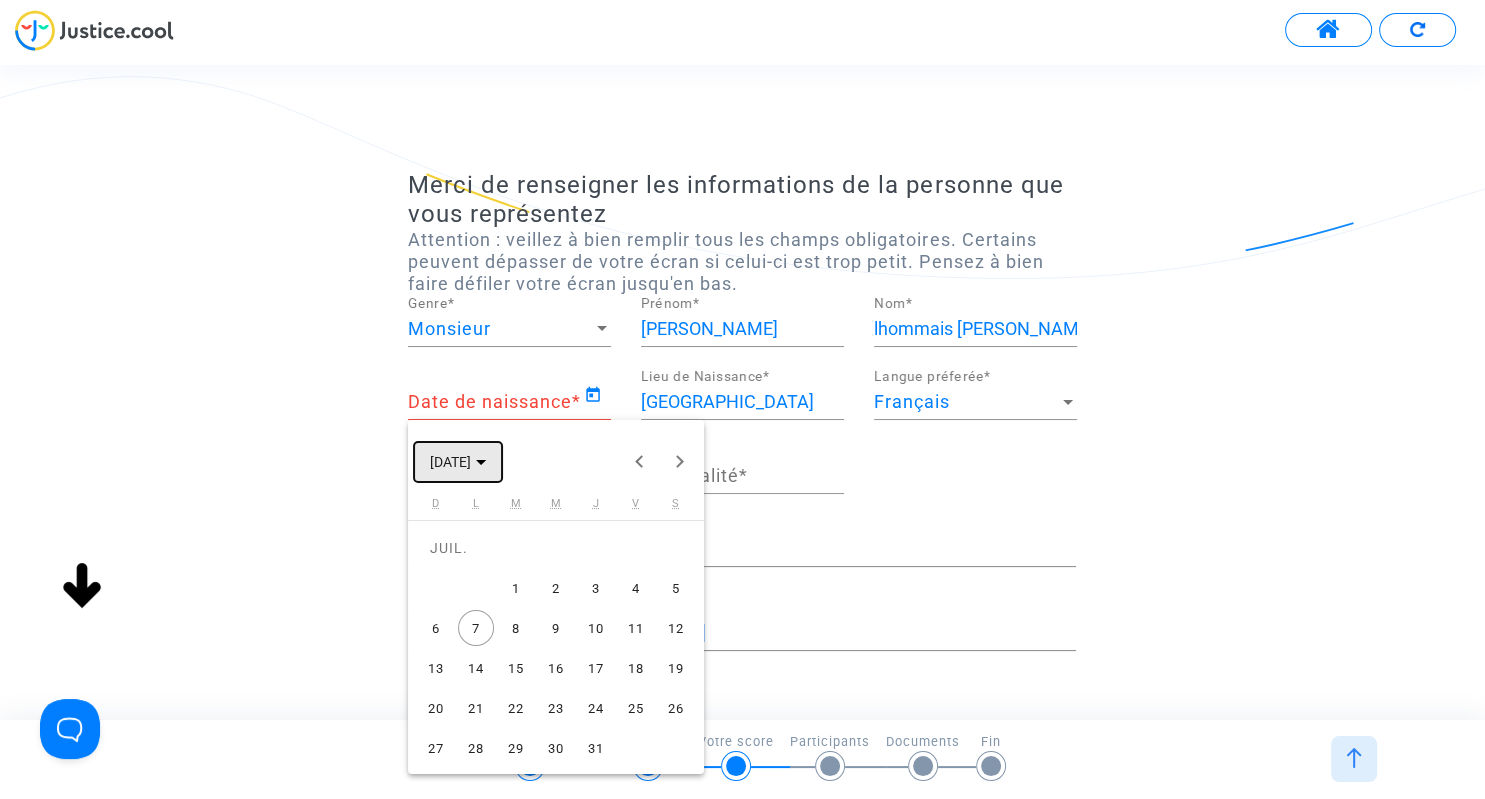click on "[DATE]" at bounding box center (458, 461) 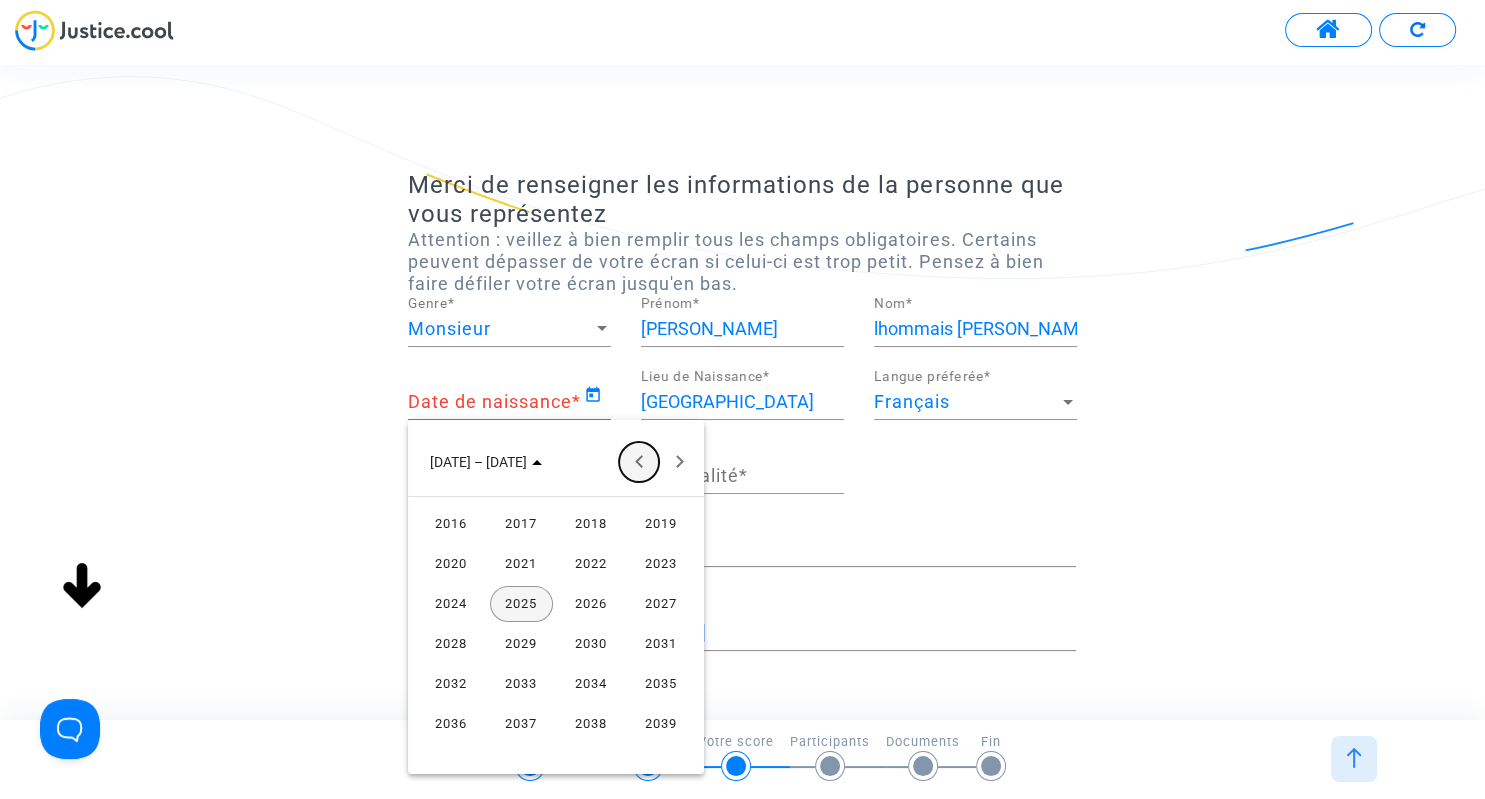 click at bounding box center [639, 462] 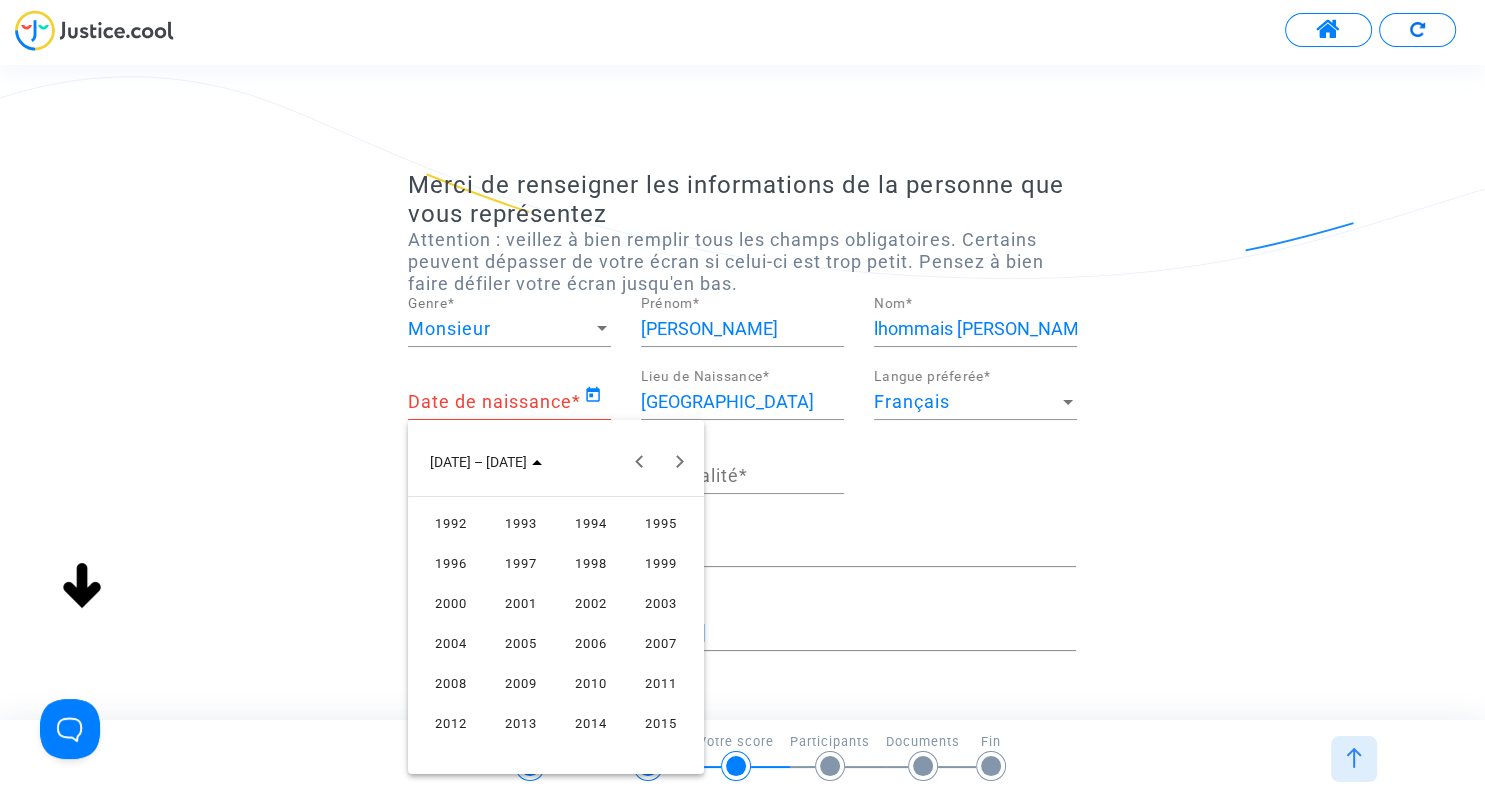 click on "2010" at bounding box center [591, 684] 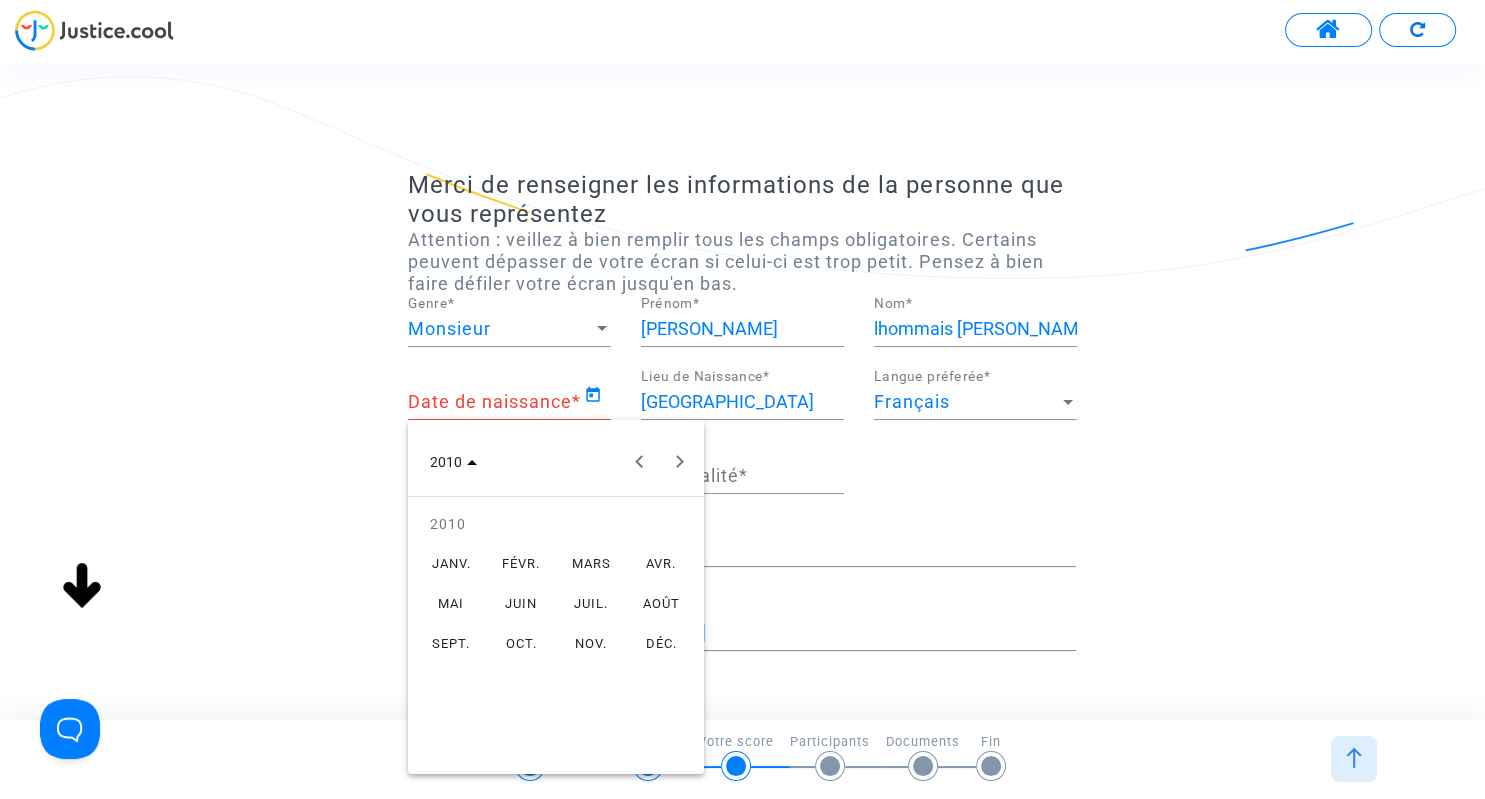 click on "JUIL." at bounding box center (591, 604) 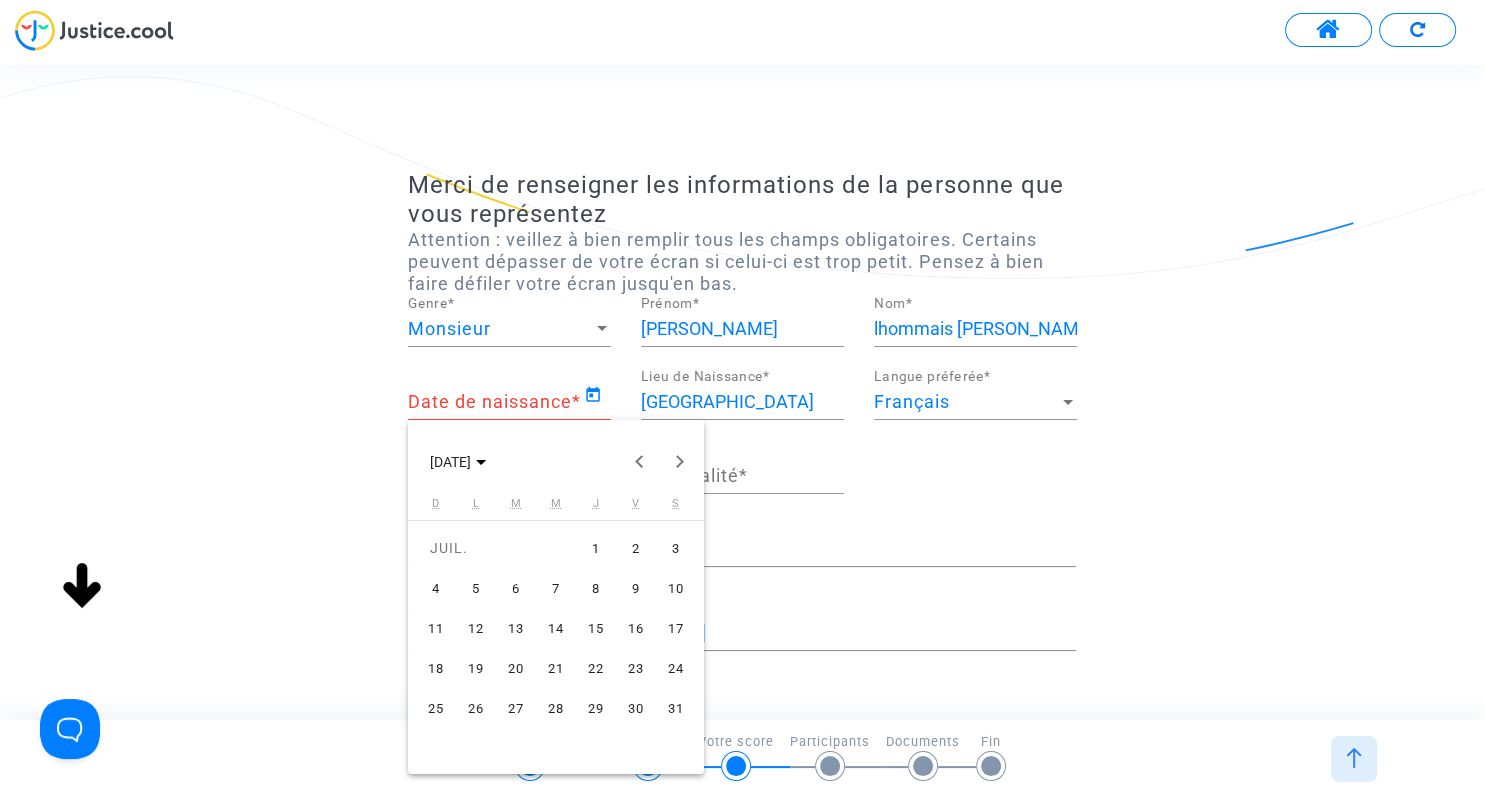 click on "7" at bounding box center (556, 588) 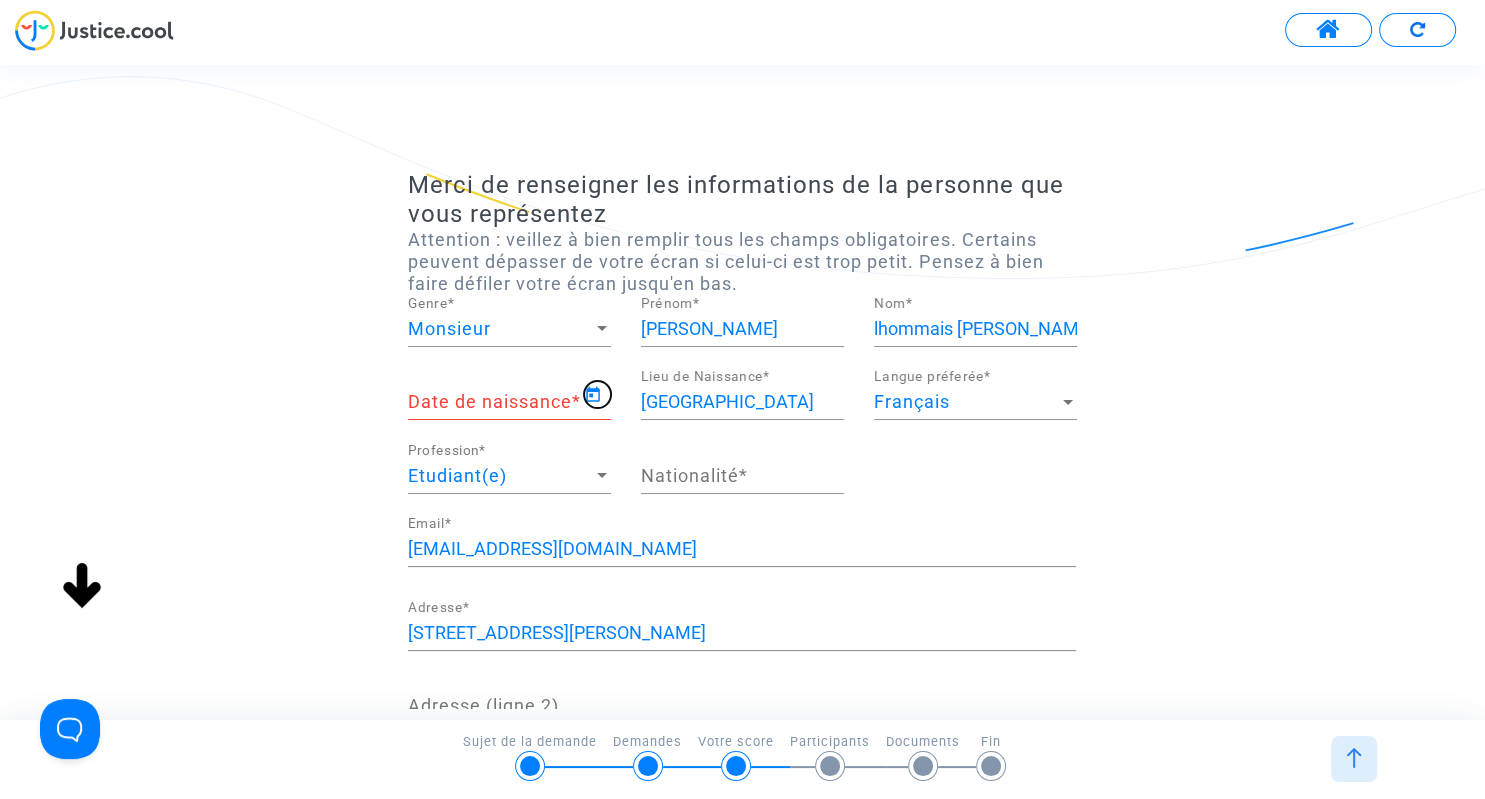 type on "07/07/2010" 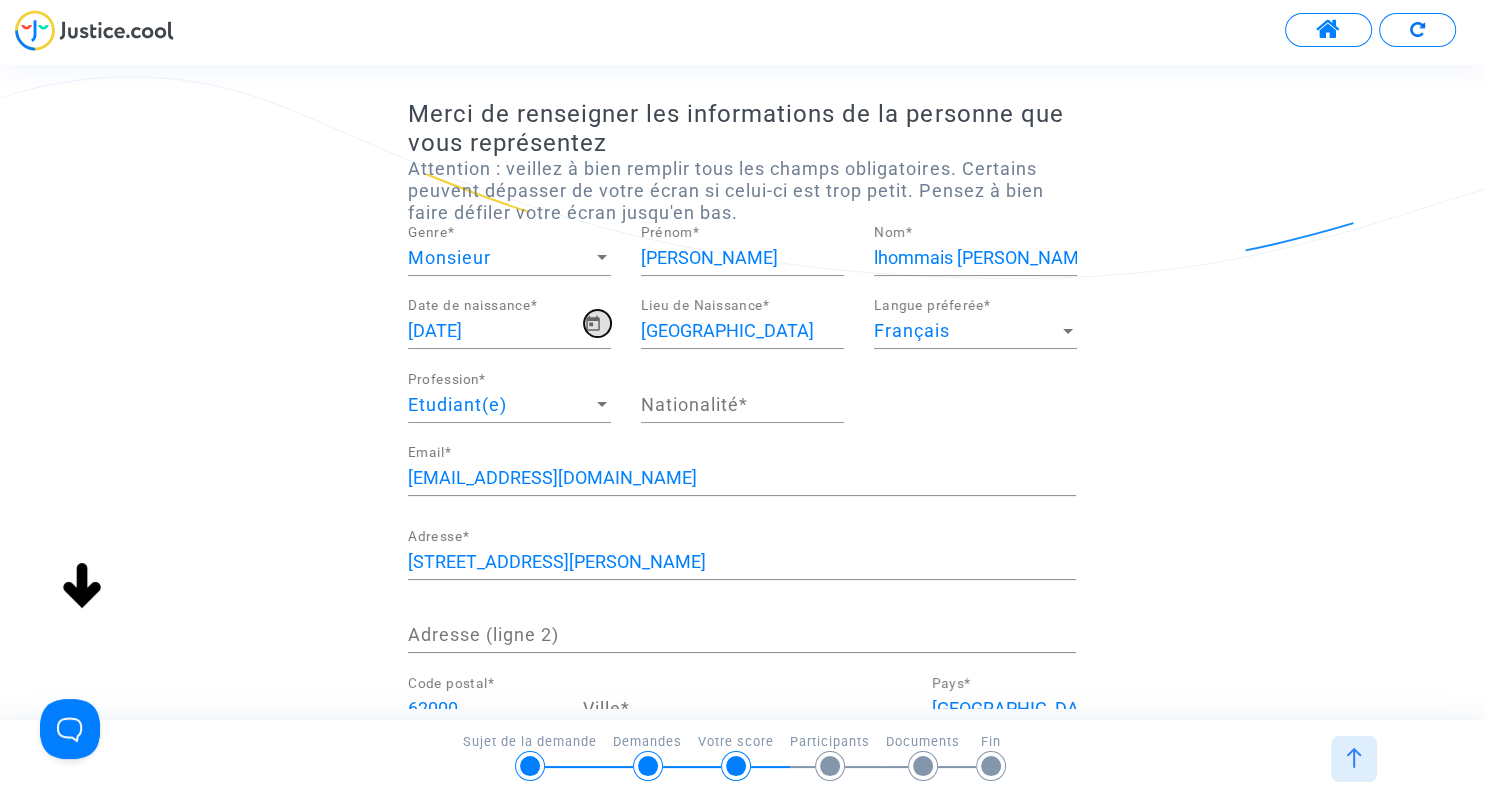 scroll, scrollTop: 115, scrollLeft: 0, axis: vertical 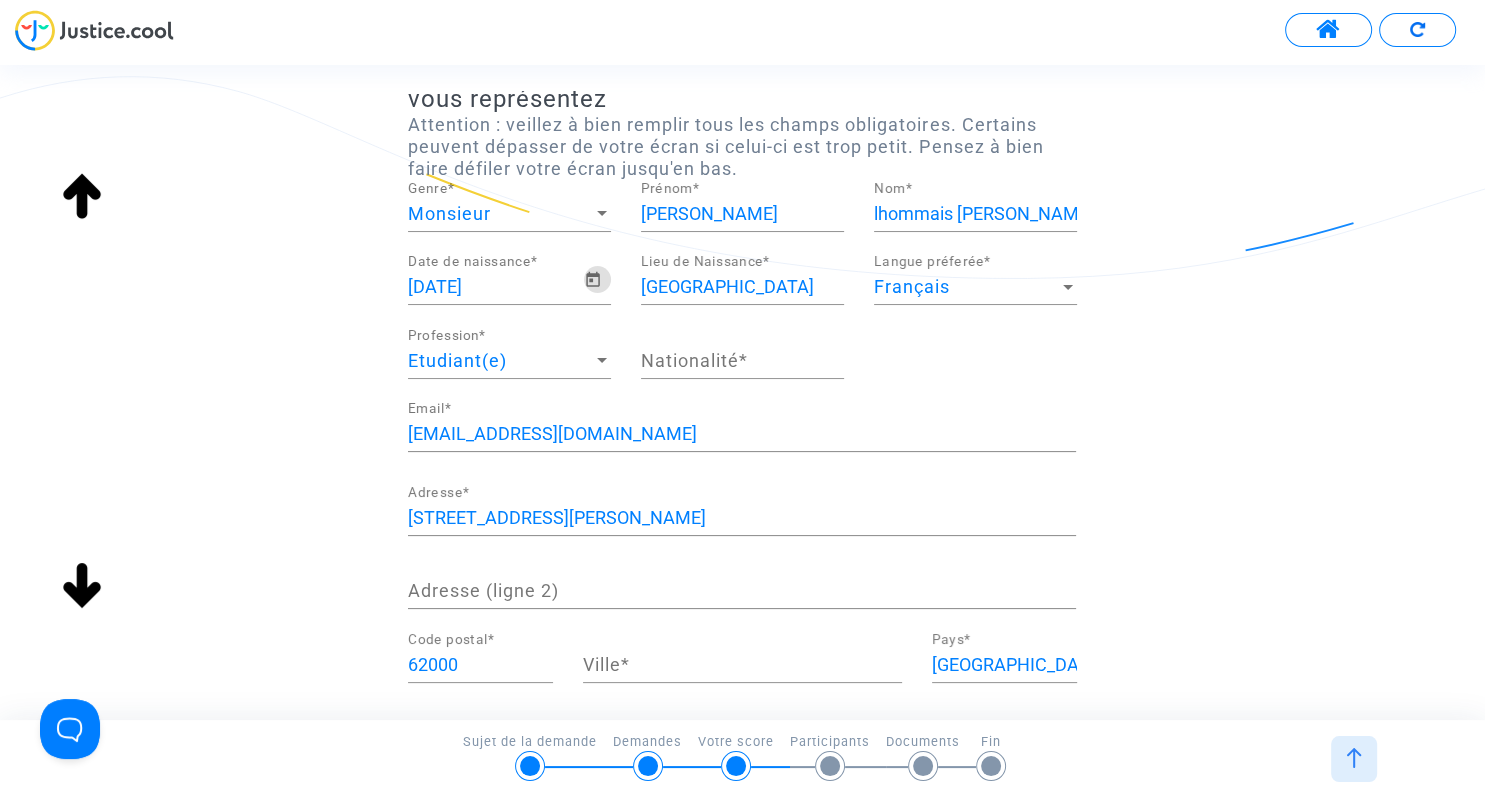 click on "Ville  *" at bounding box center (742, 665) 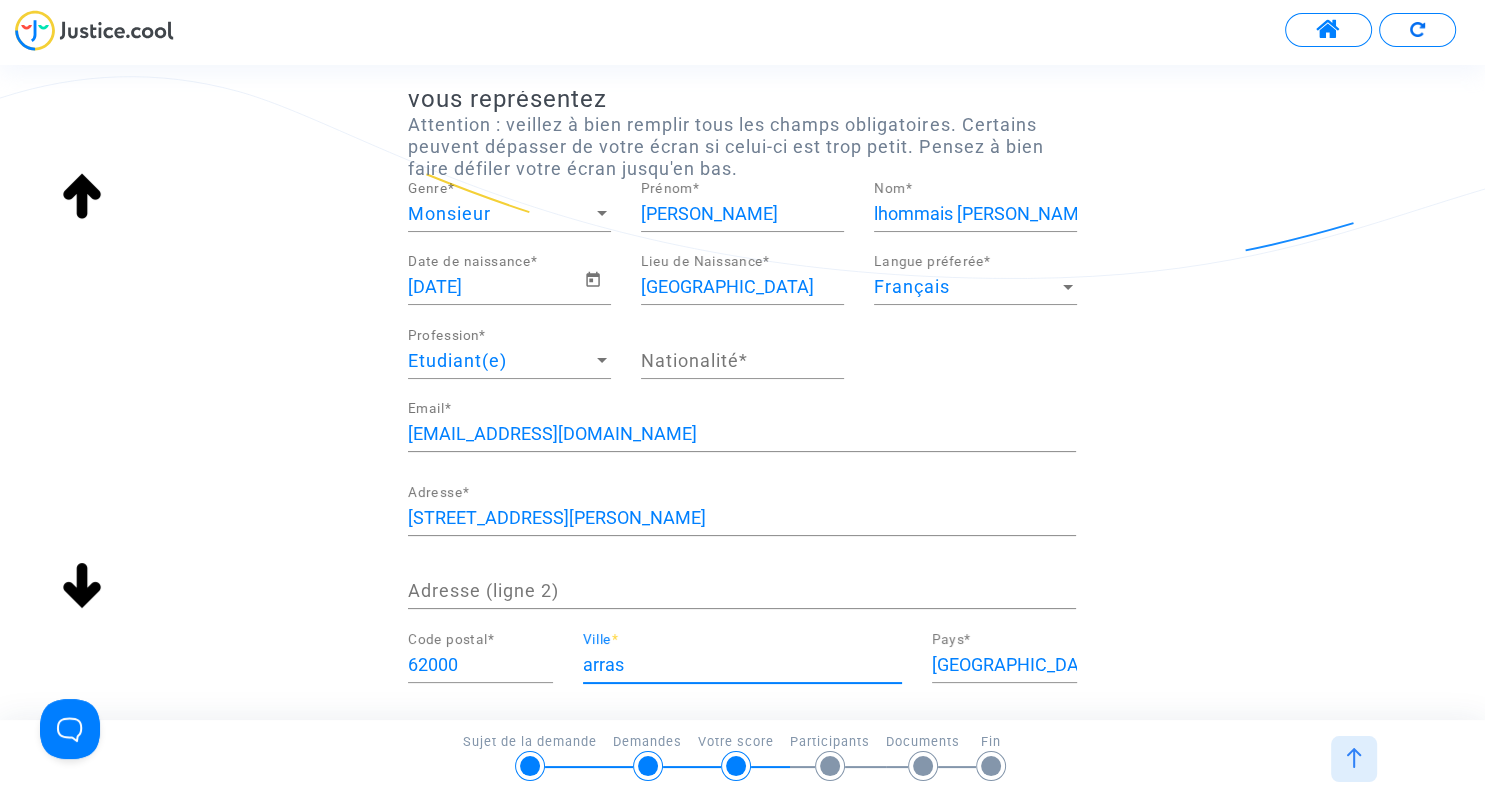 type on "ARRAS" 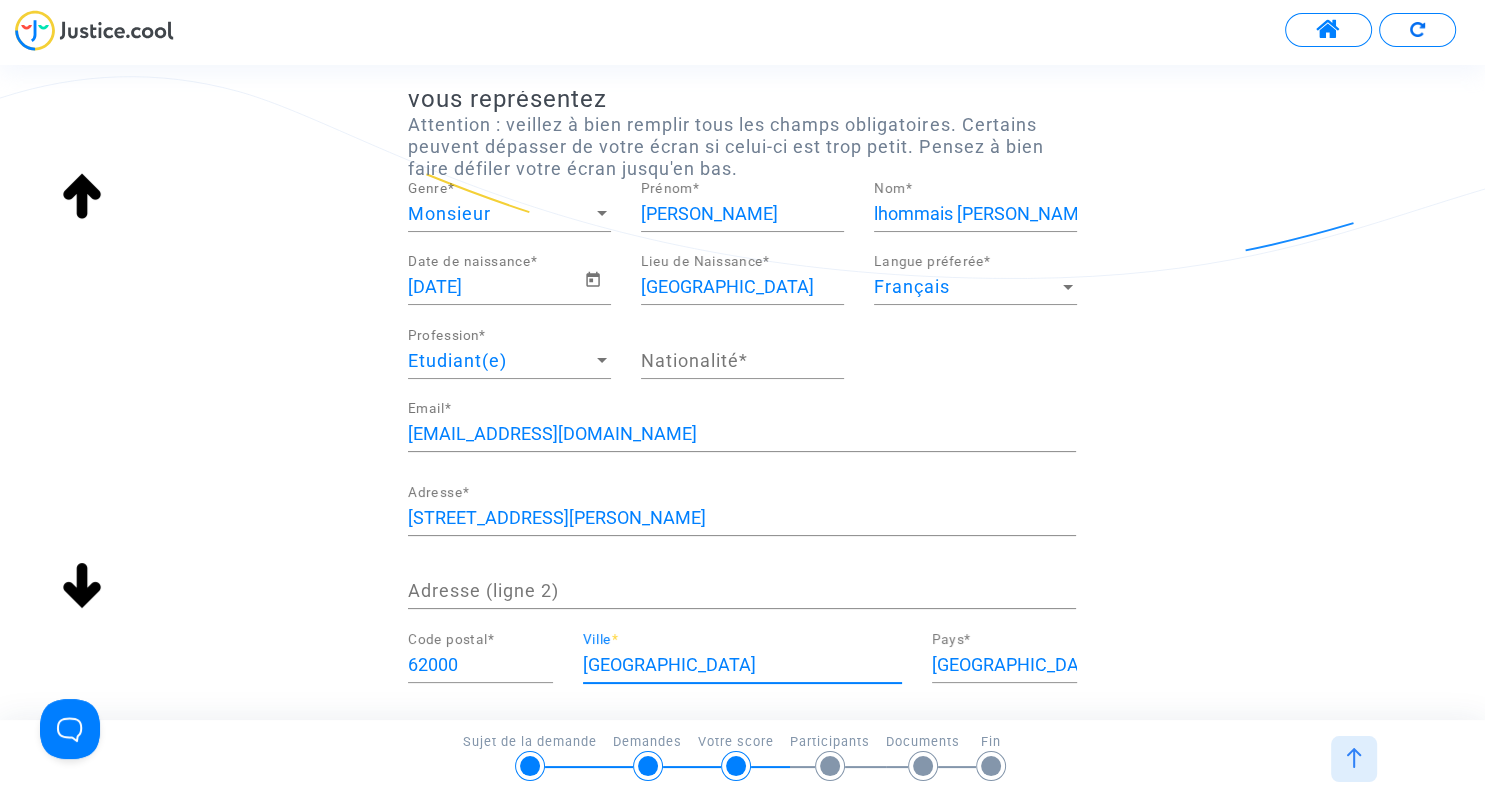 type 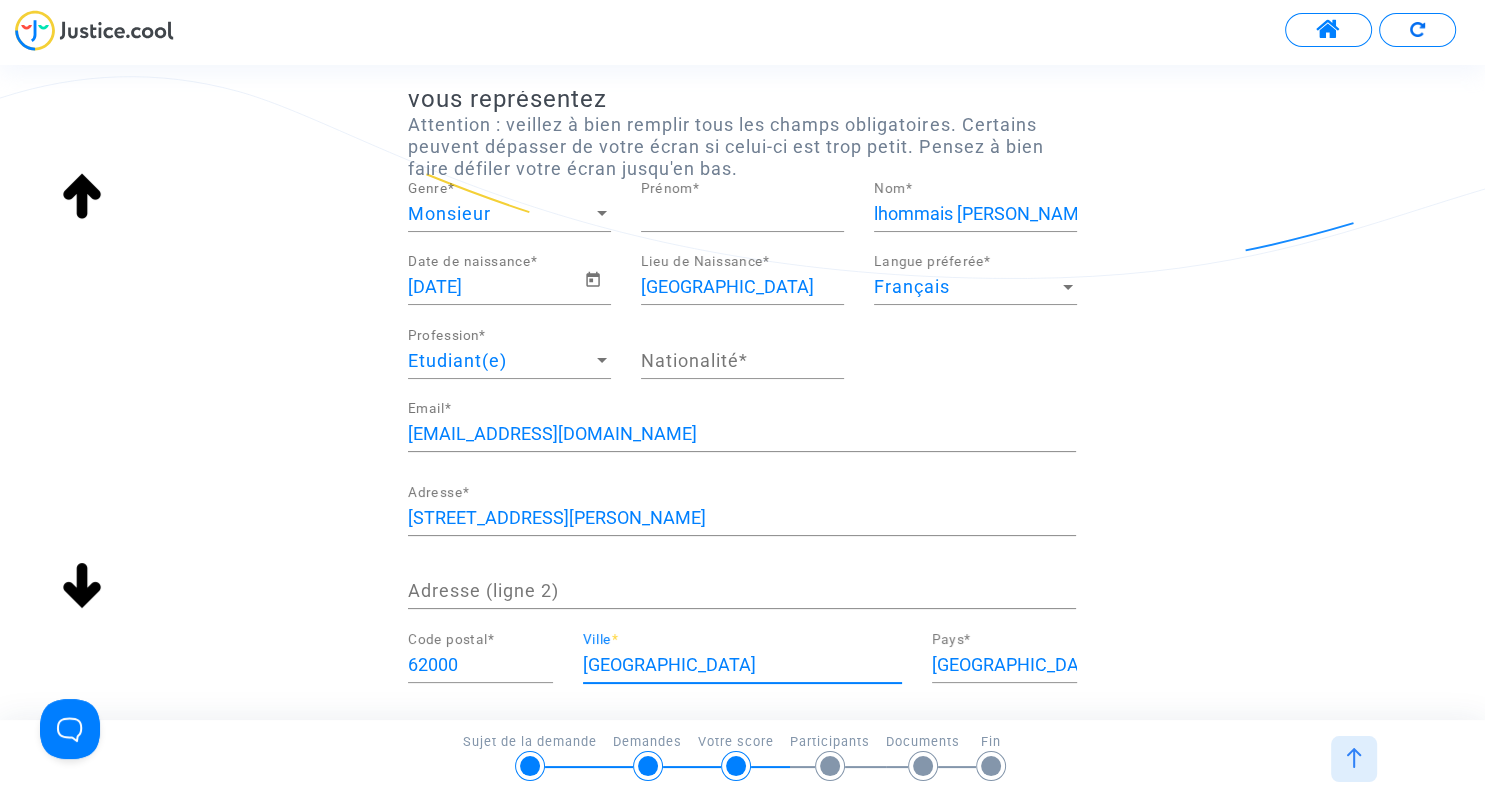 type 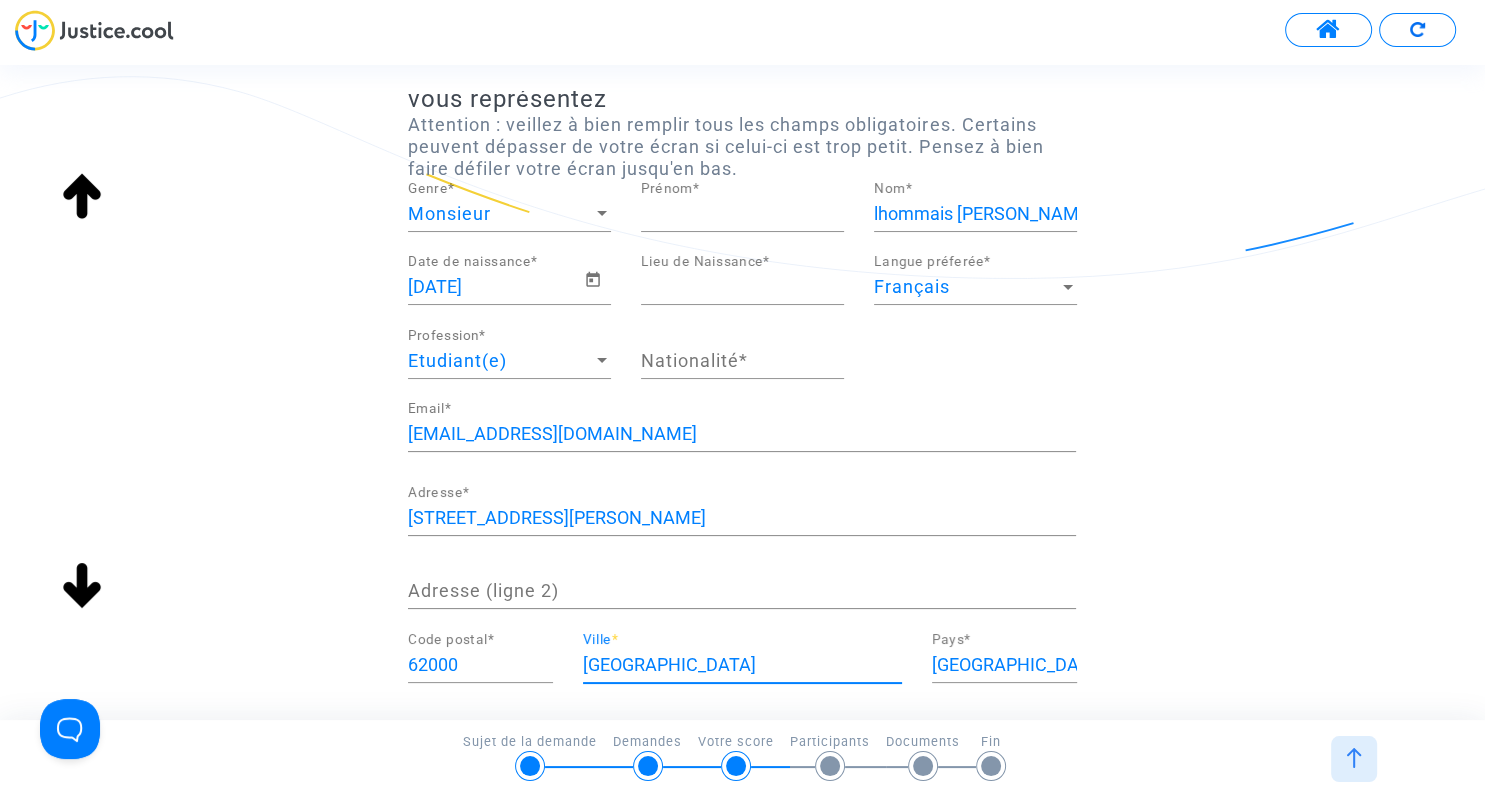 type 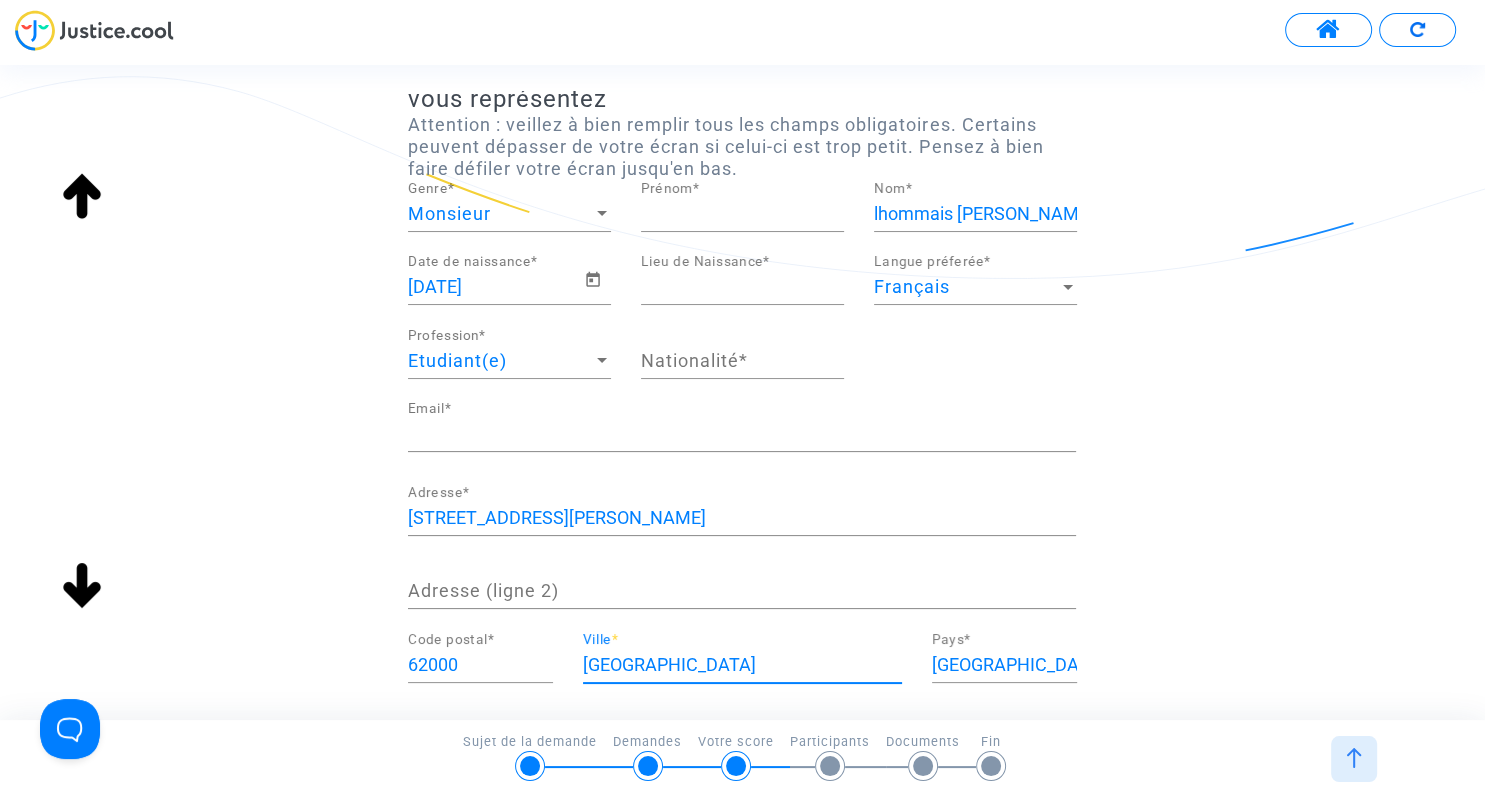 type 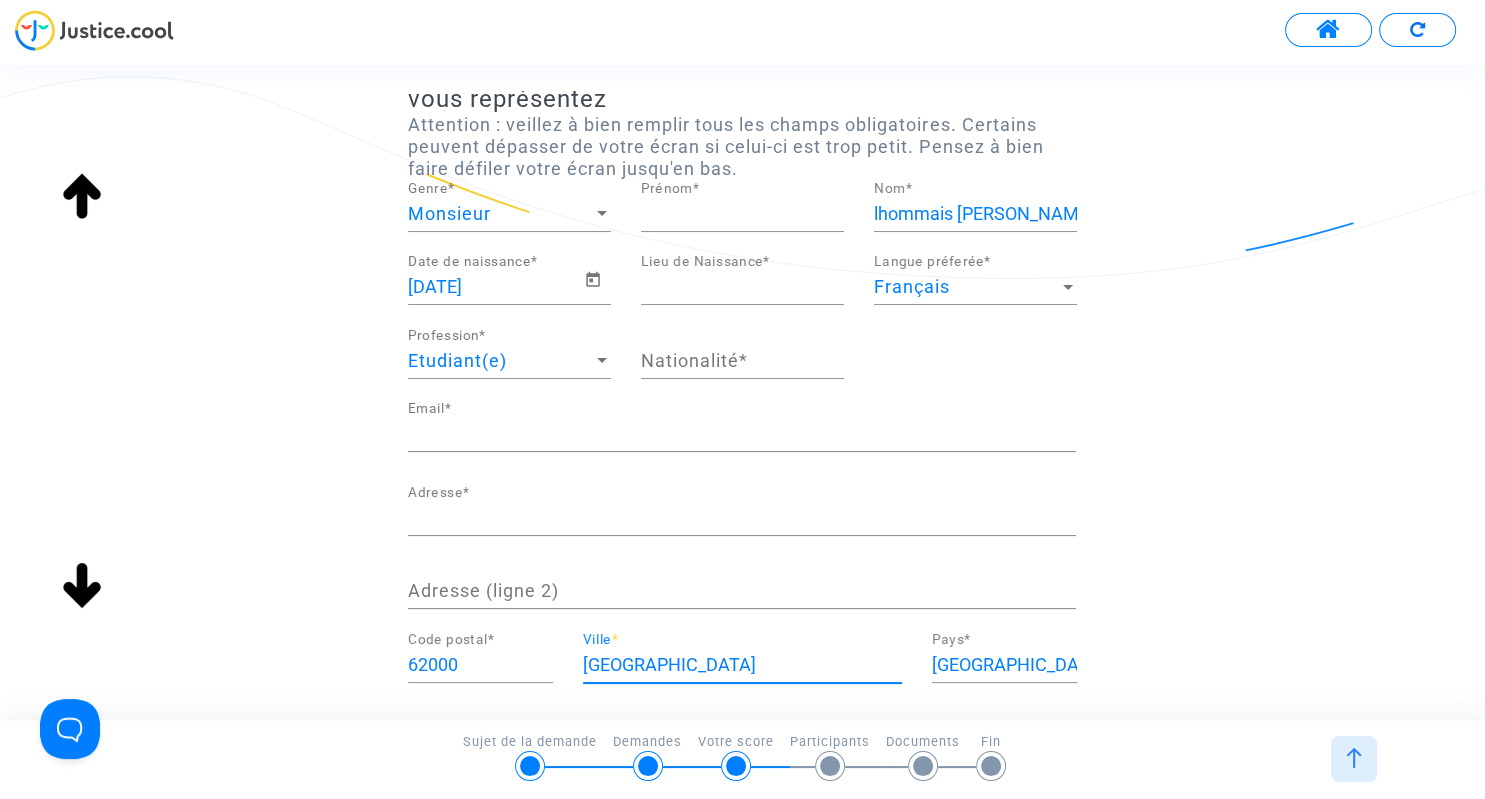 type 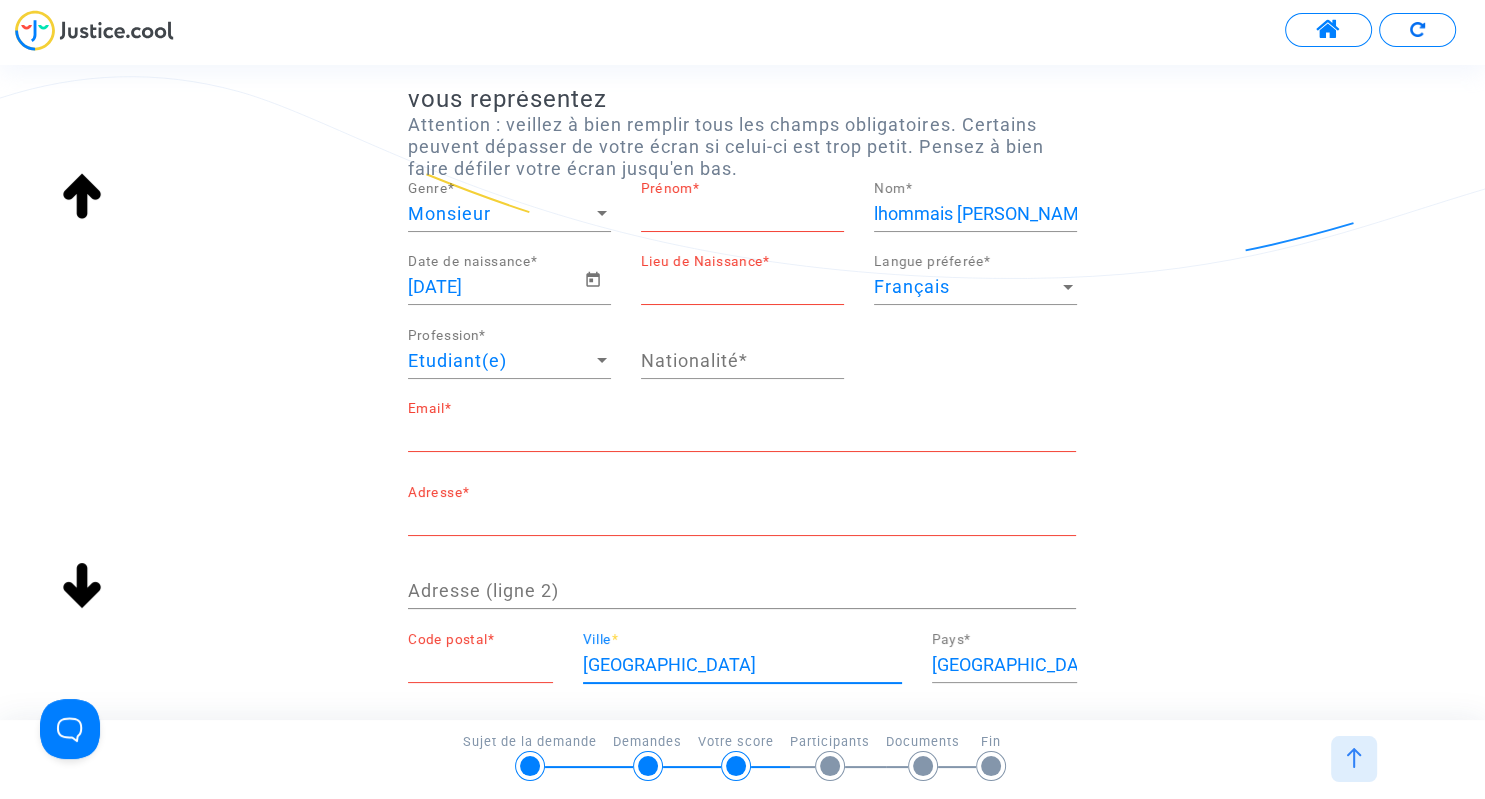 type on "ARRAS" 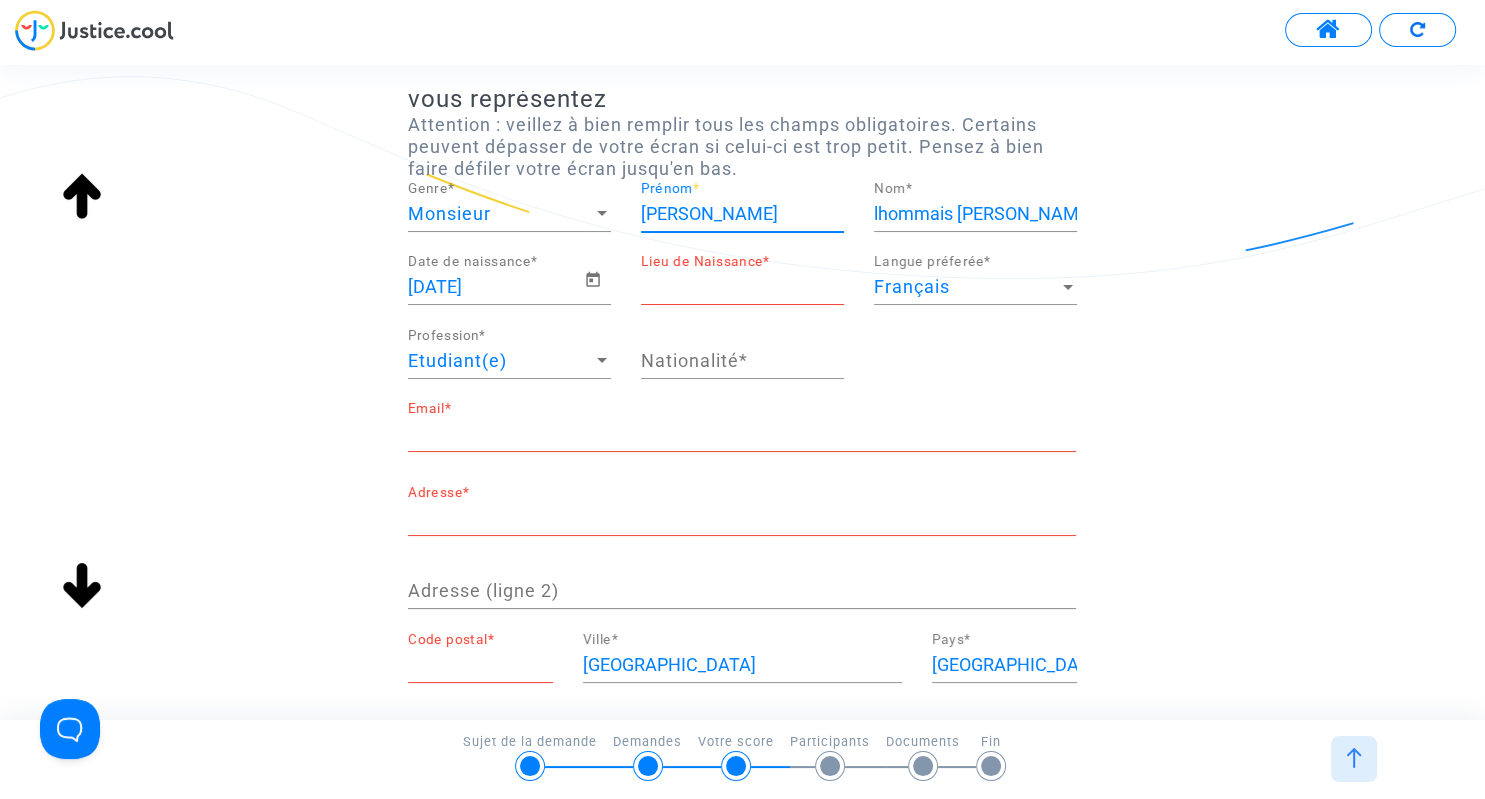type on "Raphaël" 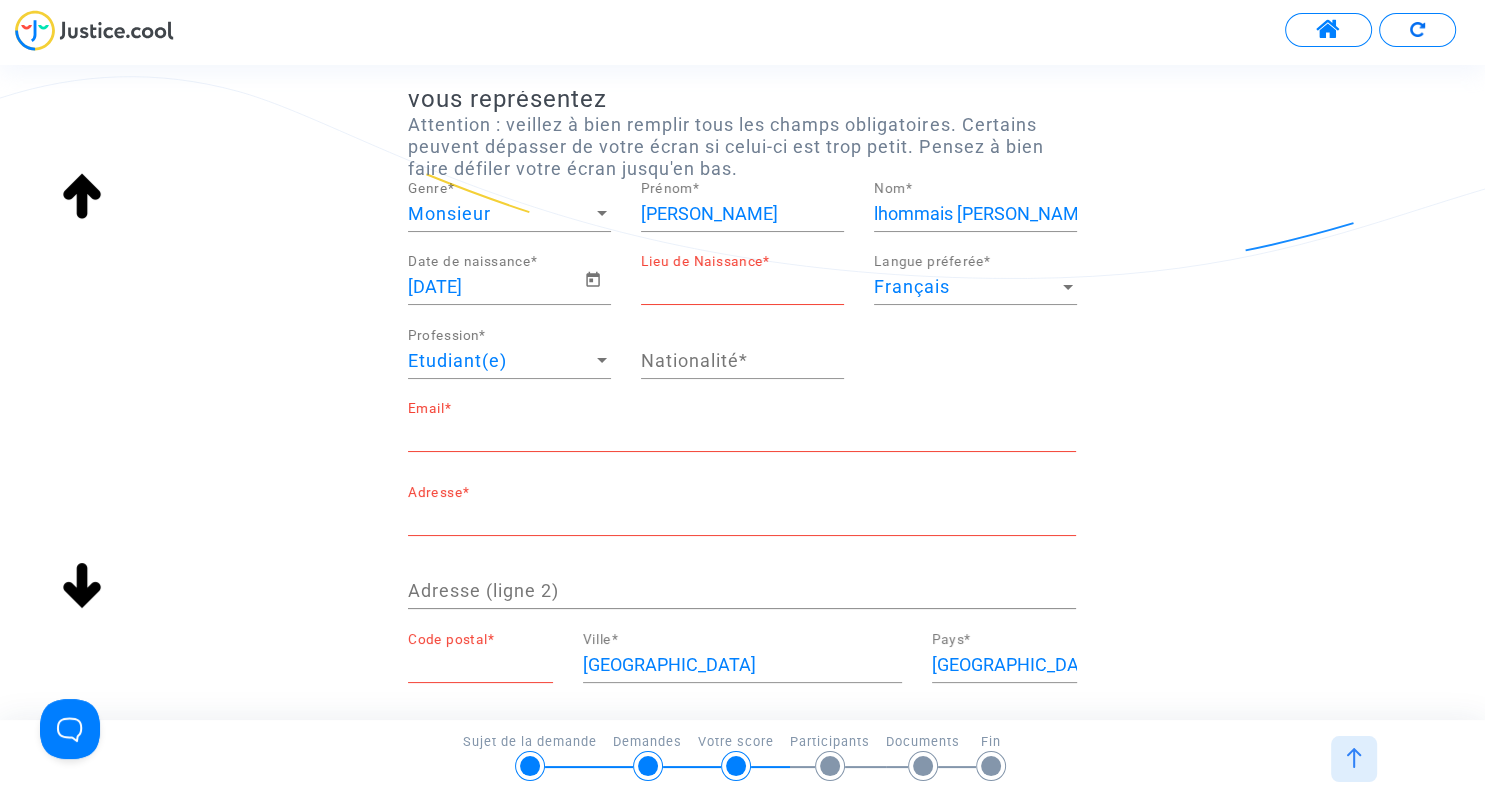 click on "07/07/2010 Date de naissance  * Lieu de Naissance  * Français Langue préferée  * Etudiant(e) Profession  * Nationalité  *" 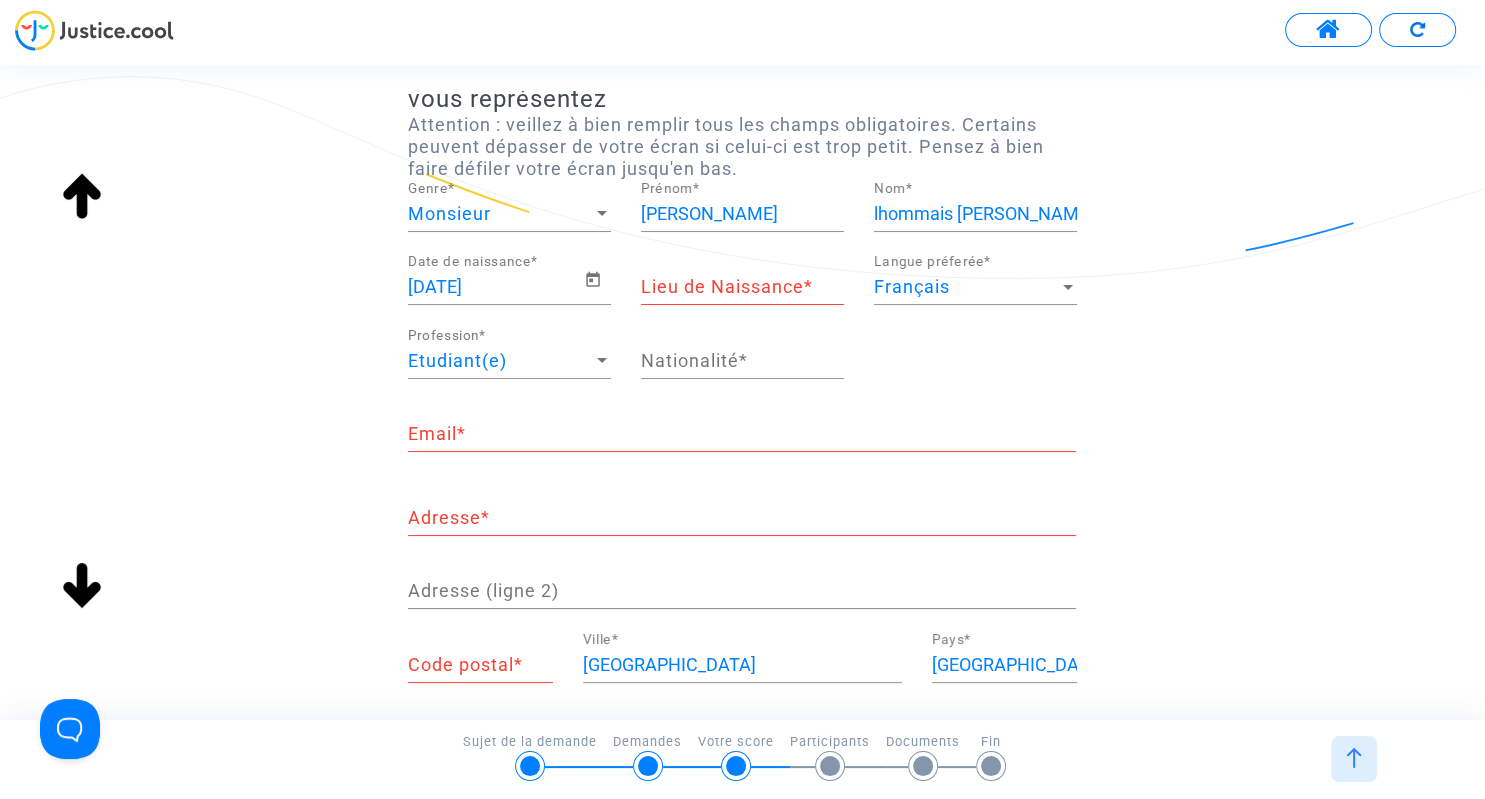 click on "Lieu de Naissance  *" at bounding box center (742, 287) 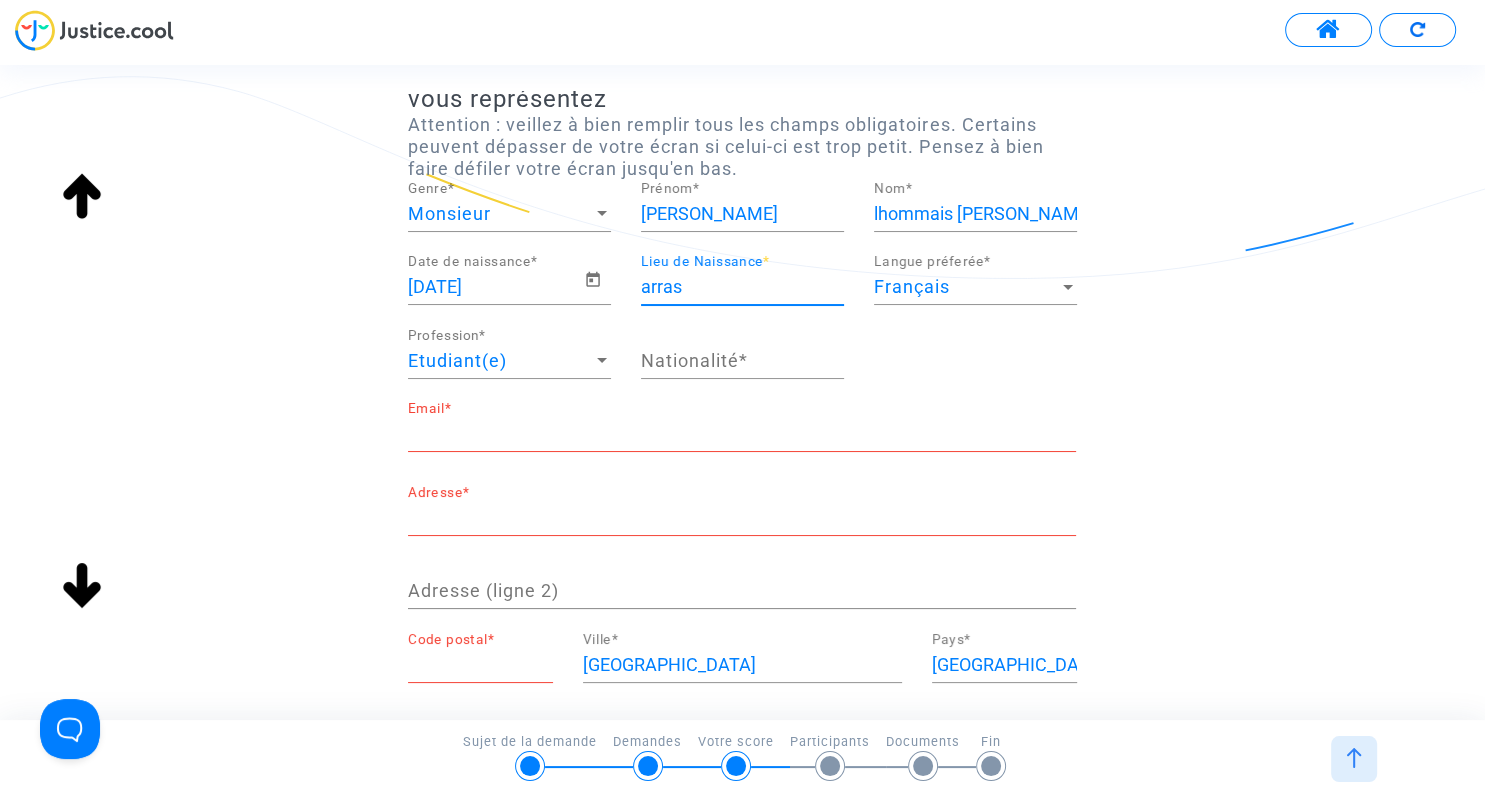type on "ARRAS" 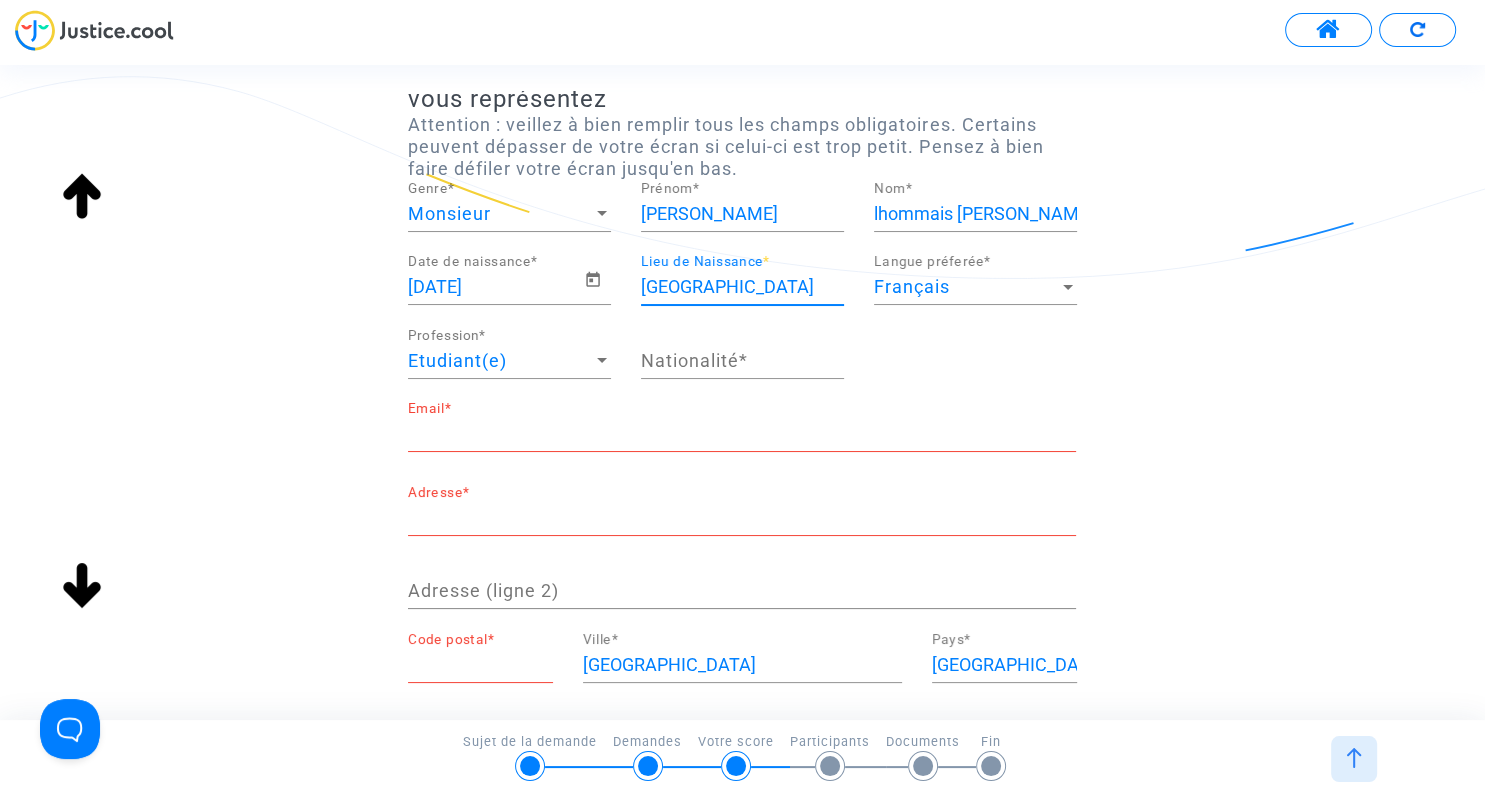 type on "patricialhommais@laposte.net" 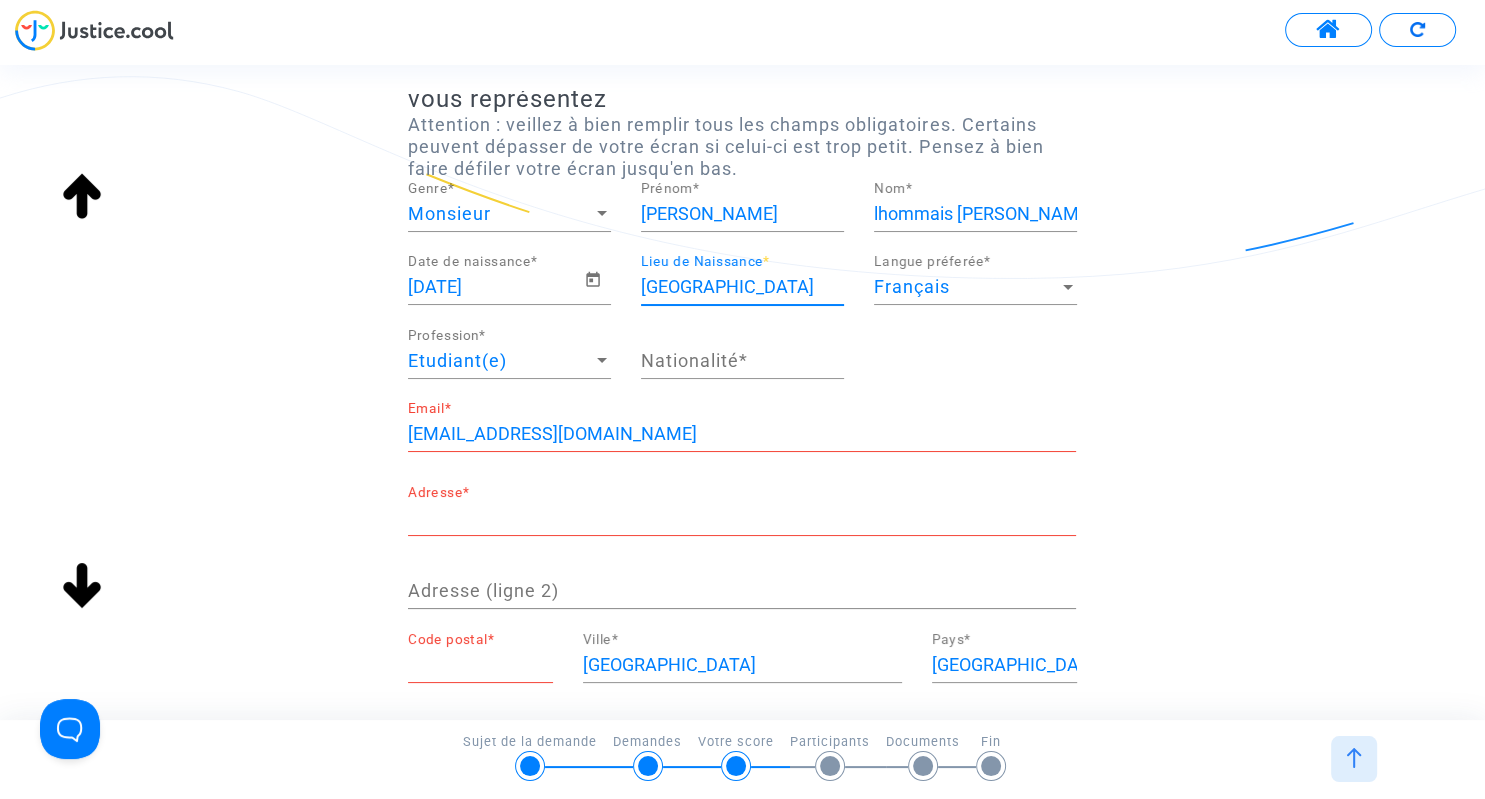 type on "[STREET_ADDRESS][PERSON_NAME]" 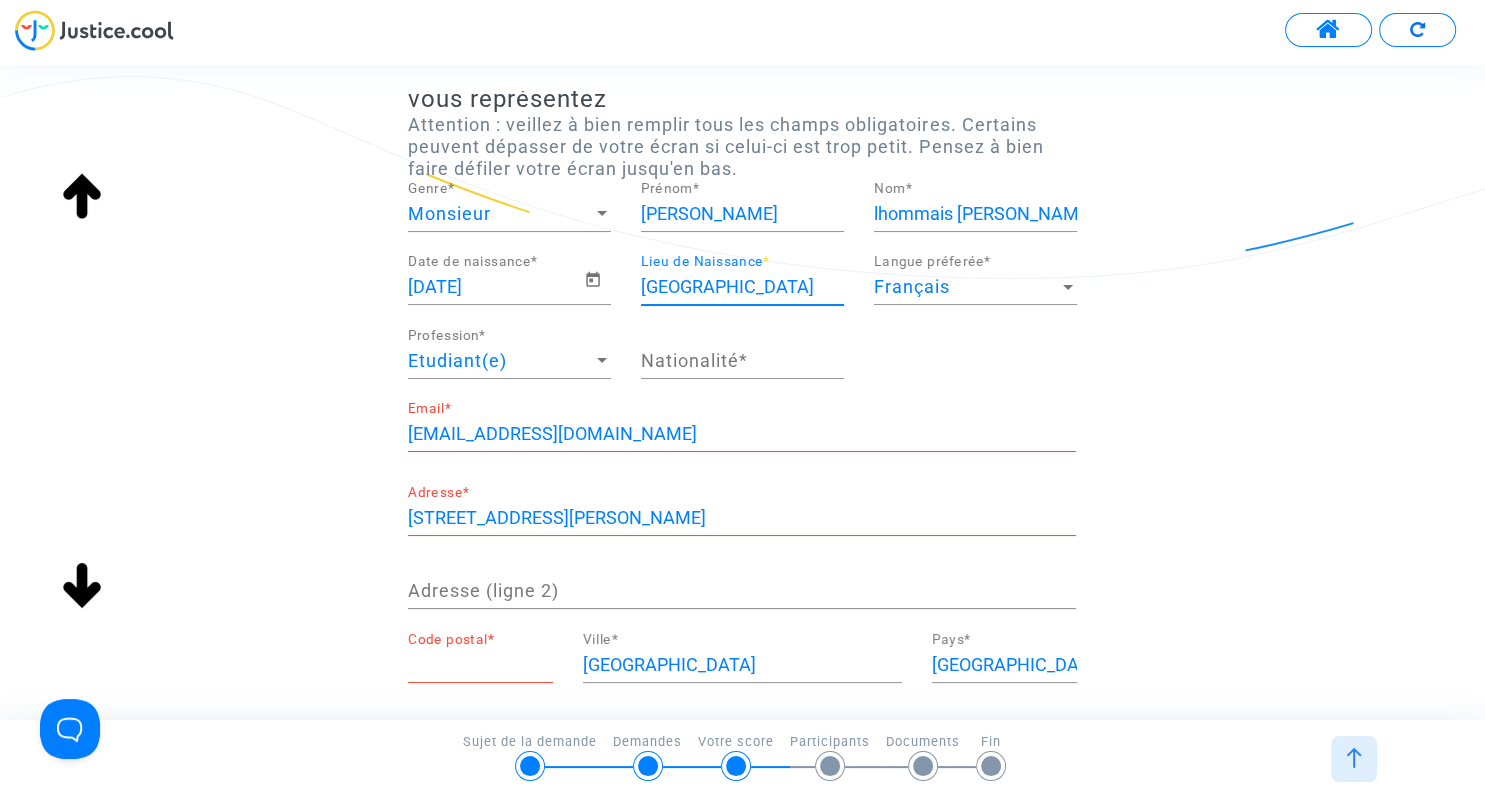 type on "62000" 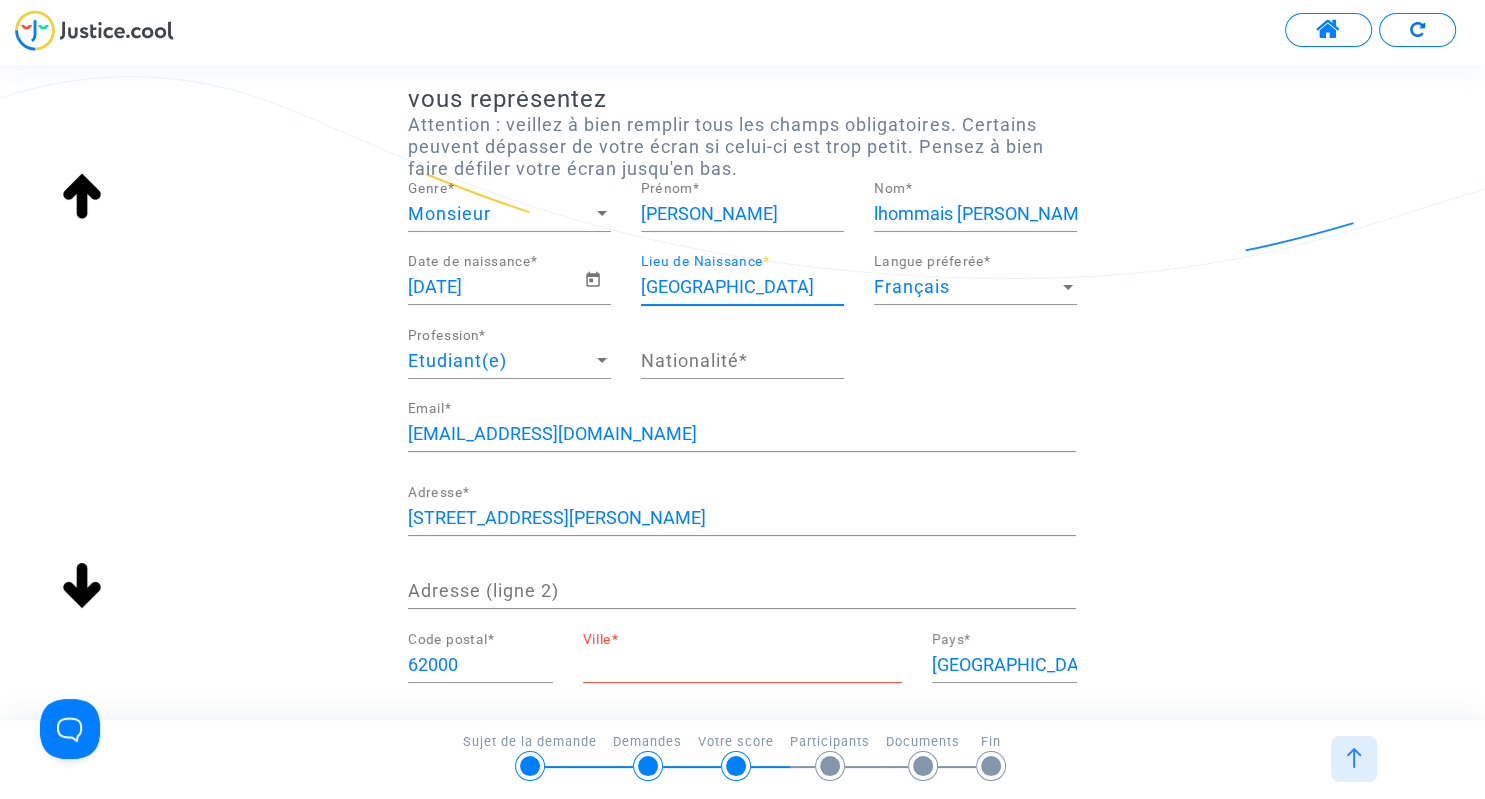 click on "Ville  *" at bounding box center (742, 665) 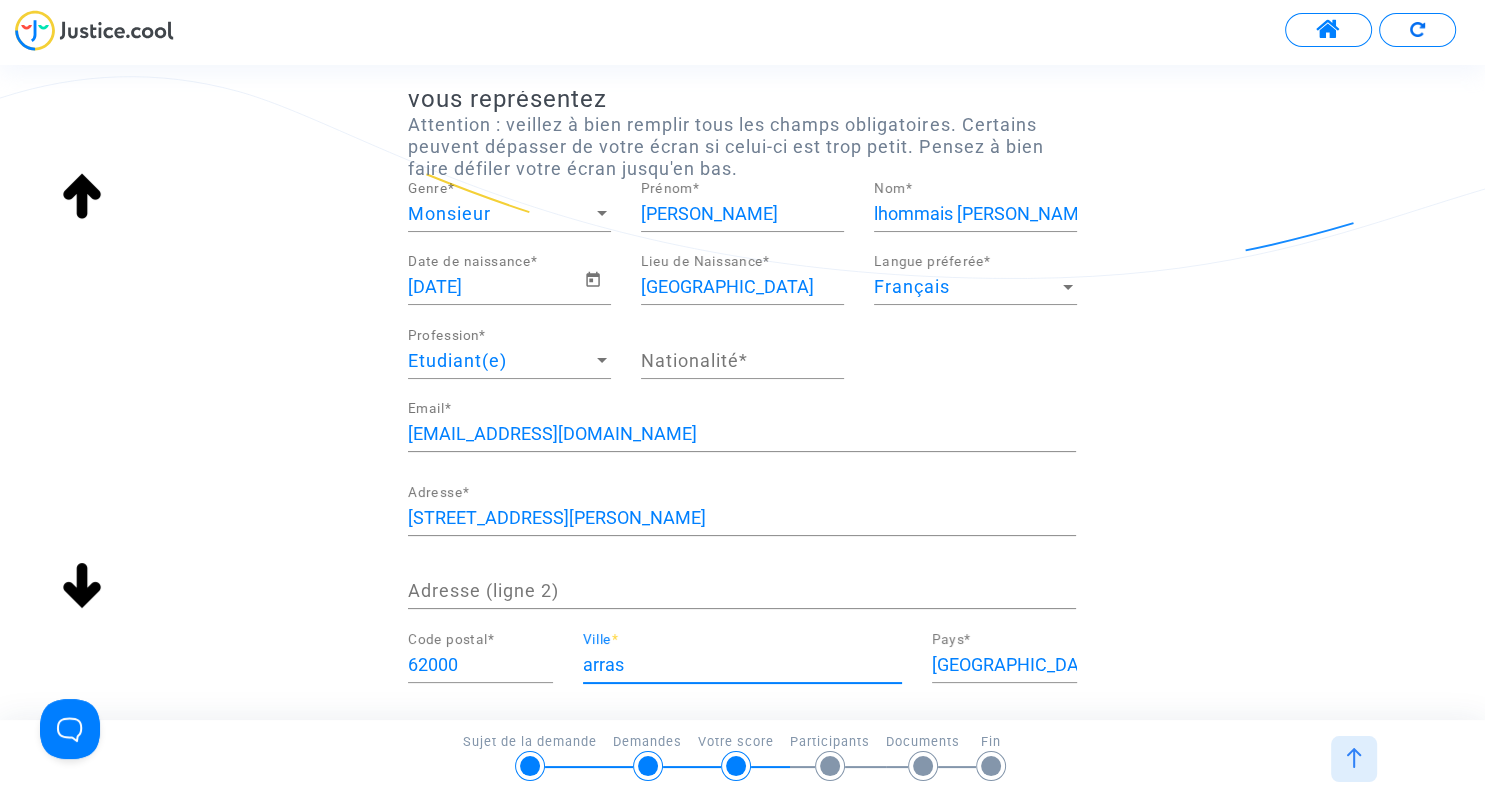 type on "ARRAS" 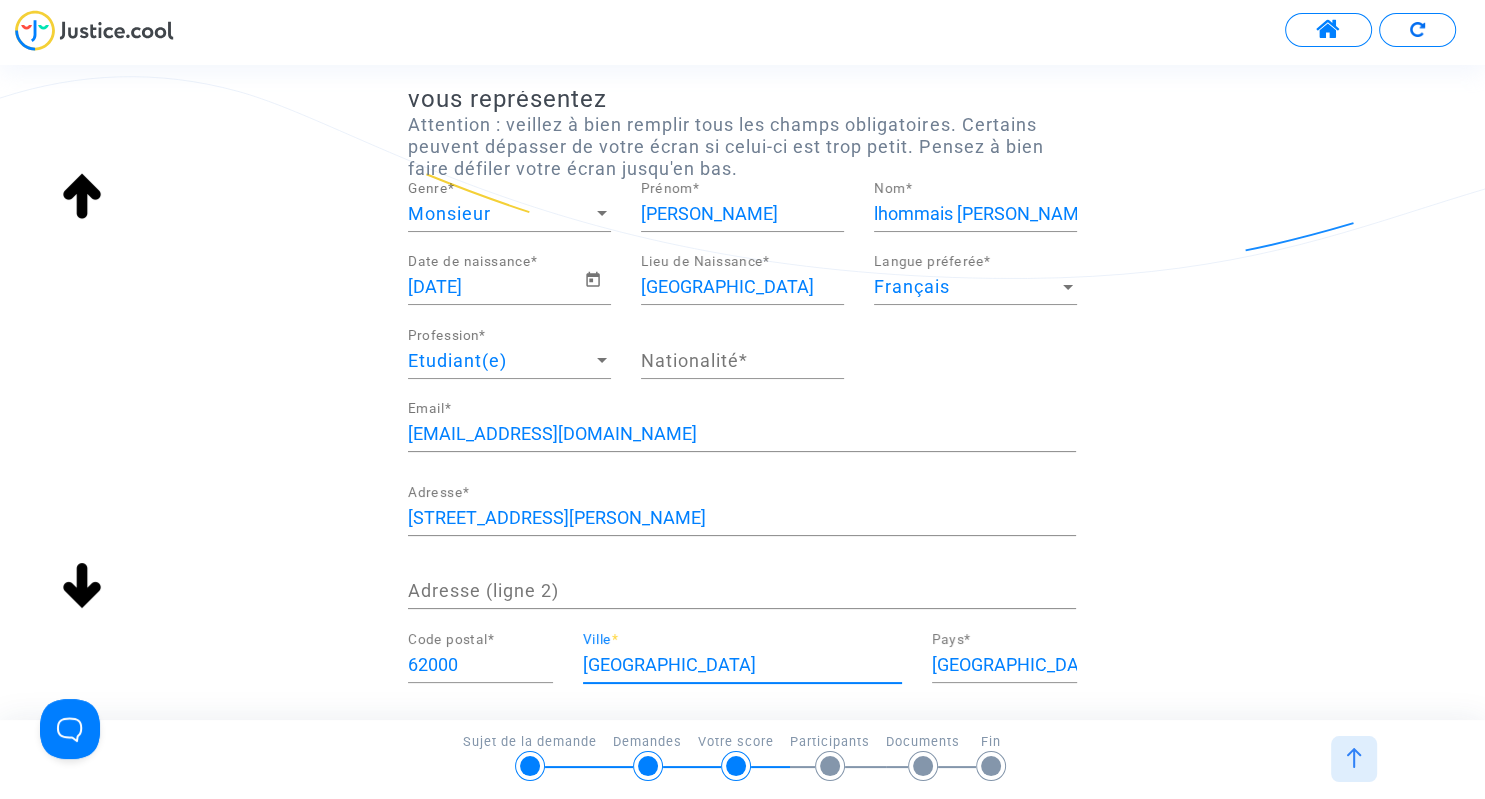 type 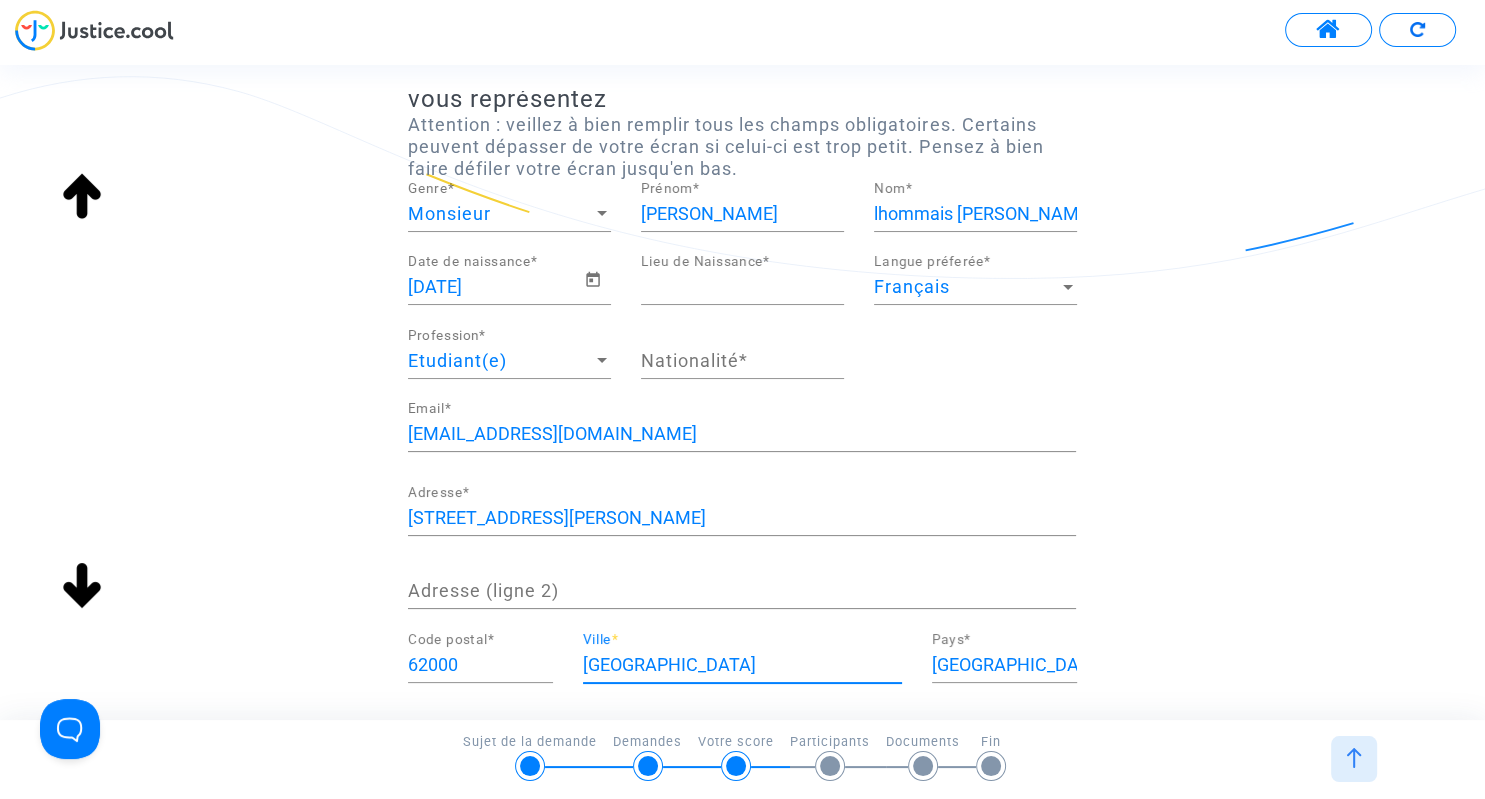 type 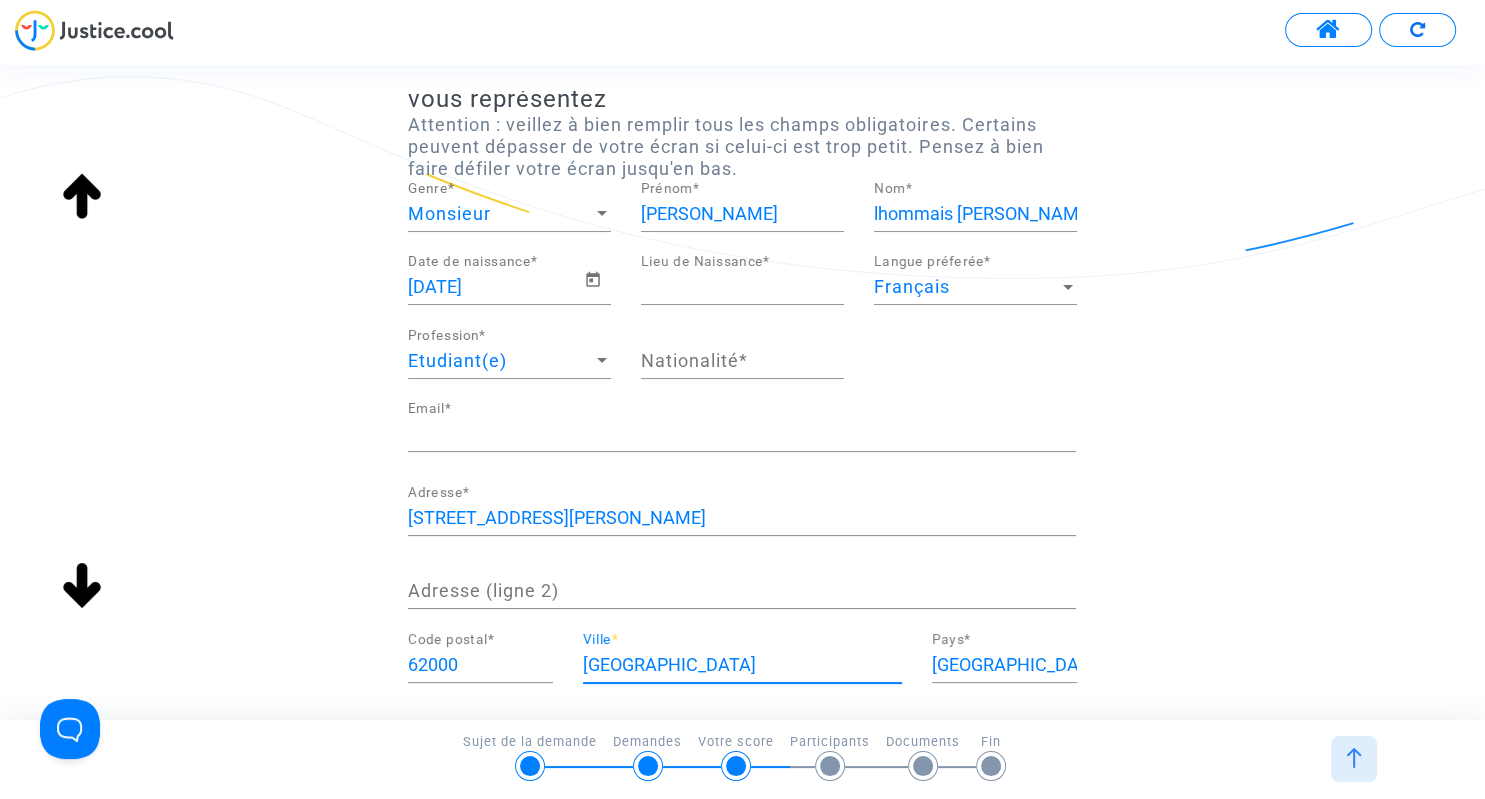 type 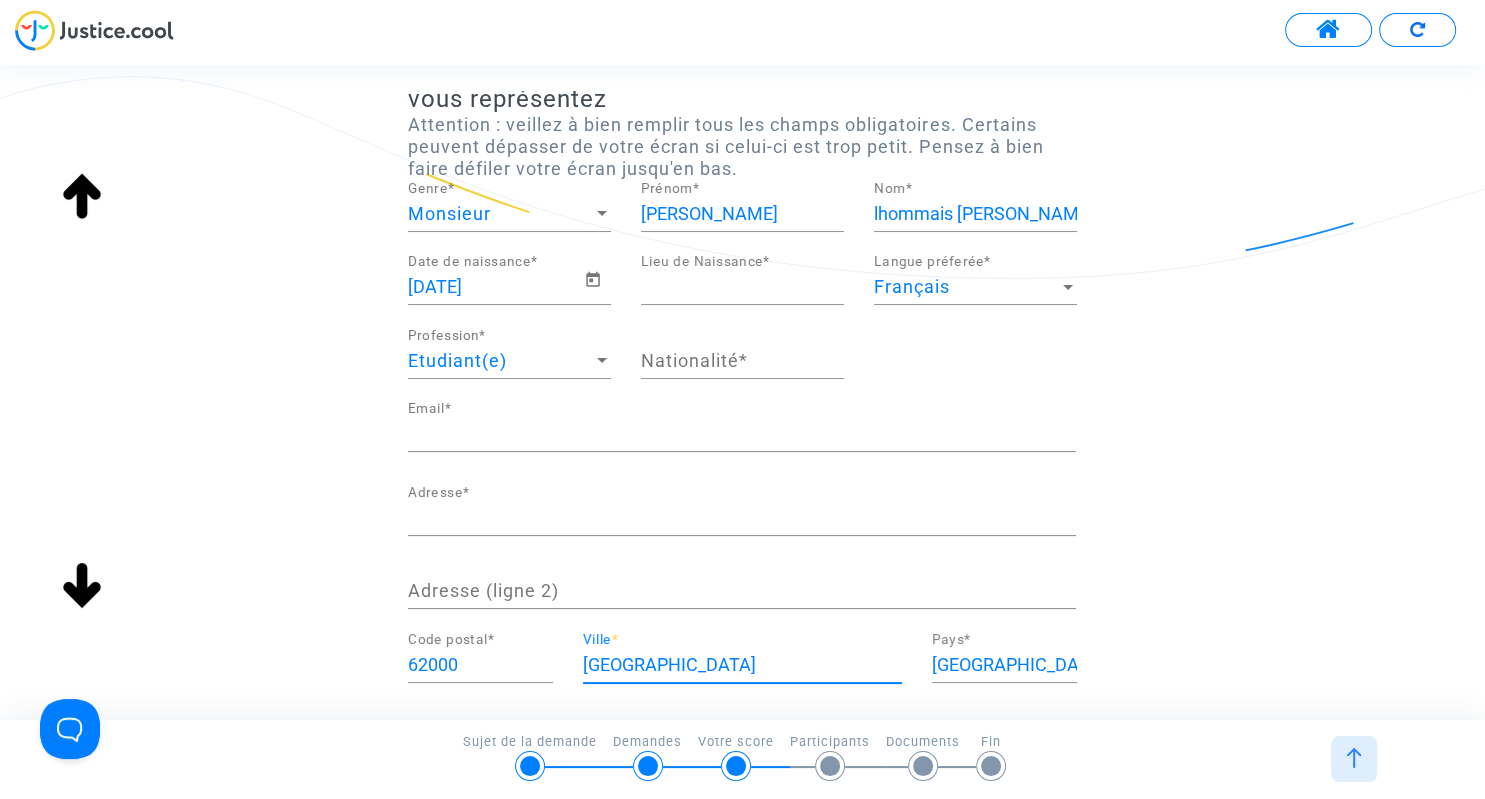 type 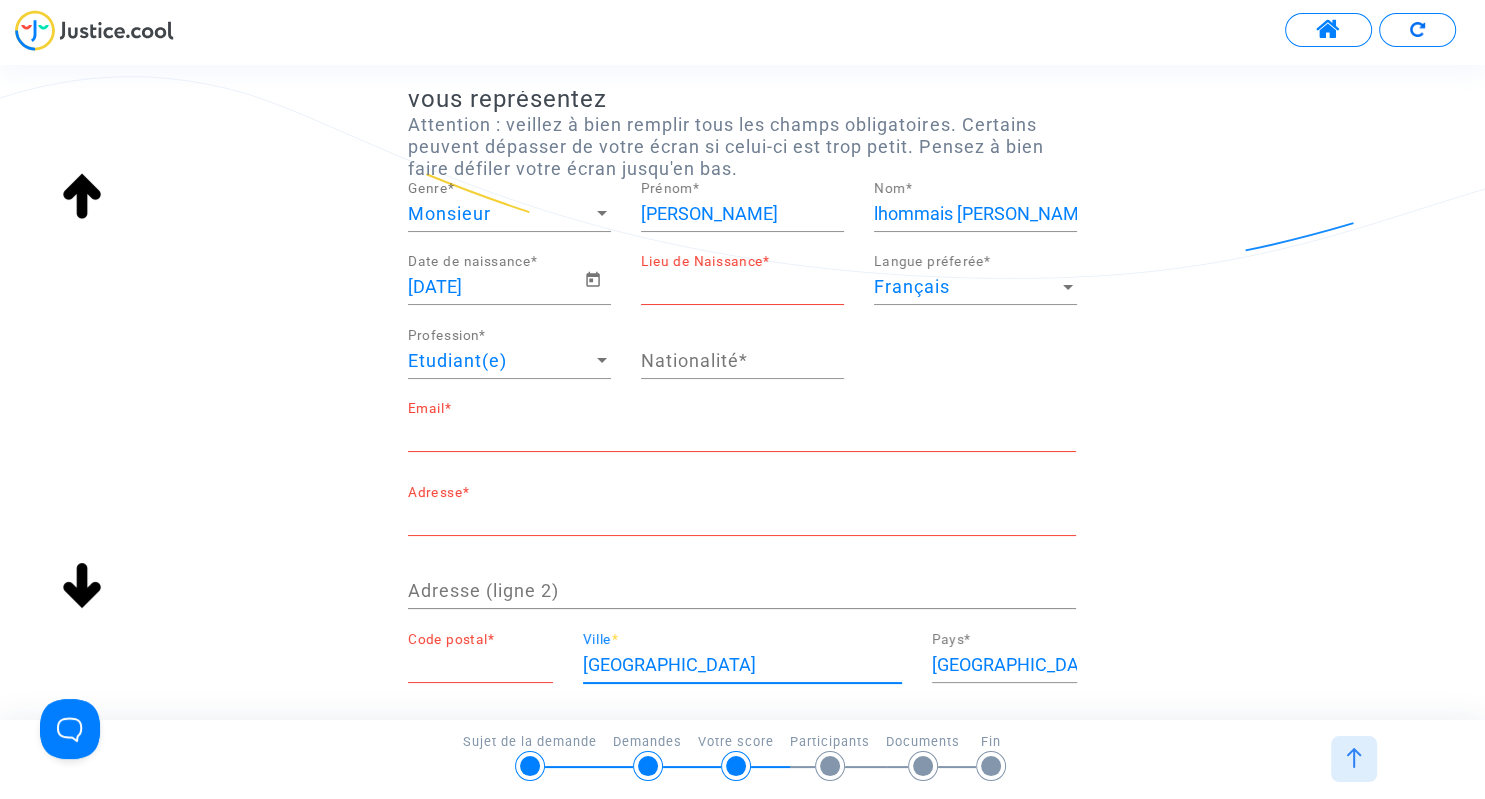 type on "ARRAS" 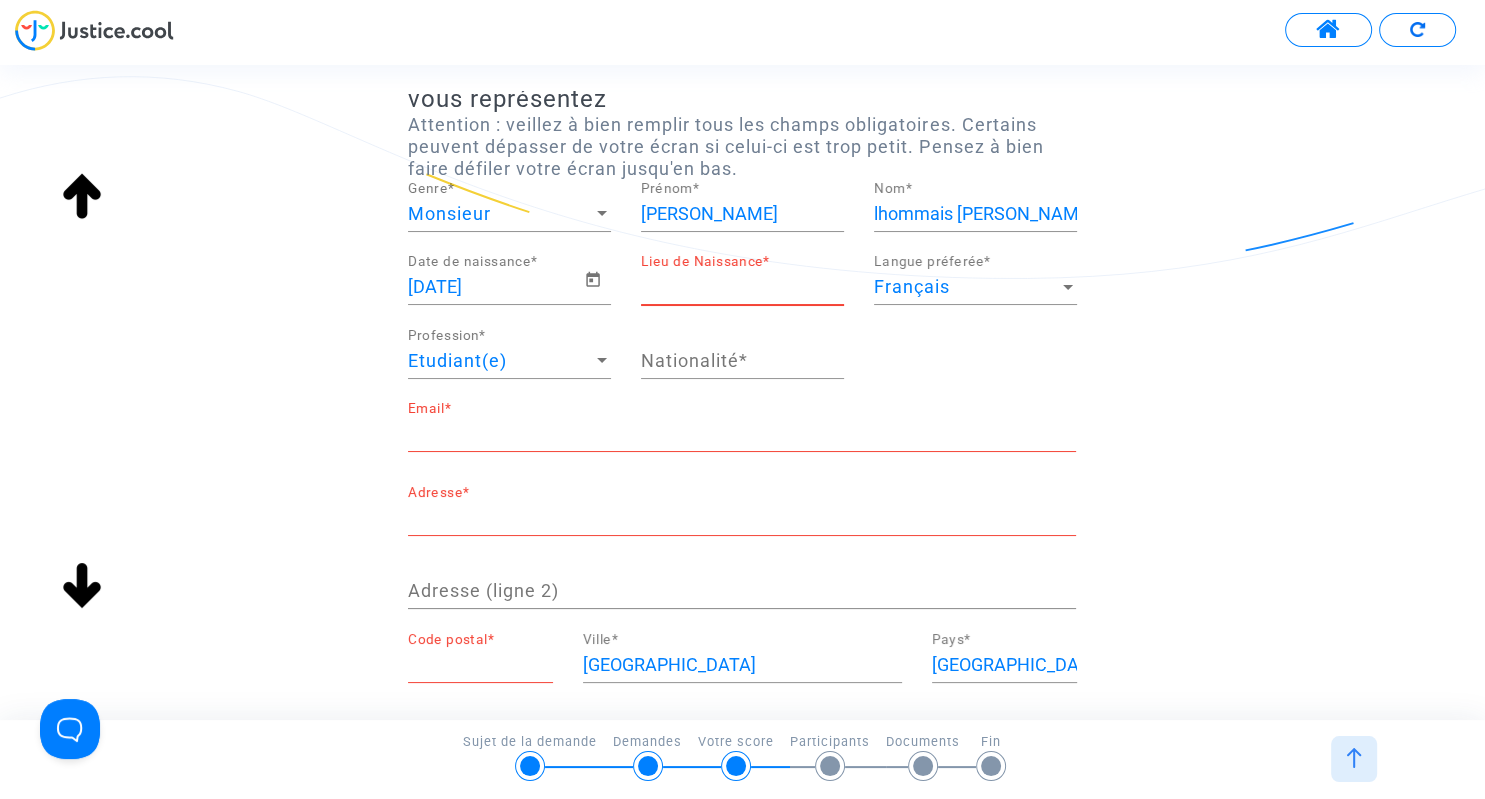click on "Lieu de Naissance  *" at bounding box center (742, 287) 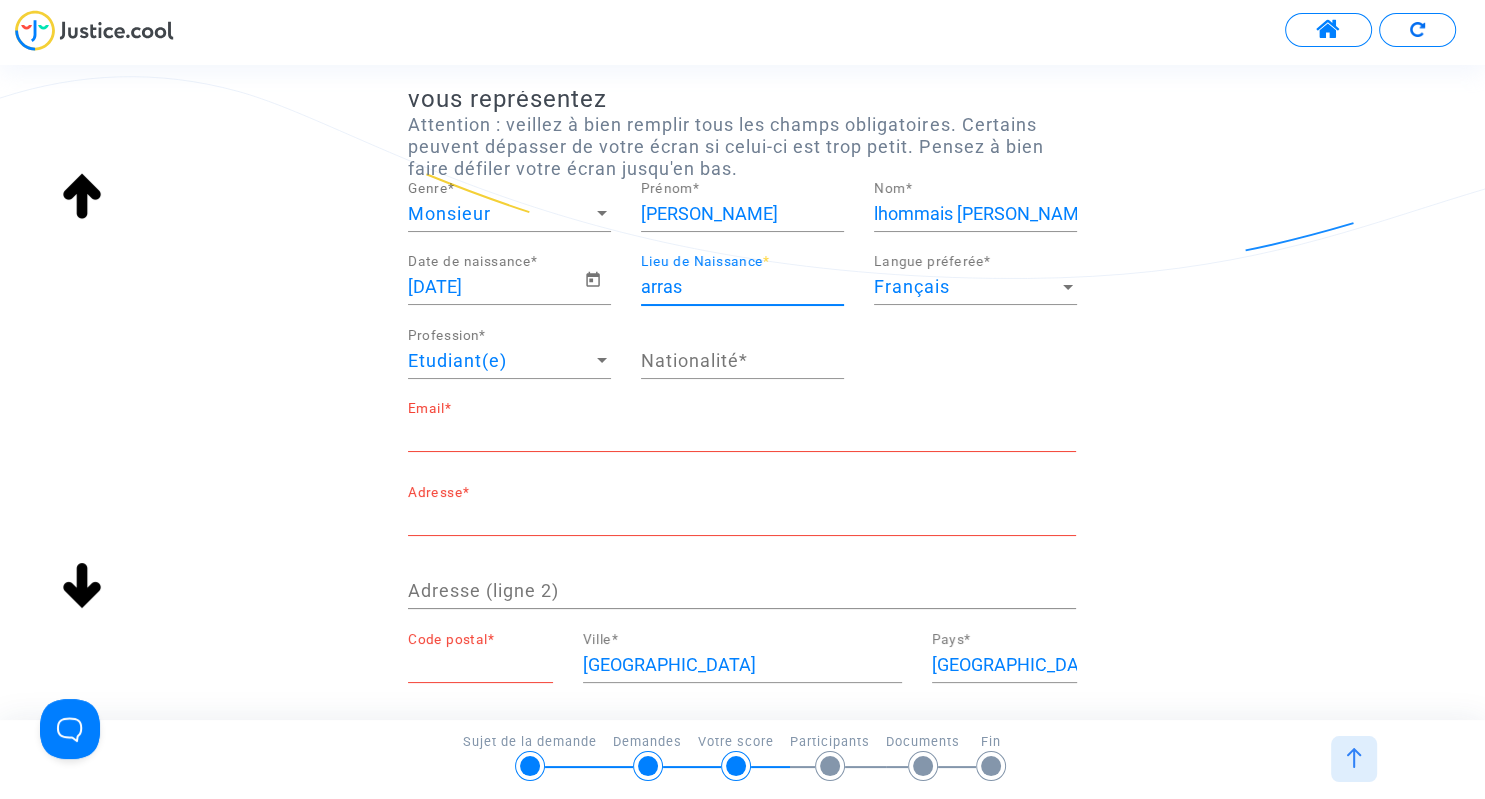 type on "arras" 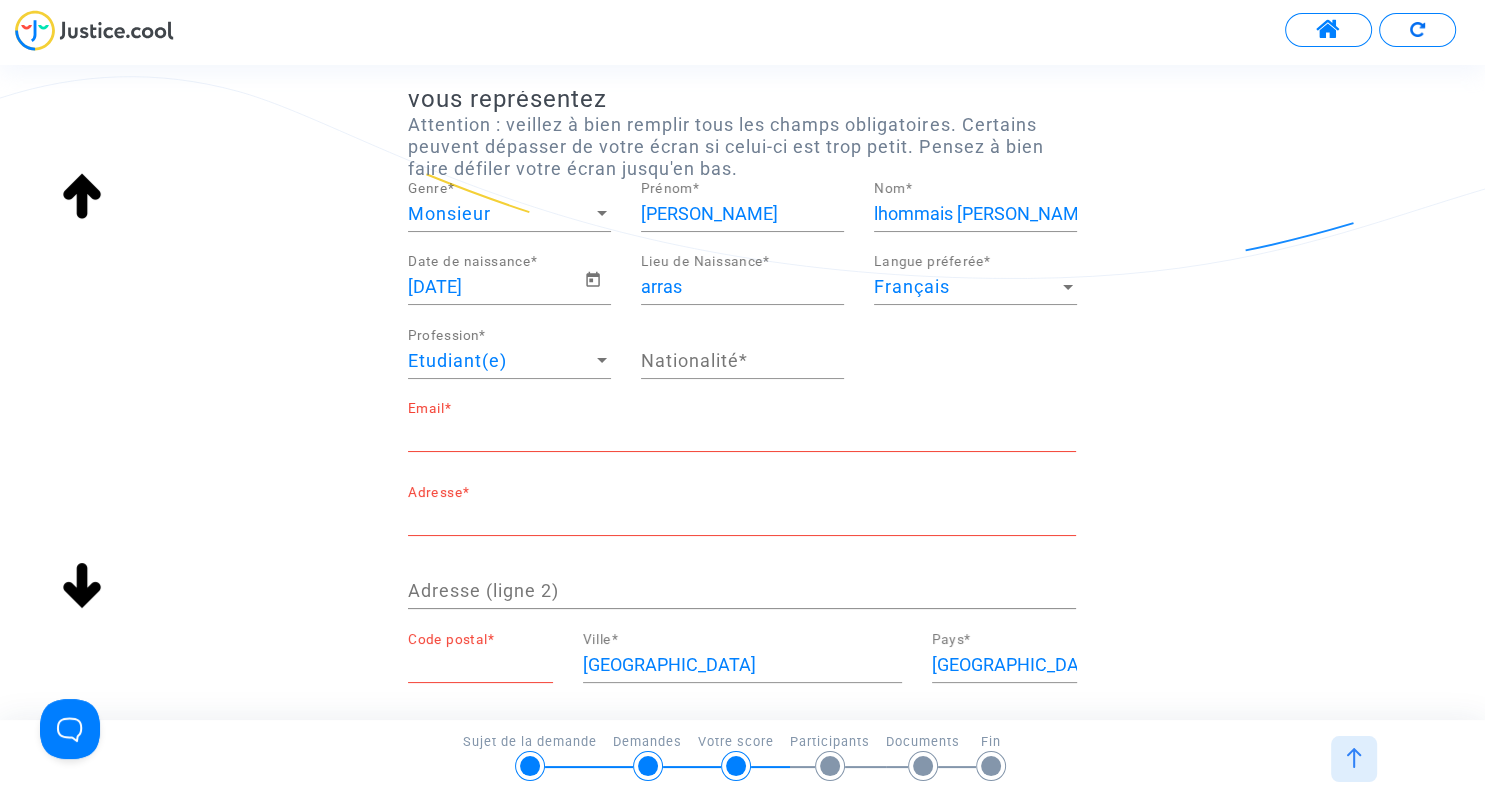 click on "Email  *" 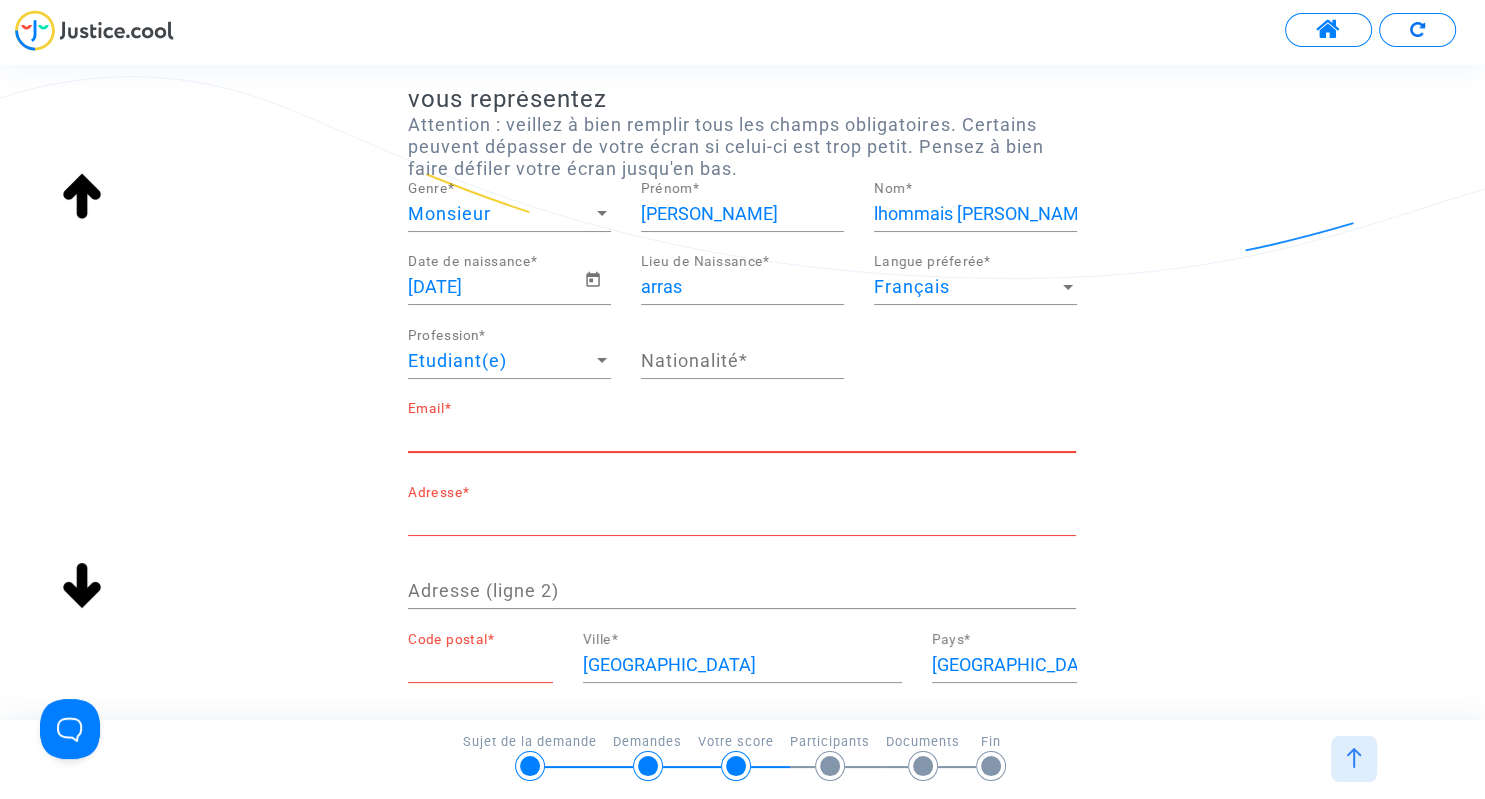 click on "Email  *" at bounding box center [742, 434] 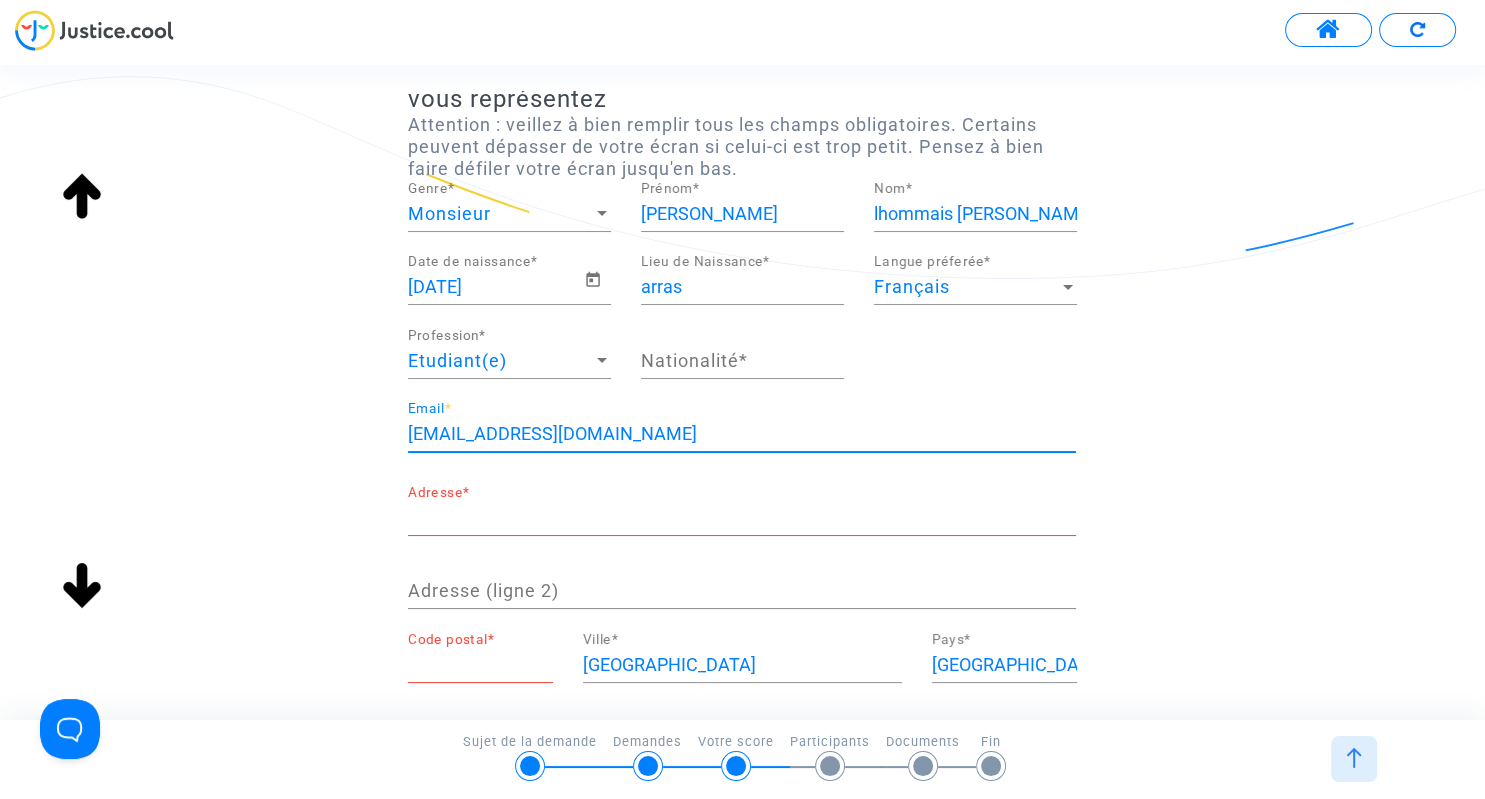 type on "patricialhommais@laposte.net" 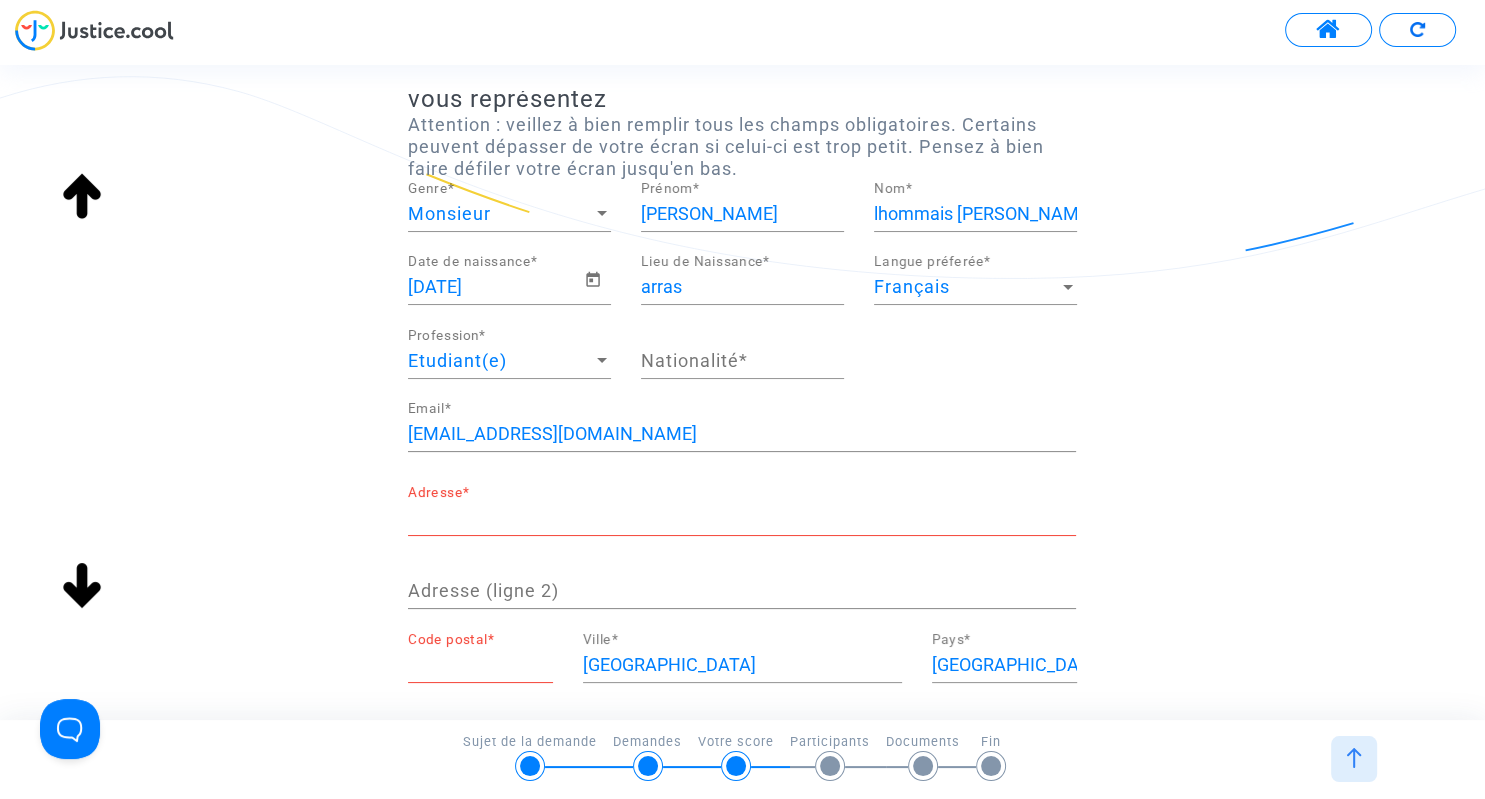 click on "07/07/2010 Date de naissance  * arras Lieu de Naissance  * Français Langue préferée  * Etudiant(e) Profession  * Nationalité  *" 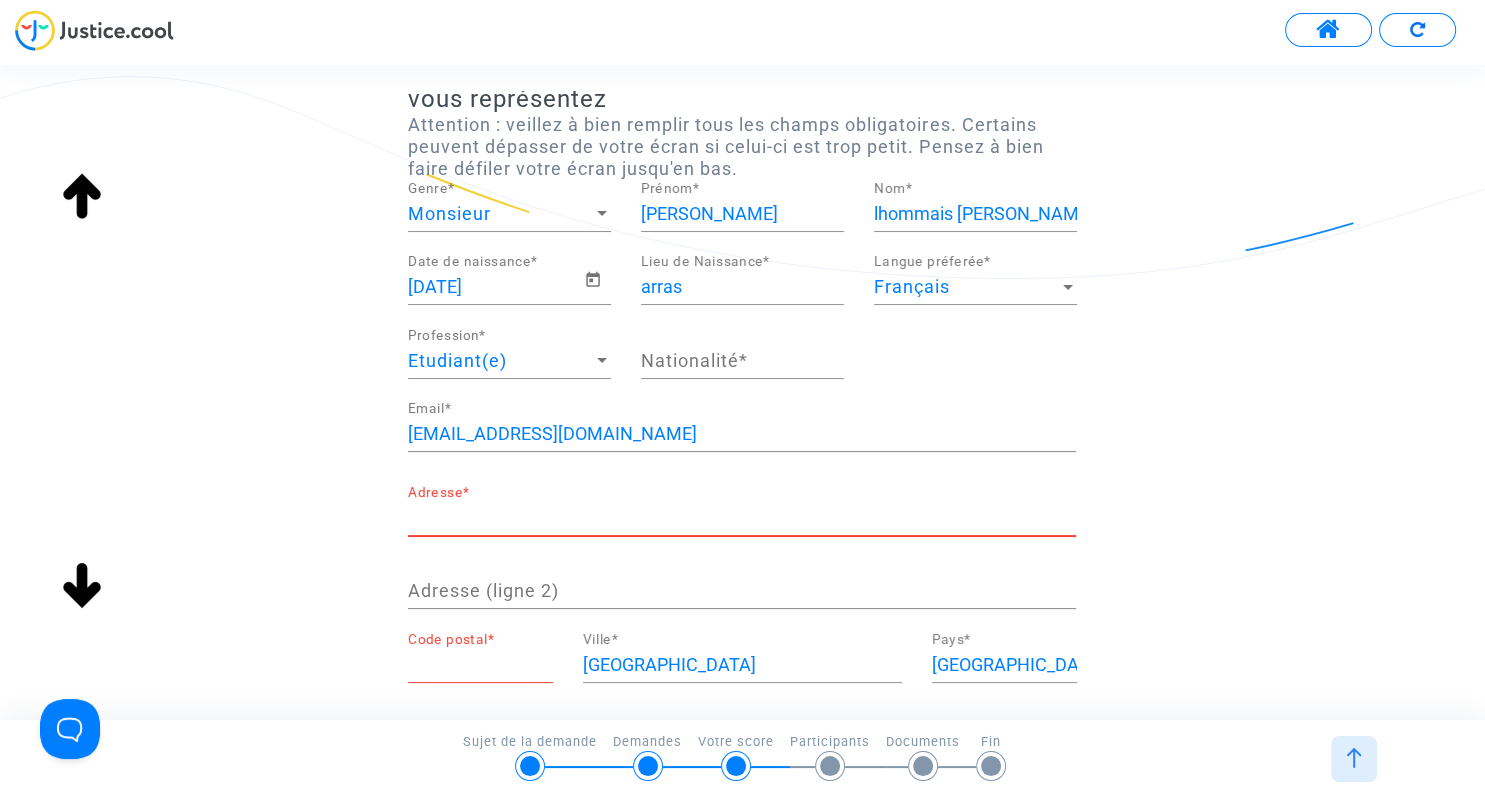 click on "Adresse  *" at bounding box center [742, 518] 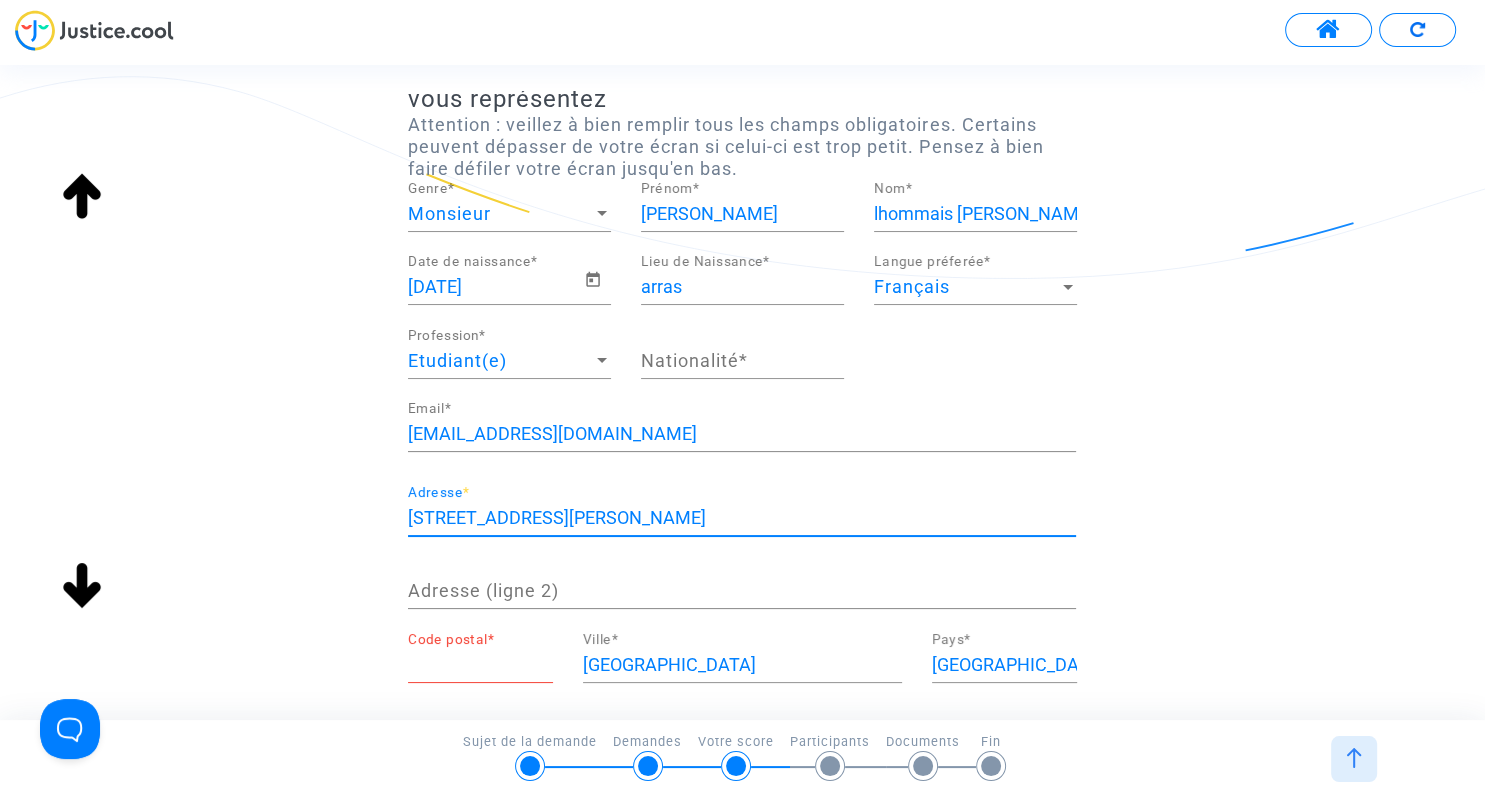 type on "[STREET_ADDRESS][PERSON_NAME]" 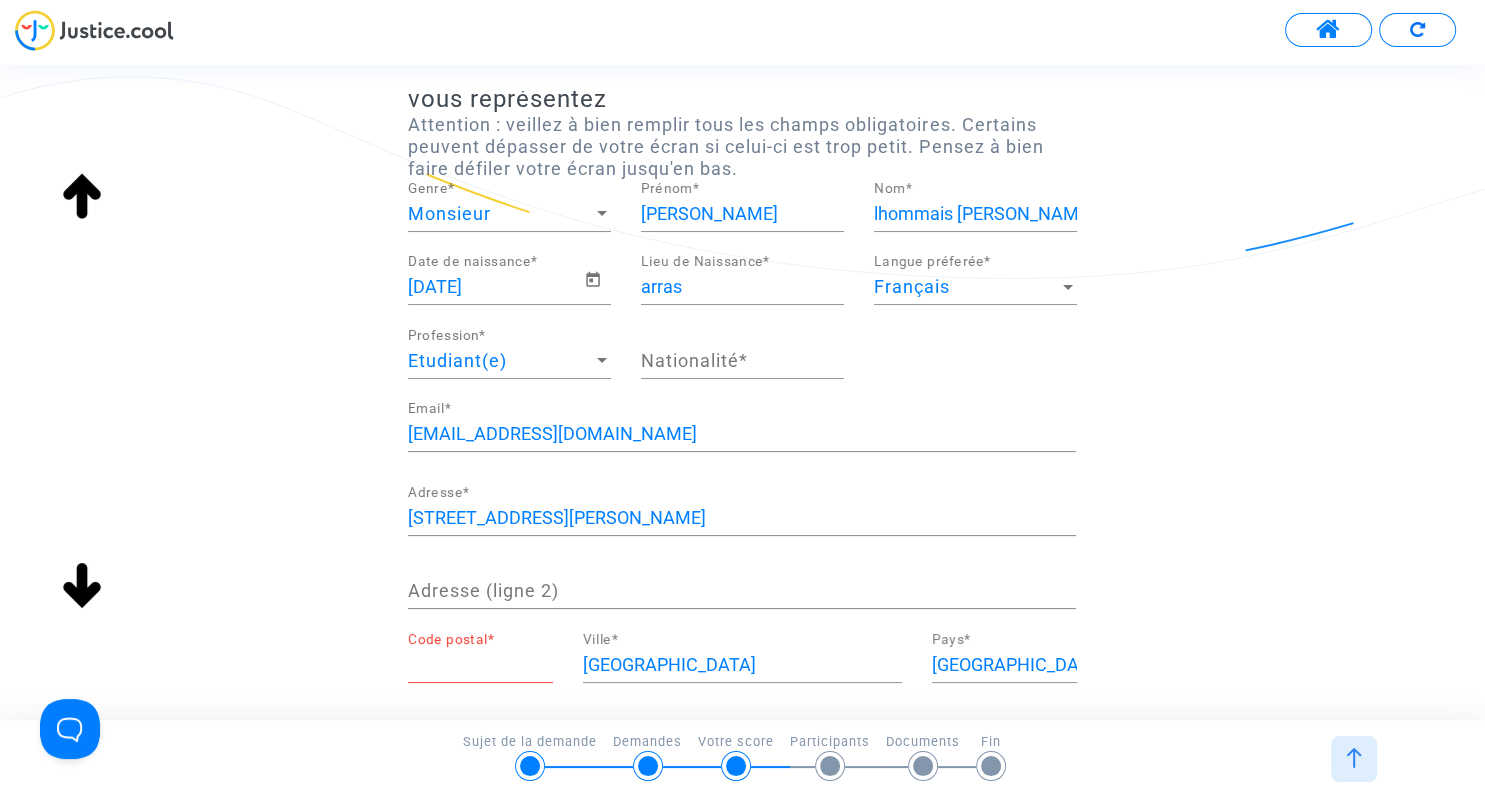 click on "Merci de renseigner les informations de la personne que vous représentez  Attention : veillez à bien remplir tous les champs obligatoires. Certains peuvent dépasser de votre écran si celui-ci est trop petit. Pensez à bien faire défiler votre écran jusqu'en bas.  Monsieur Genre  * Raphaël Prénom  * lhommais CZAPSKI Nom  * 07/07/2010 Date de naissance  * arras Lieu de Naissance  * Français Langue préferée  * Etudiant(e) Profession  * Nationalité  * patricialhommais@laposte.net Email  * 55 avenue Pierre Bolle Adresse  * Adresse (ligne 2) Code postal  * ARRAS Ville  * France Pays  * +33 Numéro mobile Invalid phone number Le numéro de téléphone est manquant ou invalide La nationalité est manquante L'adresse est manquante ou invalide (aucun des champs ne doit dépasser 45 caractères)" 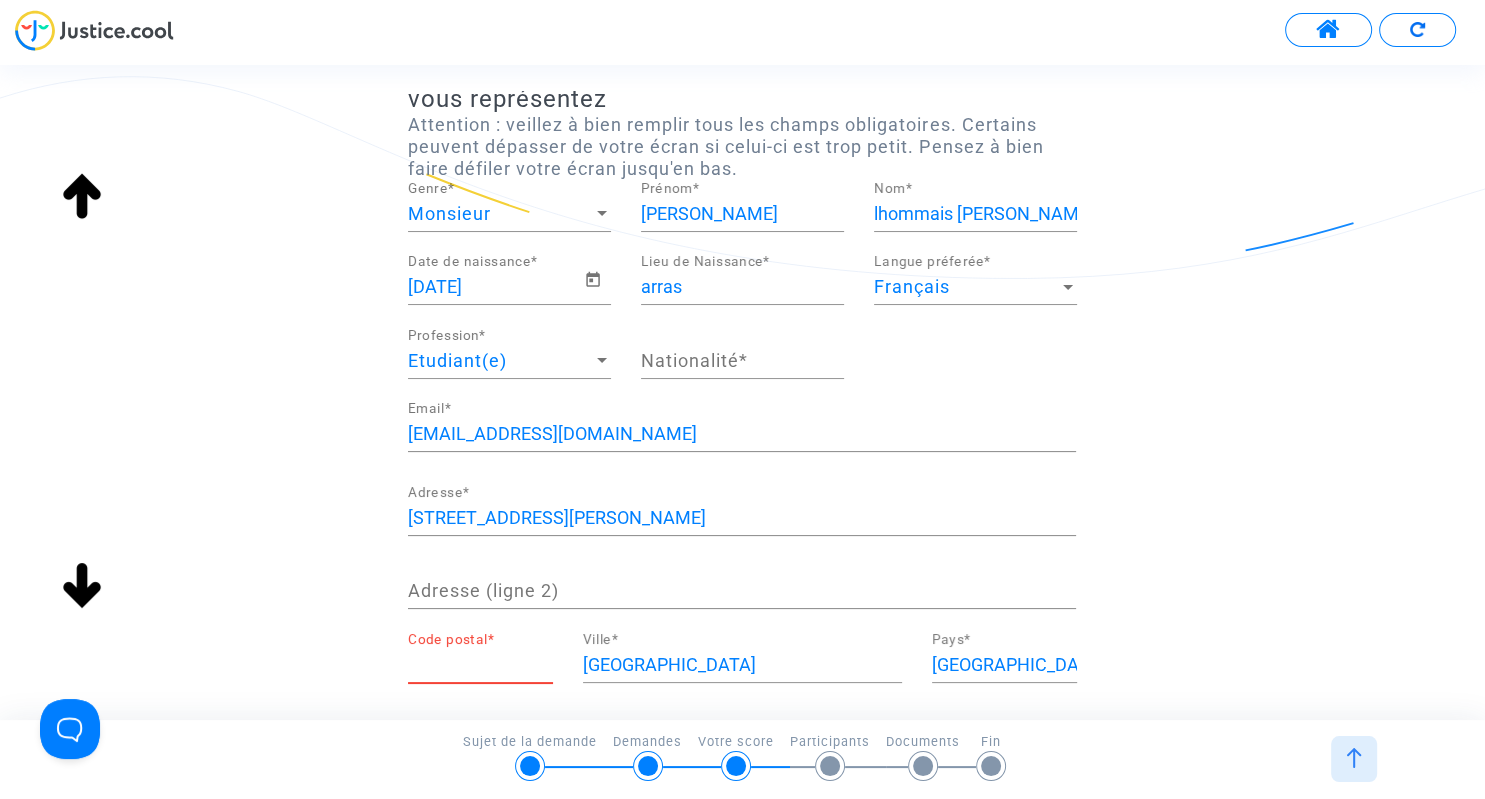 click on "Code postal  *" at bounding box center (480, 665) 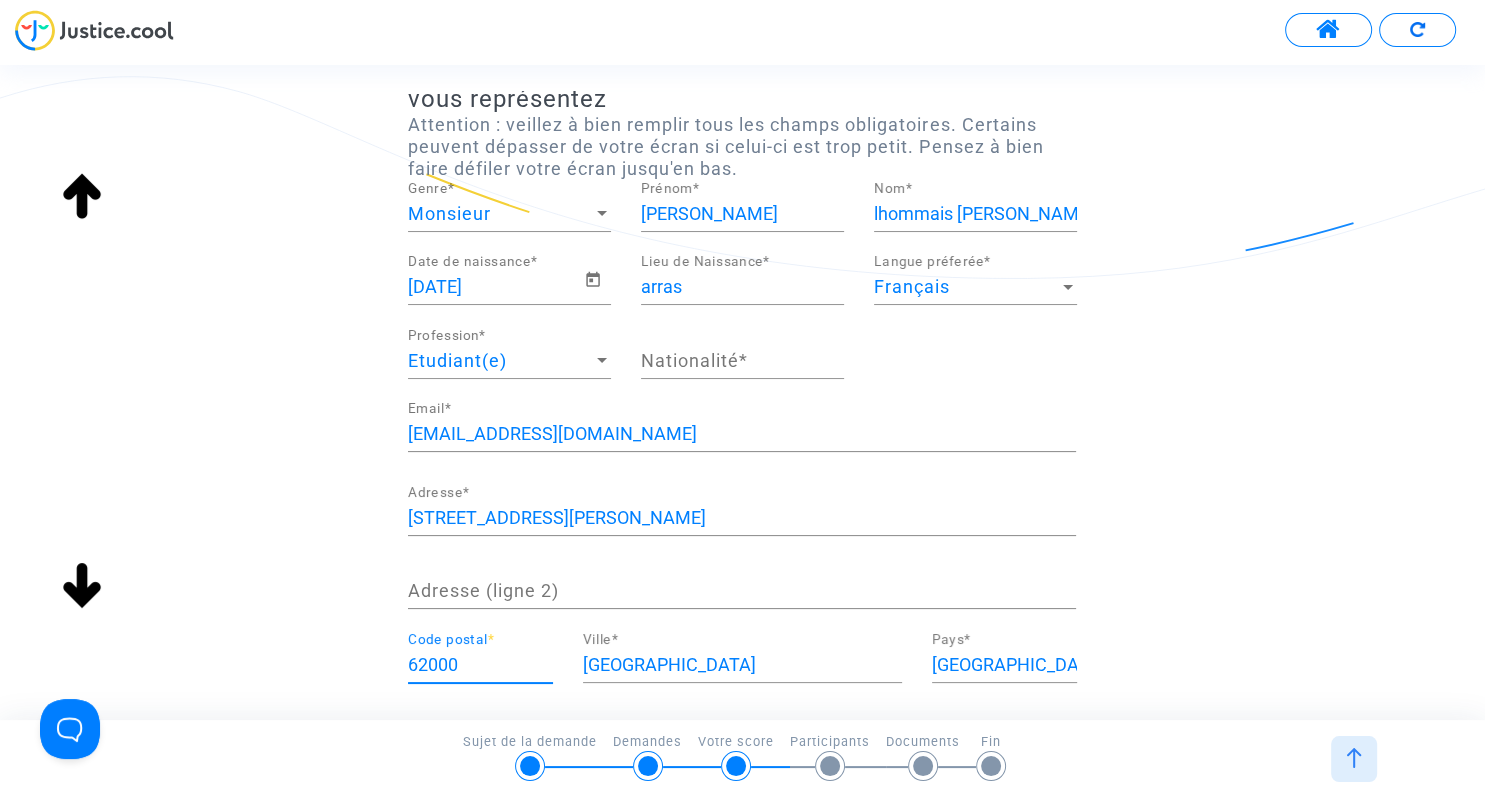 type on "62000" 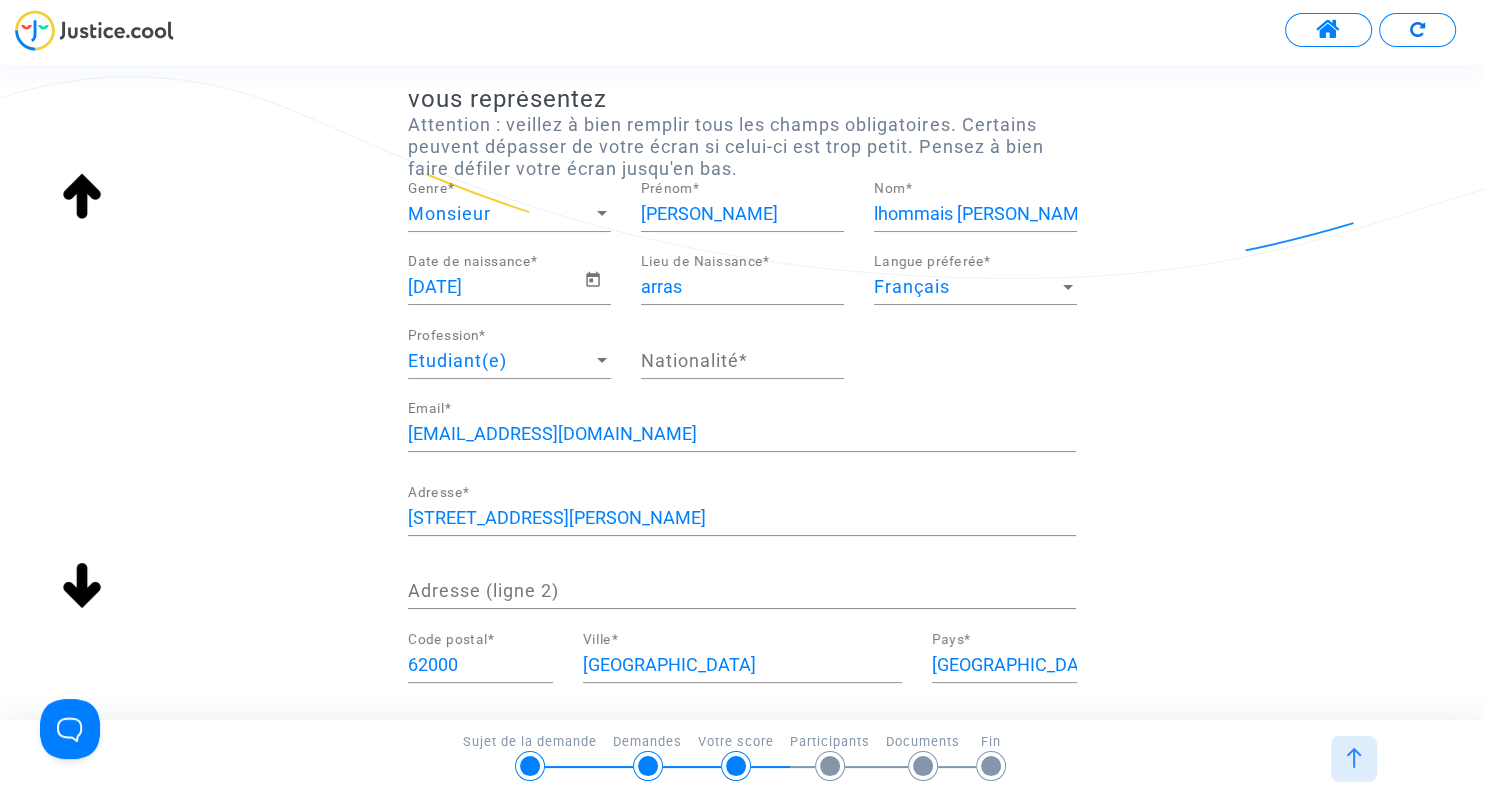 click on "Merci de renseigner les informations de la personne que vous représentez  Attention : veillez à bien remplir tous les champs obligatoires. Certains peuvent dépasser de votre écran si celui-ci est trop petit. Pensez à bien faire défiler votre écran jusqu'en bas.  Monsieur Genre  * Raphaël Prénom  * lhommais CZAPSKI Nom  * 07/07/2010 Date de naissance  * arras Lieu de Naissance  * Français Langue préferée  * Etudiant(e) Profession  * Nationalité  * patricialhommais@laposte.net Email  * 55 avenue Pierre Bolle Adresse  * Adresse (ligne 2) 62000 Code postal  * ARRAS Ville  * France Pays  * +33 Numéro mobile Invalid phone number Le numéro de téléphone est manquant ou invalide La nationalité est manquante" 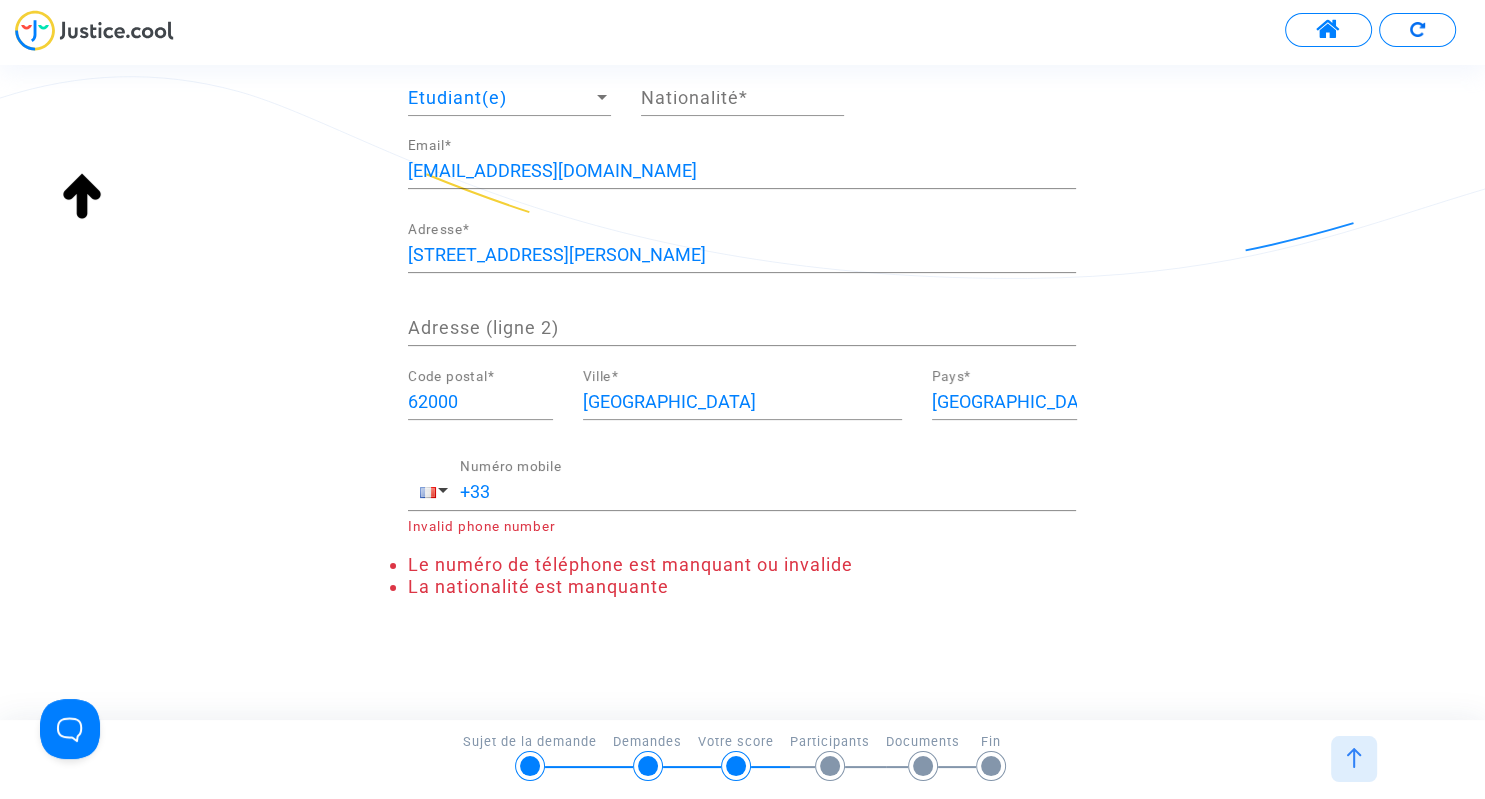 scroll, scrollTop: 387, scrollLeft: 0, axis: vertical 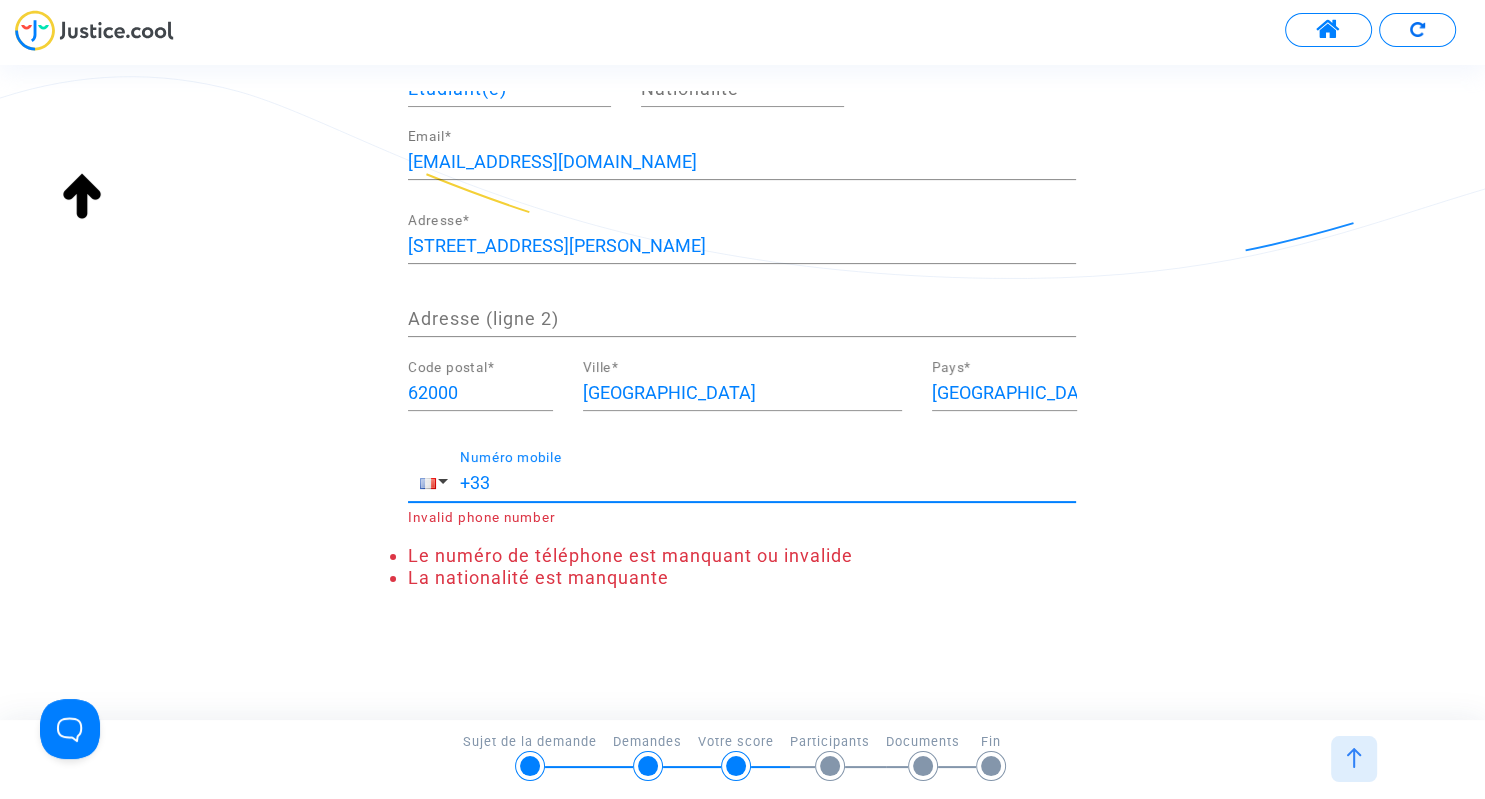 click on "+33" at bounding box center (768, 483) 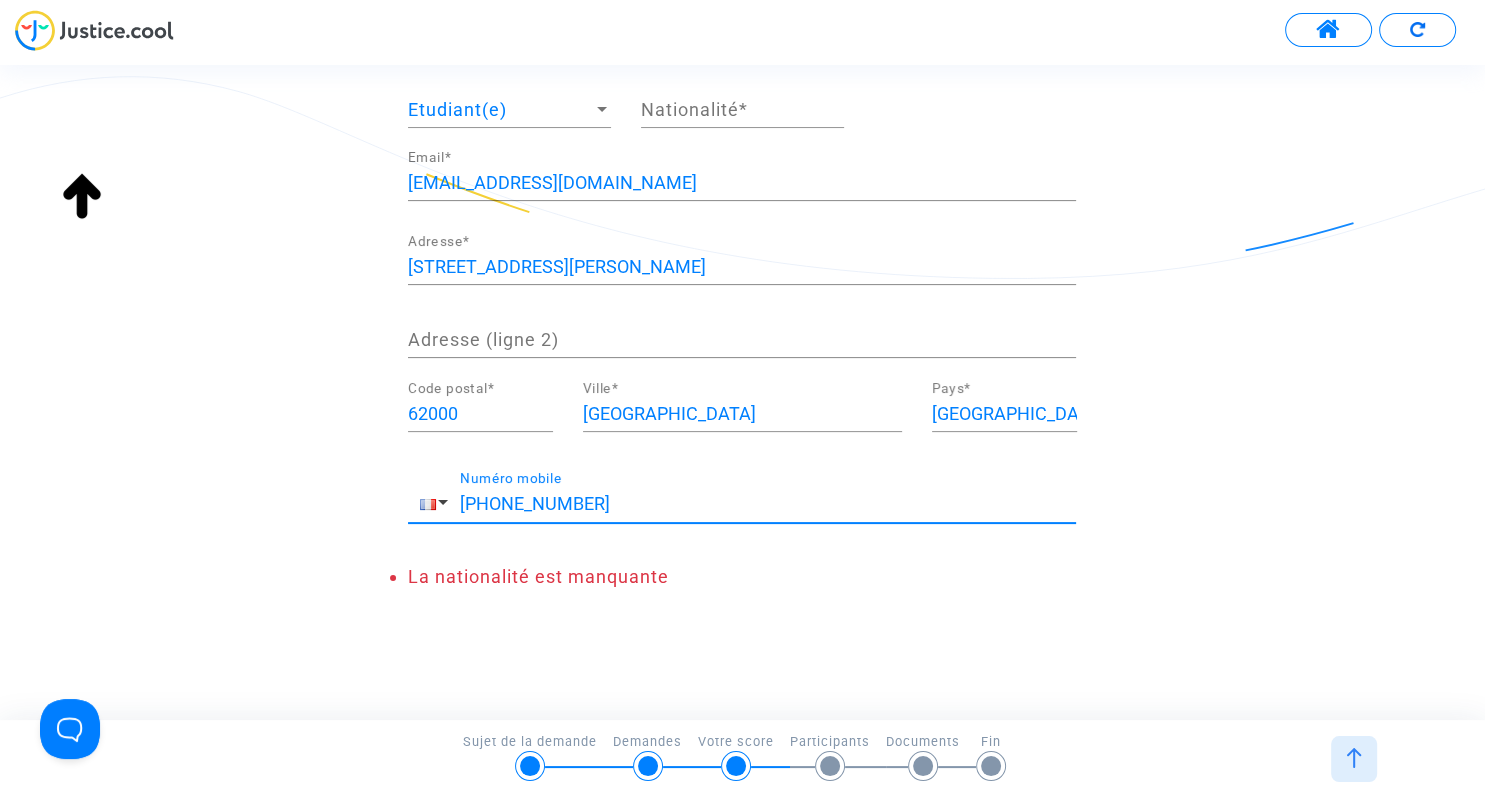 scroll, scrollTop: 364, scrollLeft: 0, axis: vertical 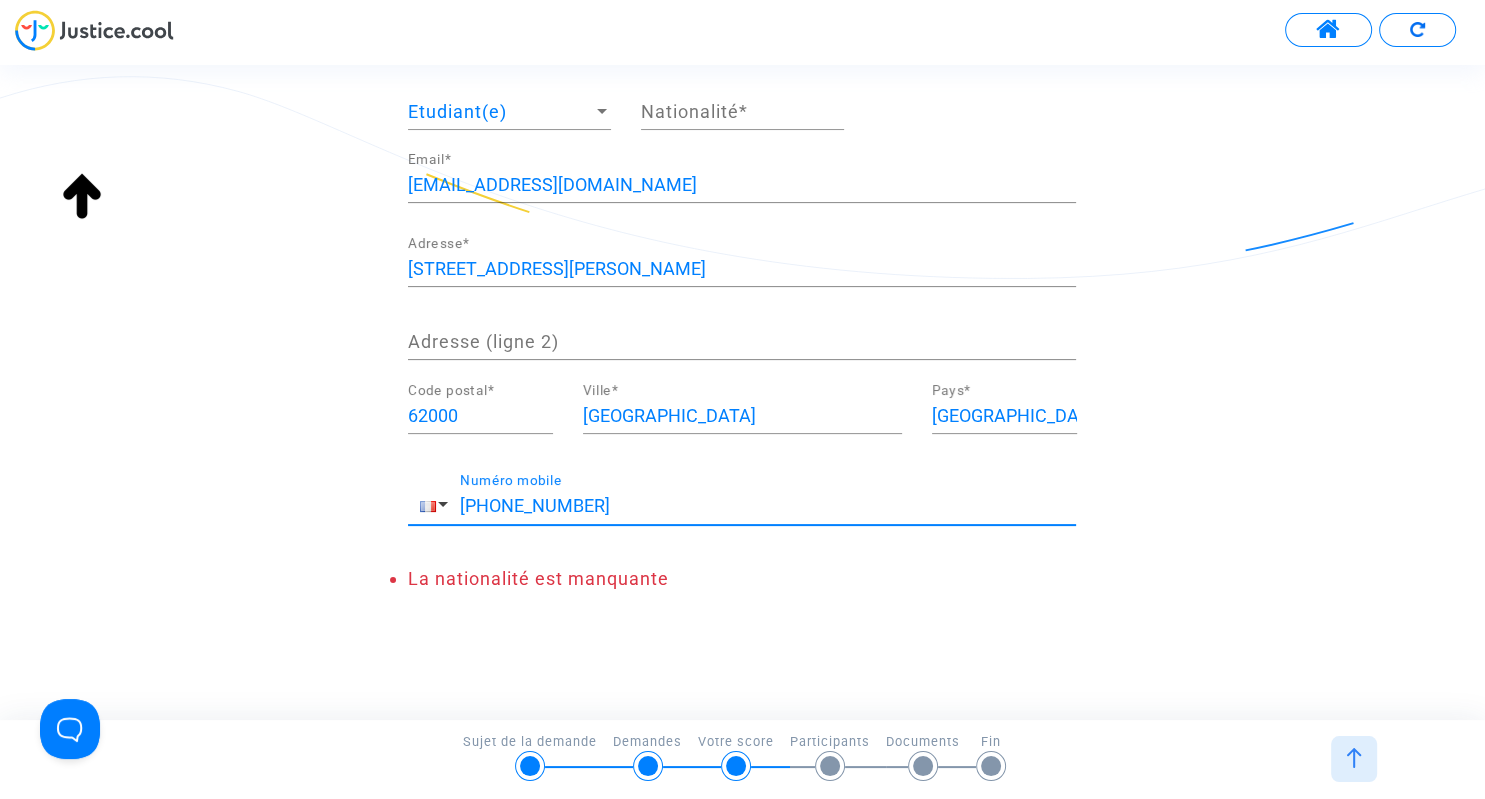 type on "+33 668895785" 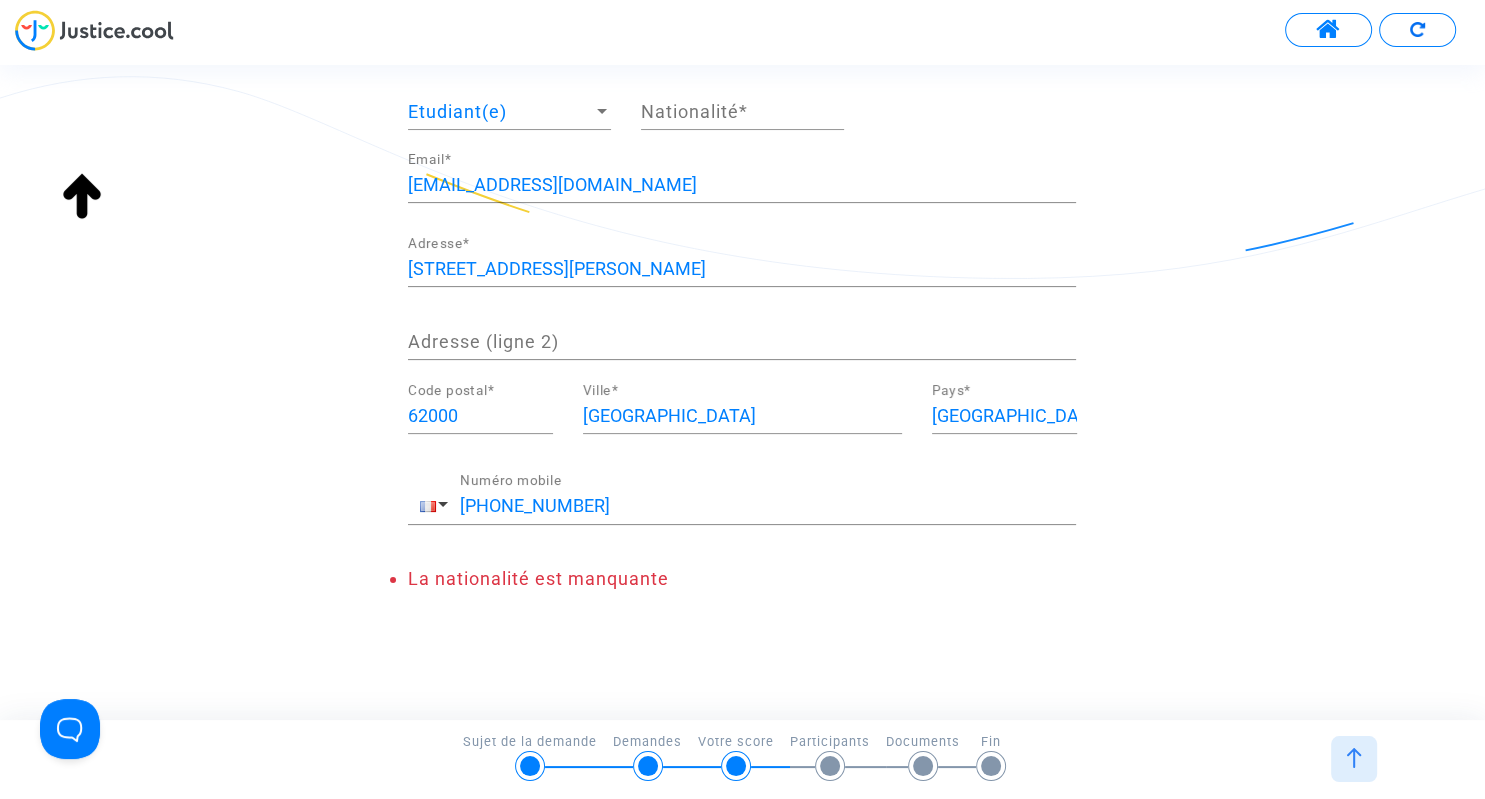 click on "Nationalité  *" 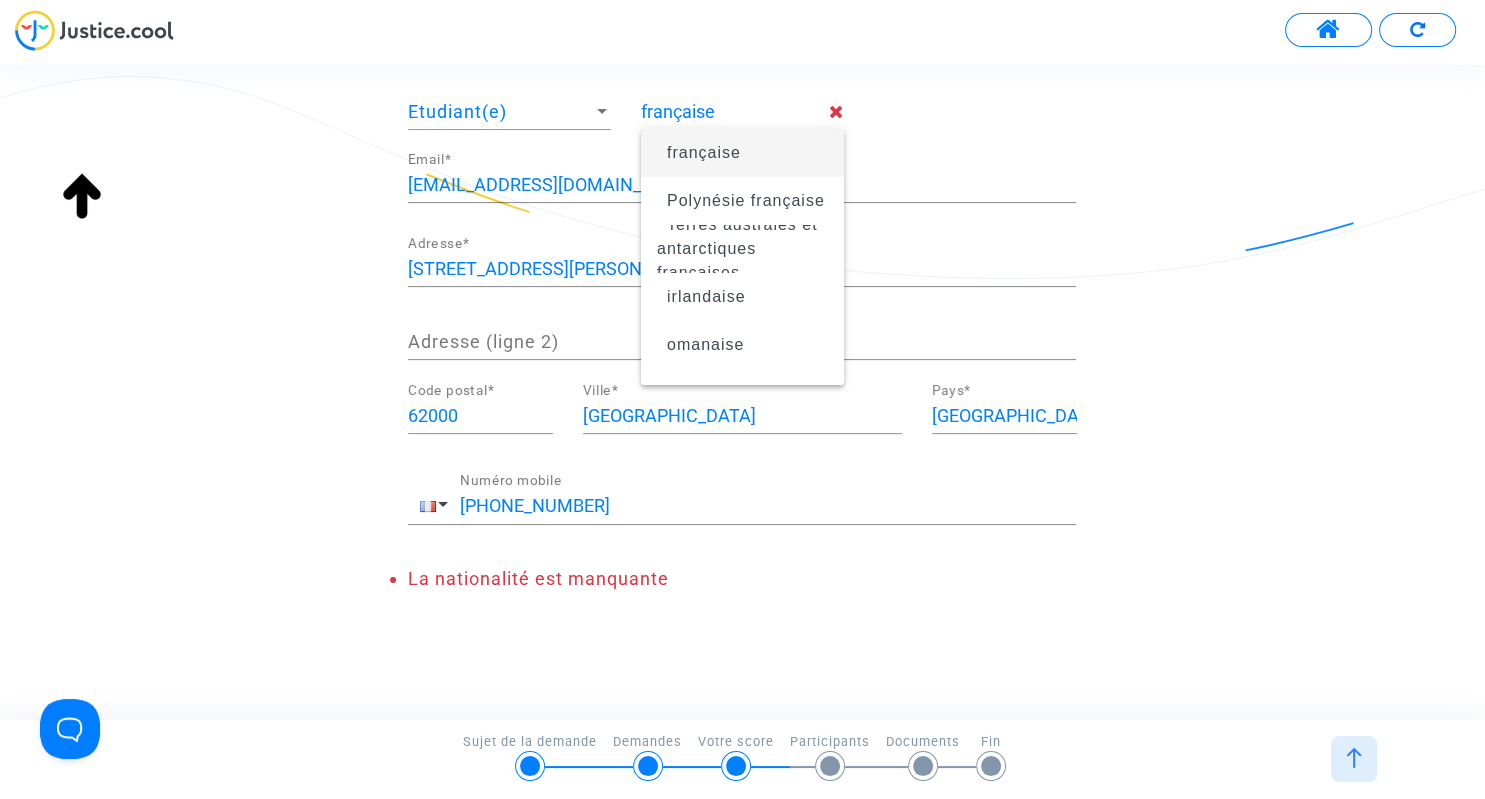 type on "française" 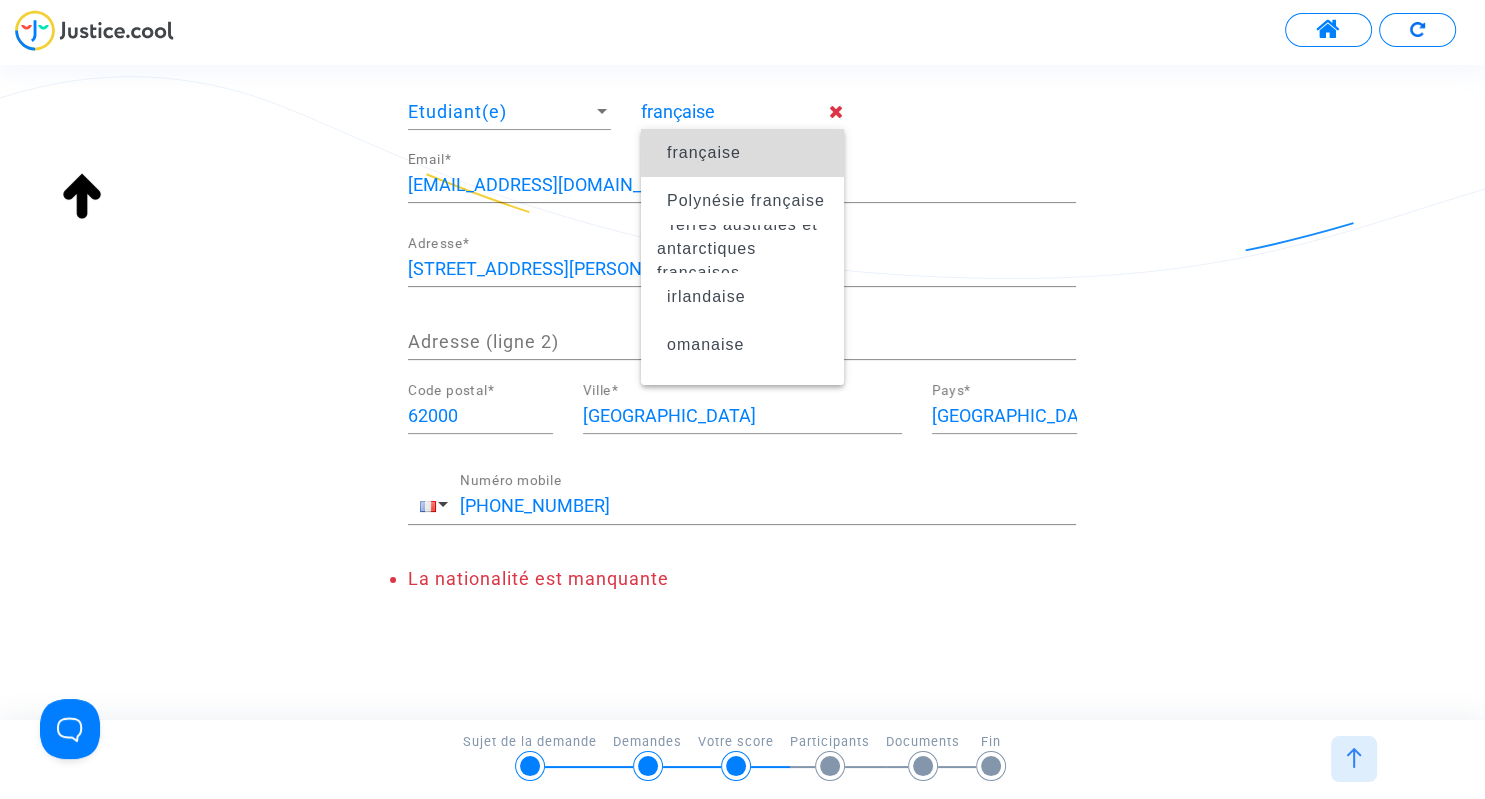 click on "française" at bounding box center (742, 153) 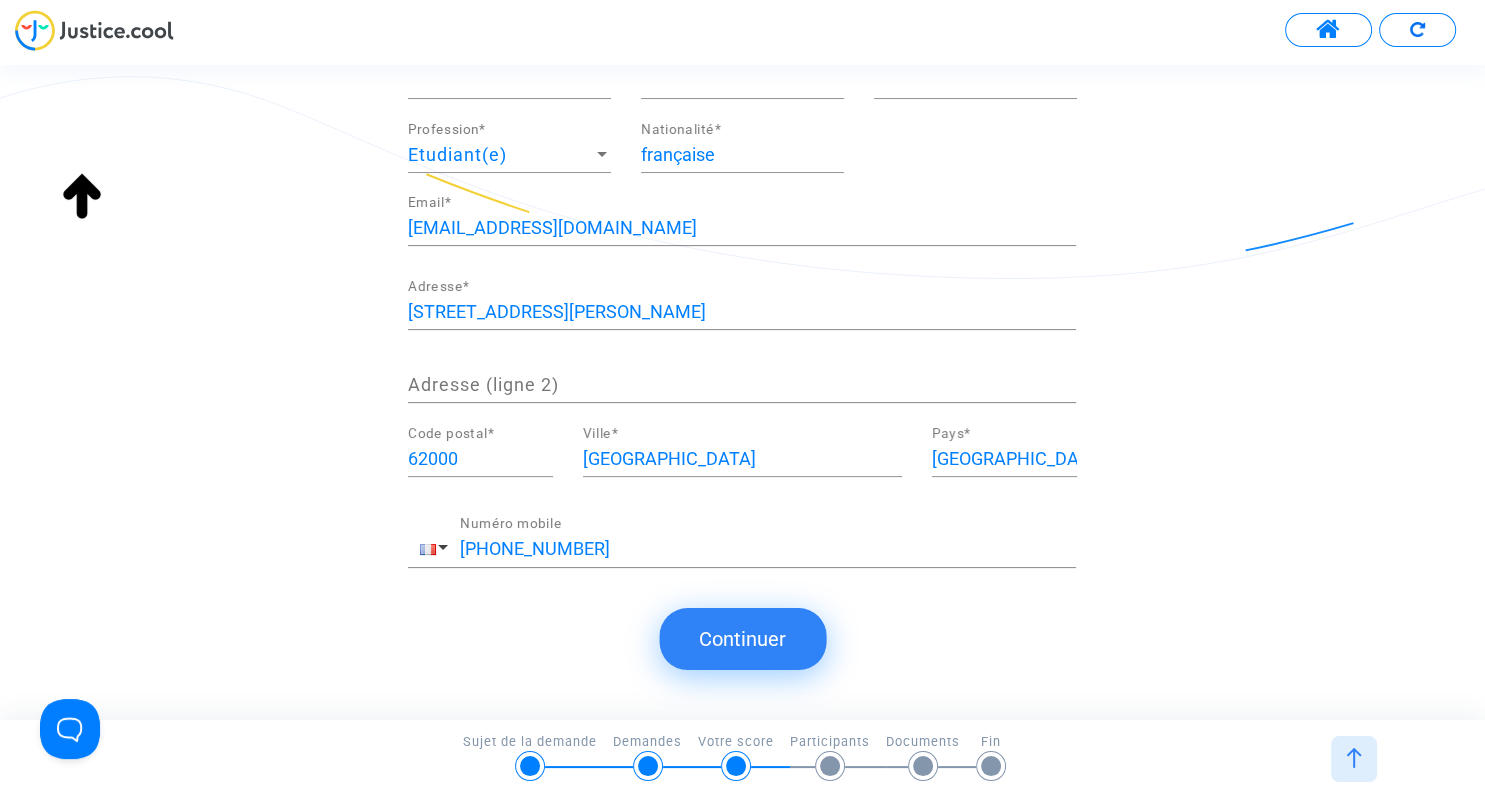 click on "Continuer" 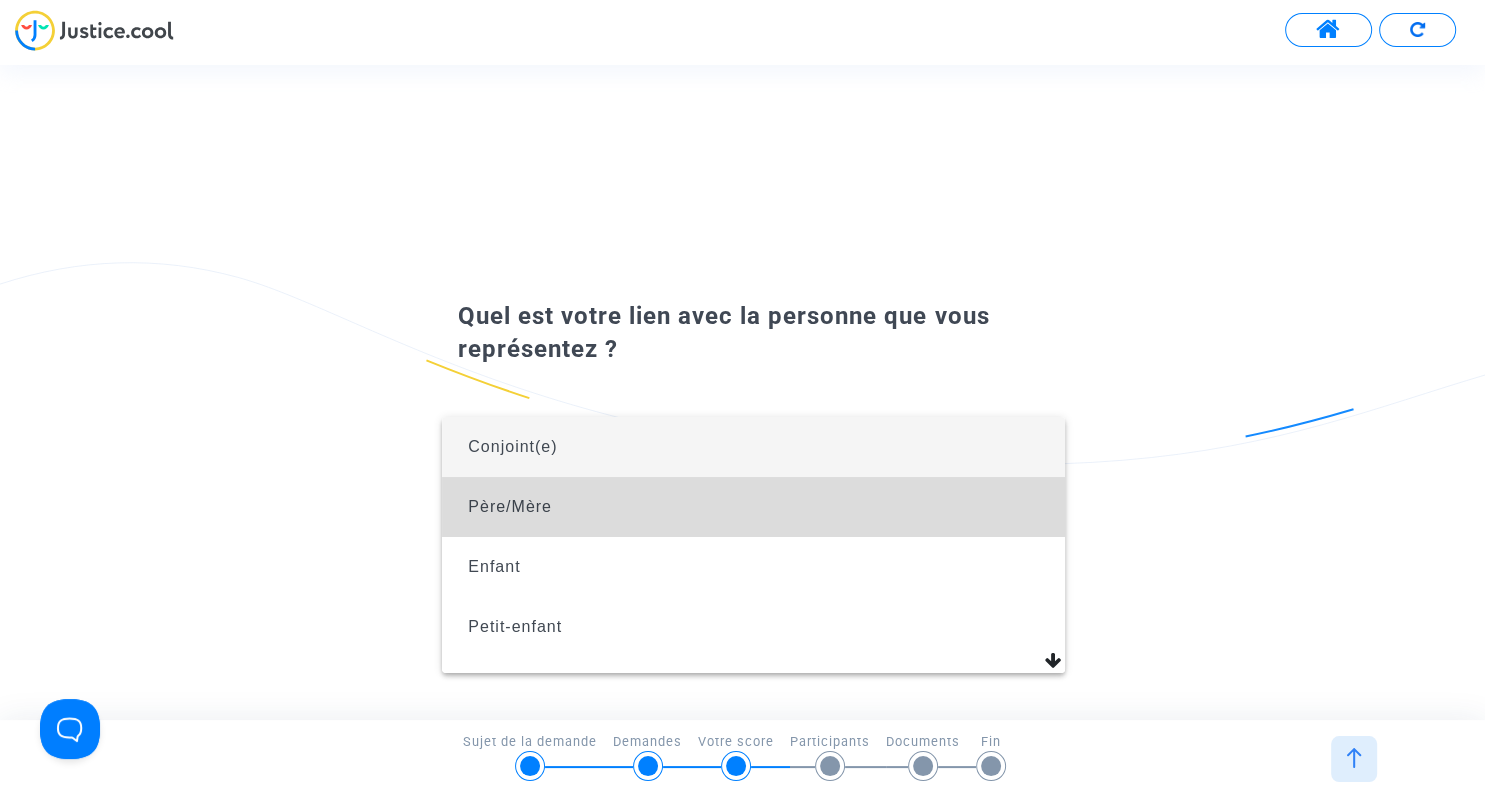 click on "Père/Mère" at bounding box center (753, 507) 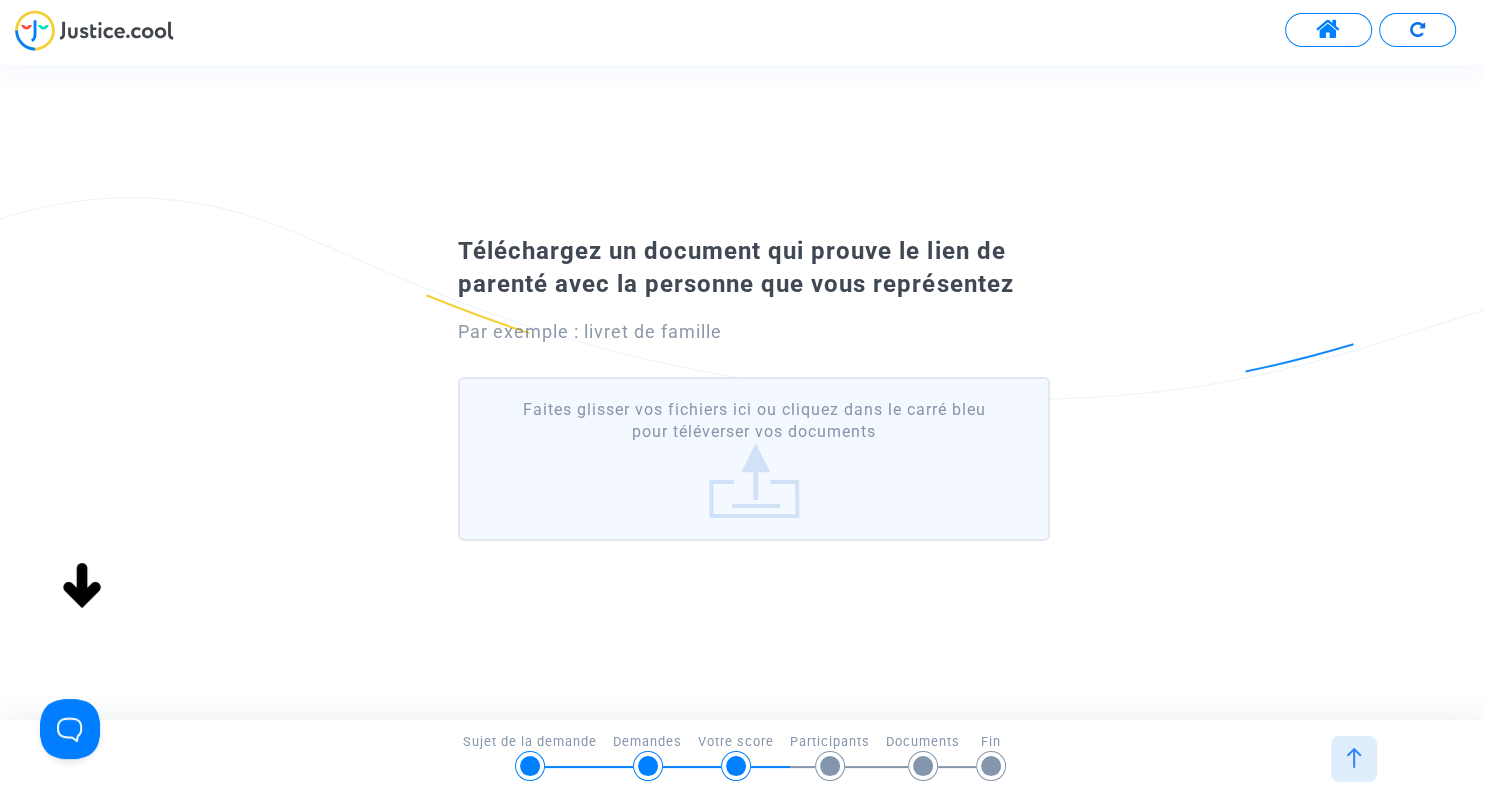 scroll, scrollTop: 0, scrollLeft: 0, axis: both 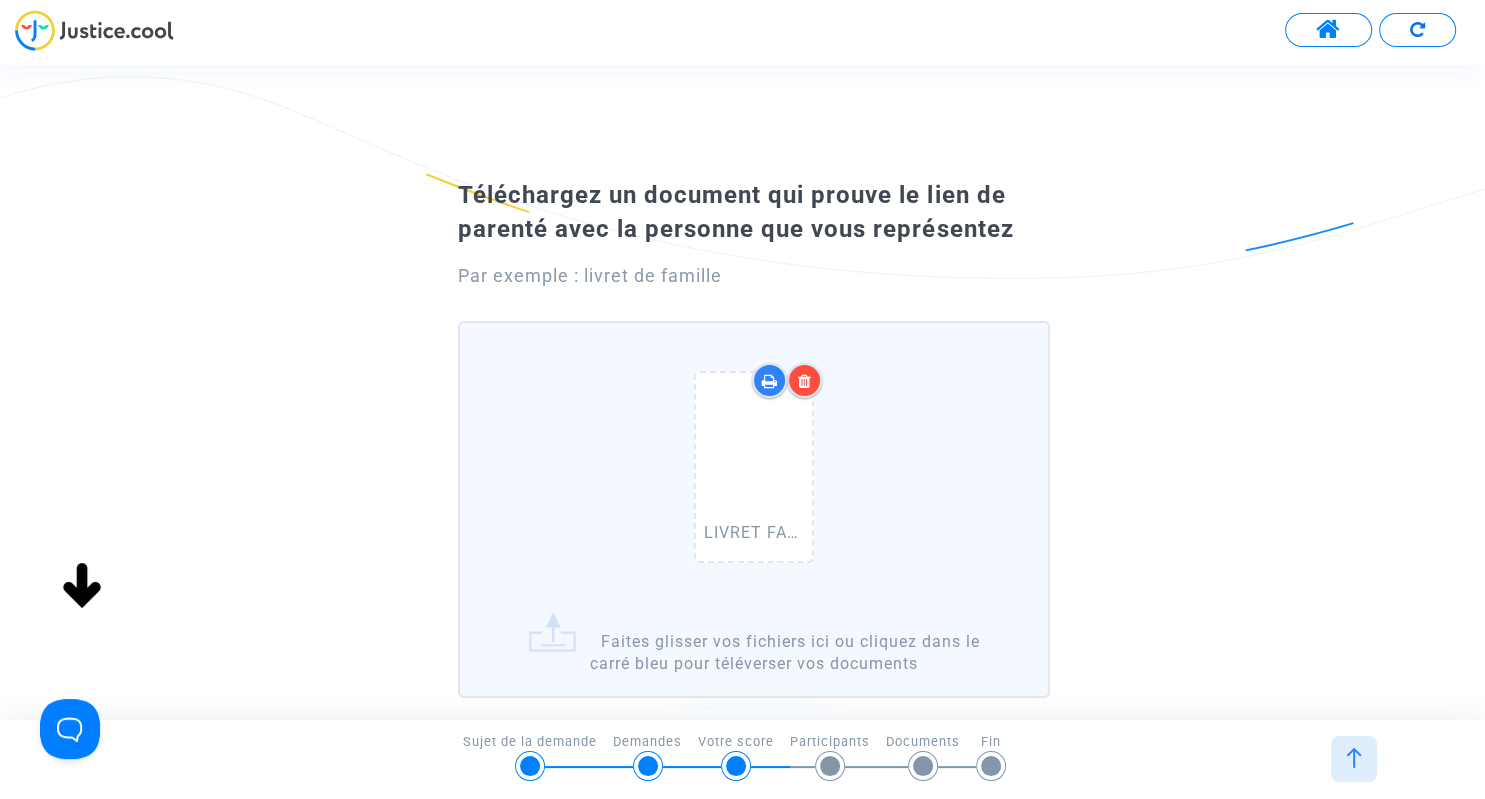 click on "LIVRET FAMILLE 2.pdf   Faites glisser vos fichiers ici ou cliquez dans le carré bleu pour téléverser vos documents" 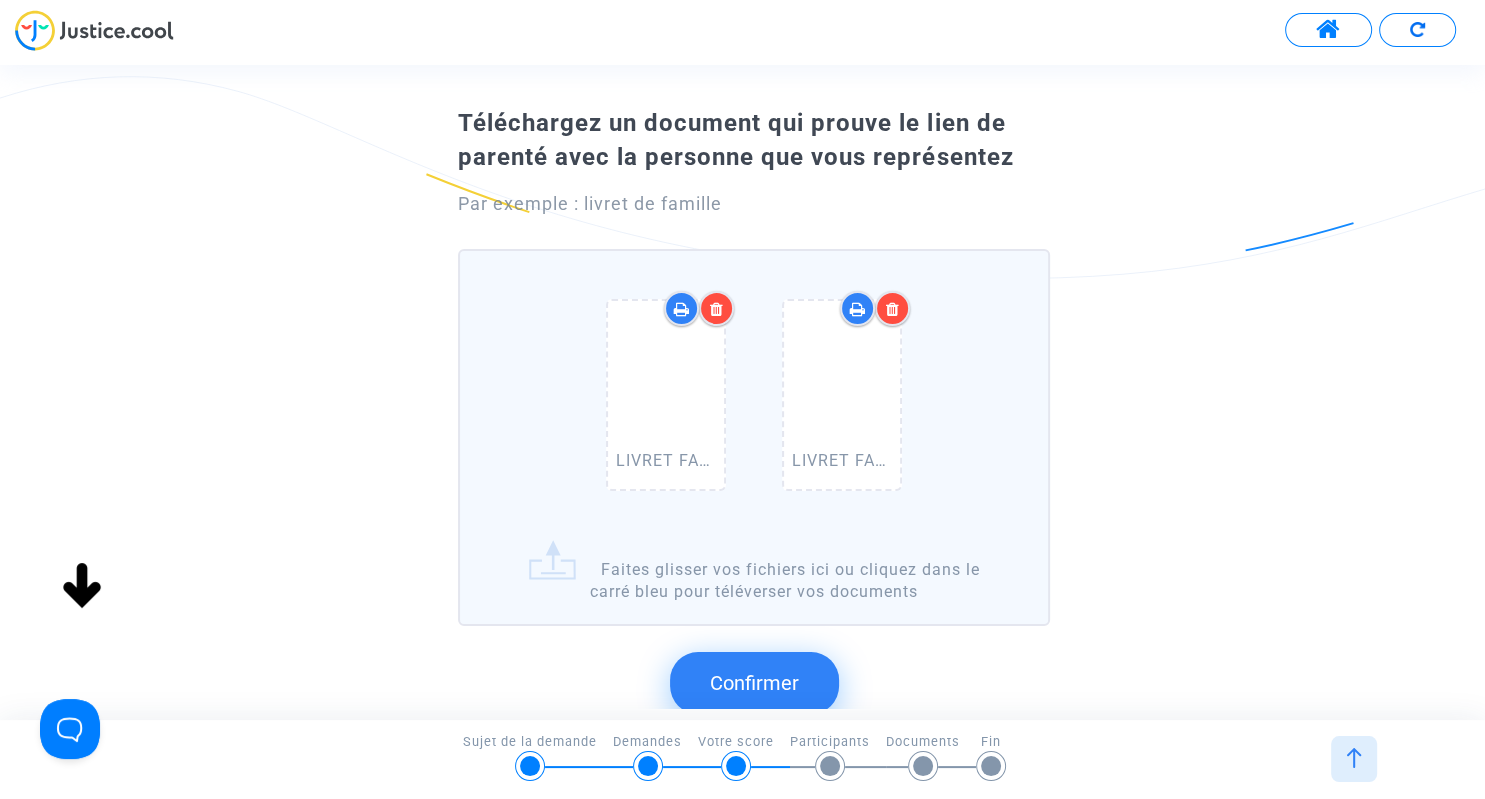 scroll, scrollTop: 115, scrollLeft: 0, axis: vertical 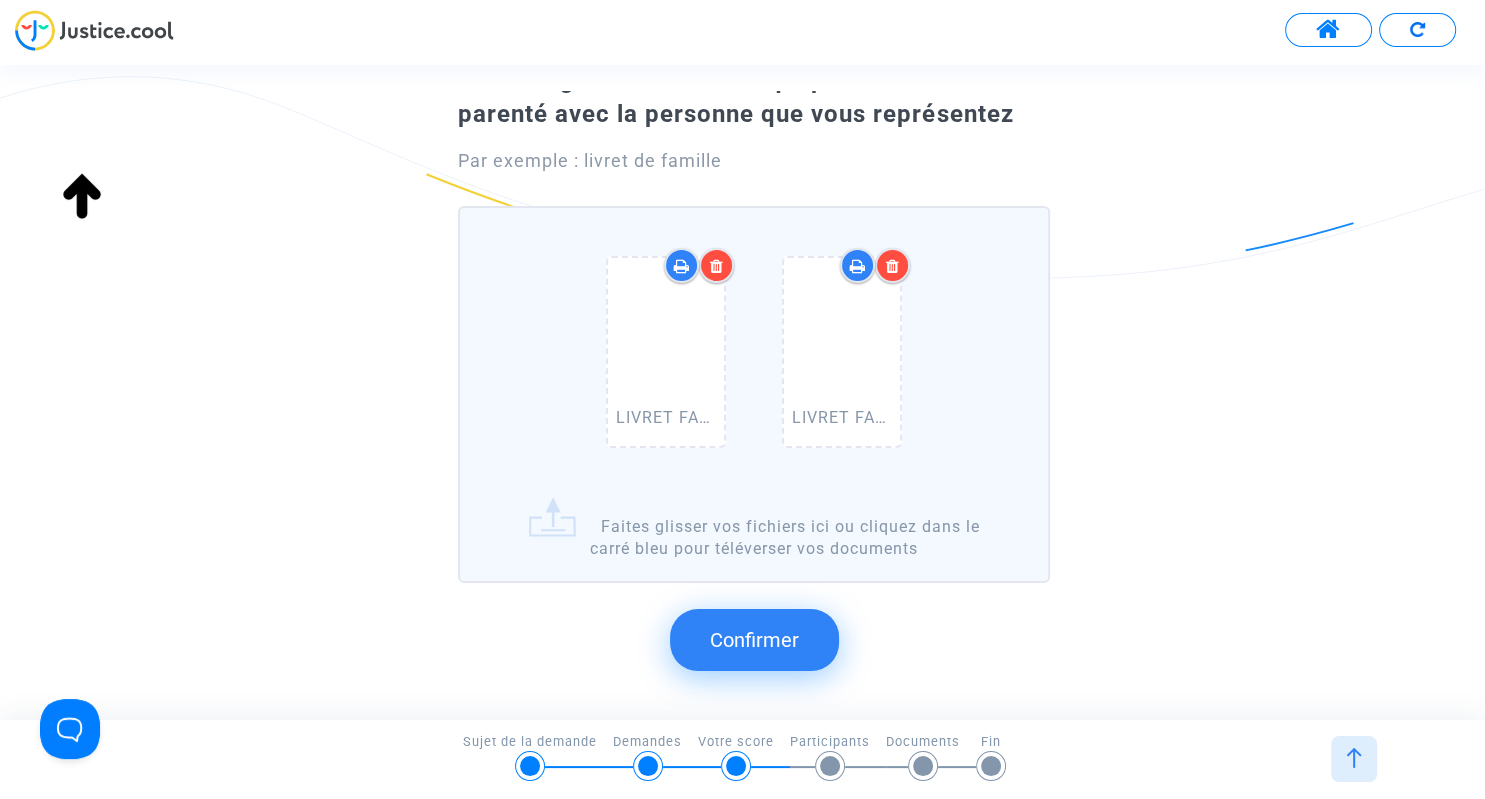 click on "Confirmer" 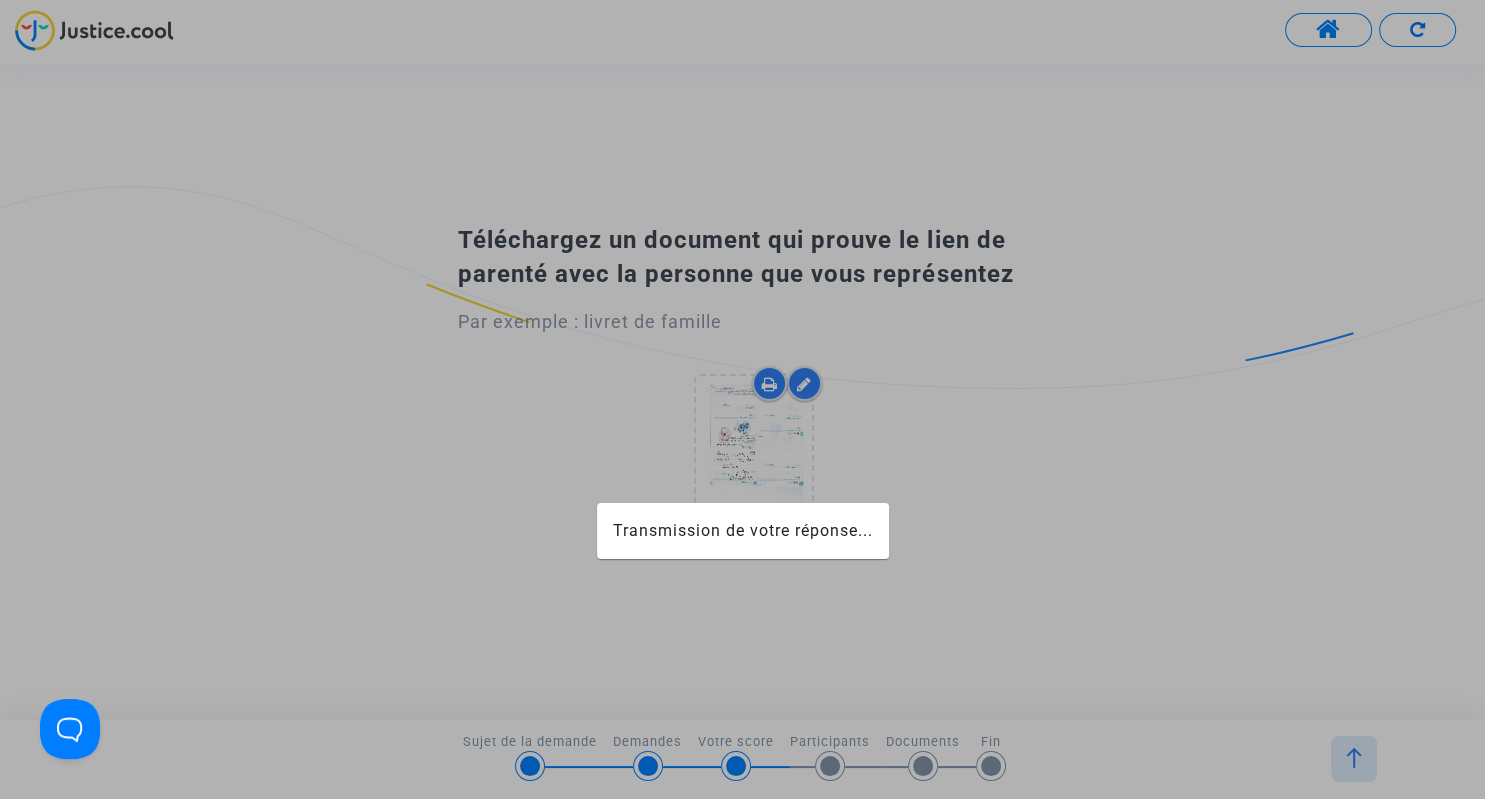 scroll, scrollTop: 0, scrollLeft: 0, axis: both 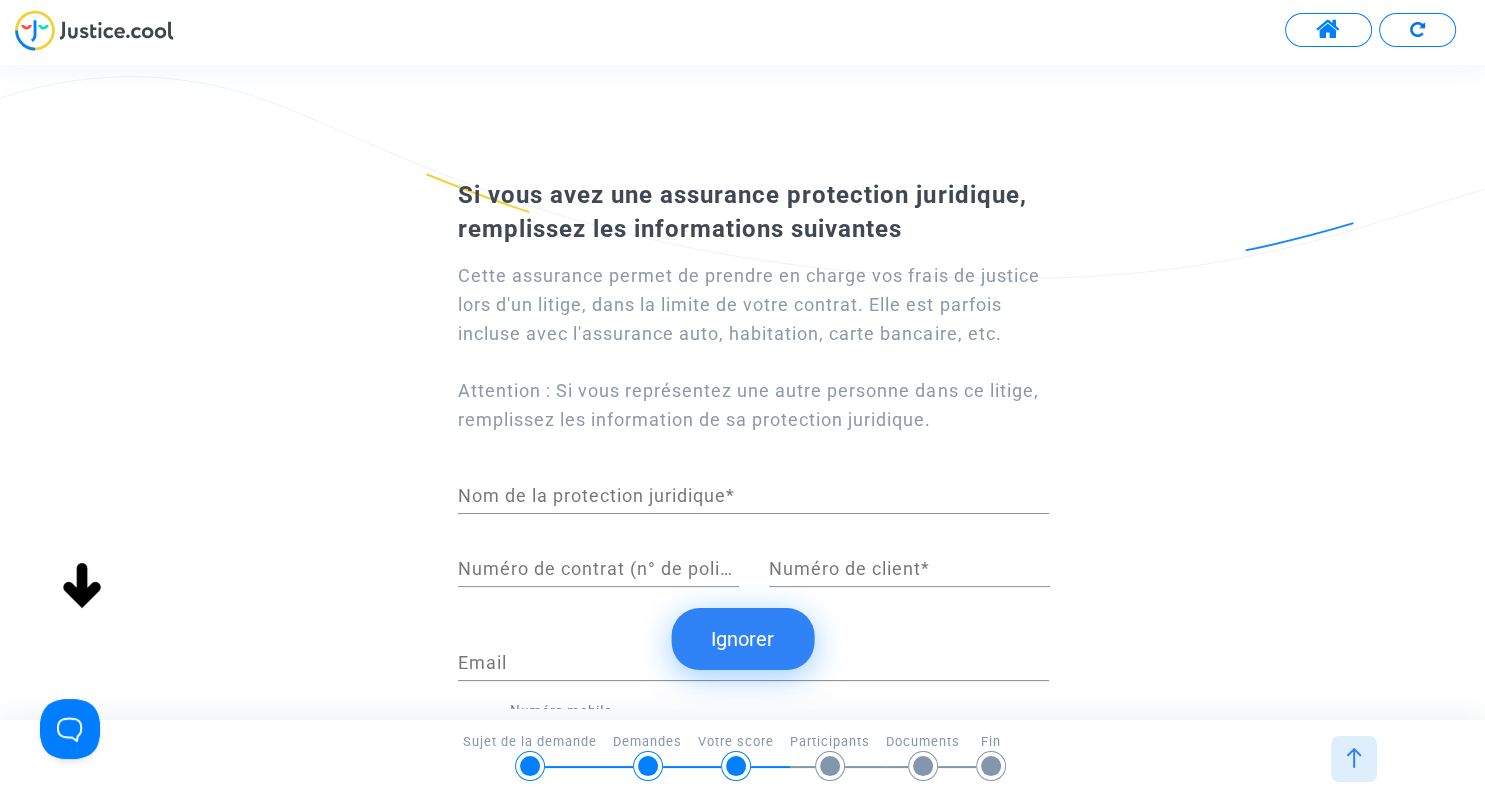click on "Ignorer" 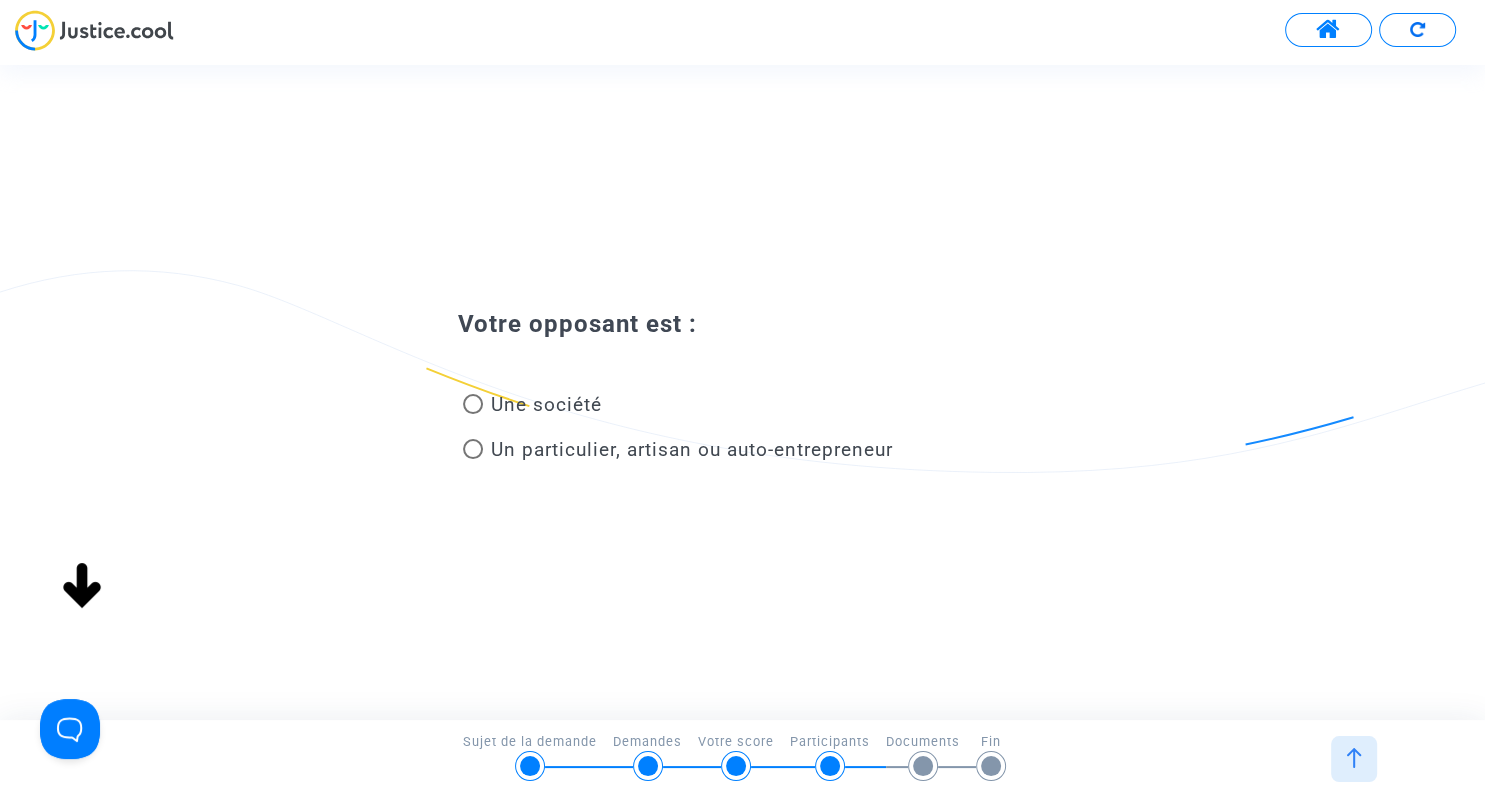 click at bounding box center [473, 404] 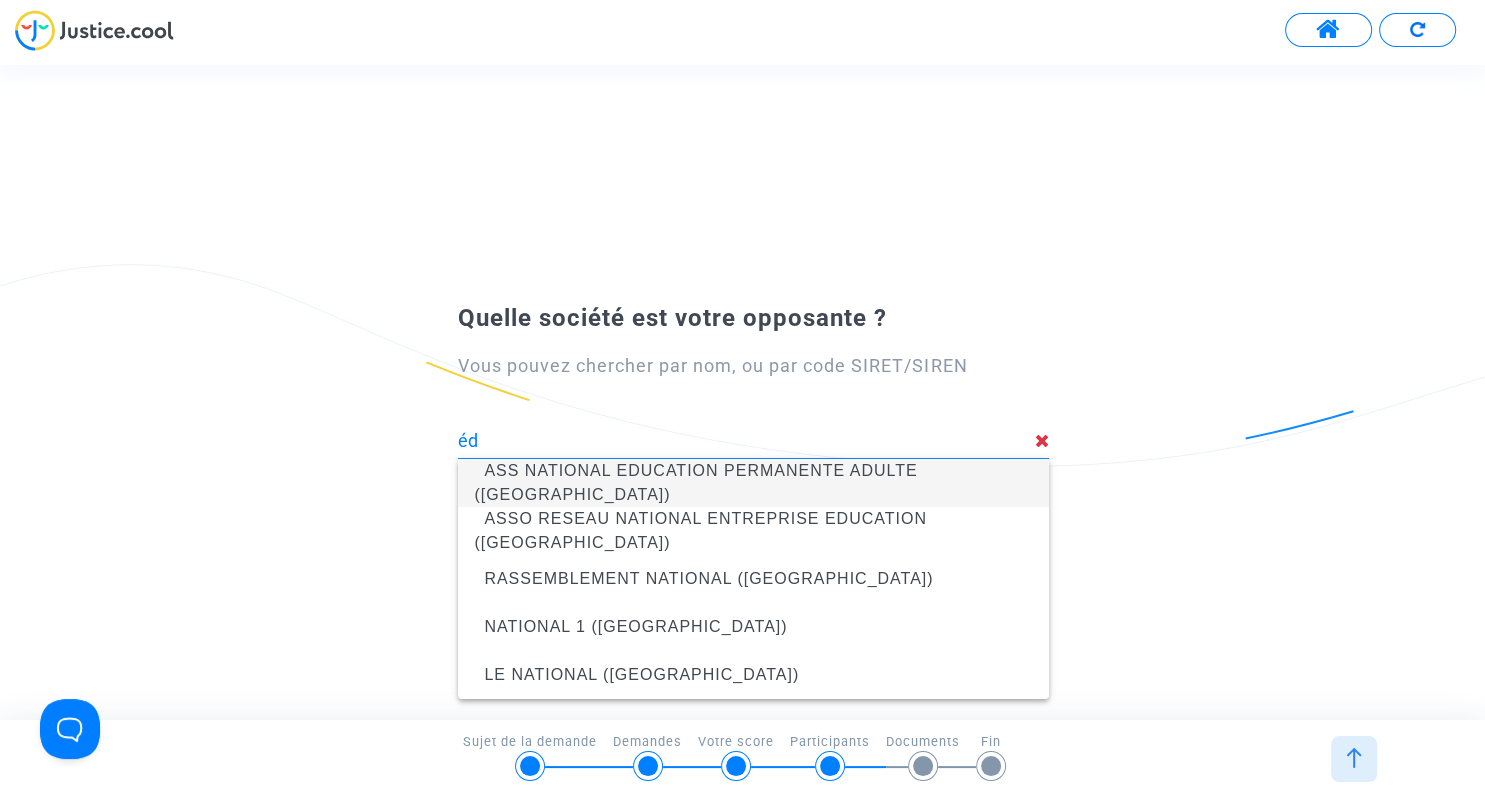type on "é" 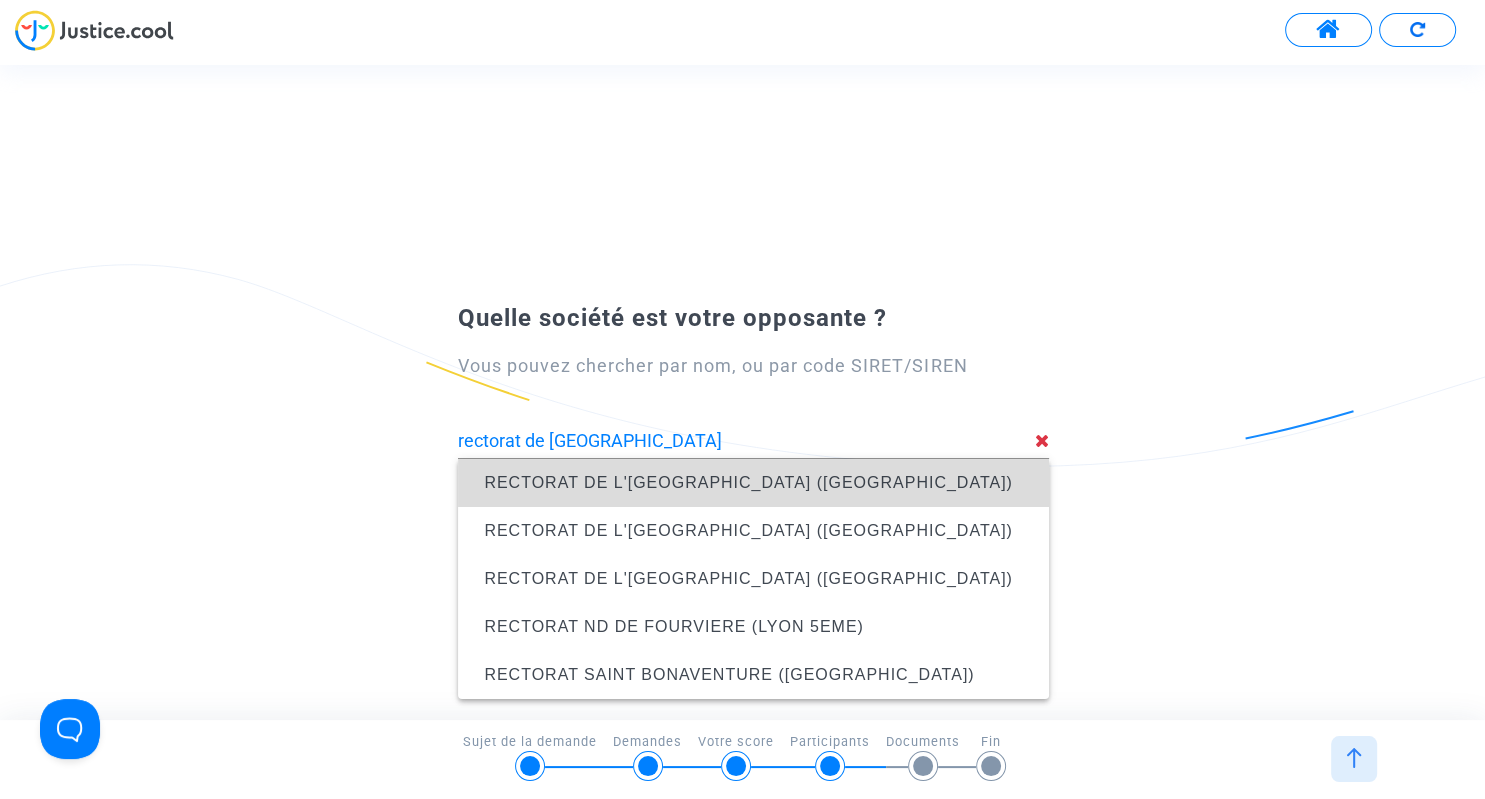 click on "RECTORAT DE L'ACADEMIE DE LILLE (LILLE)" at bounding box center (748, 482) 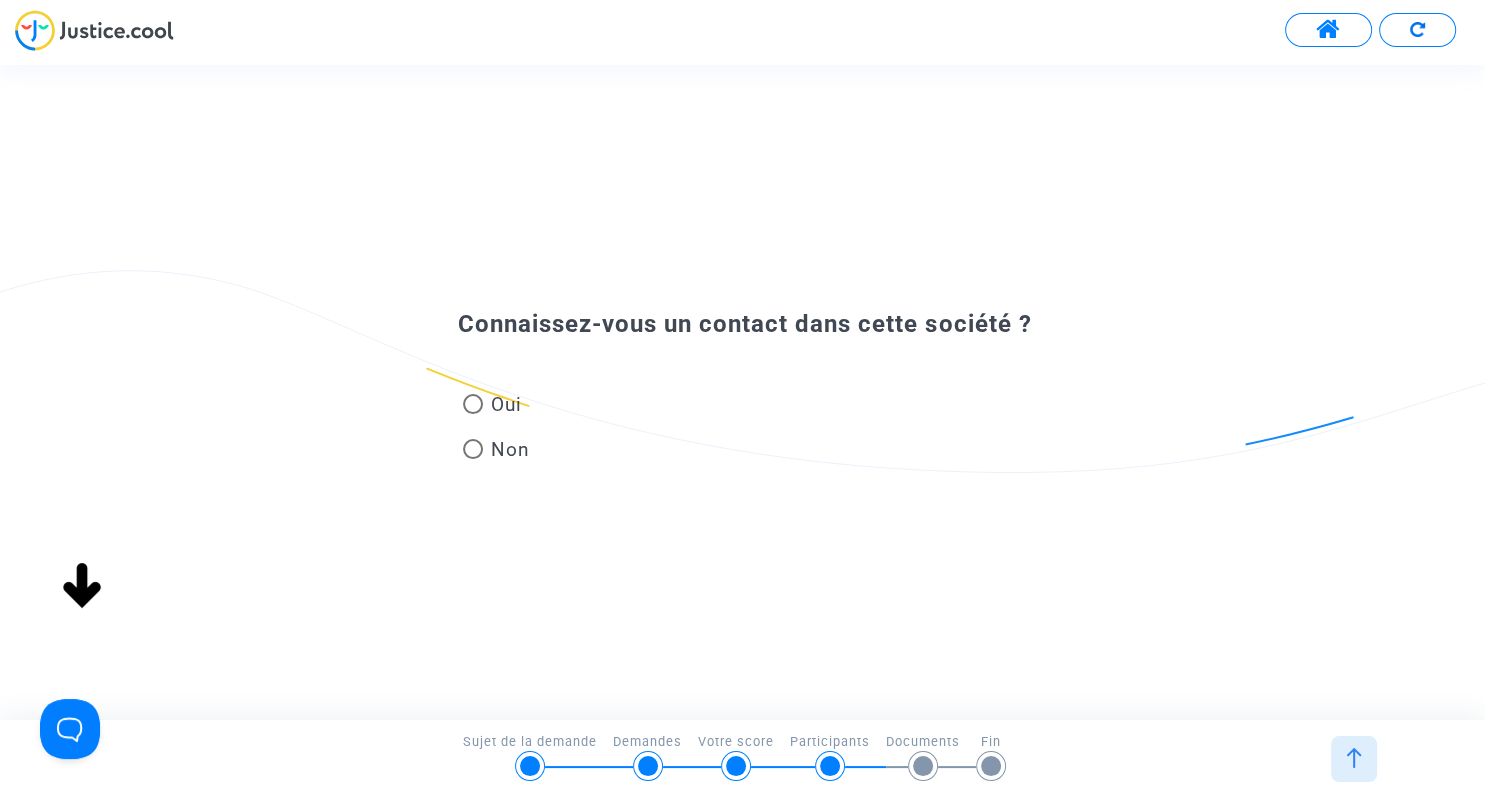click at bounding box center [473, 449] 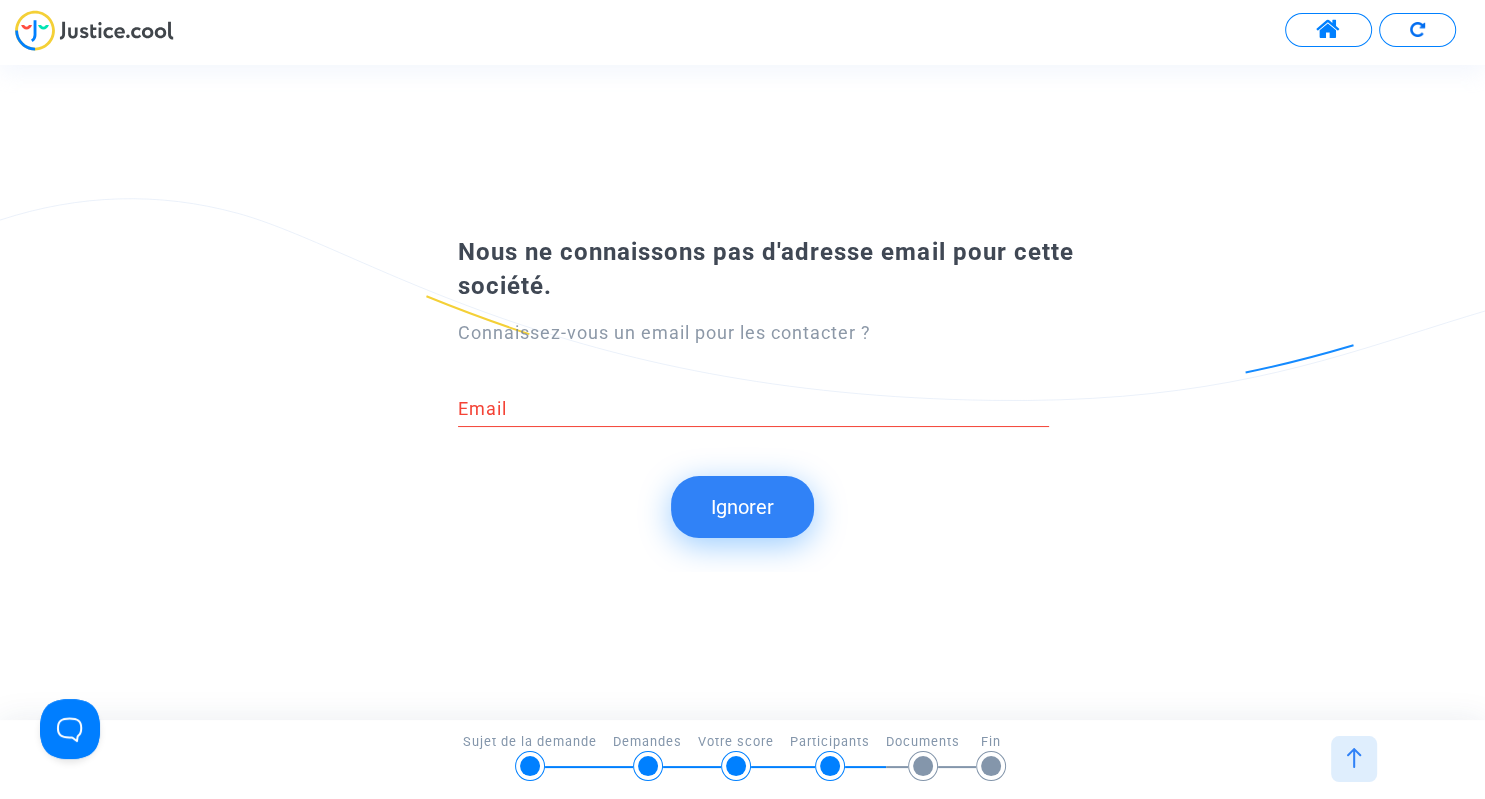 click on "Ignorer" 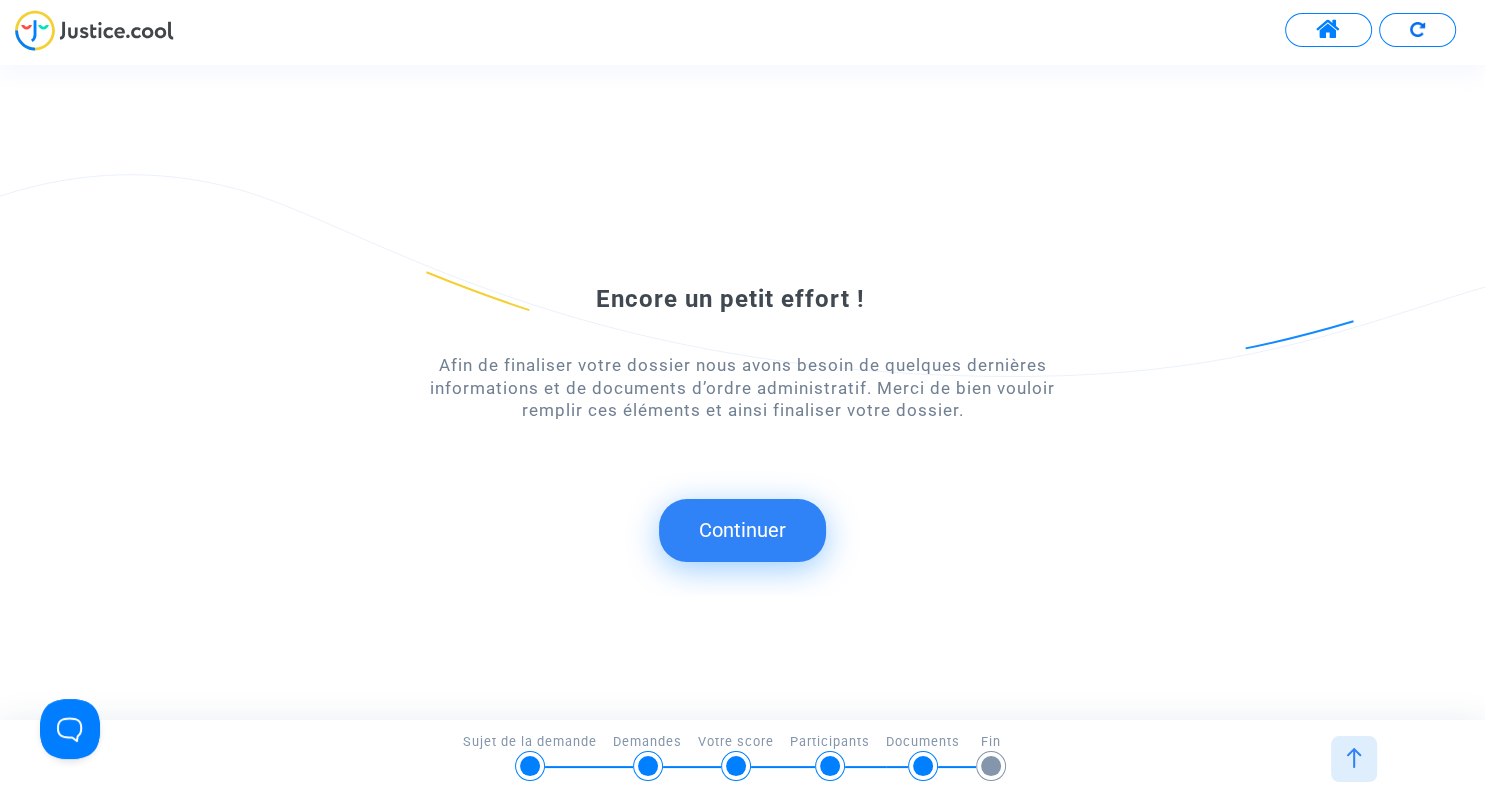 click on "Continuer" 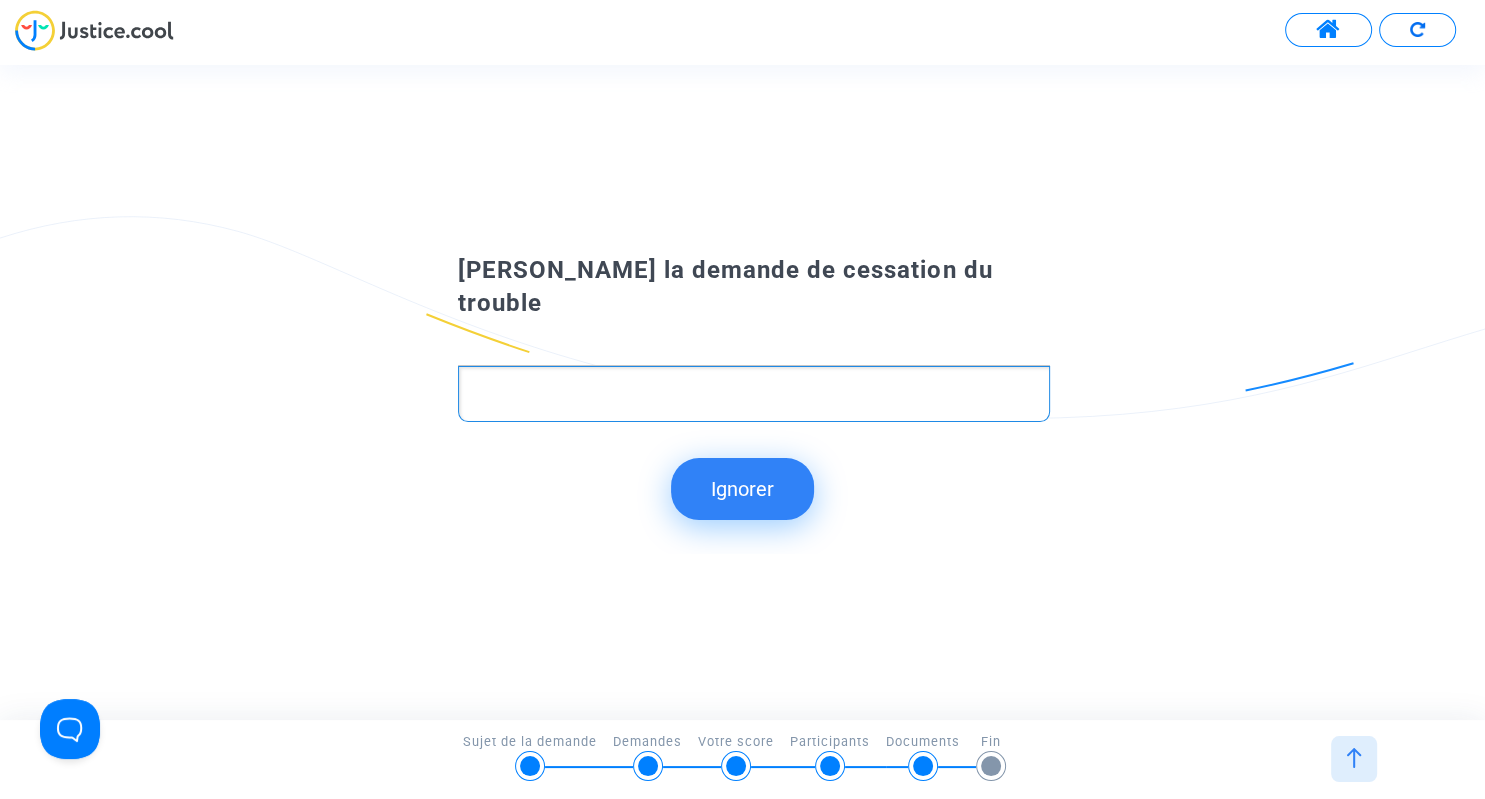 click 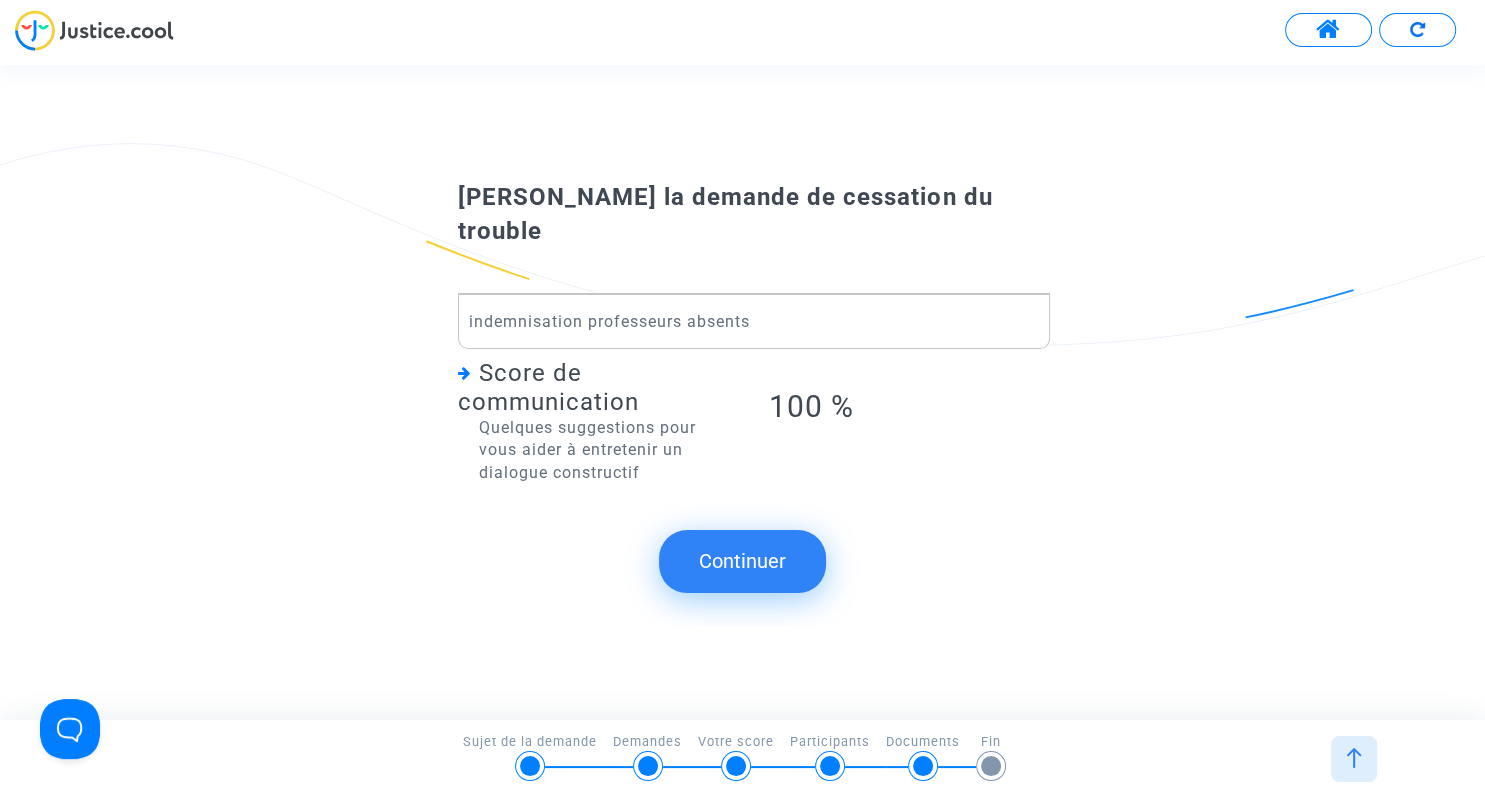 click on "Continuer" 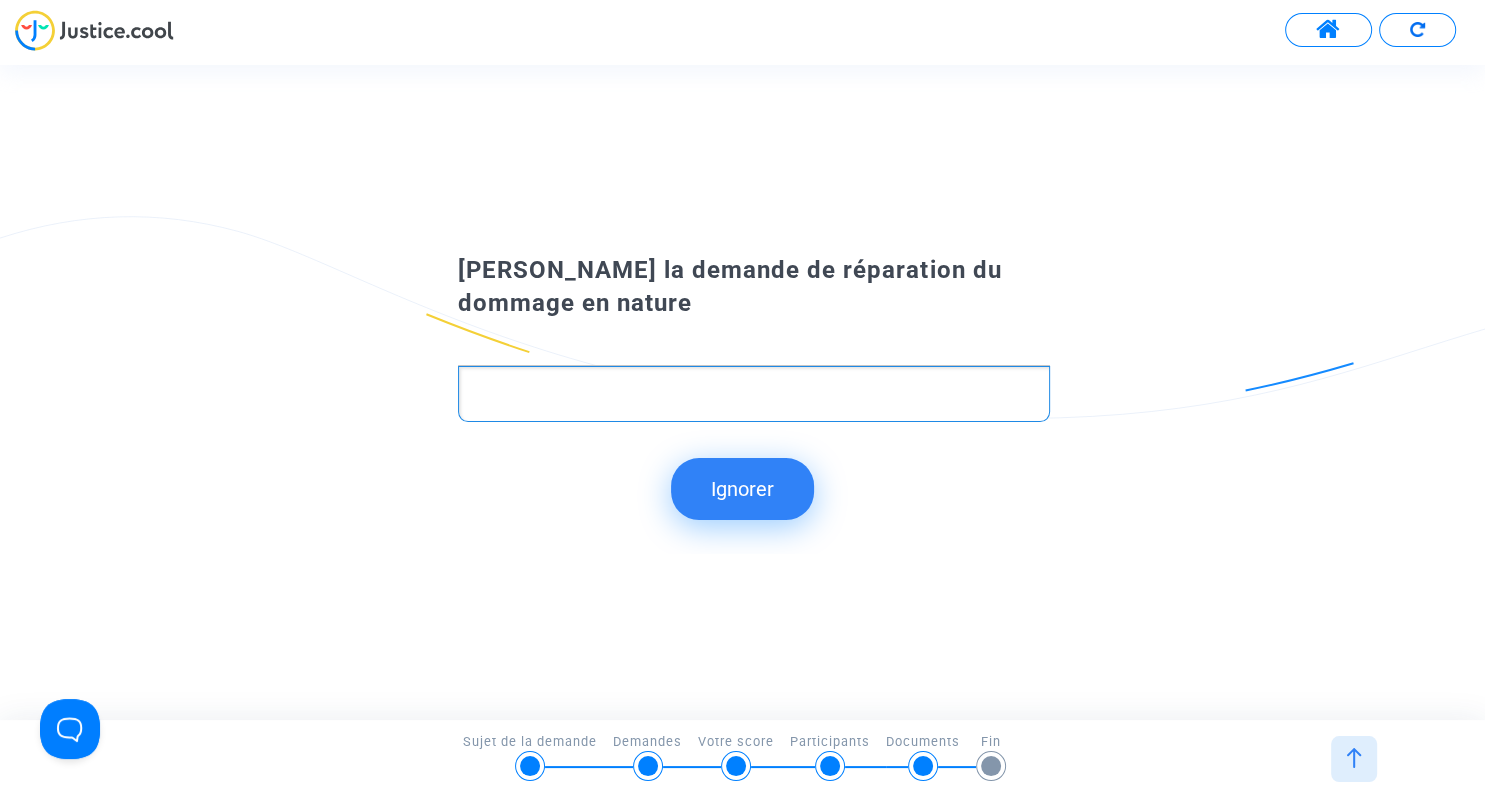 click 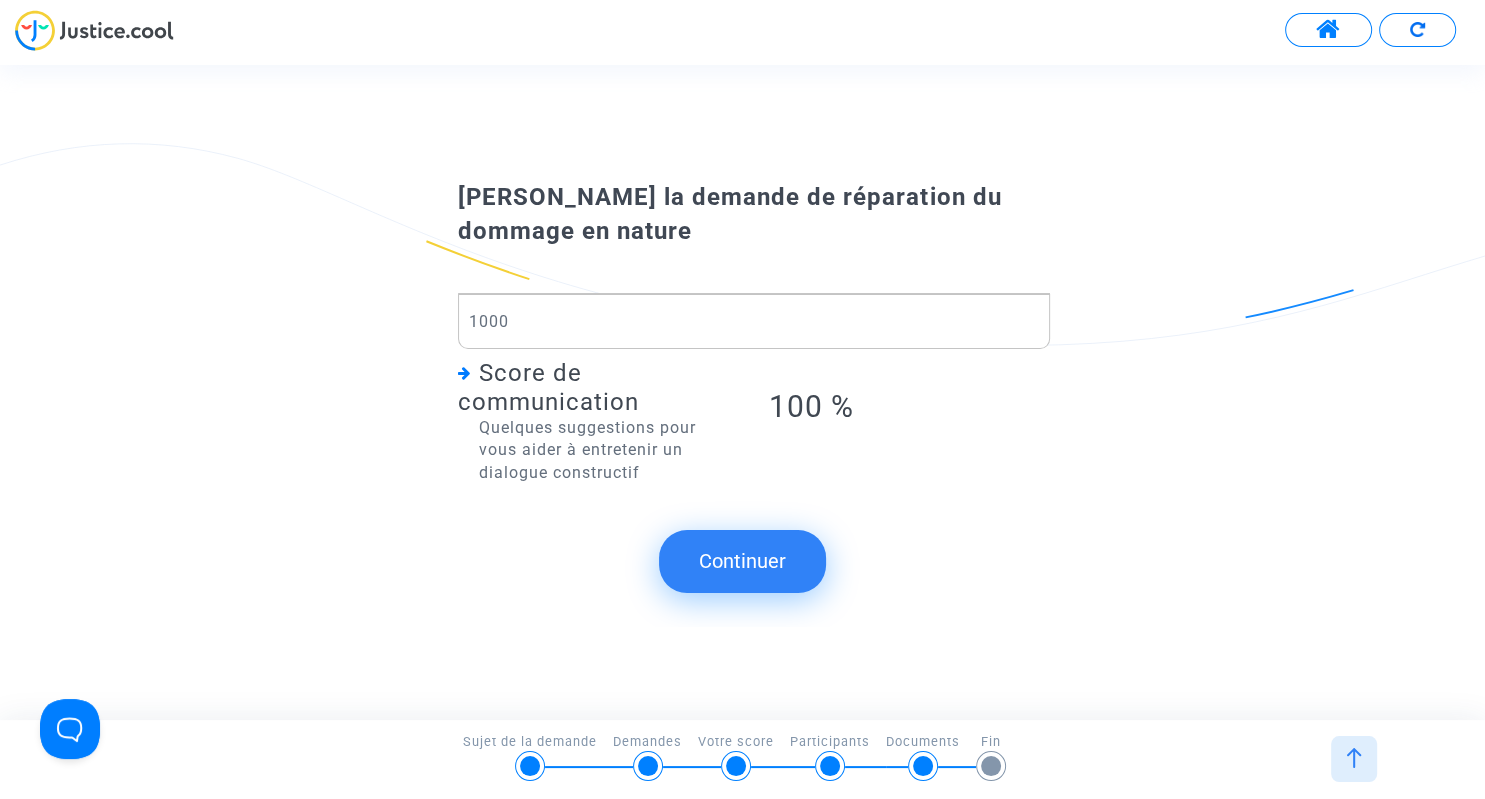 click on "Continuer" 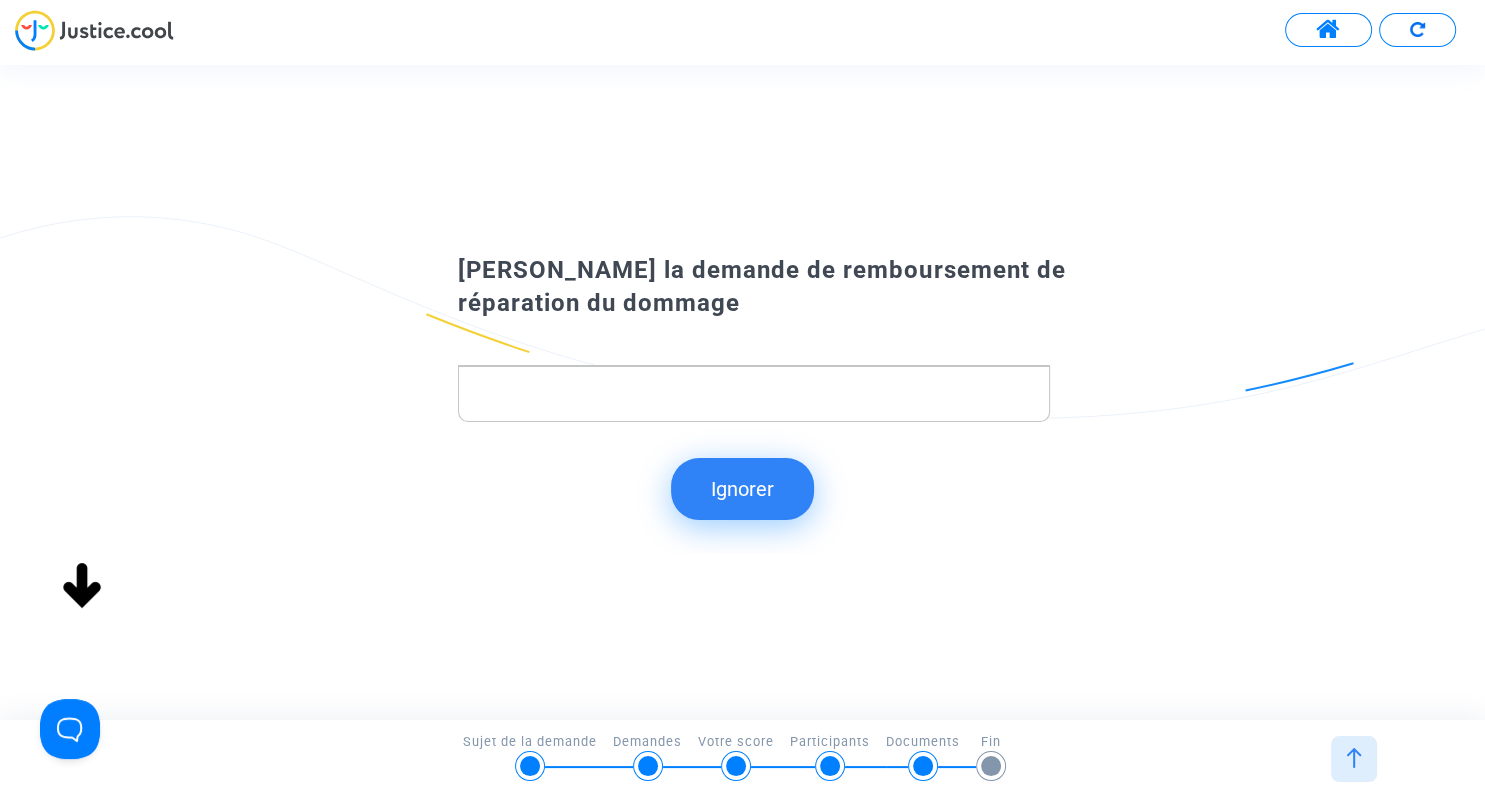 click 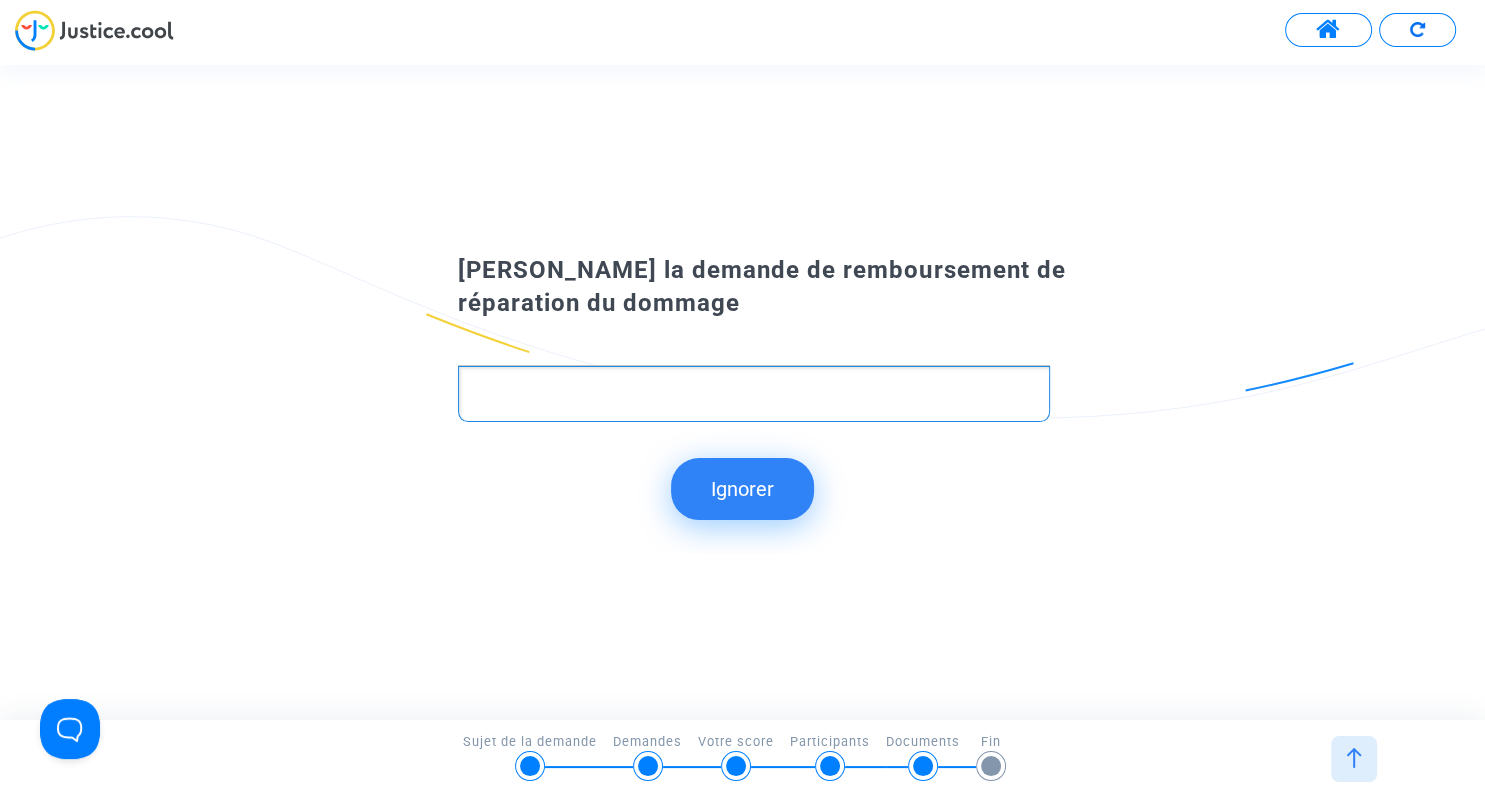 type 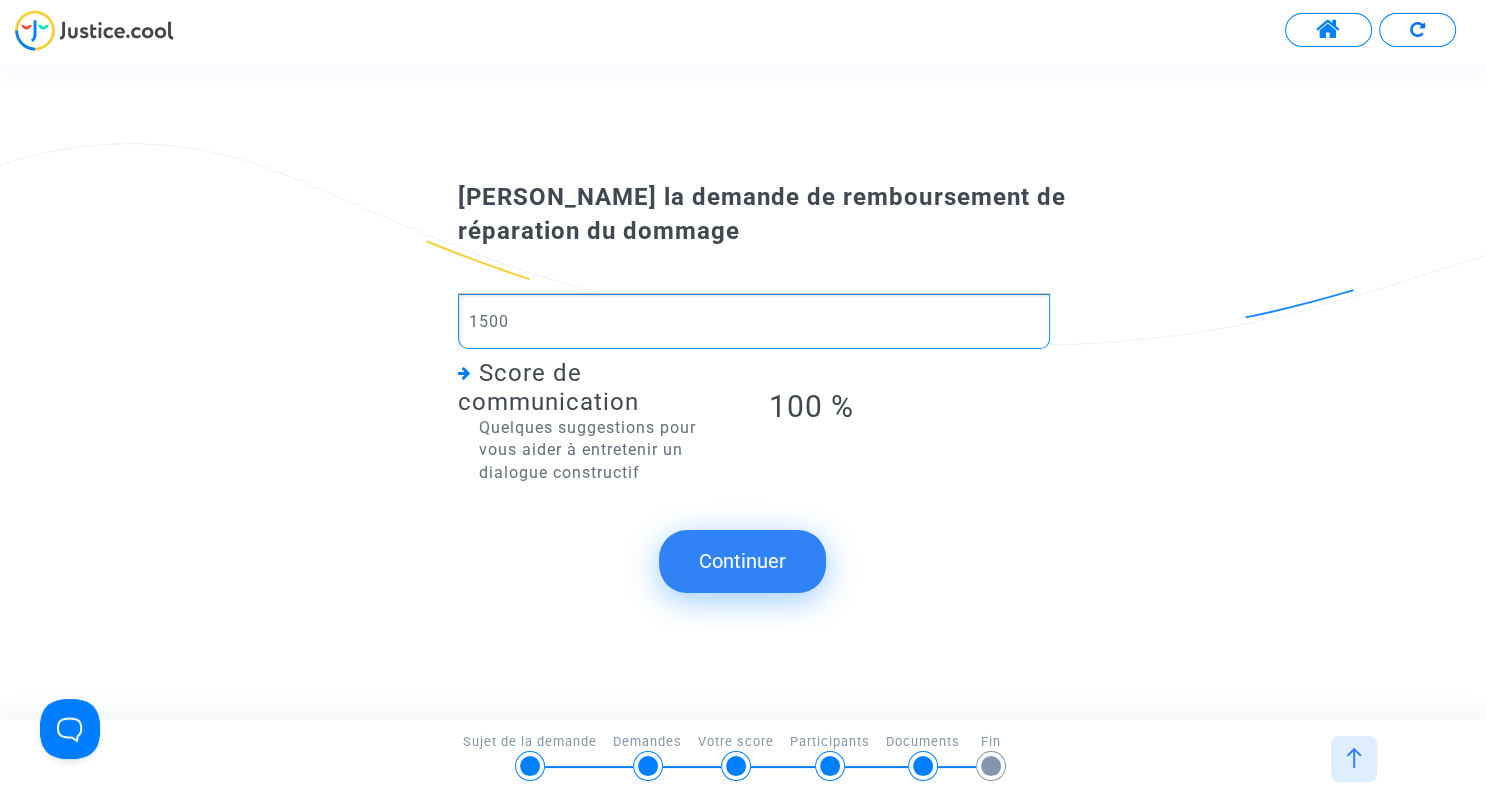 click on "Continuer" 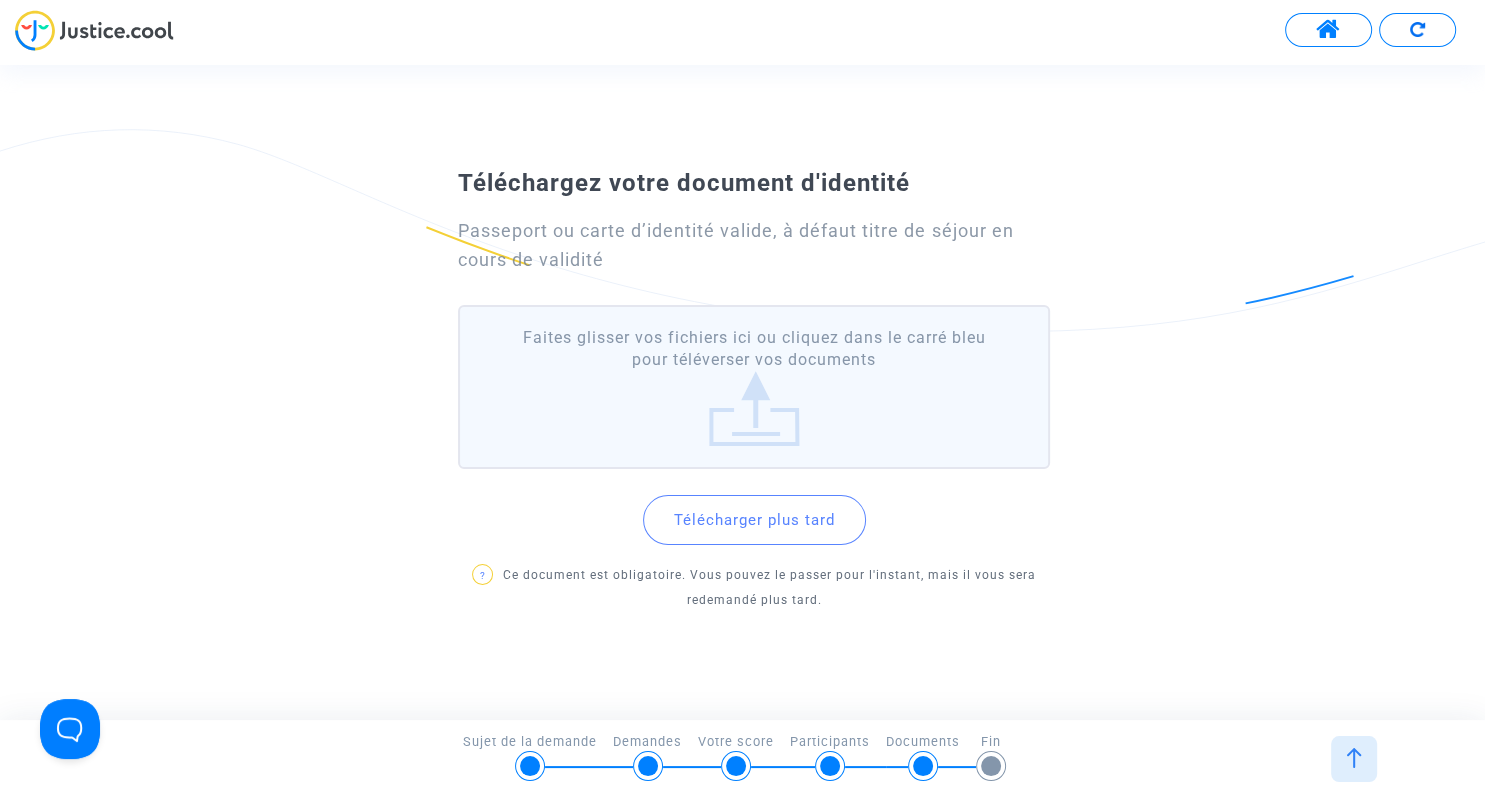 click on "Faites glisser vos fichiers ici ou cliquez dans le carré bleu pour téléverser vos documents" 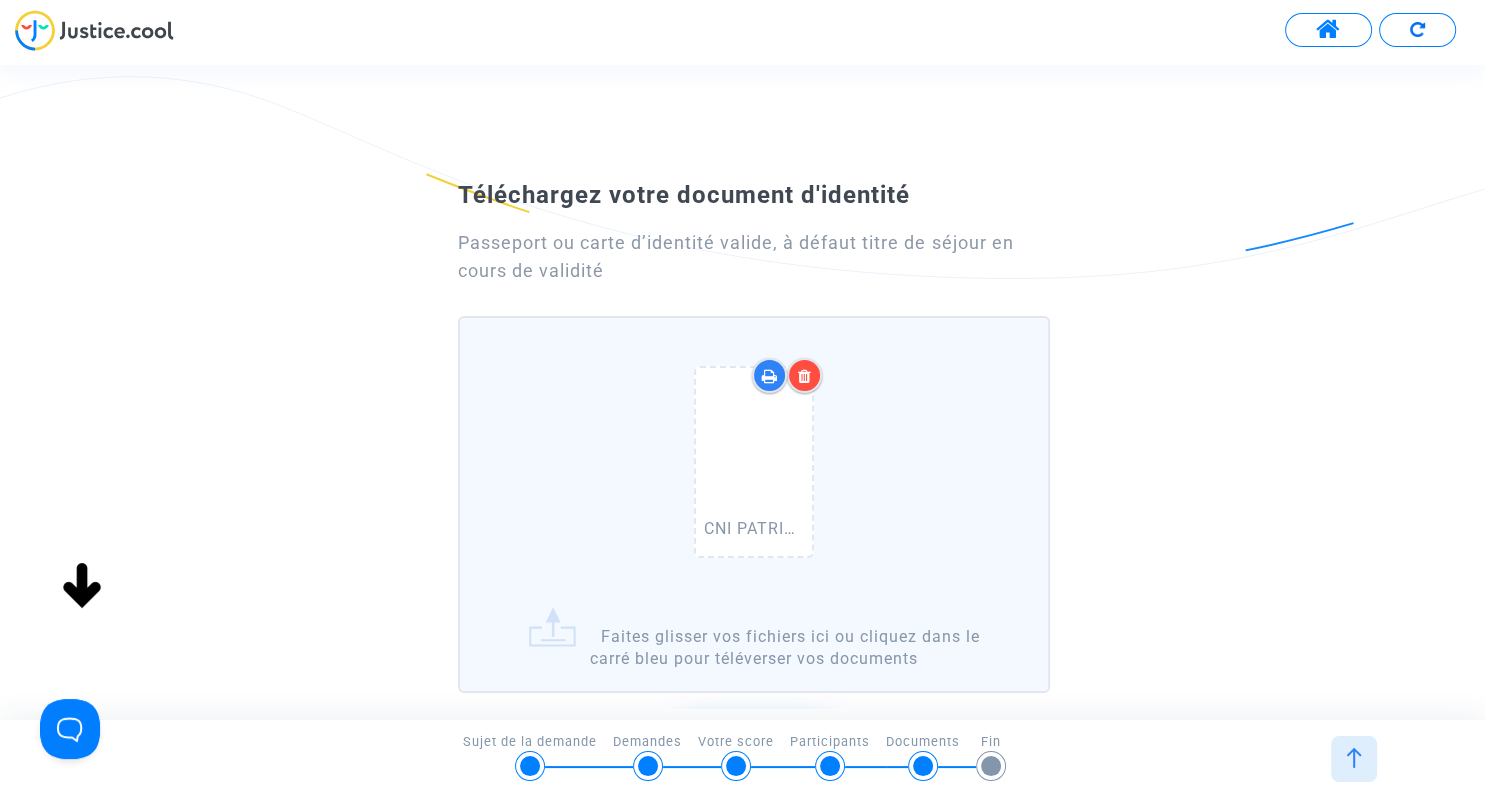click on "CNI PATRICIAALHOMMAIS CZAPSKI.pdf   Faites glisser vos fichiers ici ou cliquez dans le carré bleu pour téléverser vos documents" 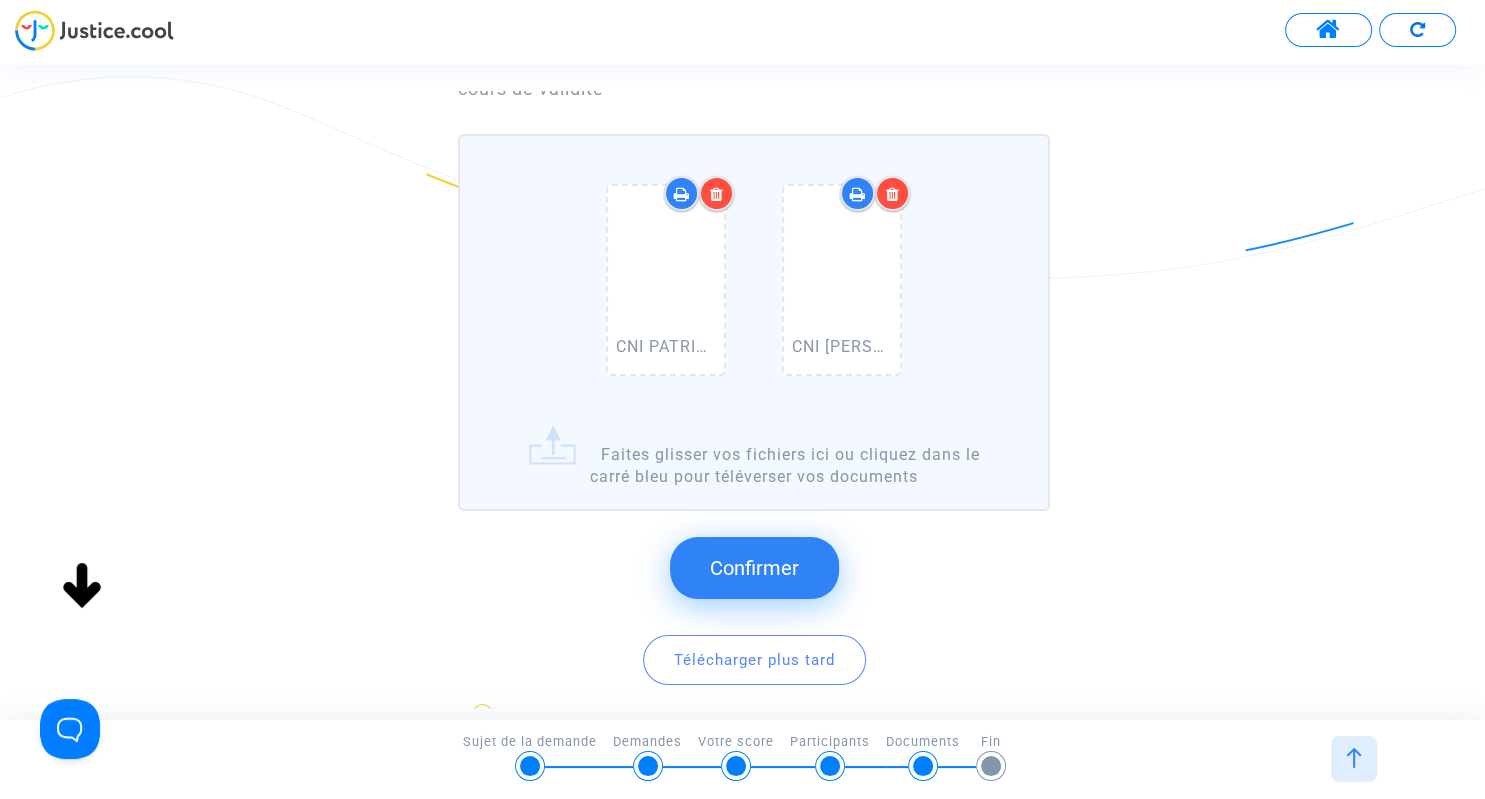 scroll, scrollTop: 230, scrollLeft: 0, axis: vertical 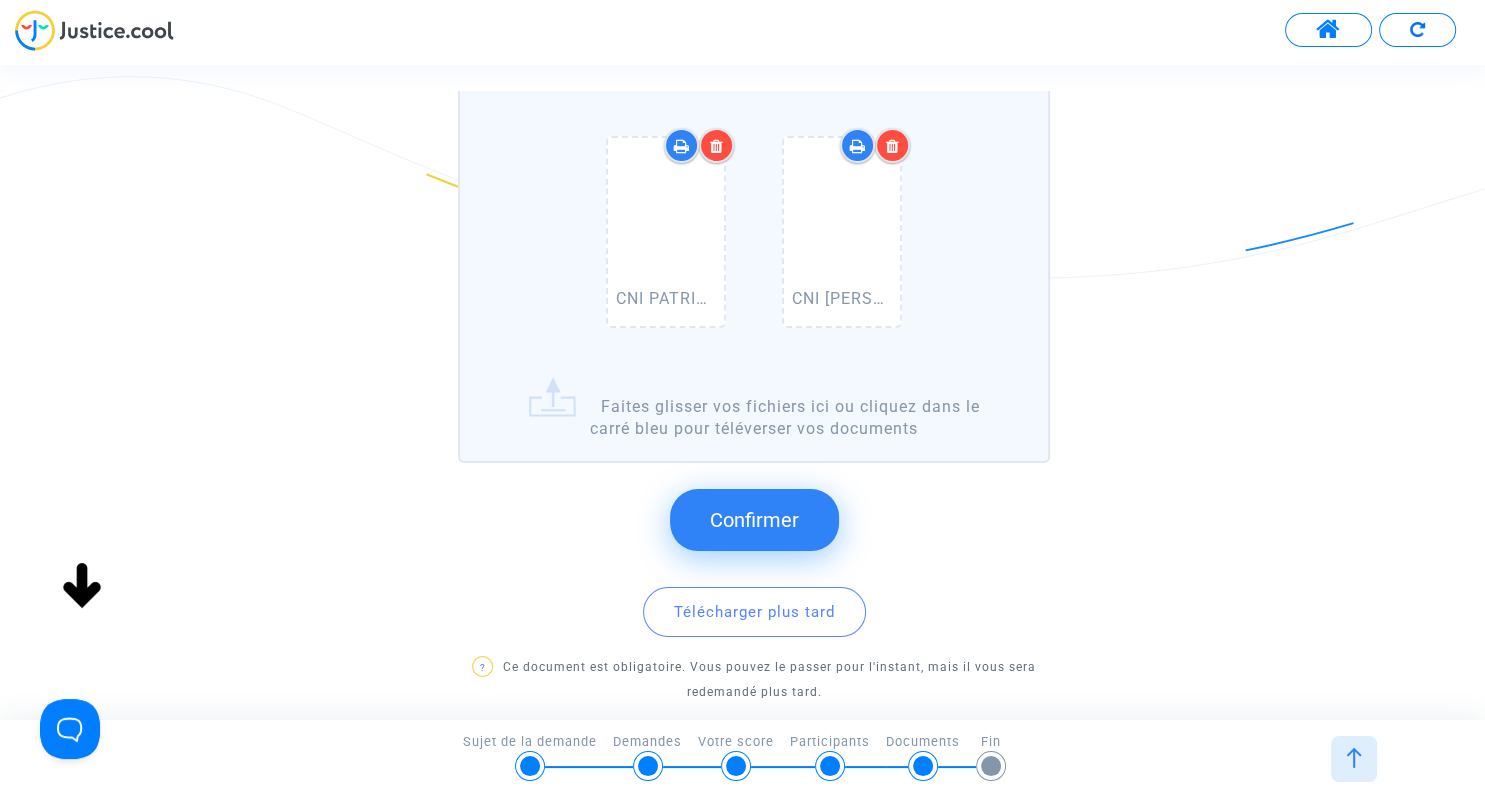 click on "Confirmer" 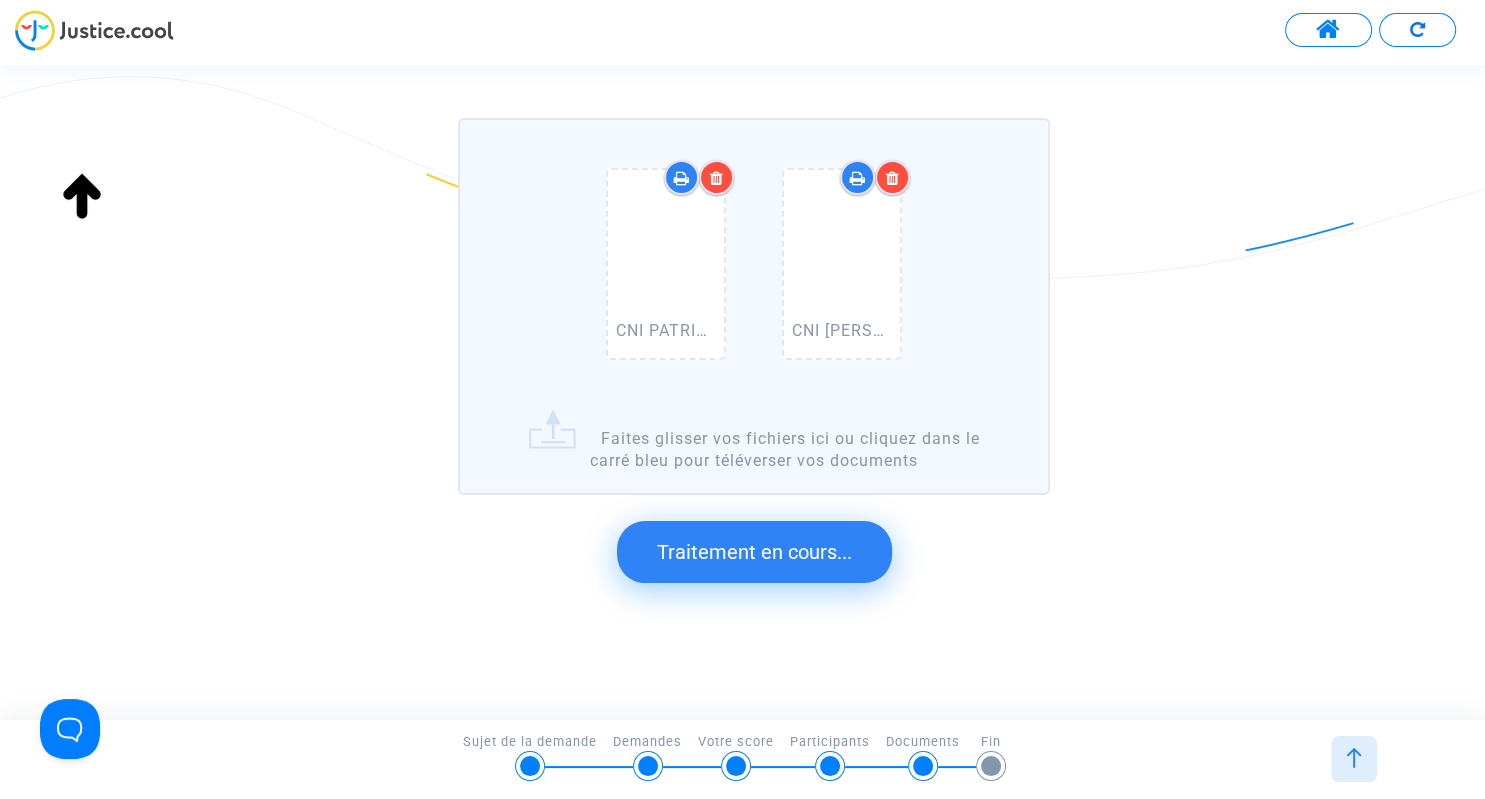 scroll, scrollTop: 0, scrollLeft: 0, axis: both 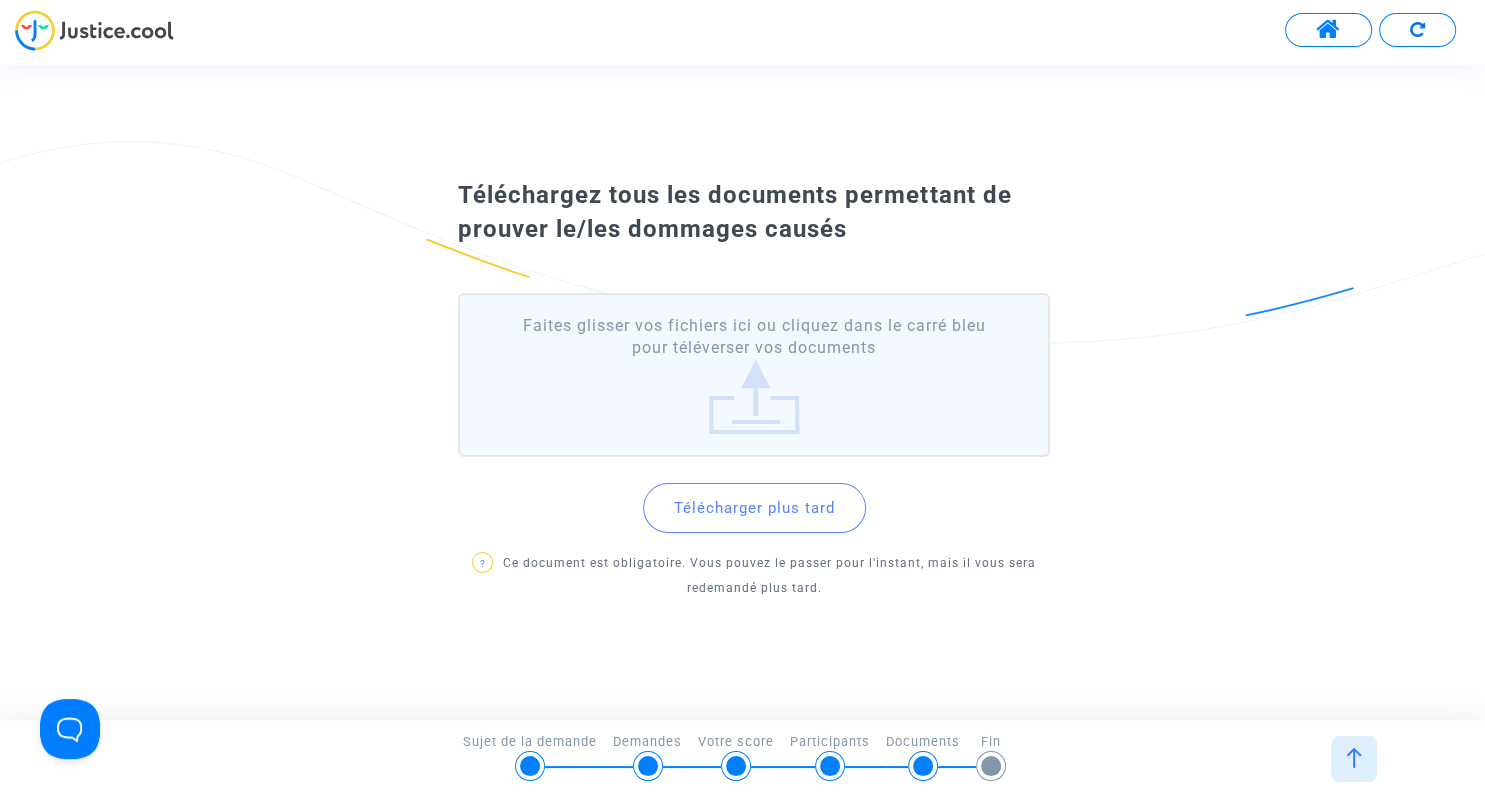 click on "Faites glisser vos fichiers ici ou cliquez dans le carré bleu pour téléverser vos documents" 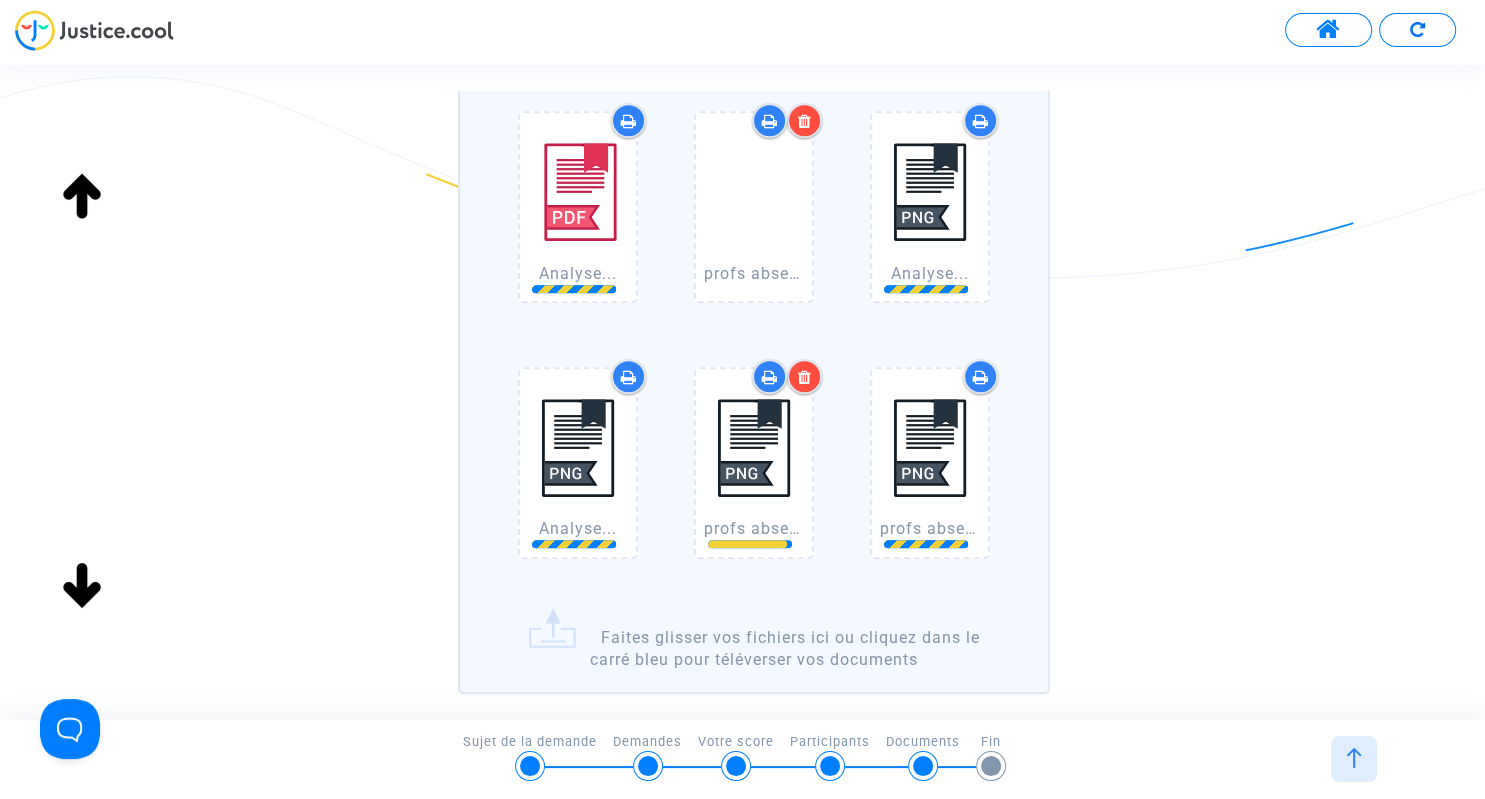 scroll, scrollTop: 1744, scrollLeft: 0, axis: vertical 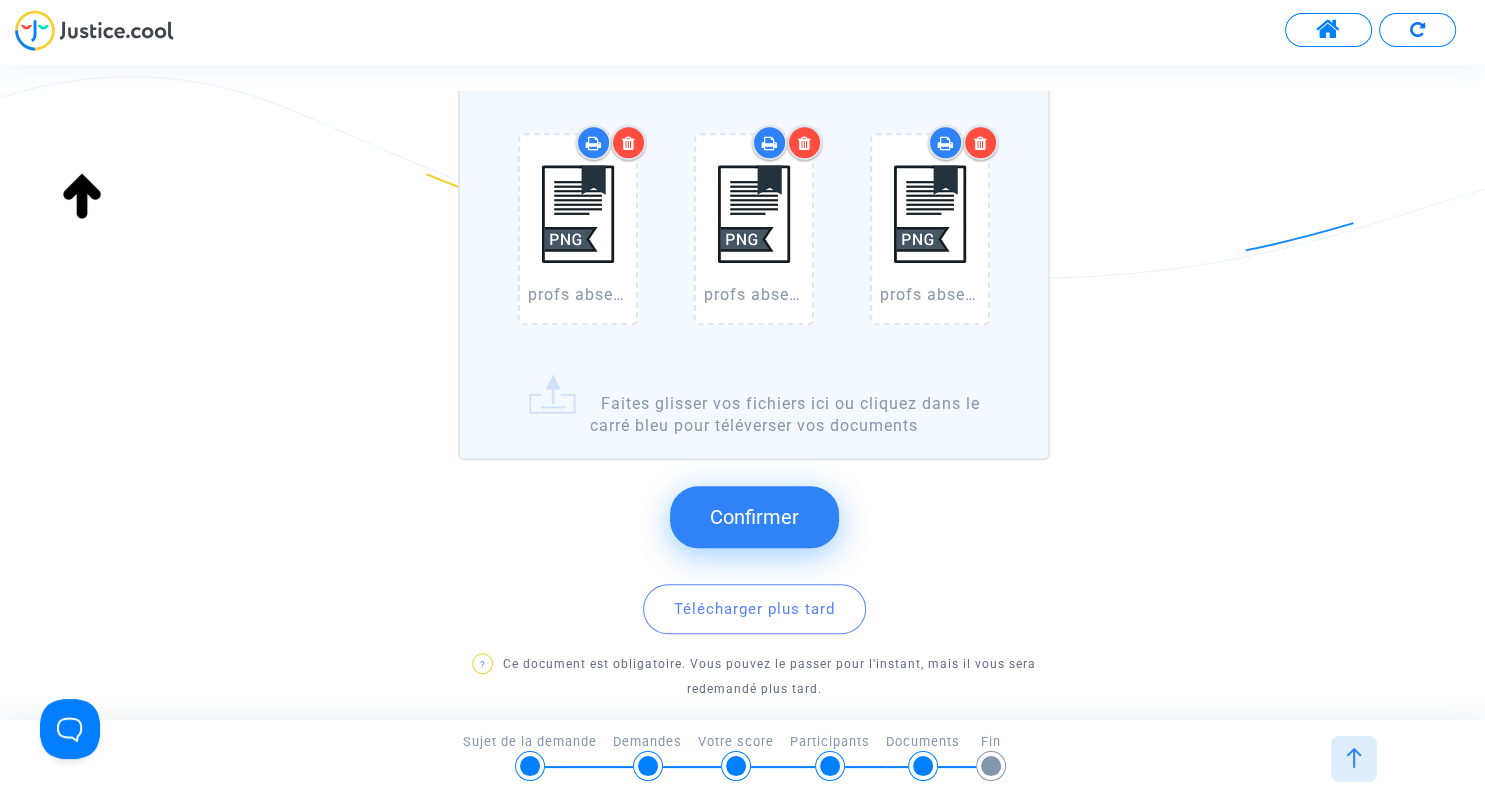 click on "Confirmer" 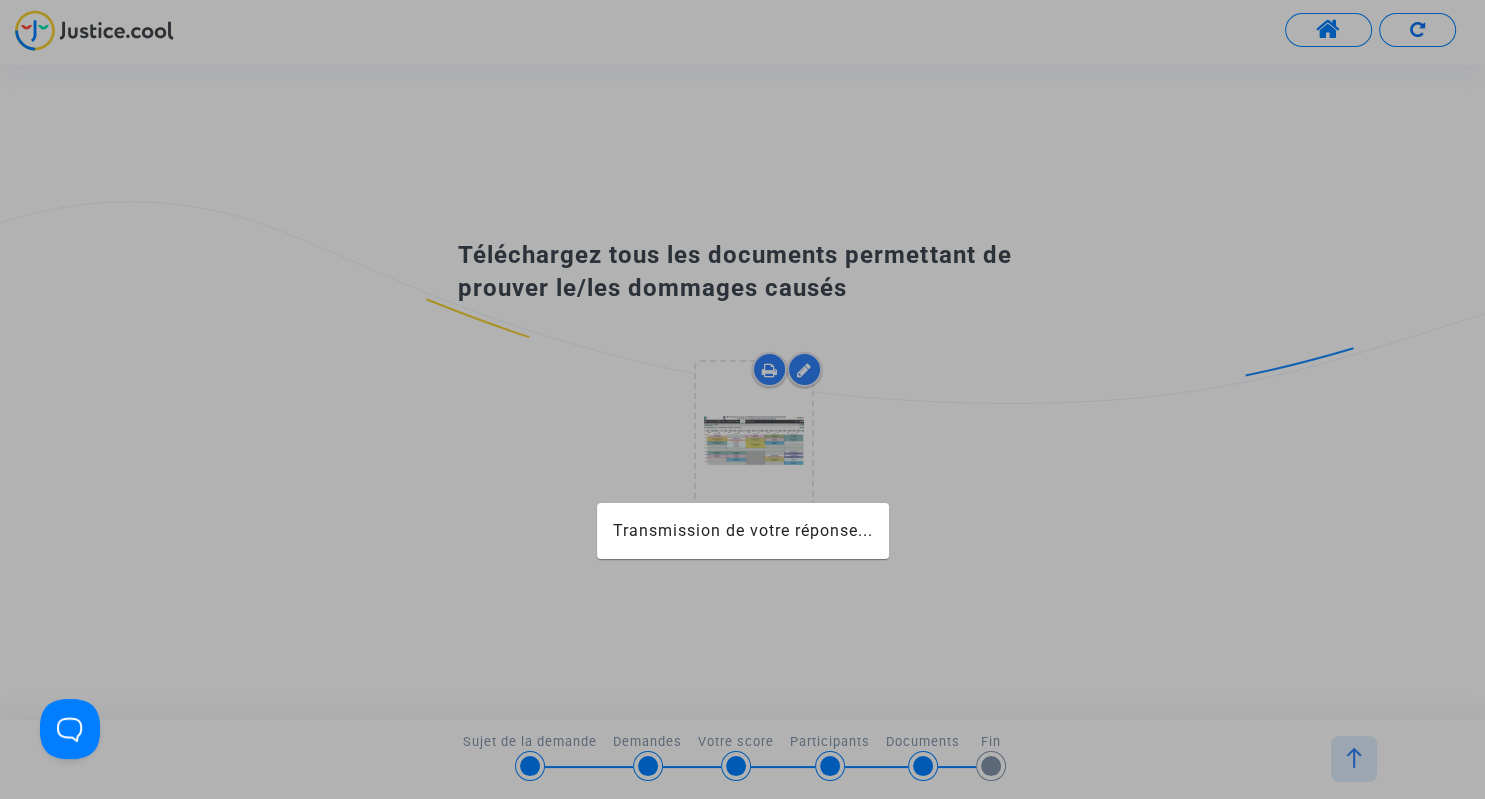 scroll, scrollTop: 0, scrollLeft: 0, axis: both 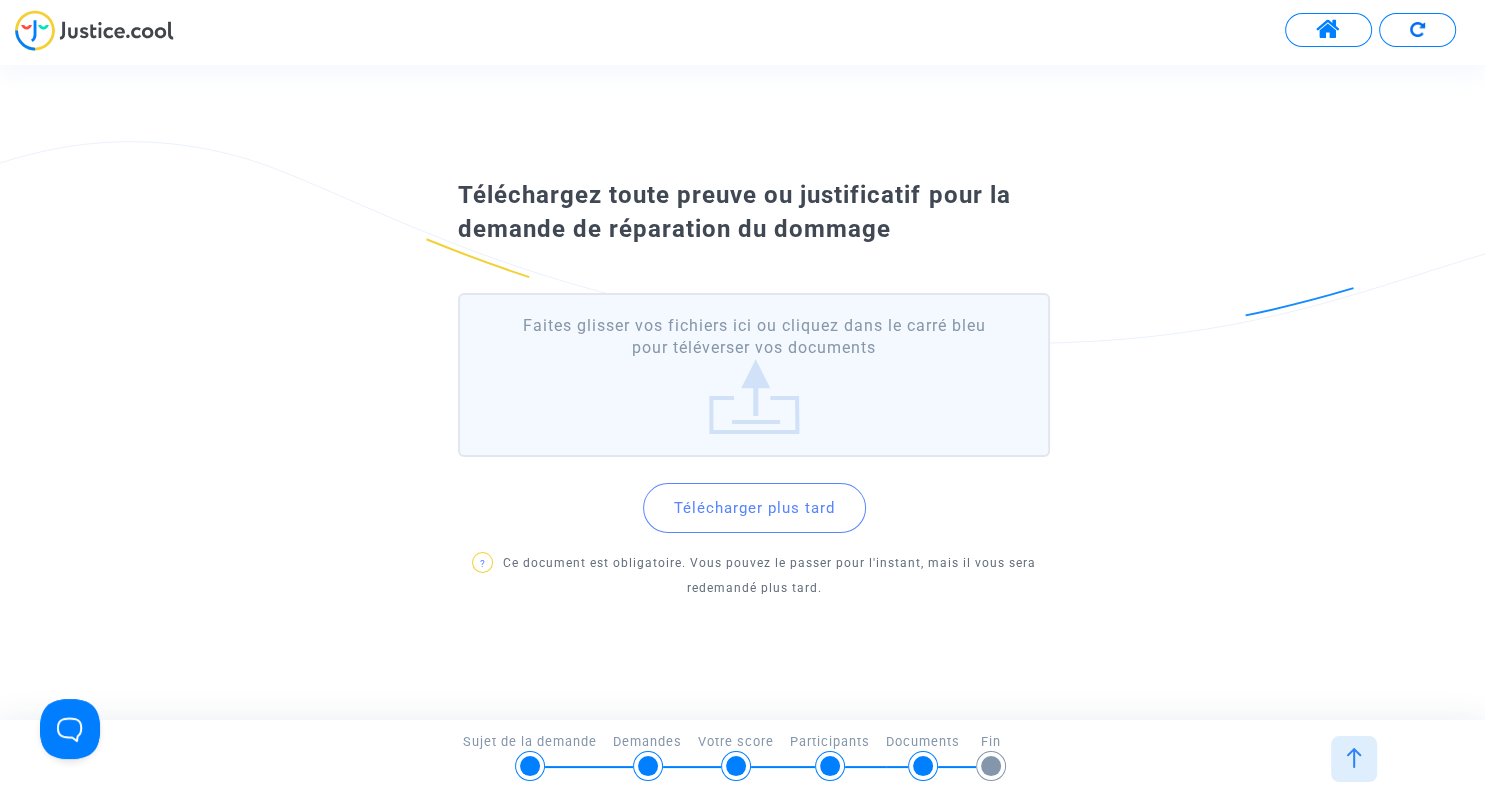 click on "Faites glisser vos fichiers ici ou cliquez dans le carré bleu pour téléverser vos documents" 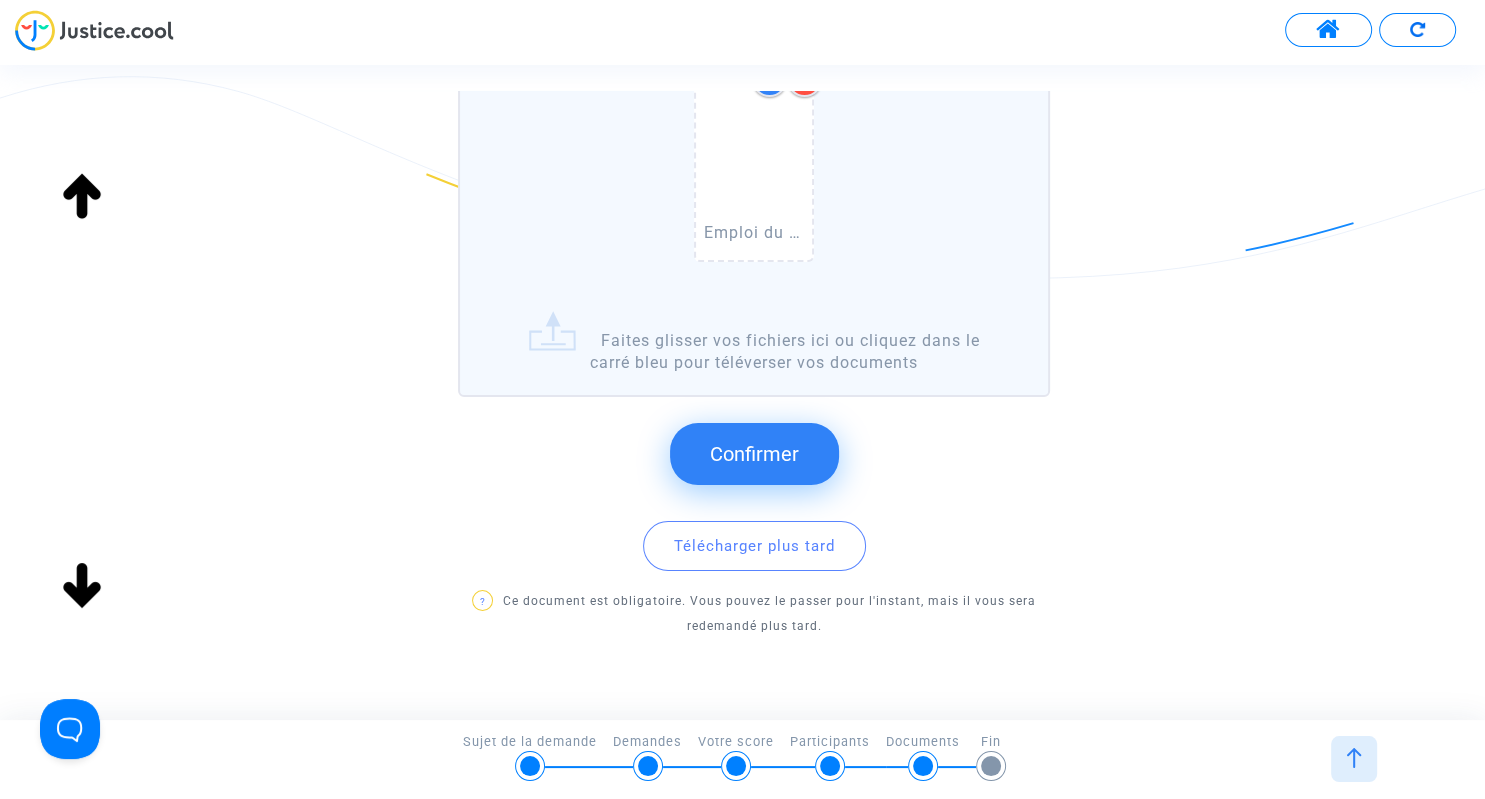 scroll, scrollTop: 312, scrollLeft: 0, axis: vertical 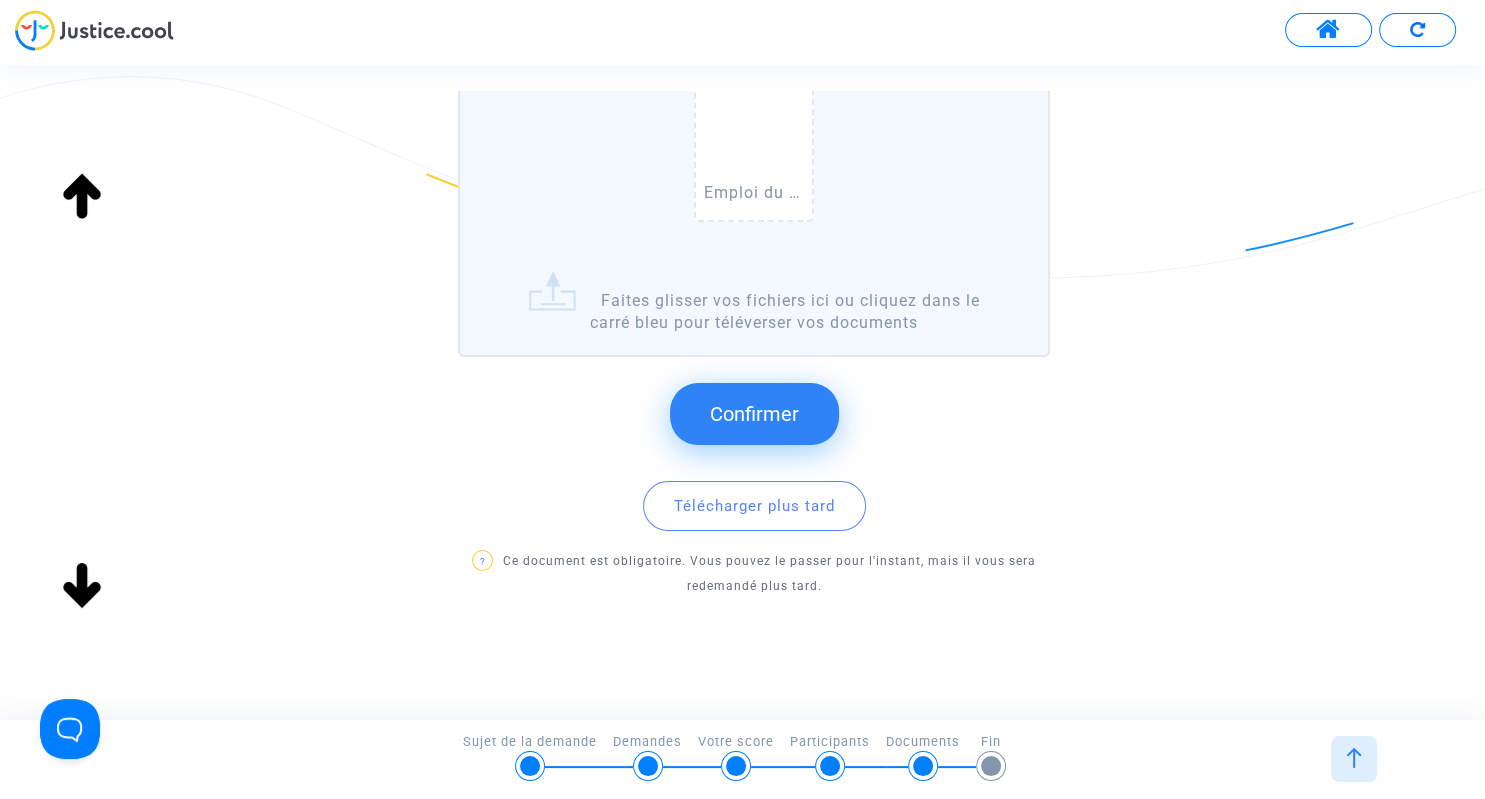 click on "Confirmer" 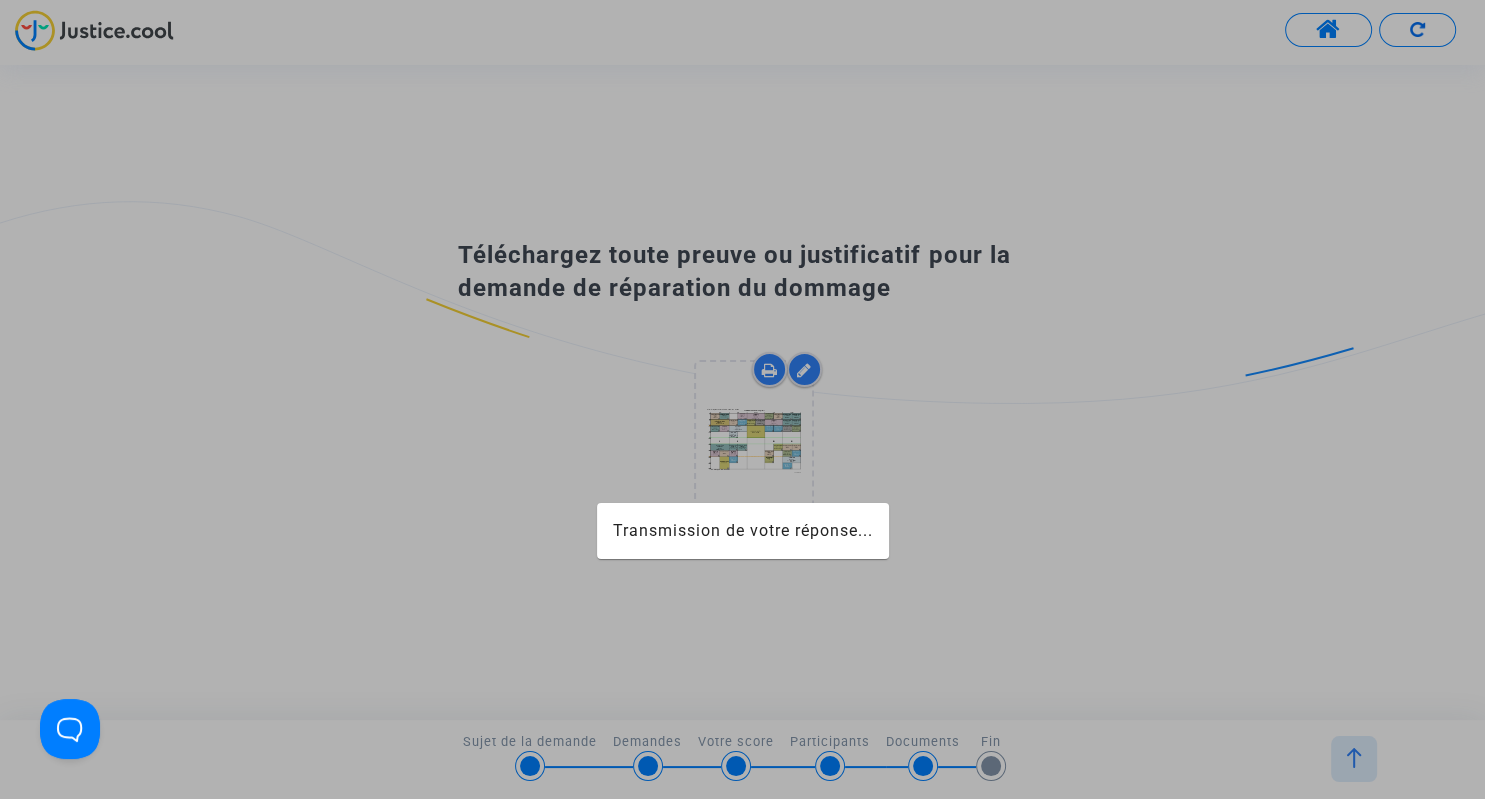 scroll, scrollTop: 0, scrollLeft: 0, axis: both 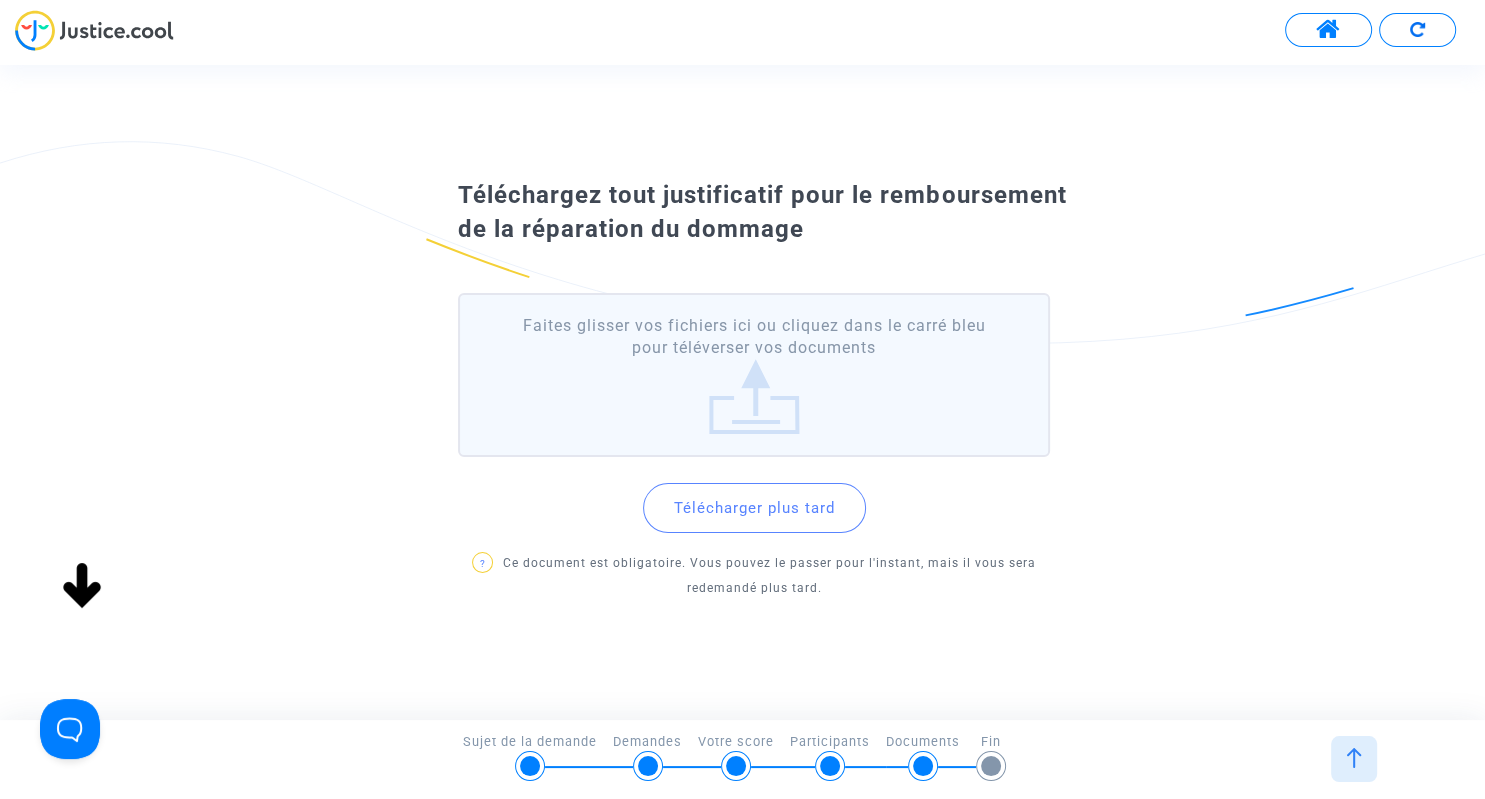 click on "Faites glisser vos fichiers ici ou cliquez dans le carré bleu pour téléverser vos documents" 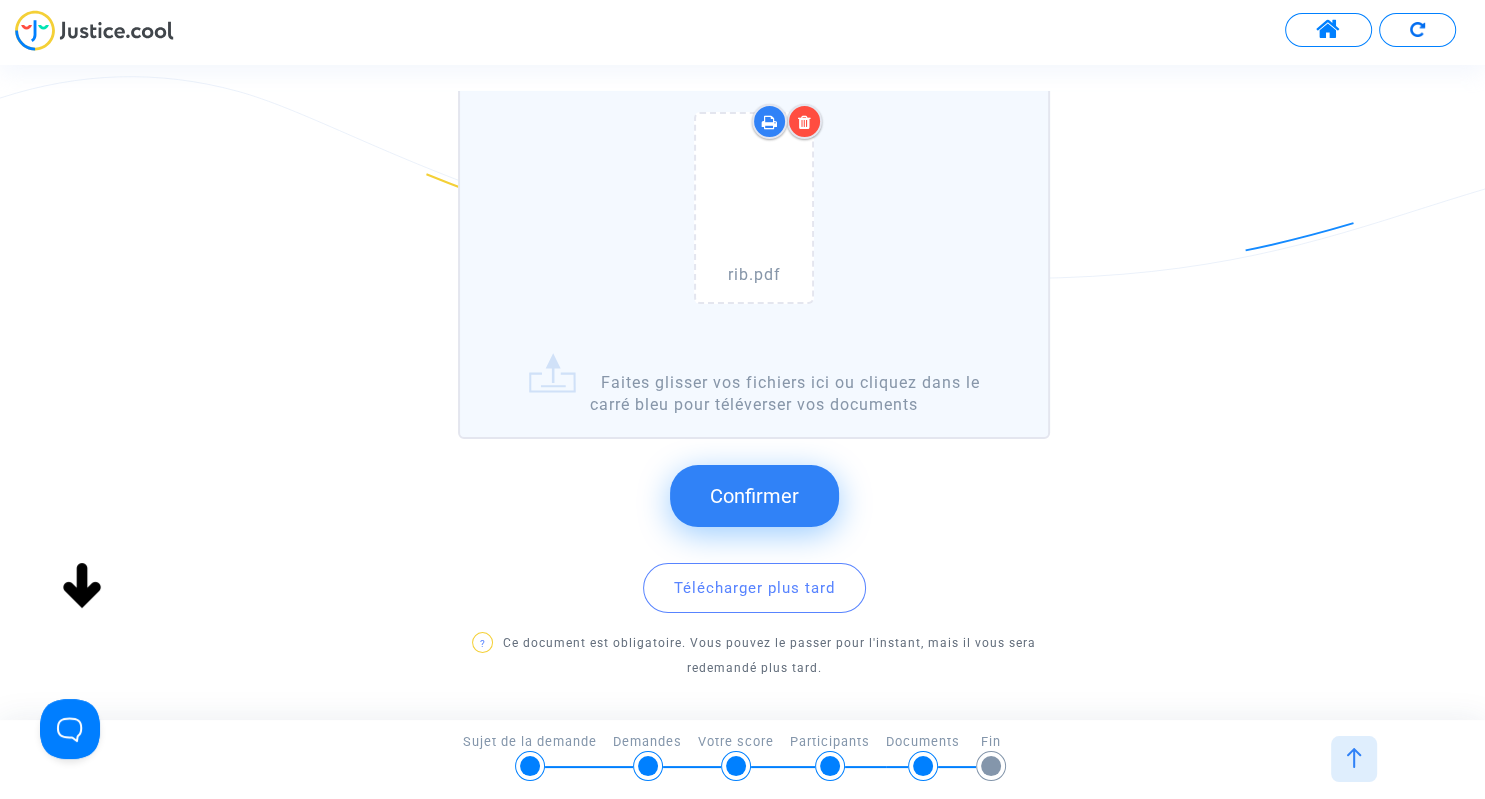 click on "Confirmer" 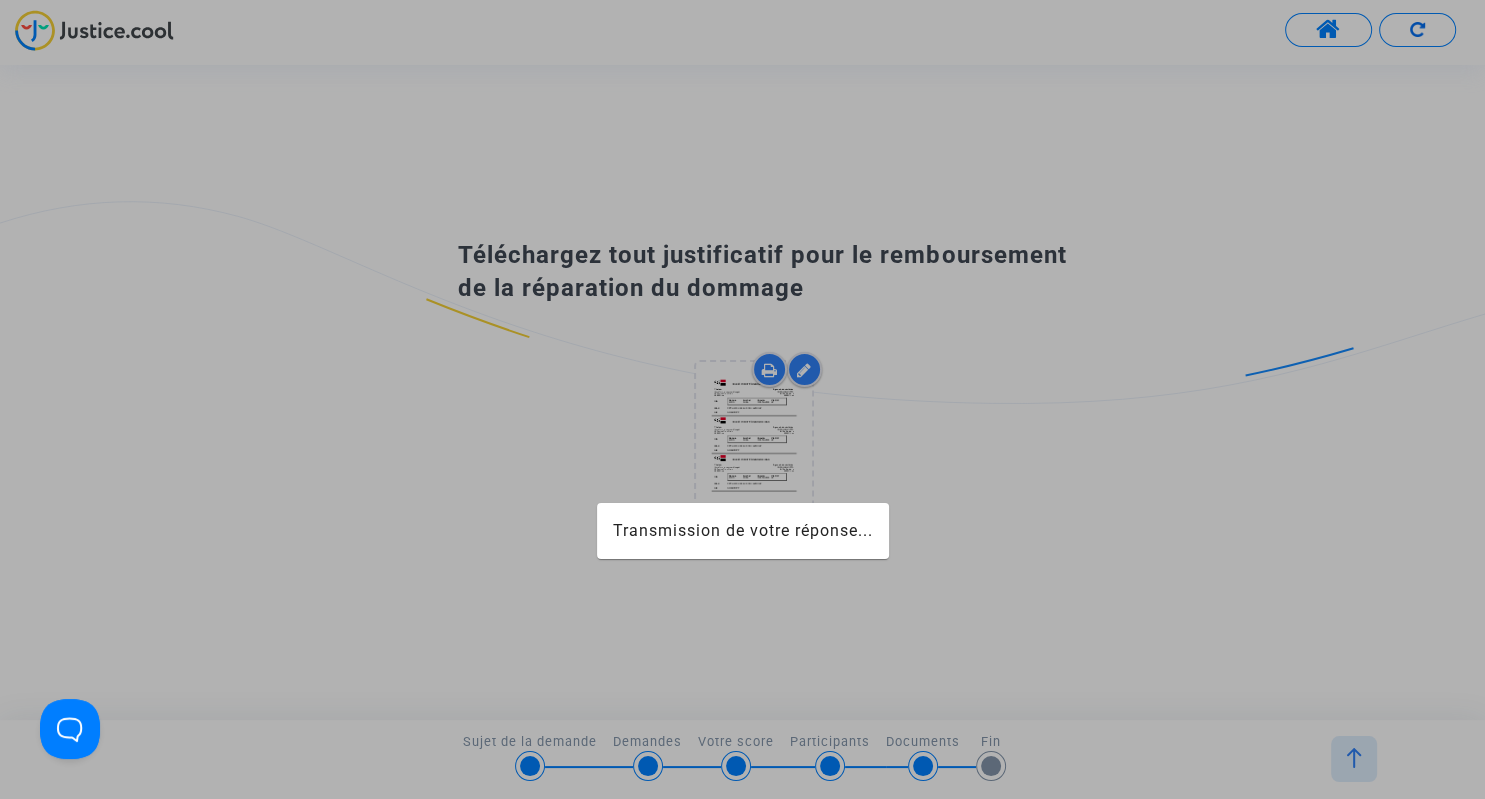 scroll, scrollTop: 0, scrollLeft: 0, axis: both 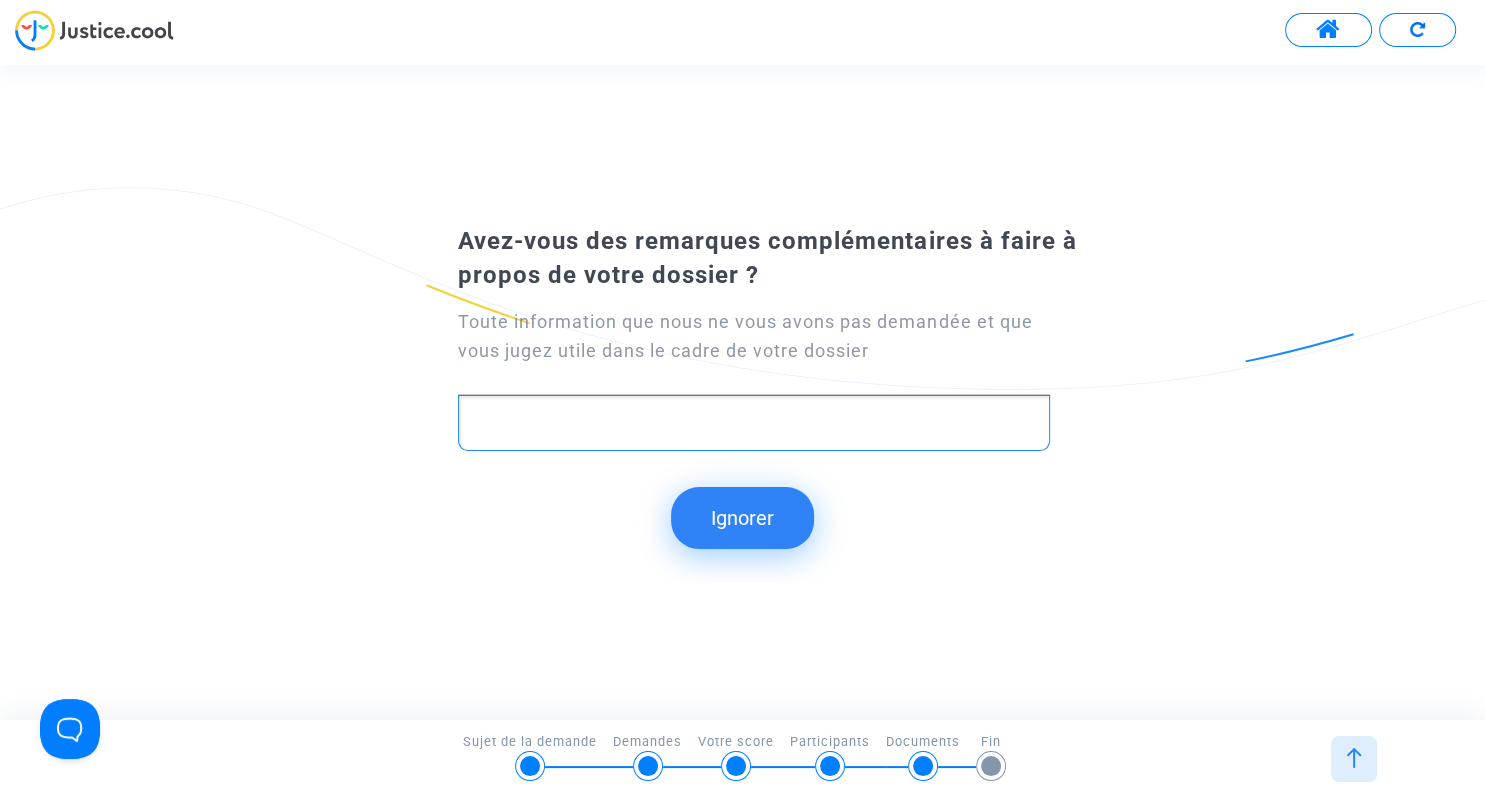 click 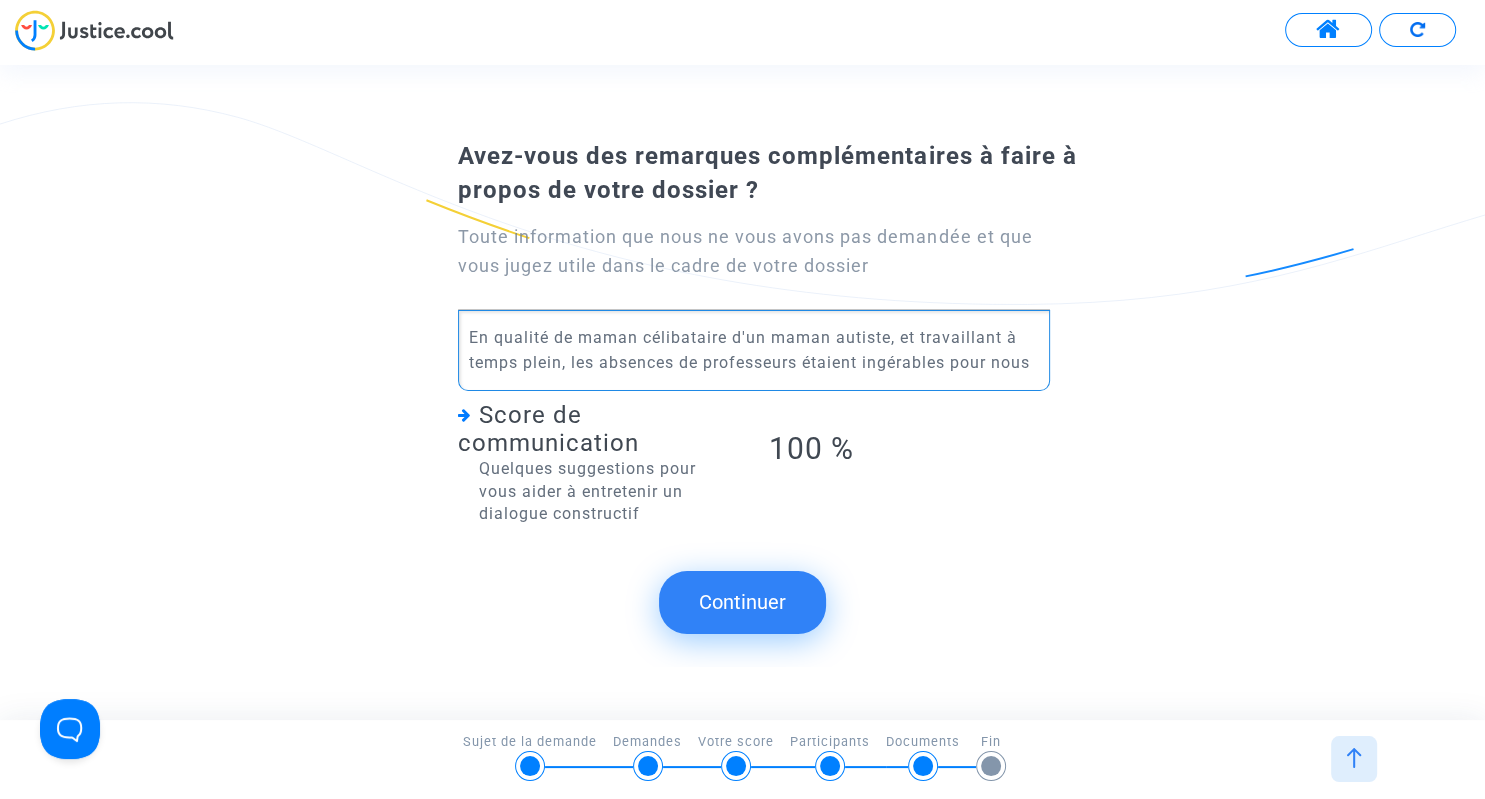 click on "Continuer" 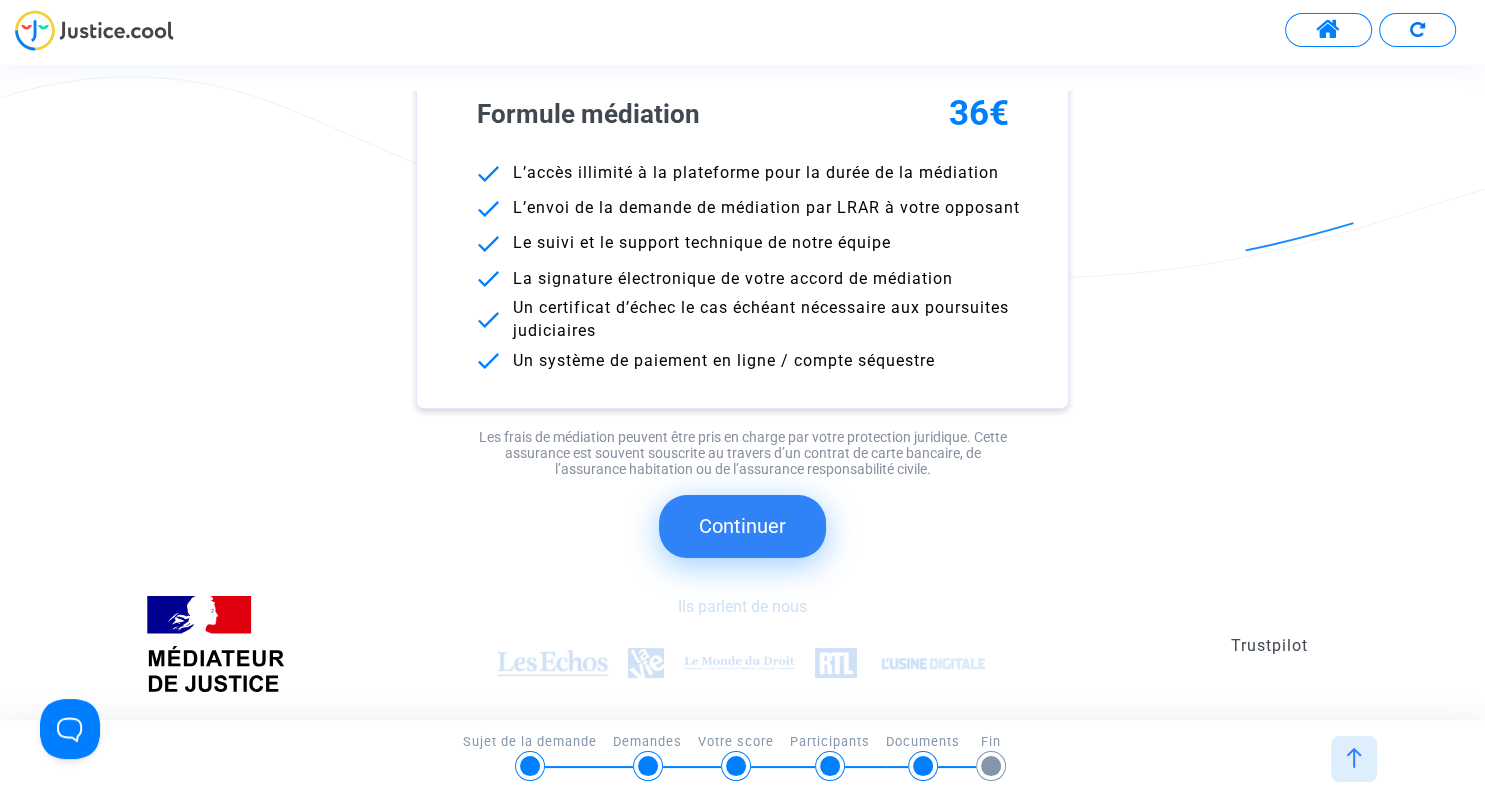 scroll, scrollTop: 224, scrollLeft: 0, axis: vertical 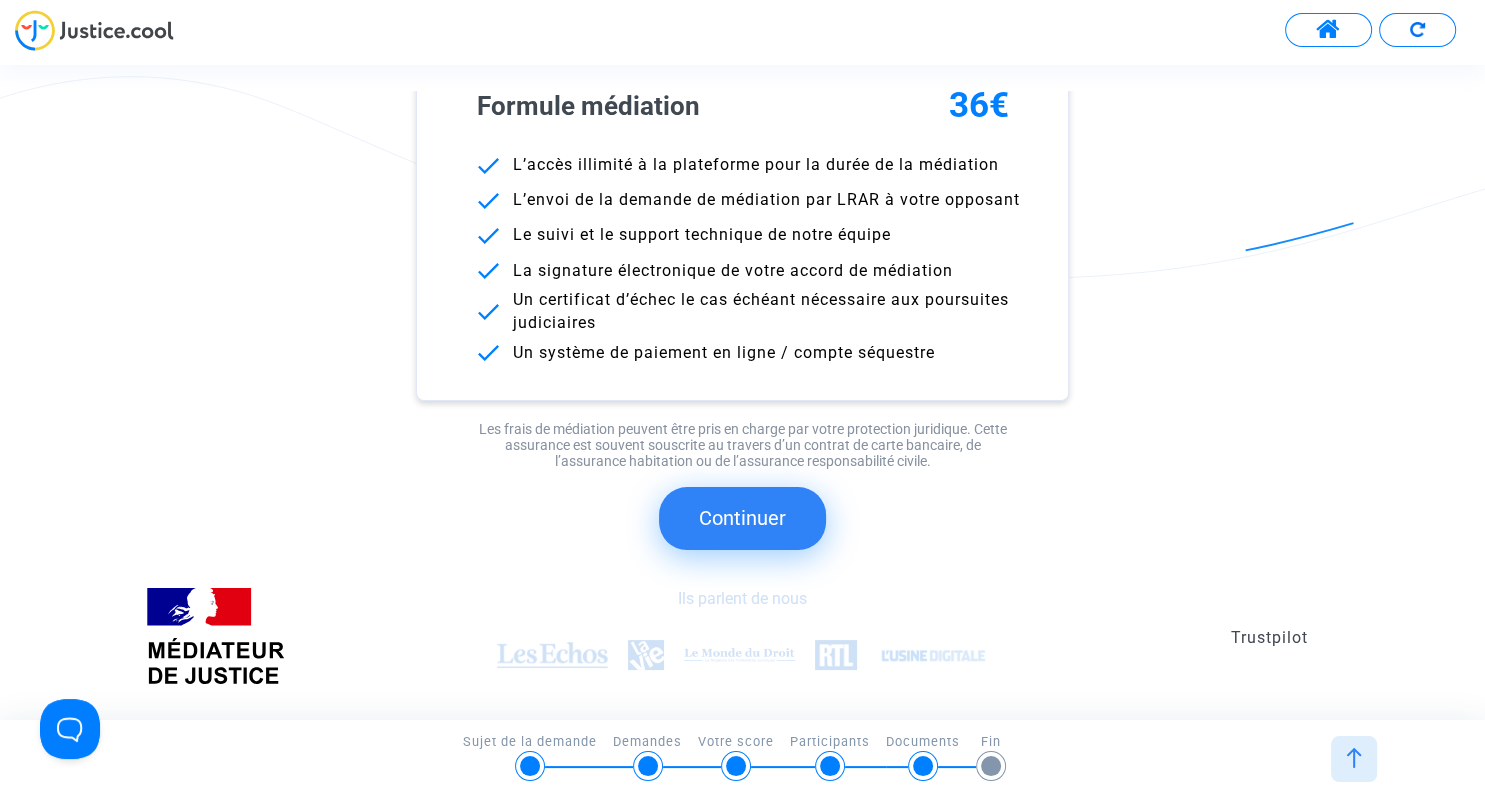 click on "Continuer" 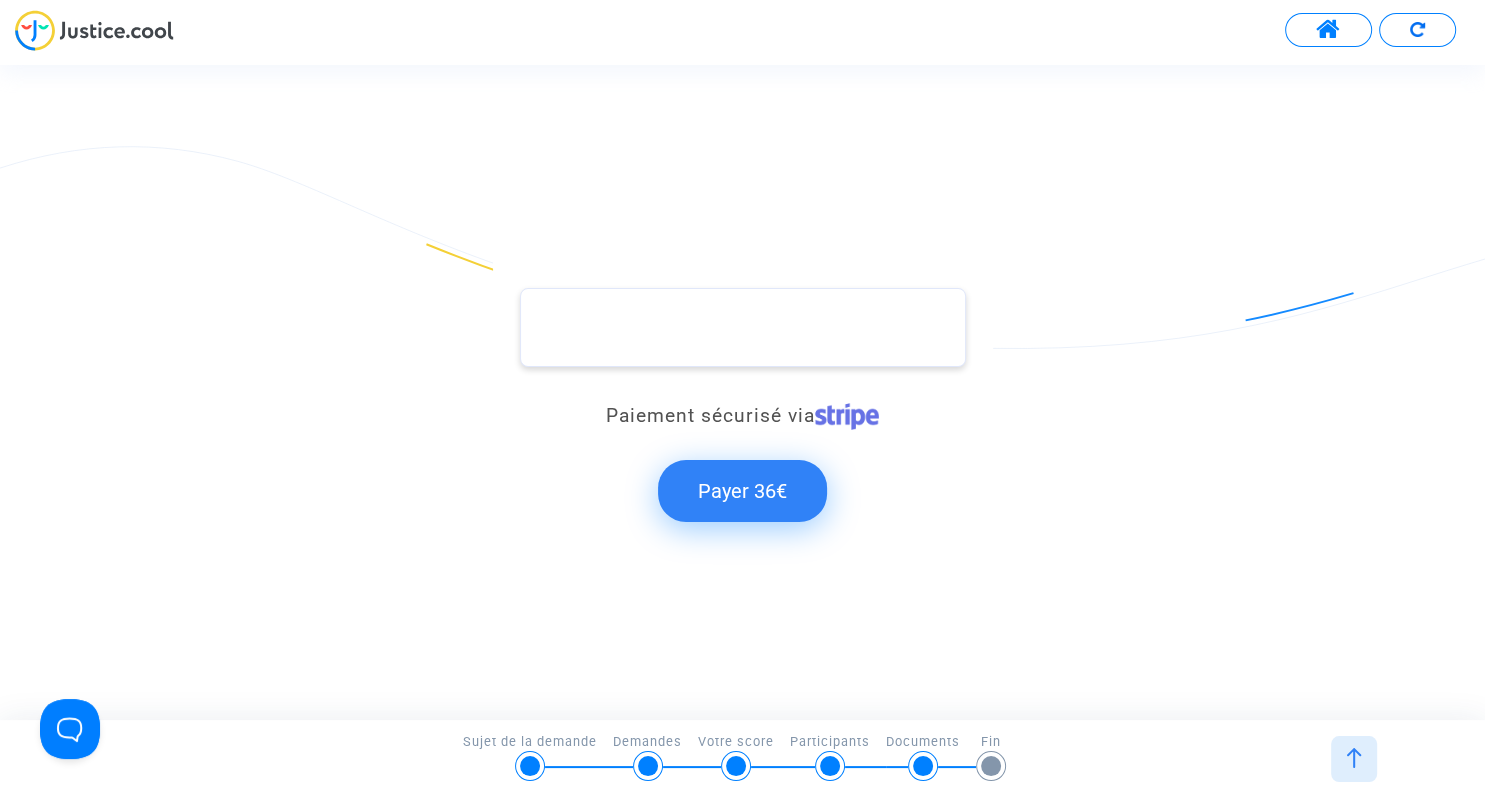 click at bounding box center [743, 327] 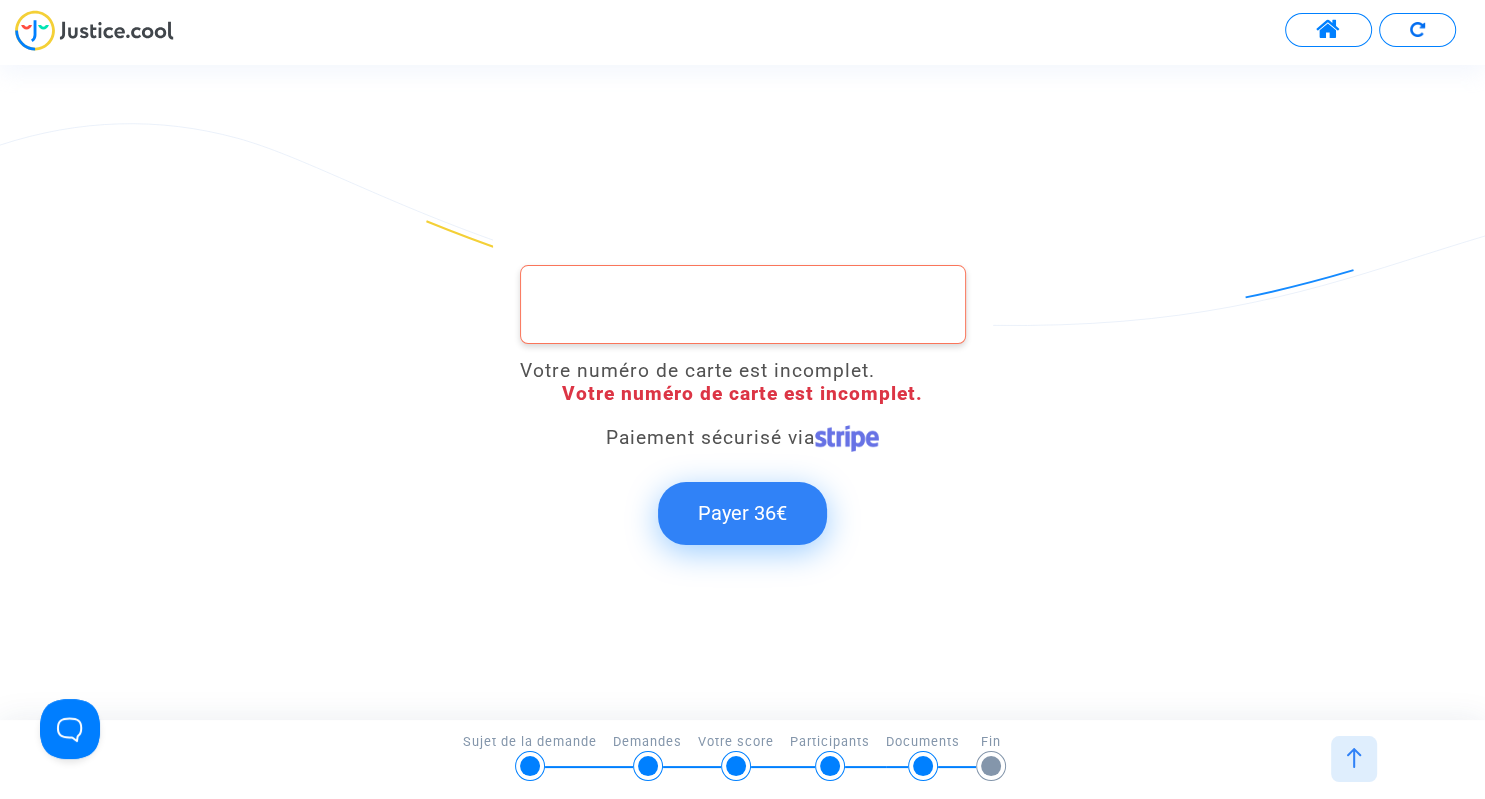 click at bounding box center [743, 304] 